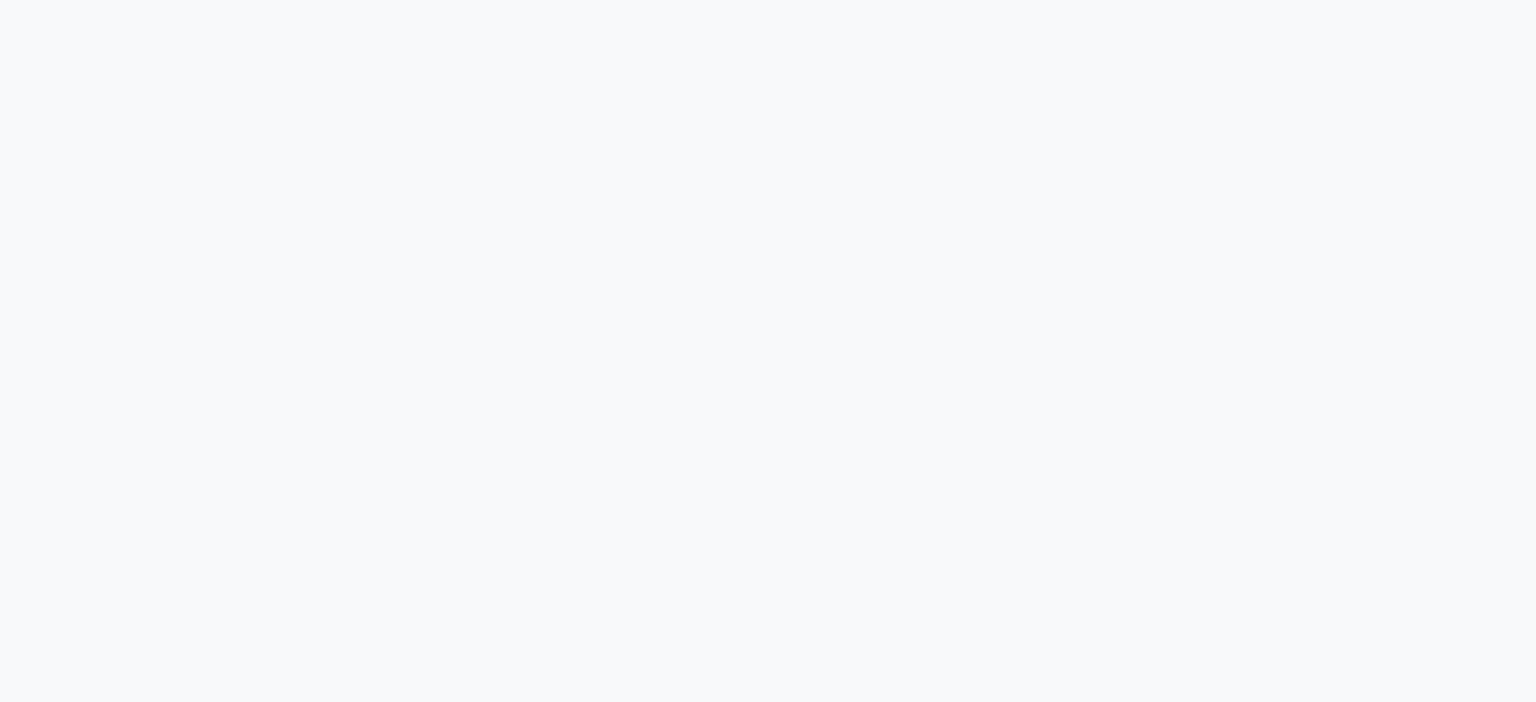 scroll, scrollTop: 0, scrollLeft: 0, axis: both 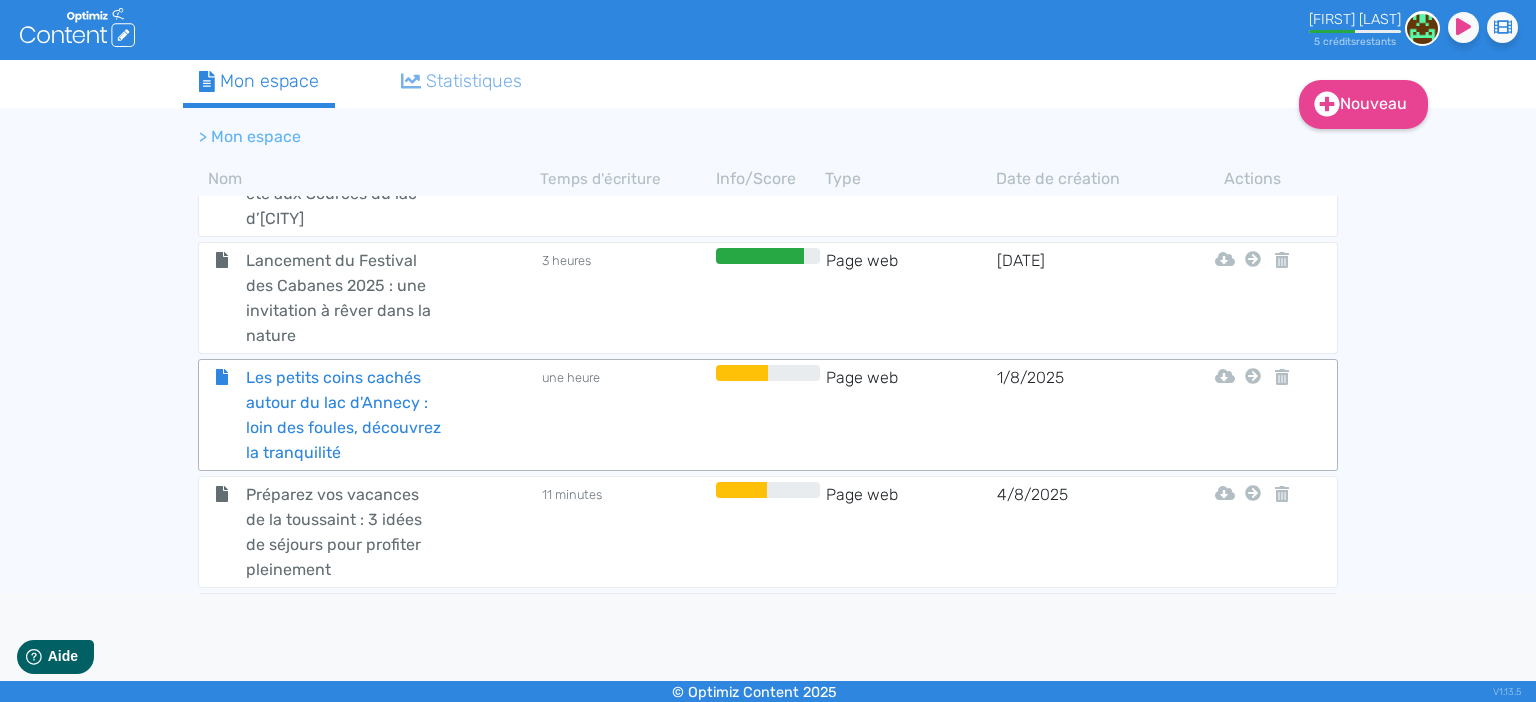 click on "Les petits coins cachés autour du lac d'Annecy : loin des foules, découvrez la tranquilité" 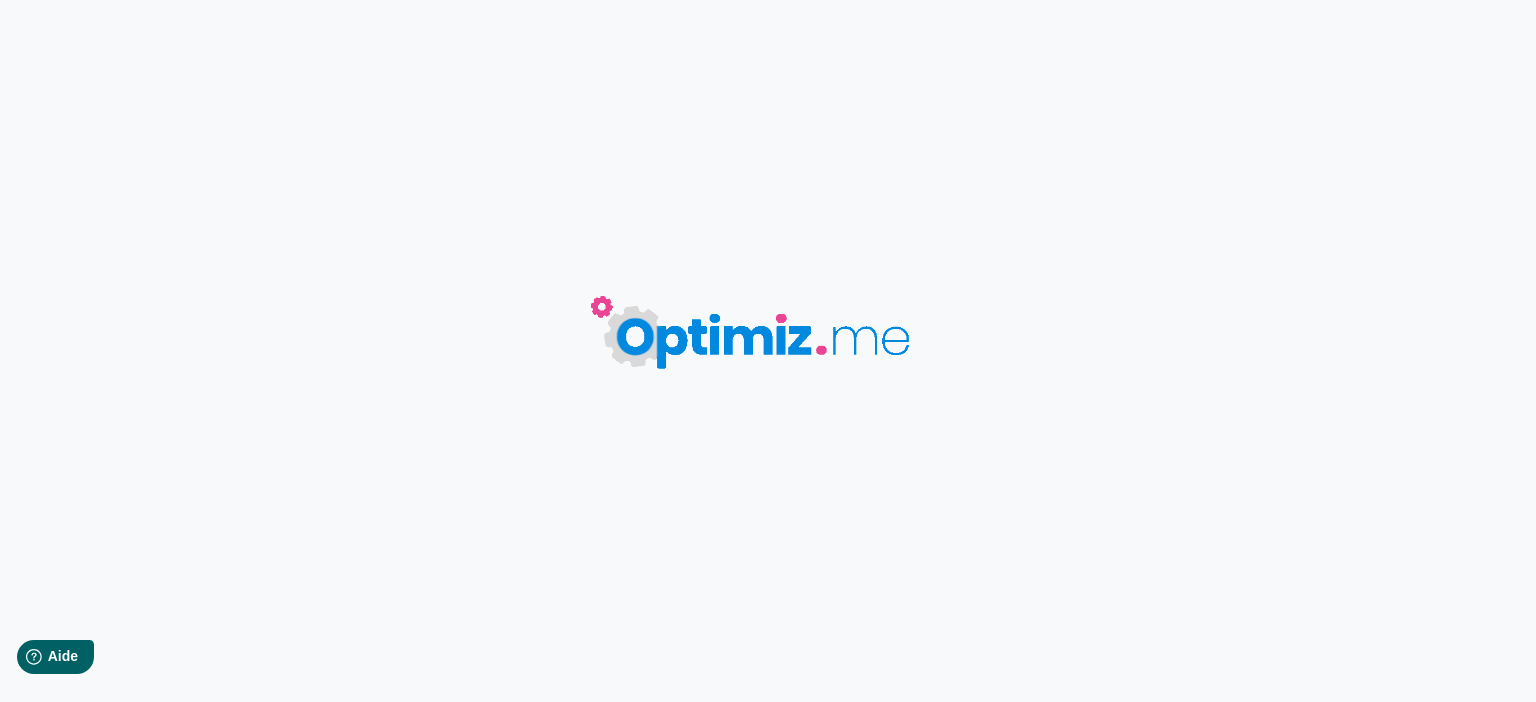 type on "Les petits coins cachés autour du lac d'Annecy : loin des foules, découvrez la tranquilité" 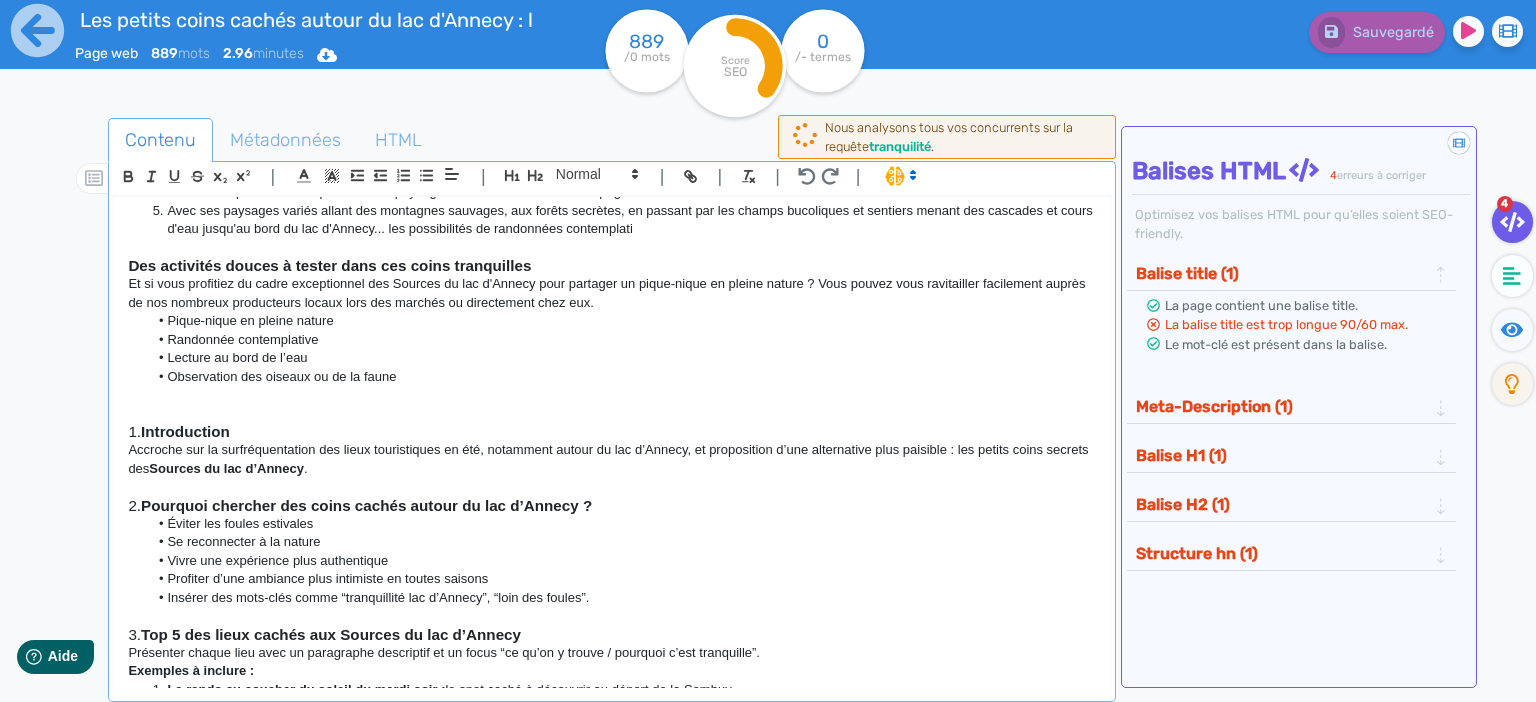 scroll, scrollTop: 518, scrollLeft: 0, axis: vertical 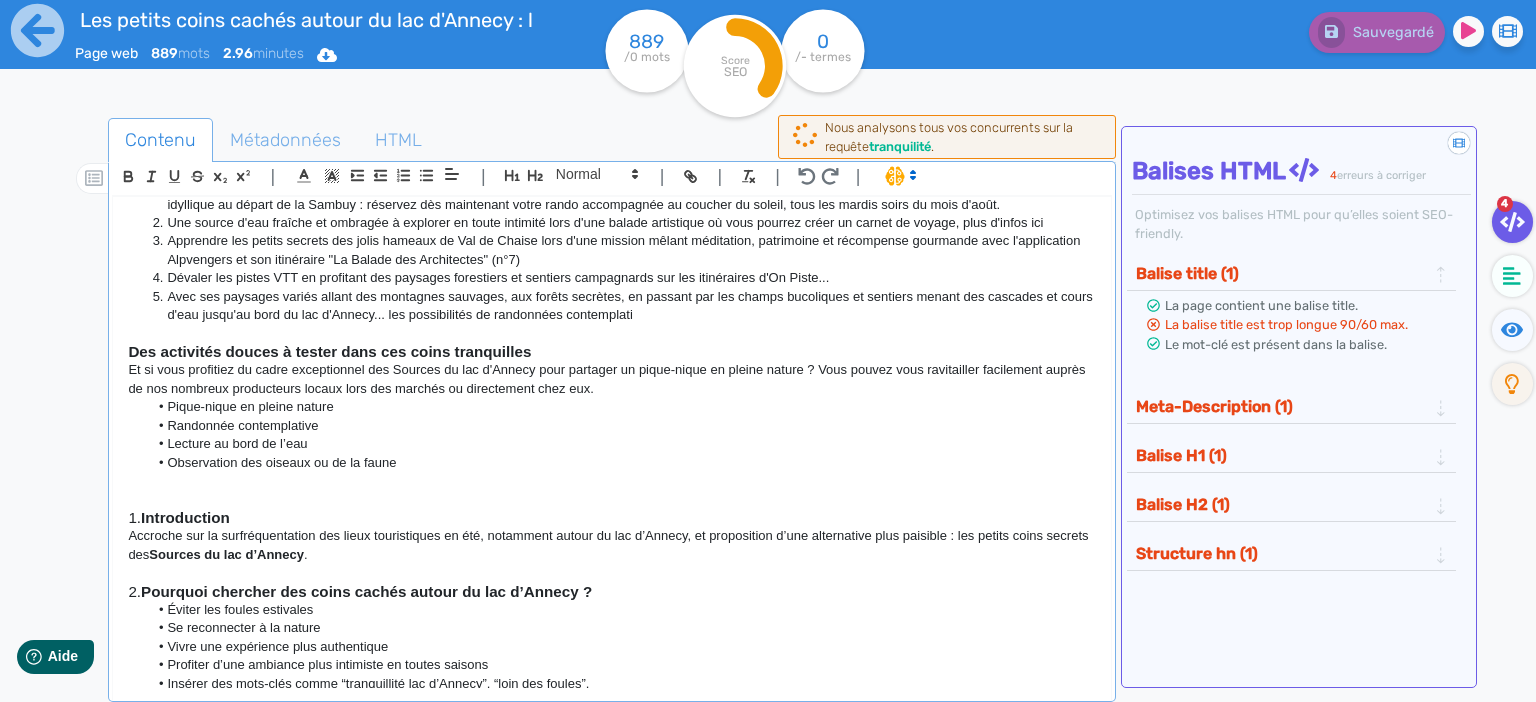 click on "Et si vous profitiez du cadre exceptionnel des Sources du lac d'Annecy pour partager un pique-nique en pleine nature ? Vous pouvez vous ravitailler facilement auprès de nos nombreux producteurs locaux lors des marchés ou directement chez eux." 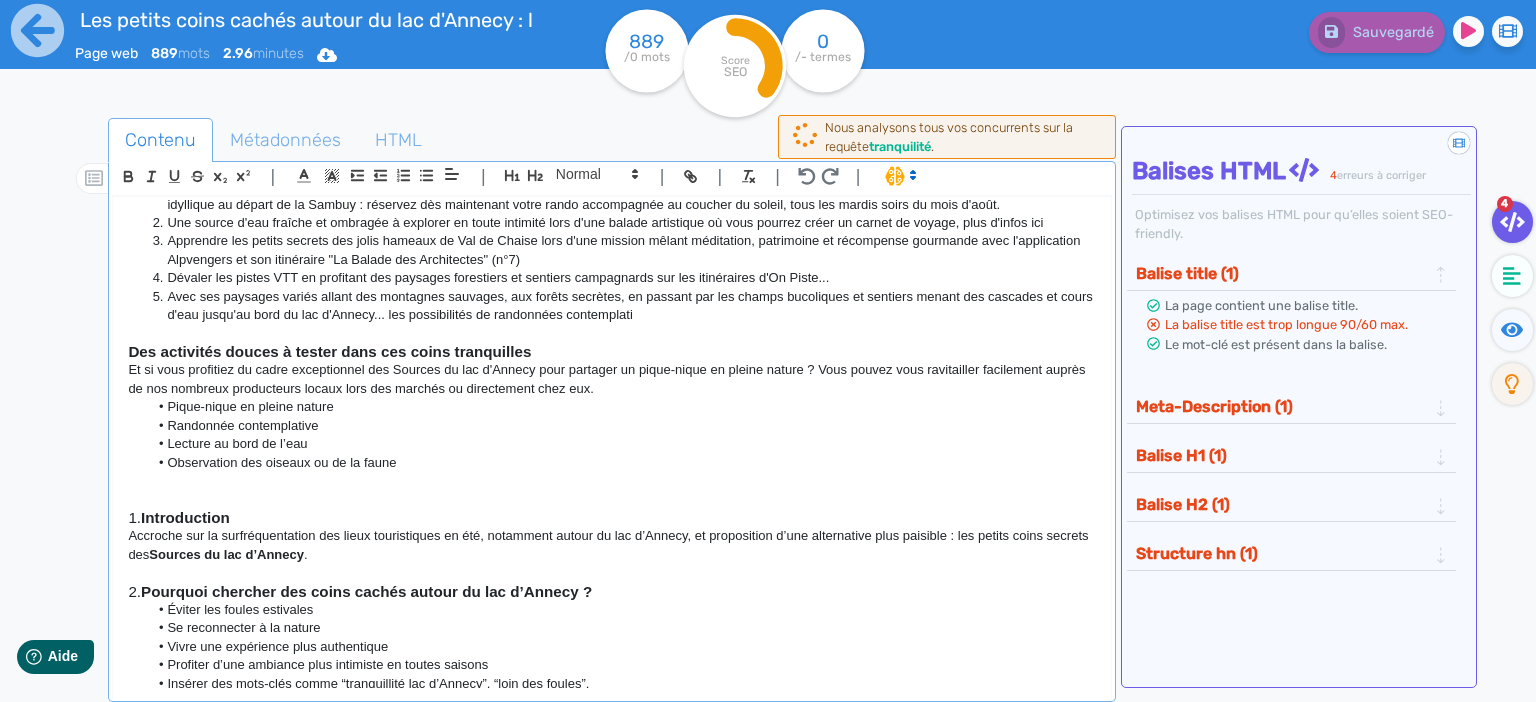 click on "Pique-nique en pleine nature" 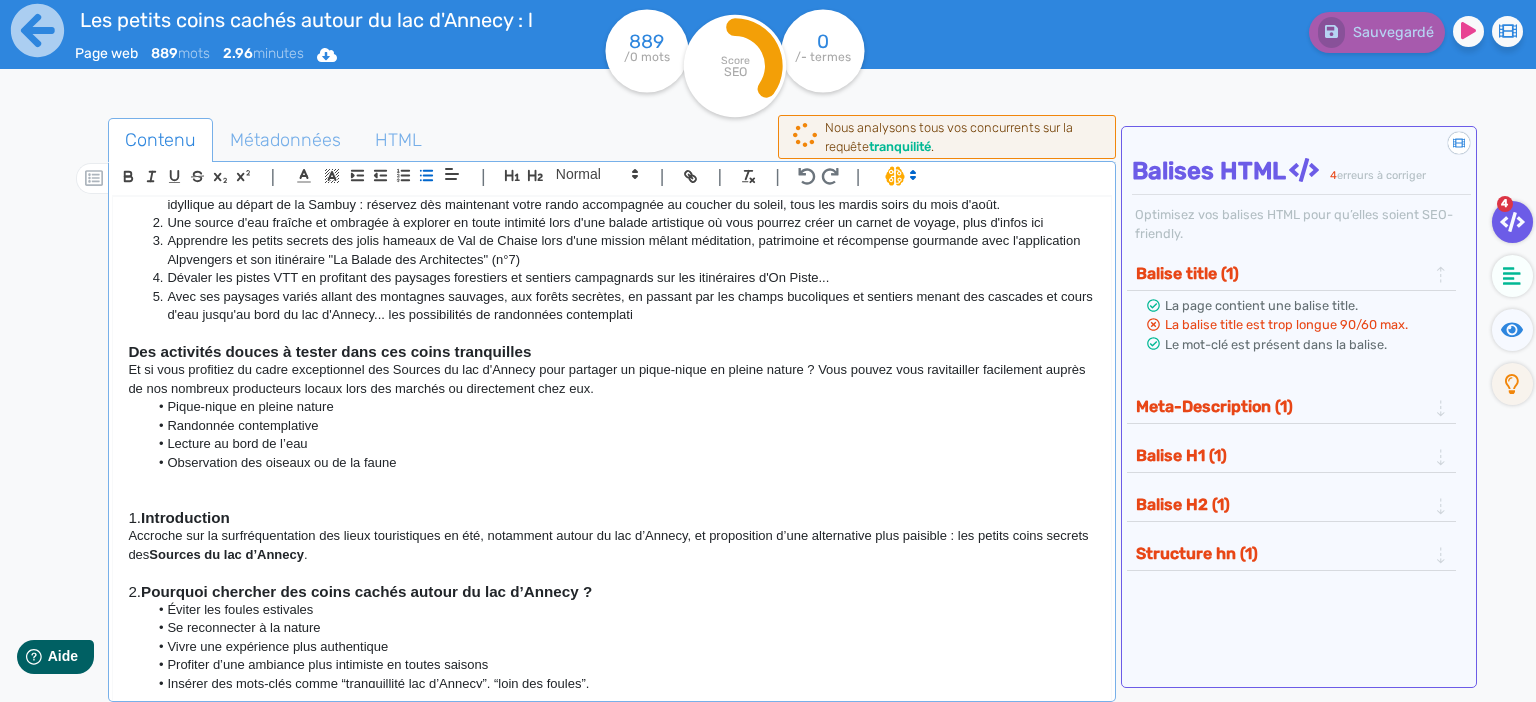 click on "Et si vous profitiez du cadre exceptionnel des Sources du lac d'Annecy pour partager un pique-nique en pleine nature ? Vous pouvez vous ravitailler facilement auprès de nos nombreux producteurs locaux lors des marchés ou directement chez eux." 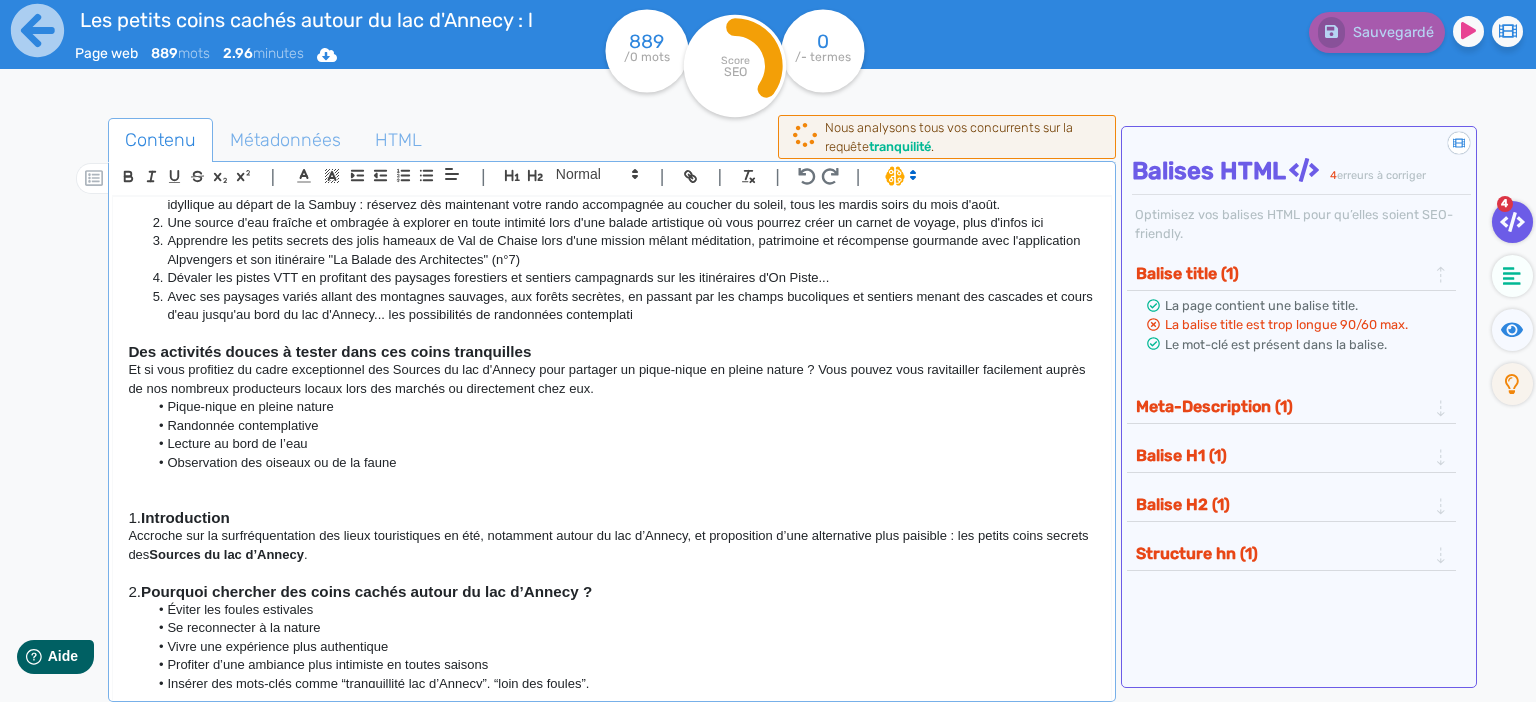 click on "Pique-nique en pleine nature" 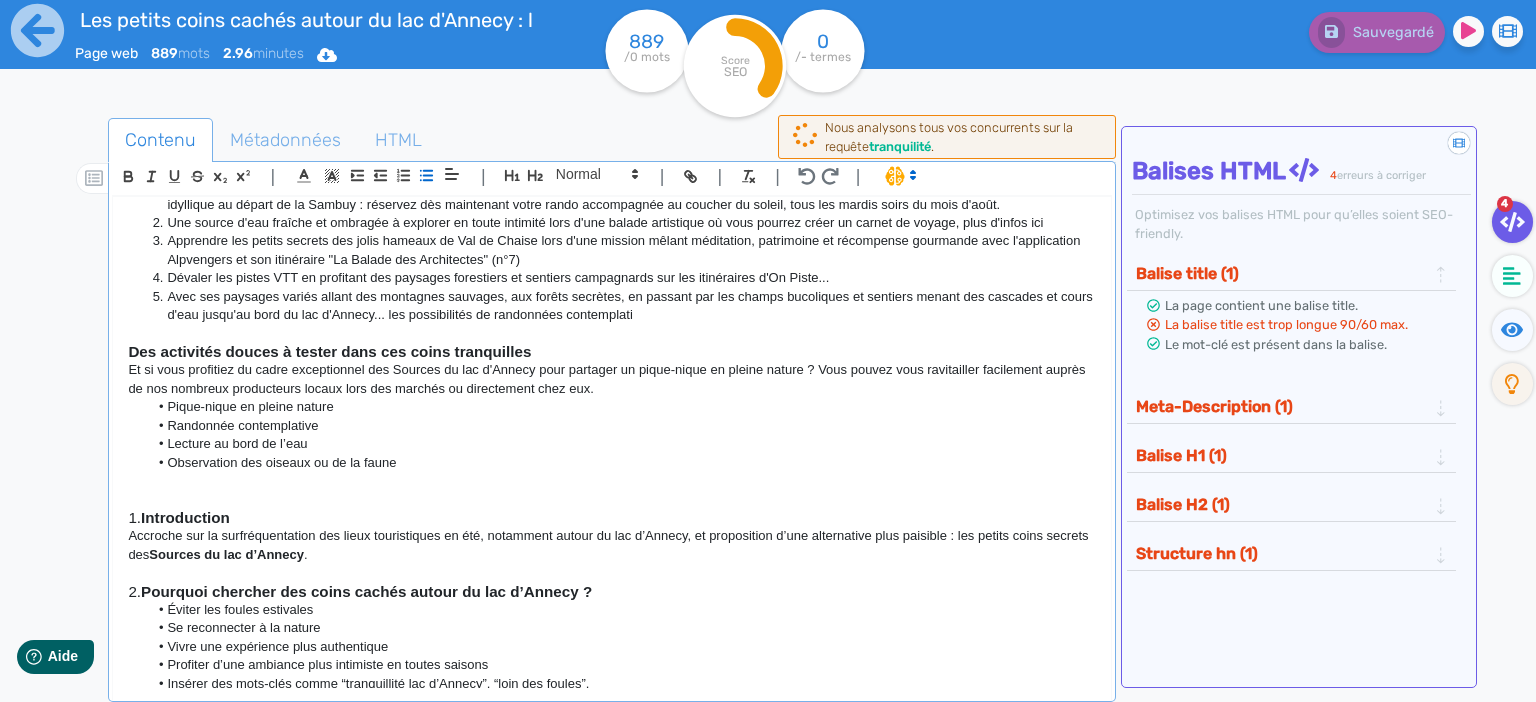 click on "Et si vous profitiez du cadre exceptionnel des Sources du lac d'Annecy pour partager un pique-nique en pleine nature ? Vous pouvez vous ravitailler facilement auprès de nos nombreux producteurs locaux lors des marchés ou directement chez eux." 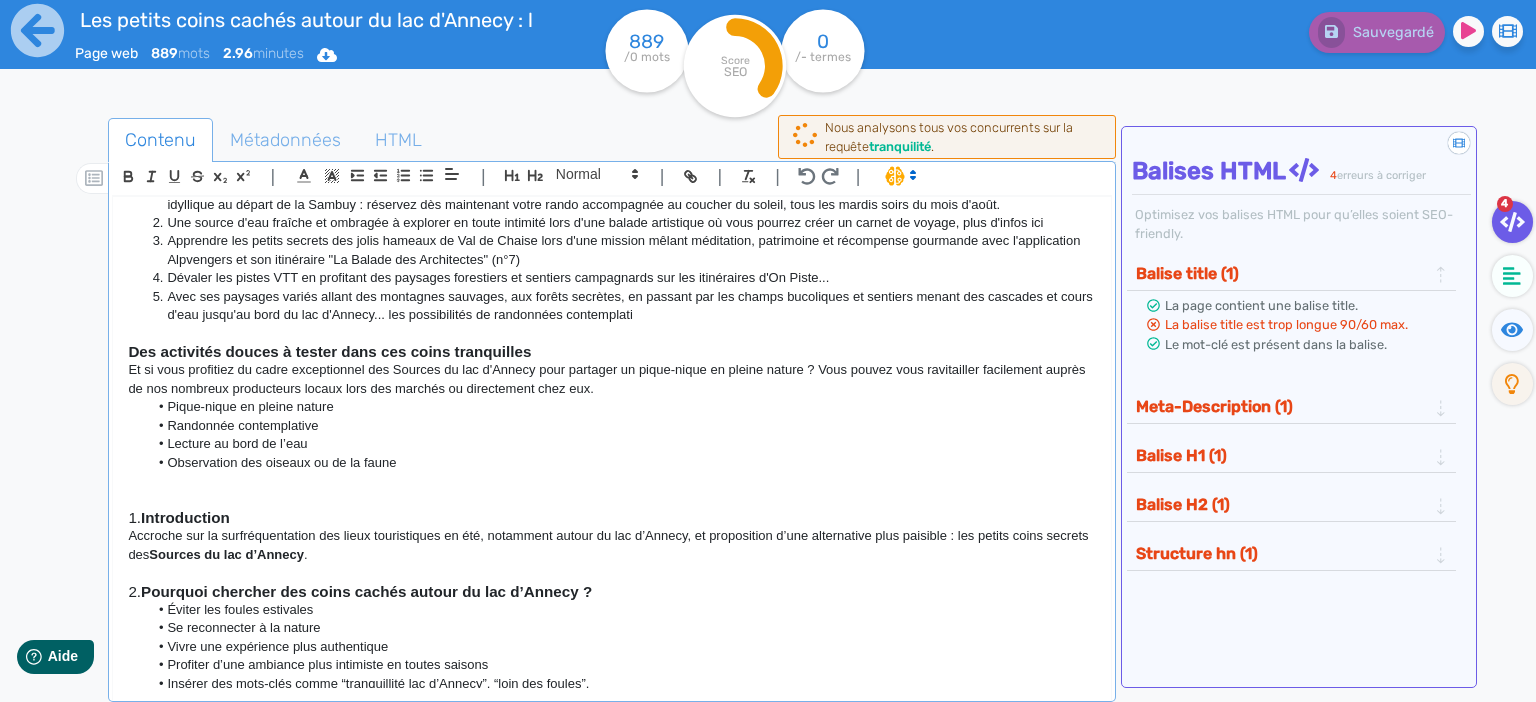 click on "Et si vous profitiez du cadre exceptionnel des Sources du lac d'Annecy pour partager un pique-nique en pleine nature ? Vous pouvez vous ravitailler facilement auprès de nos nombreux producteurs locaux lors des marchés ou directement chez eux." 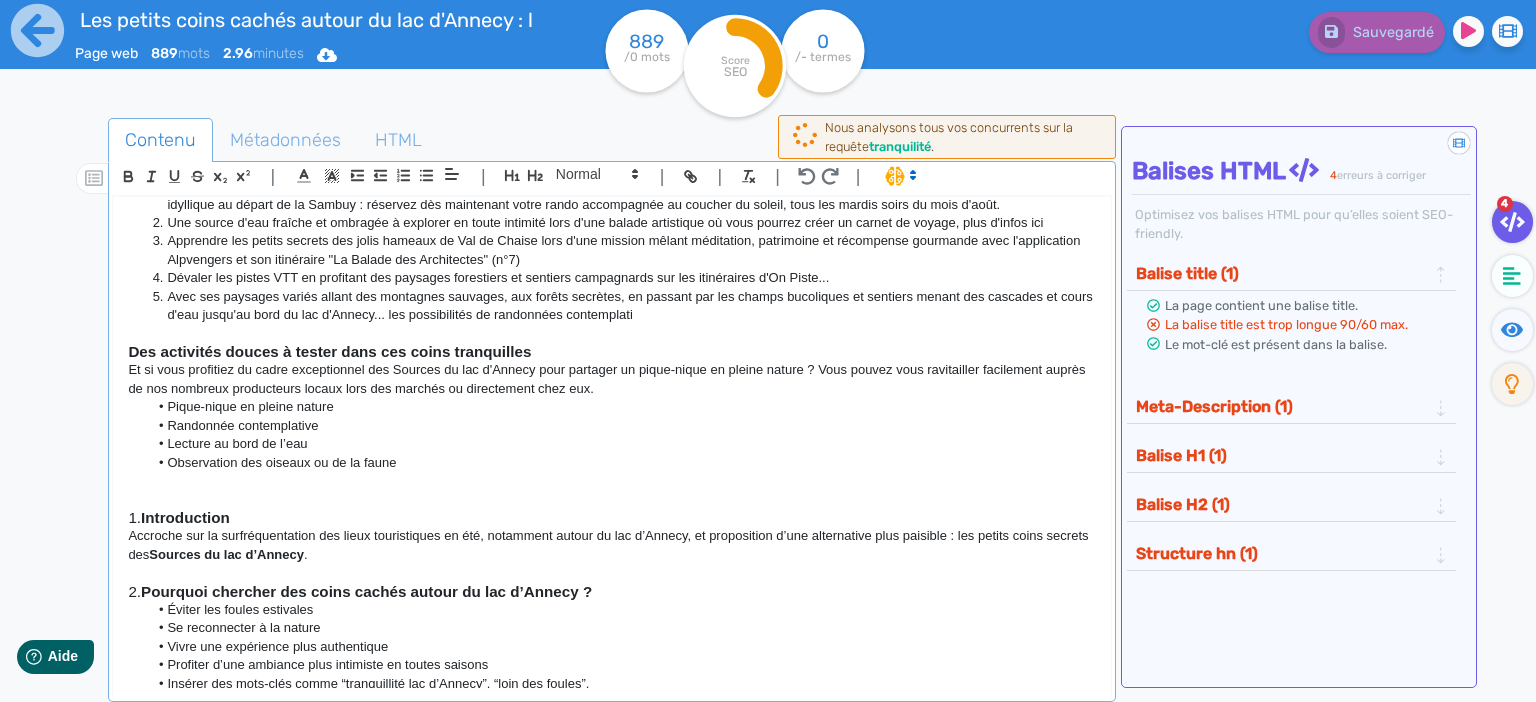 click on "Et si vous profitiez du cadre exceptionnel des Sources du lac d'Annecy pour partager un pique-nique en pleine nature ? Vous pouvez vous ravitailler facilement auprès de nos nombreux producteurs locaux lors des marchés ou directement chez eux." 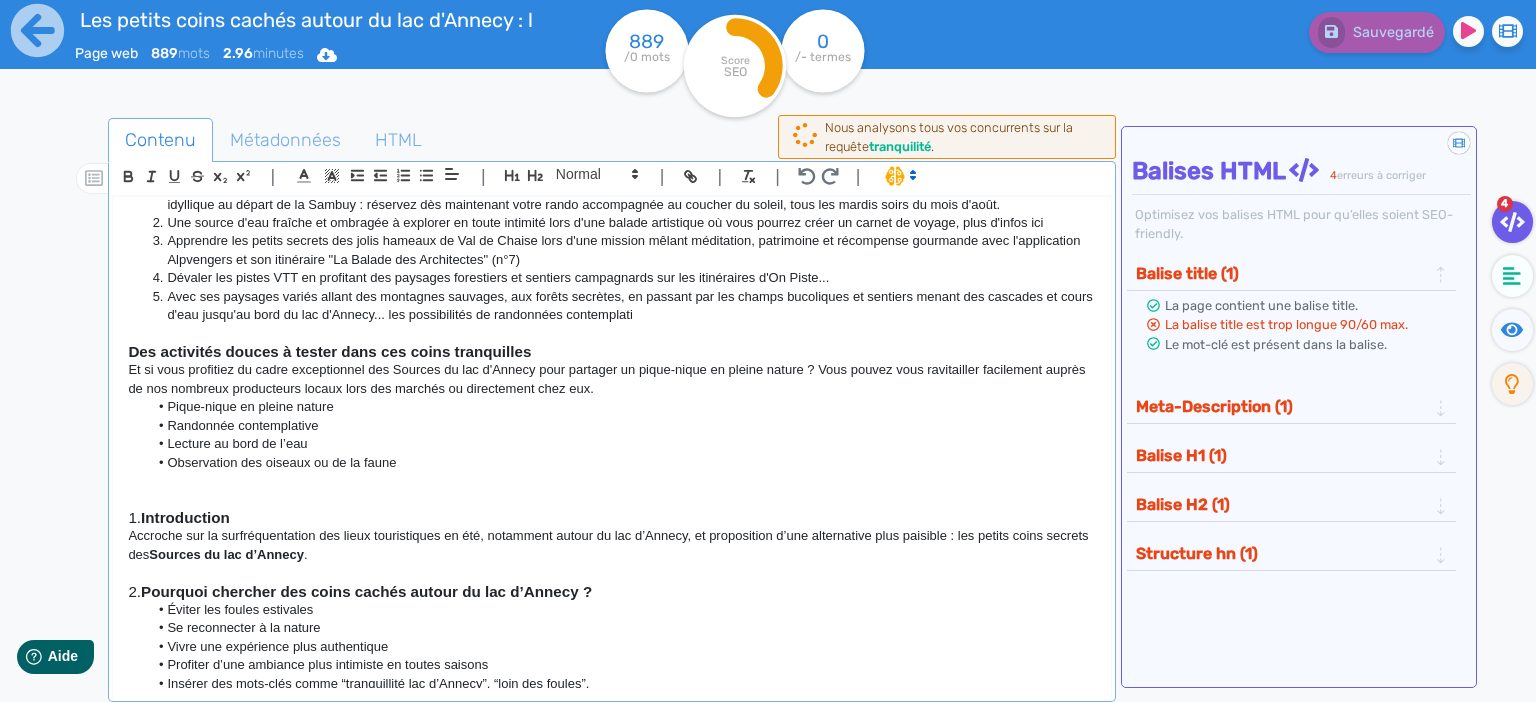 click on "Des activités douces à tester dans ces coins tranquilles" 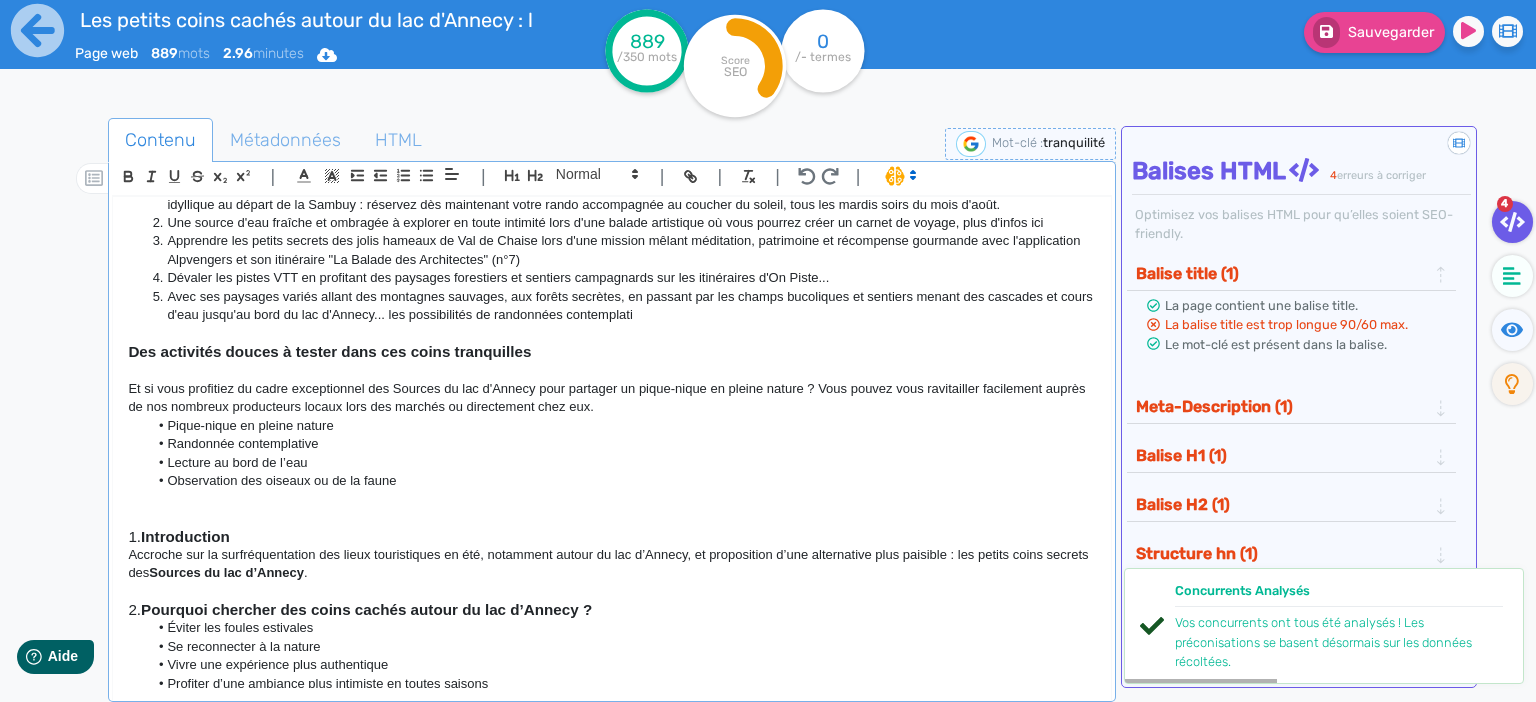 click on "Pique-nique en pleine nature" 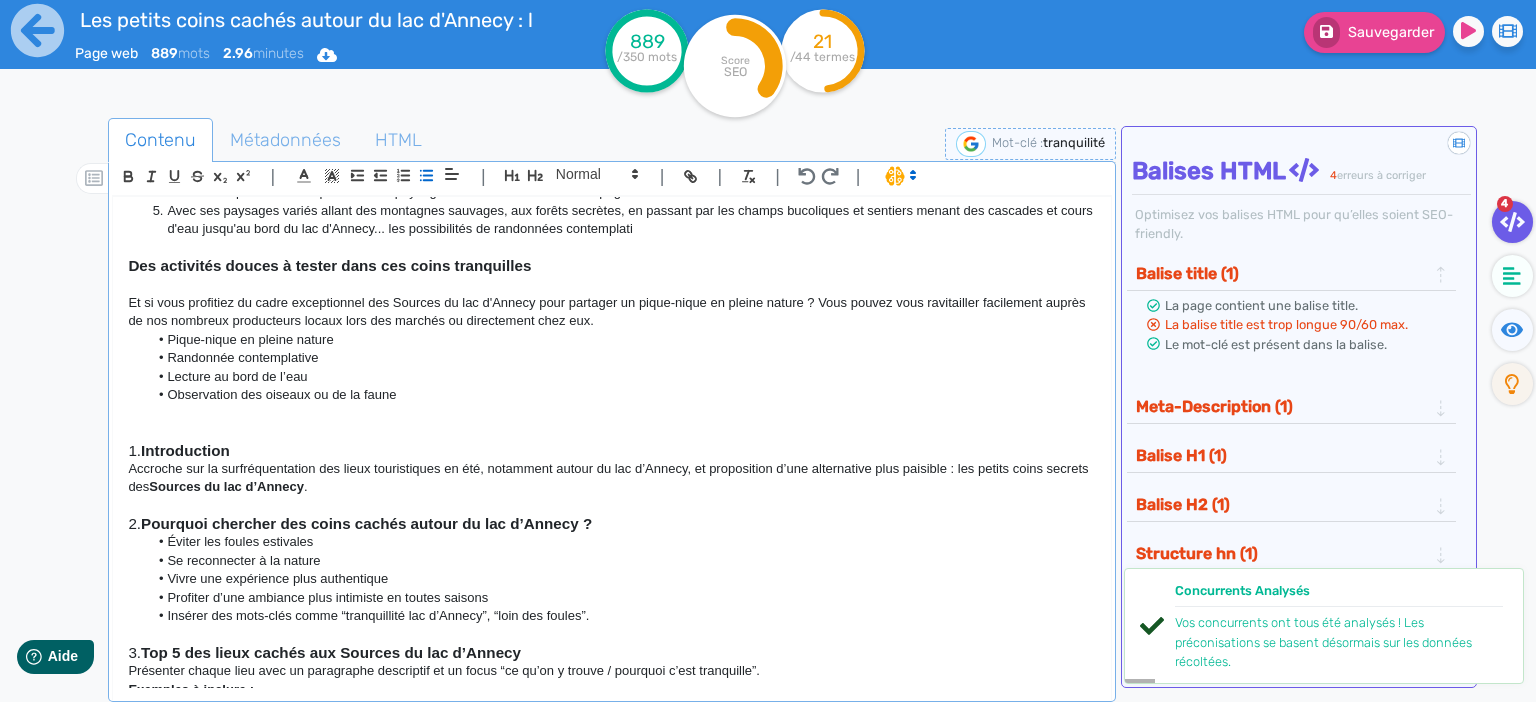 scroll, scrollTop: 518, scrollLeft: 0, axis: vertical 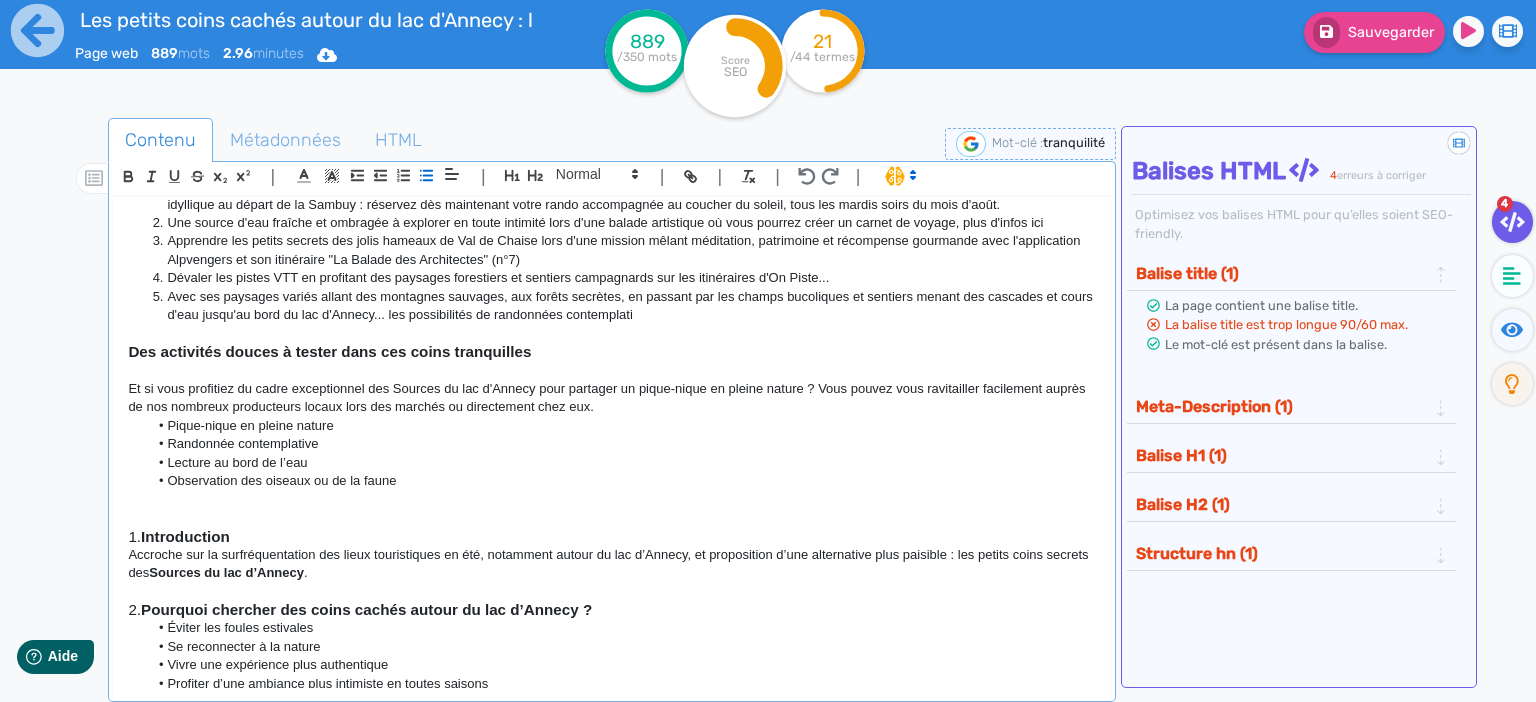 click on "Et si vous profitiez du cadre exceptionnel des Sources du lac d'Annecy pour partager un pique-nique en pleine nature ? Vous pouvez vous ravitailler facilement auprès de nos nombreux producteurs locaux lors des marchés ou directement chez eux." 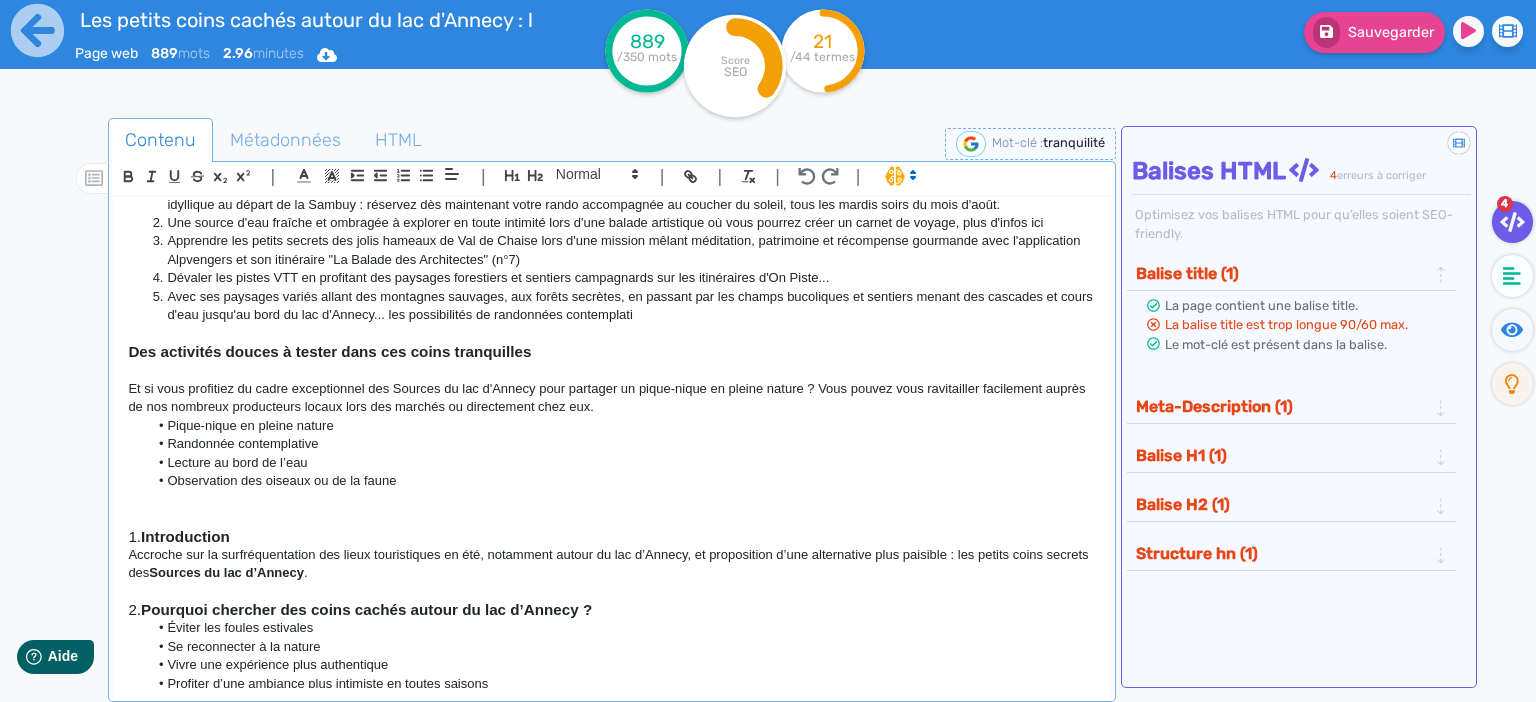 click on "Et si vous profitiez du cadre exceptionnel des Sources du lac d'Annecy pour partager un pique-nique en pleine nature ? Vous pouvez vous ravitailler facilement auprès de nos nombreux producteurs locaux lors des marchés ou directement chez eux." 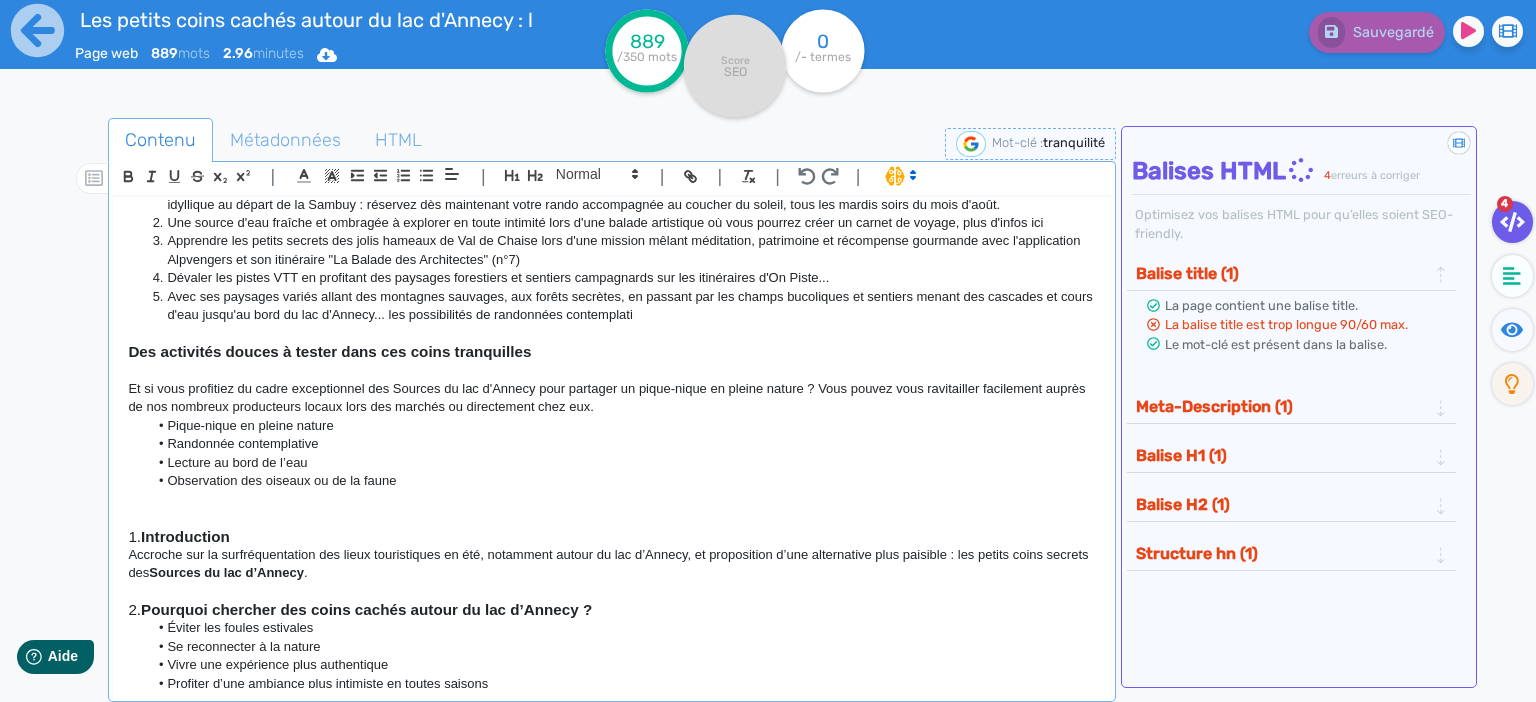 click on "Et si vous profitiez du cadre exceptionnel des Sources du lac d'Annecy pour partager un pique-nique en pleine nature ? Vous pouvez vous ravitailler facilement auprès de nos nombreux producteurs locaux lors des marchés ou directement chez eux." 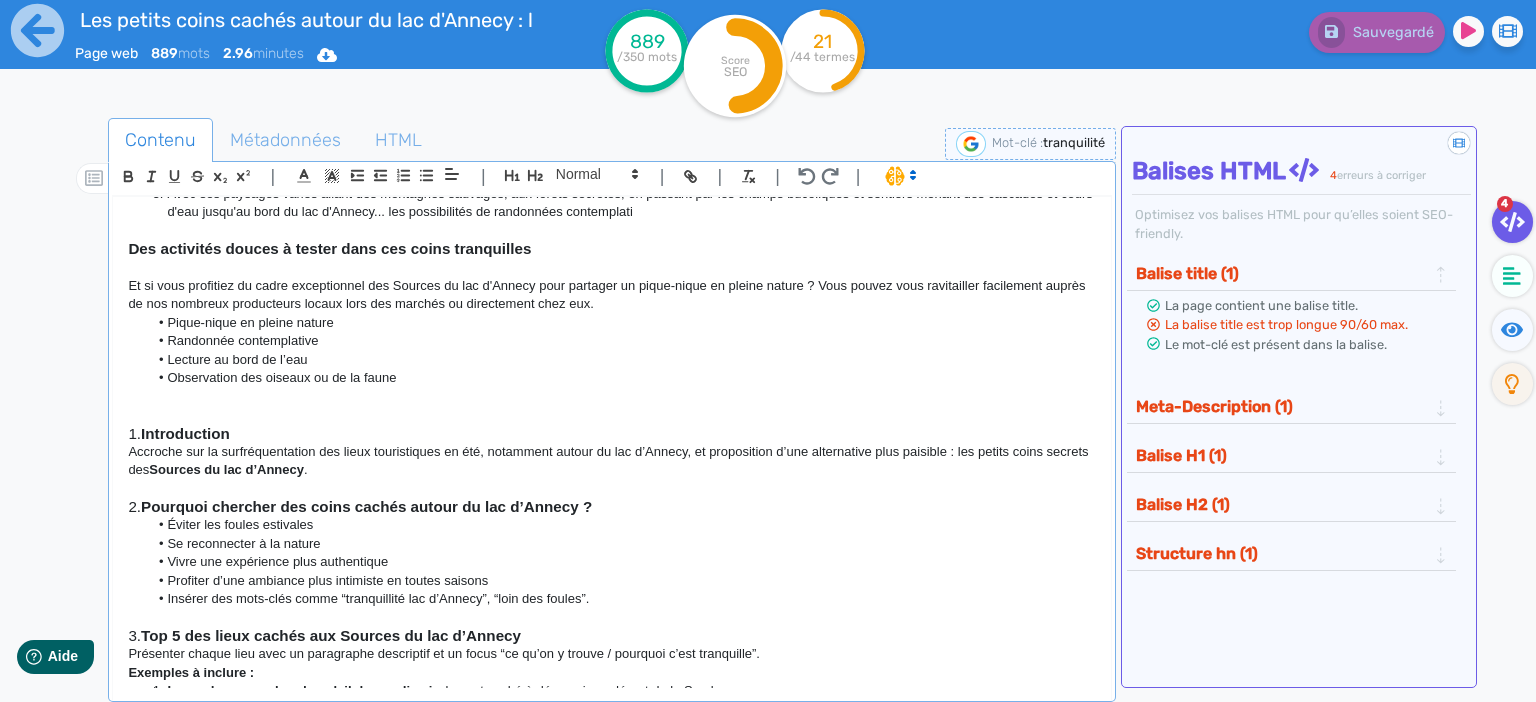 scroll, scrollTop: 604, scrollLeft: 0, axis: vertical 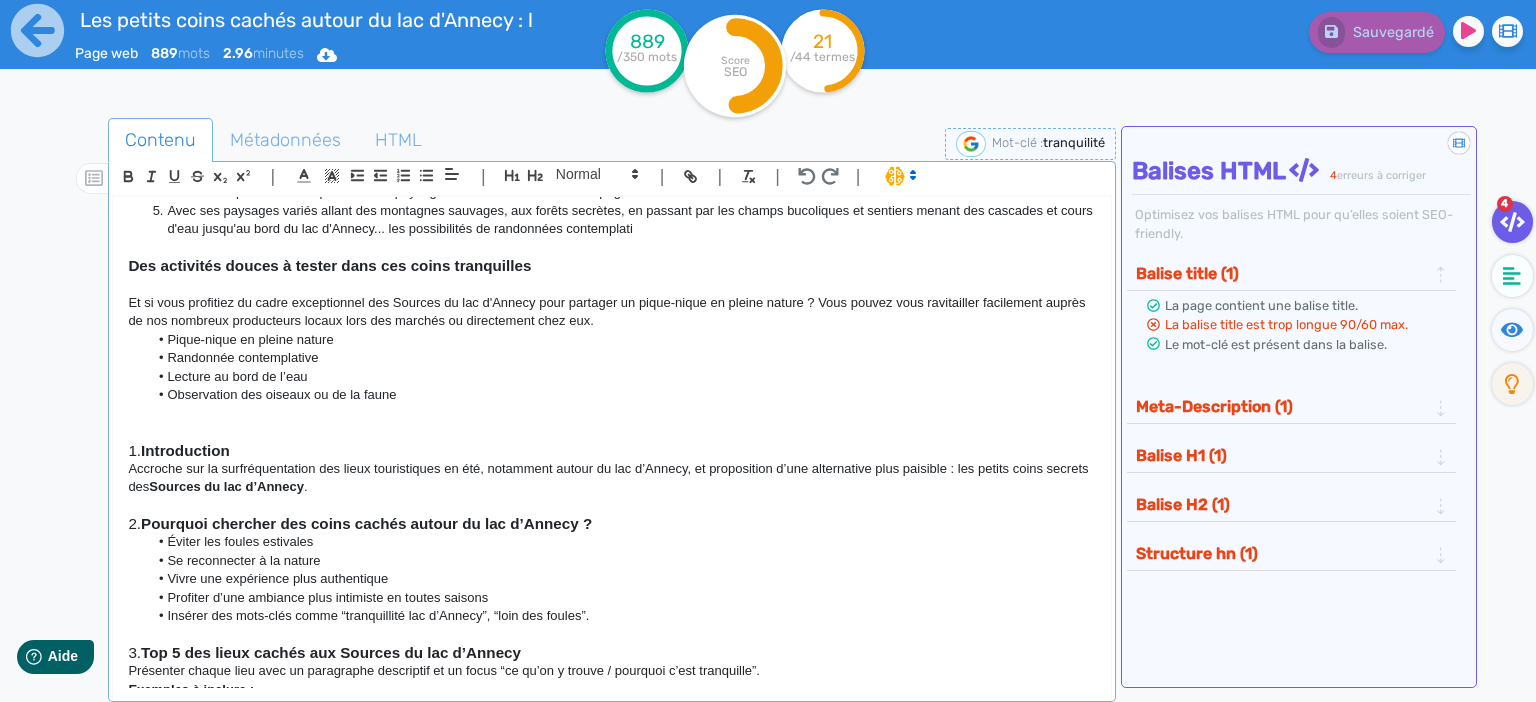 click on "Et si vous profitiez du cadre exceptionnel des Sources du lac d'Annecy pour partager un pique-nique en pleine nature ? Vous pouvez vous ravitailler facilement auprès de nos nombreux producteurs locaux lors des marchés ou directement chez eux." 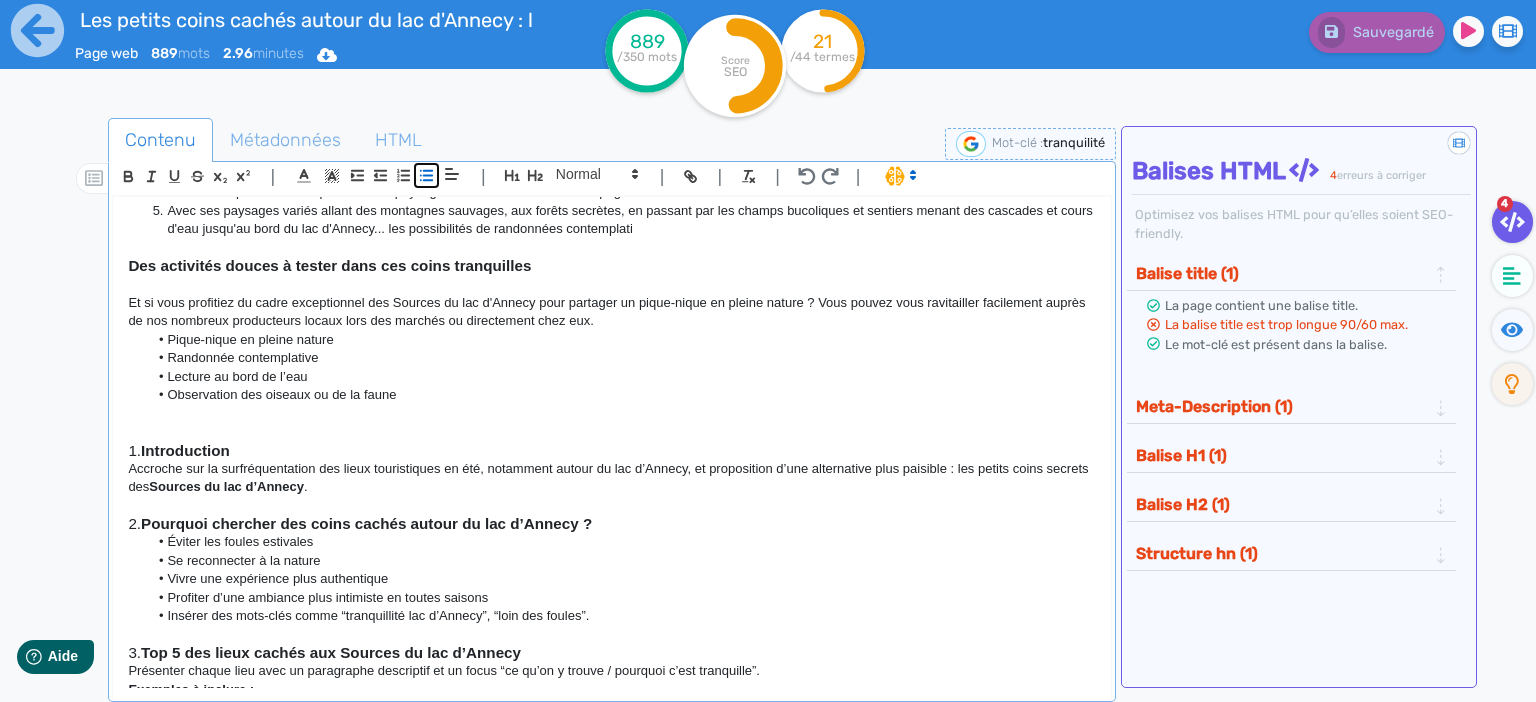click 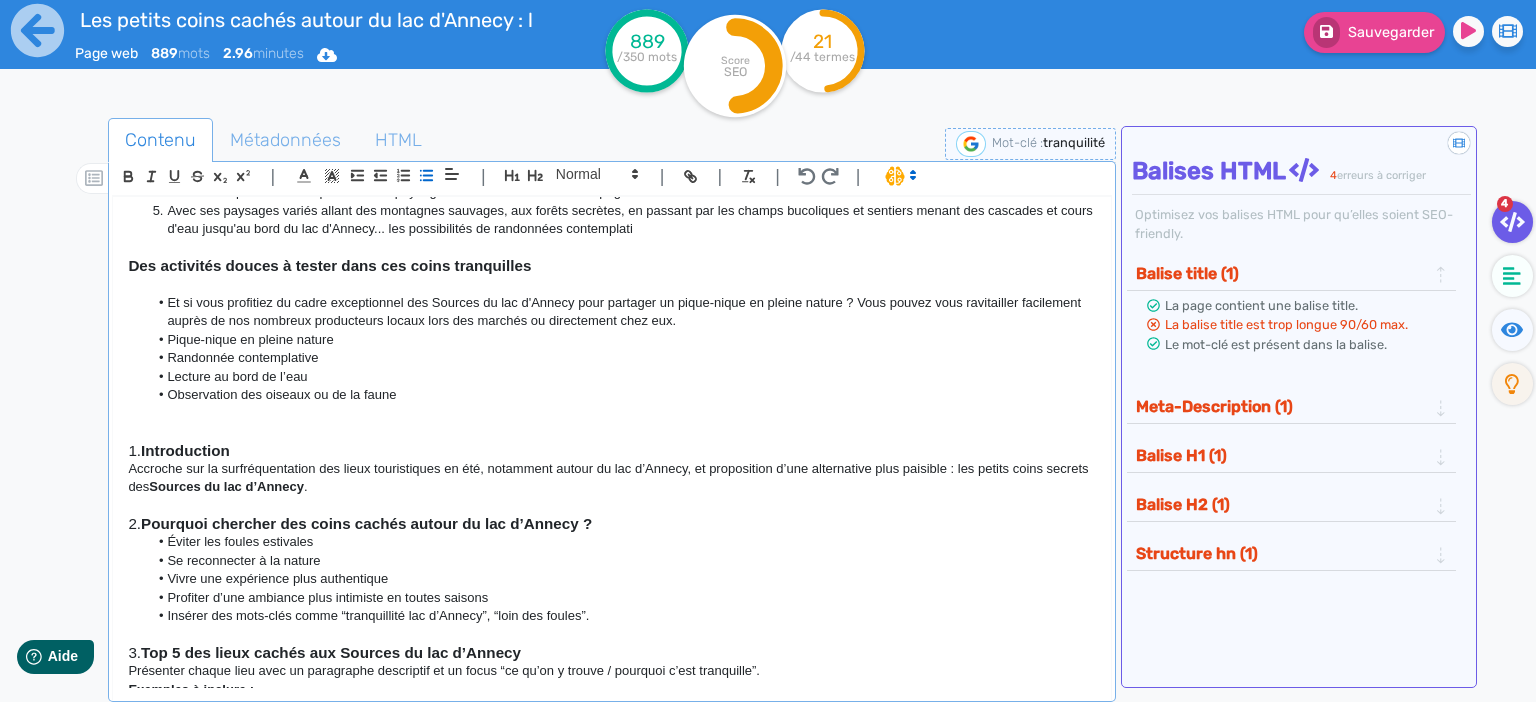 click on "Randonnée contemplative" 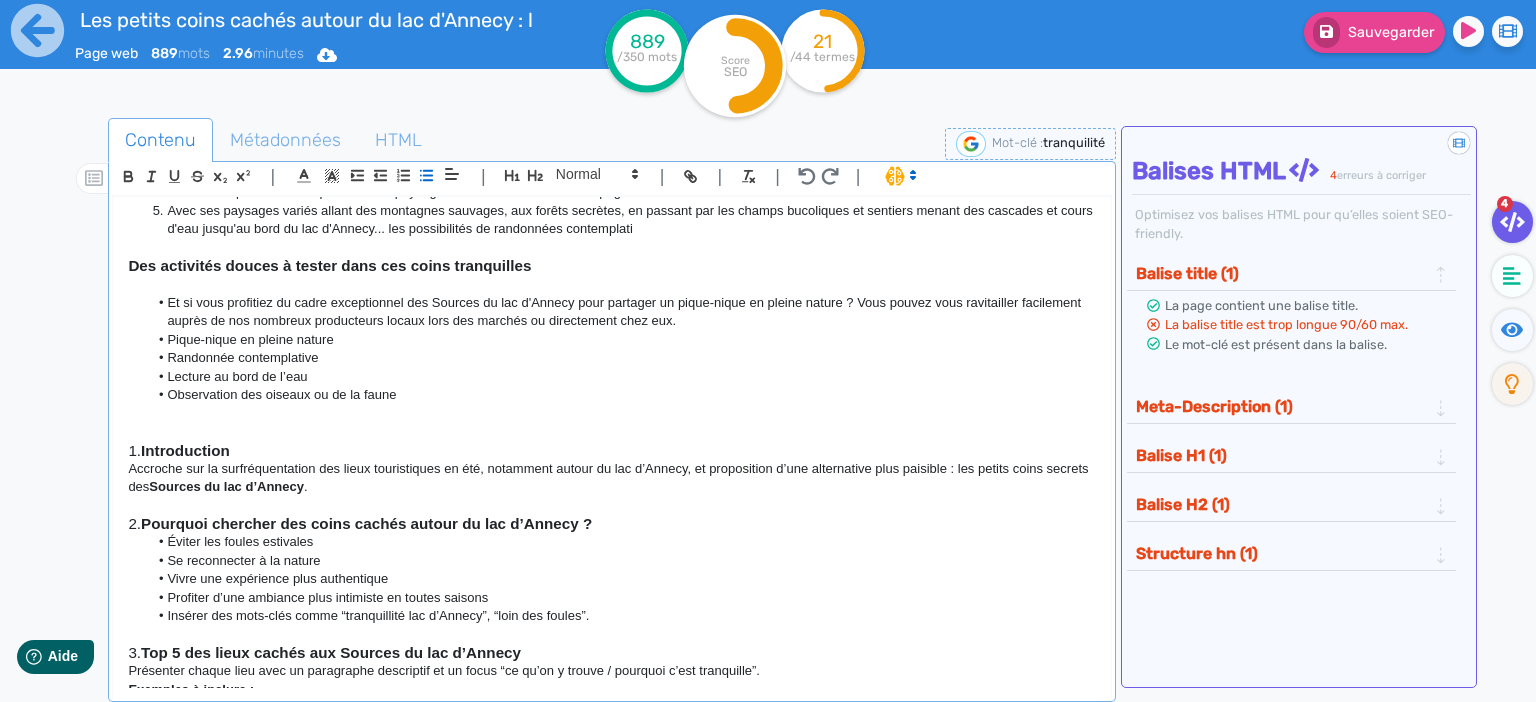 click on "Pique-nique en pleine nature" 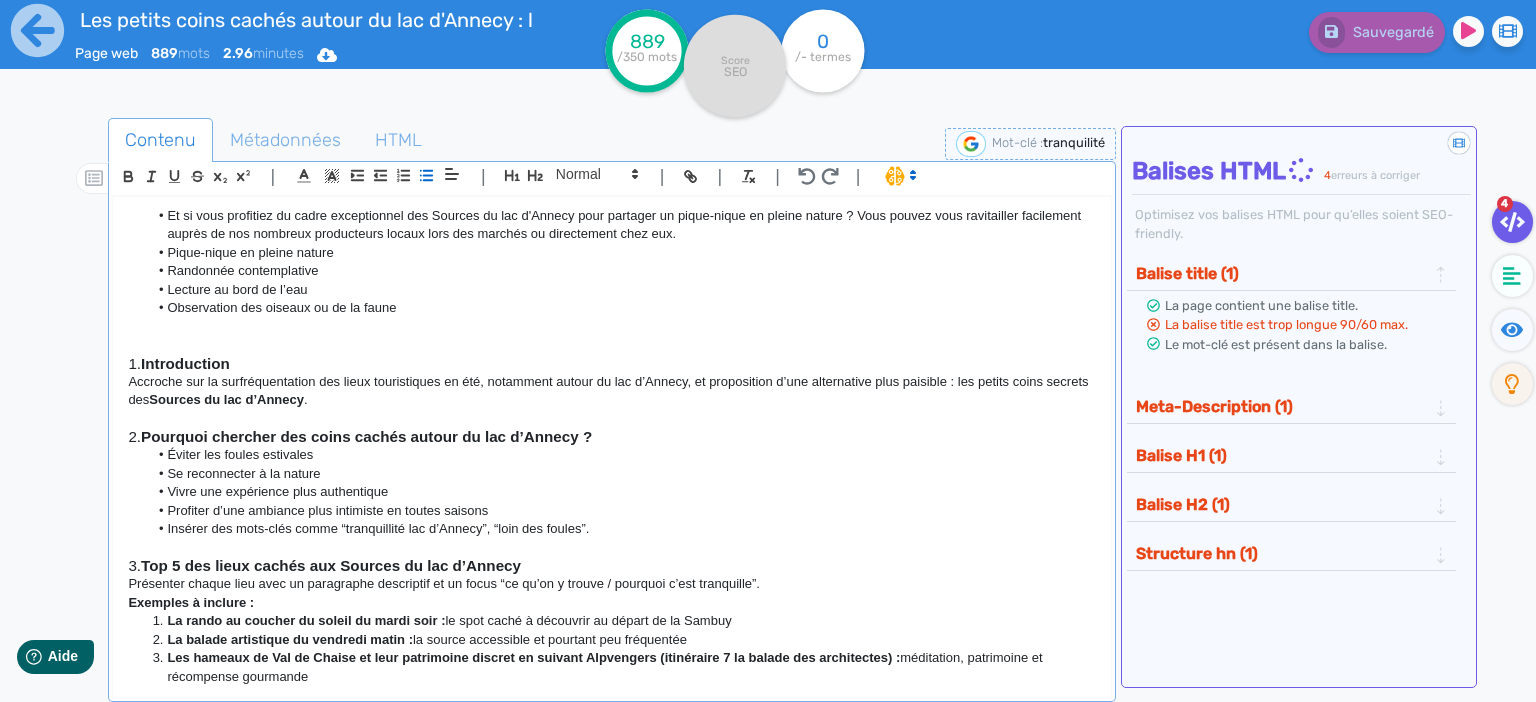 scroll, scrollTop: 604, scrollLeft: 0, axis: vertical 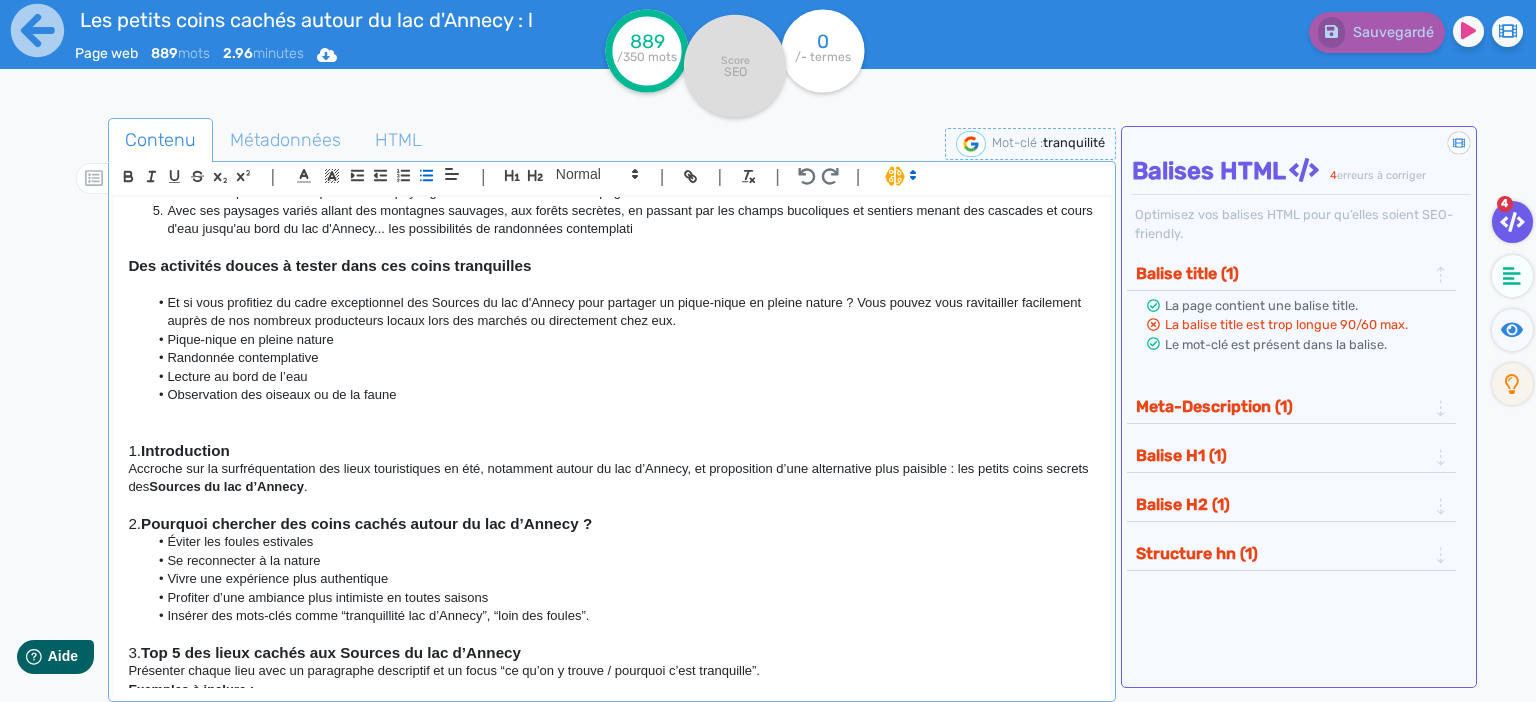 click on "Et si vous profitiez du cadre exceptionnel des Sources du lac d'Annecy pour partager un pique-nique en pleine nature ? Vous pouvez vous ravitailler facilement auprès de nos nombreux producteurs locaux lors des marchés ou directement chez eux." 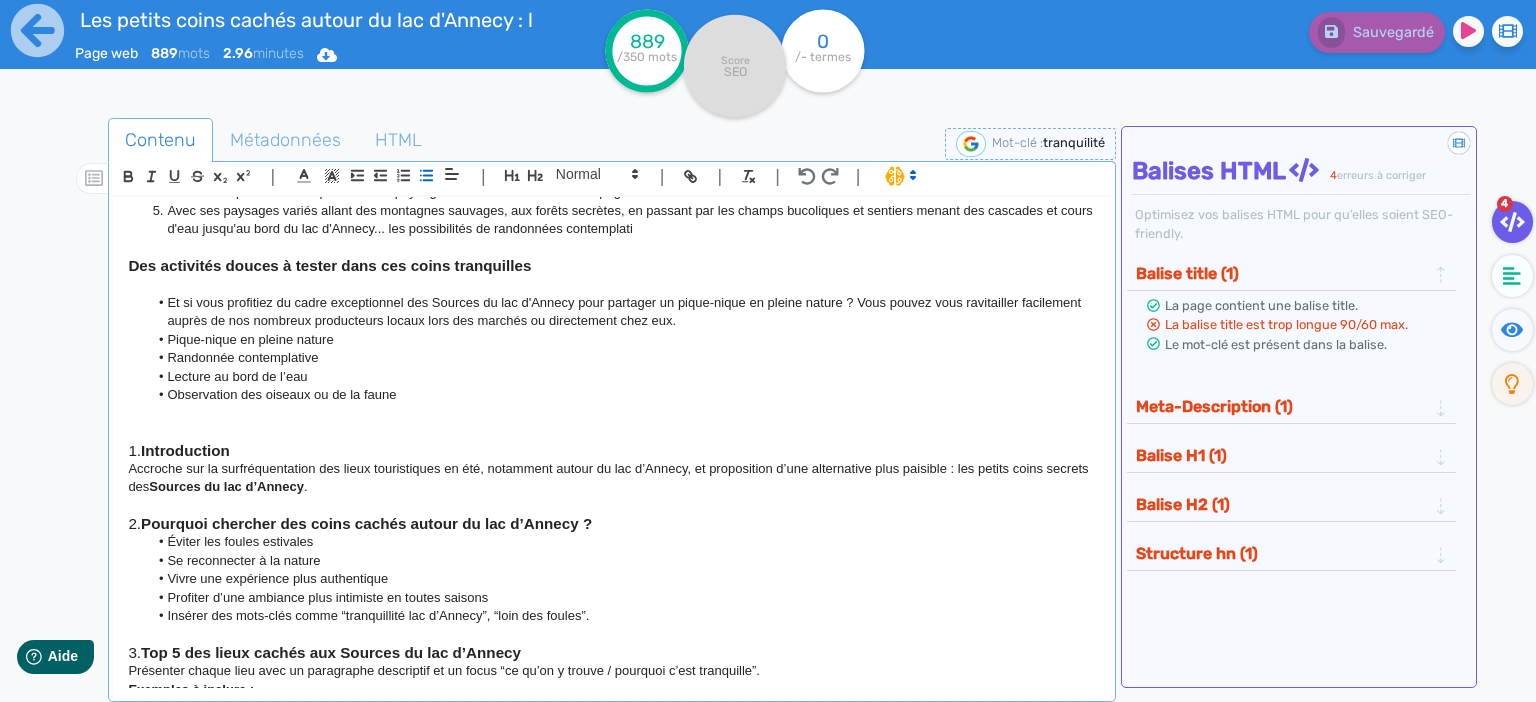type 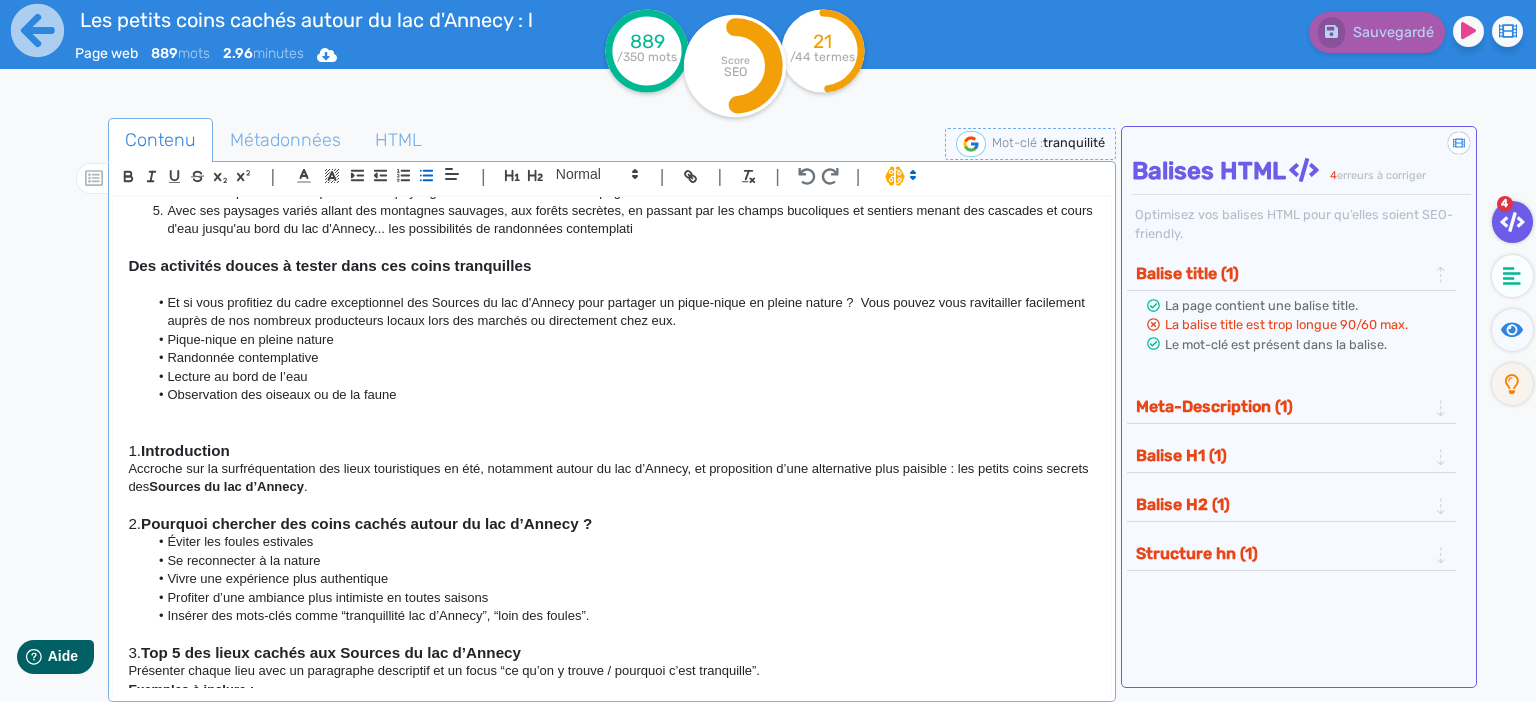 click 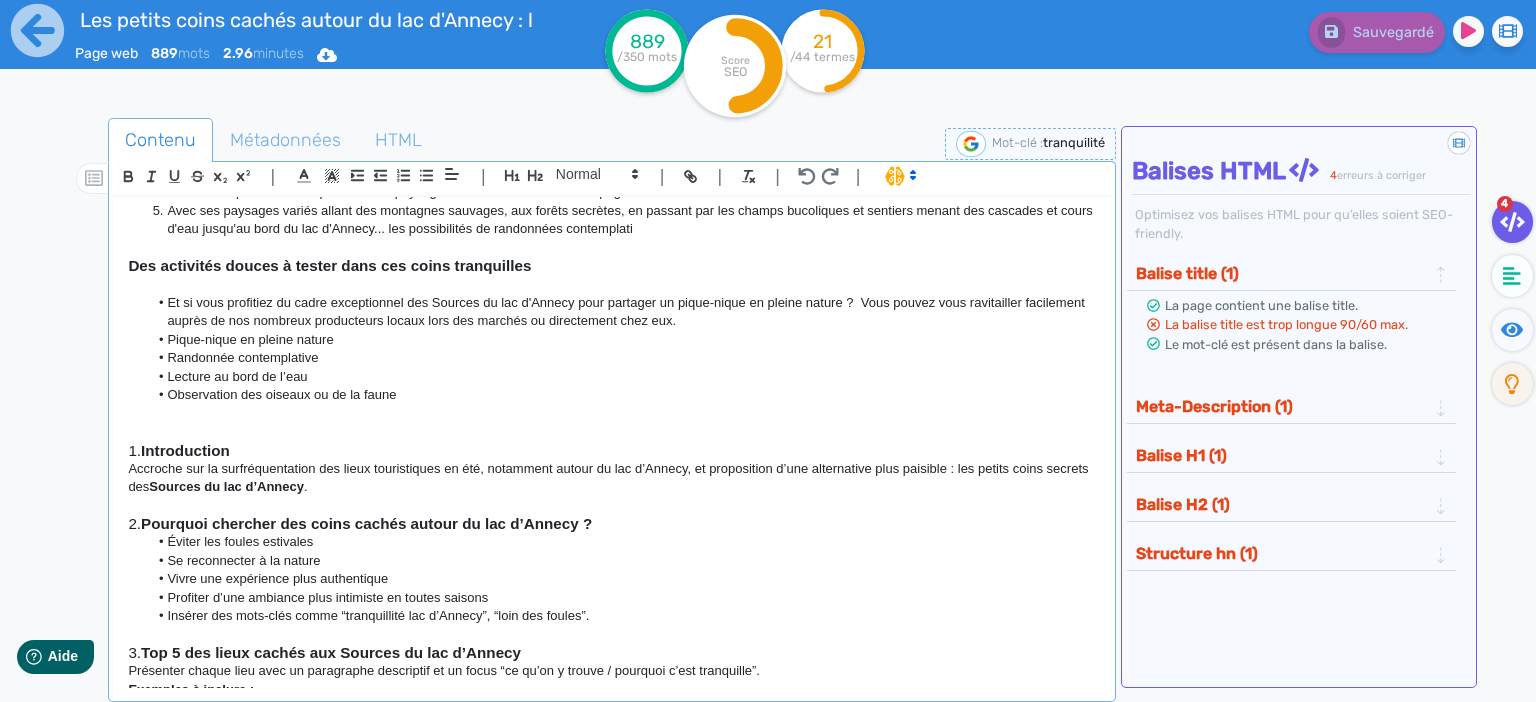 click on "Et si vous profitiez du cadre exceptionnel des Sources du lac d'Annecy pour partager un pique-nique en pleine nature ?  Vous pouvez vous ravitailler facilement auprès de nos nombreux producteurs locaux lors des marchés ou directement chez eux." 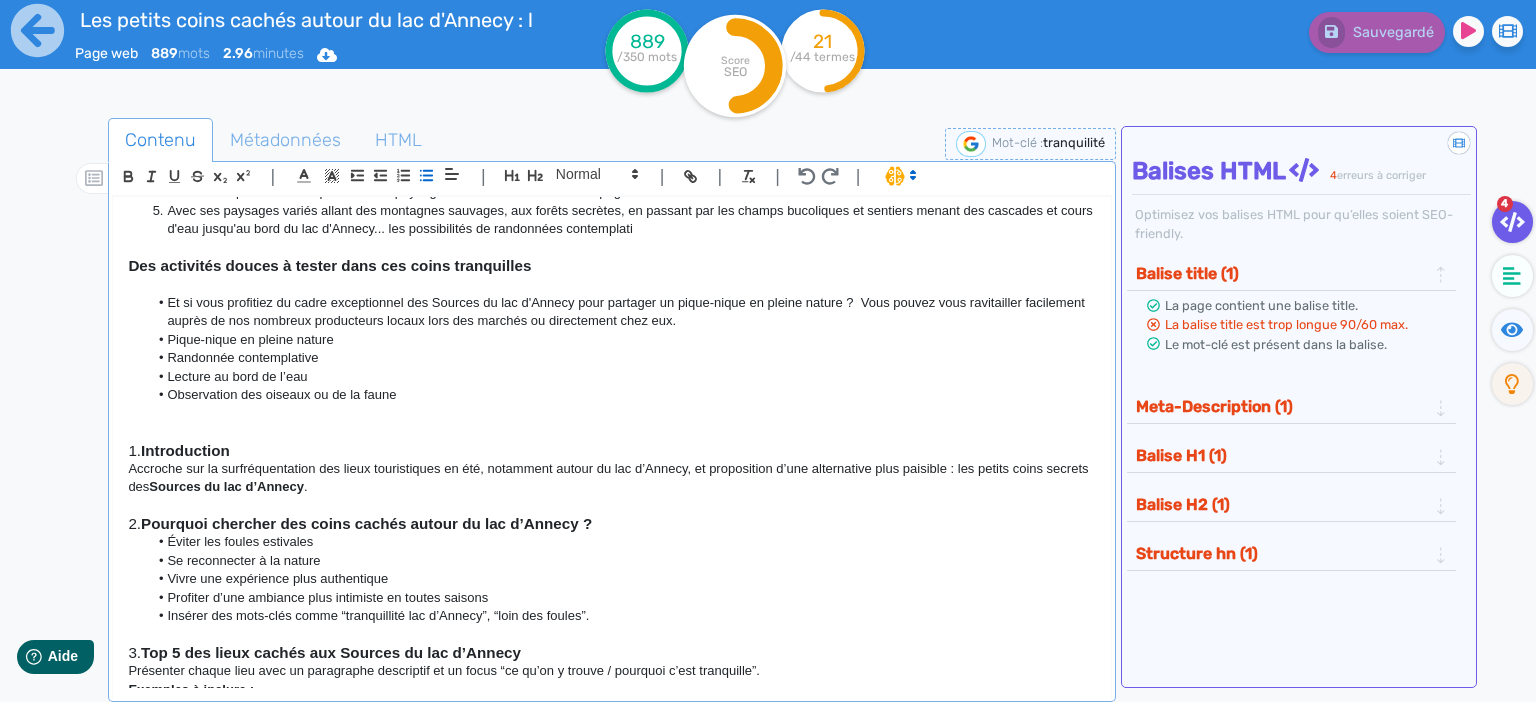 click on "Et si vous profitiez du cadre exceptionnel des Sources du lac d'Annecy pour partager un pique-nique en pleine nature ?  Vous pouvez vous ravitailler facilement auprès de nos nombreux producteurs locaux lors des marchés ou directement chez eux." 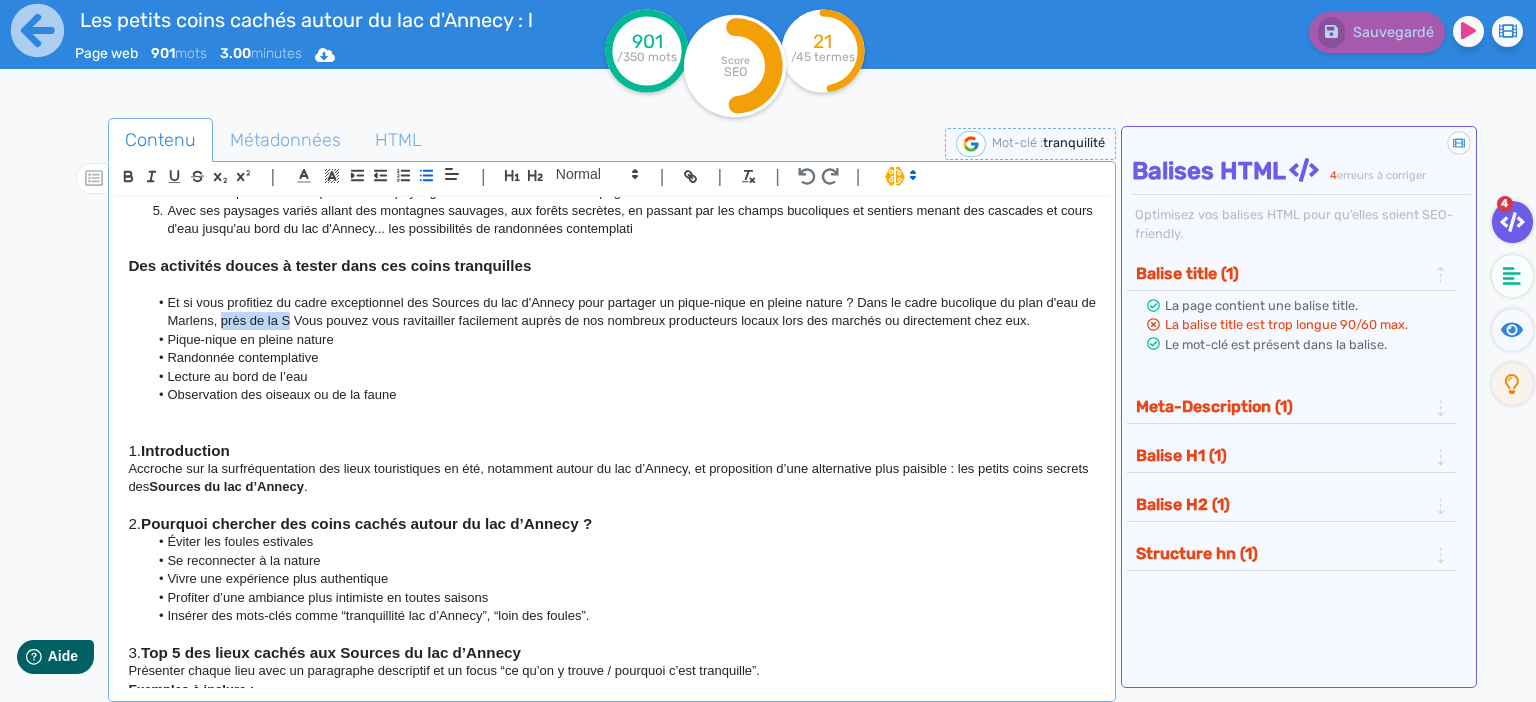 drag, startPoint x: 284, startPoint y: 322, endPoint x: 222, endPoint y: 317, distance: 62.201286 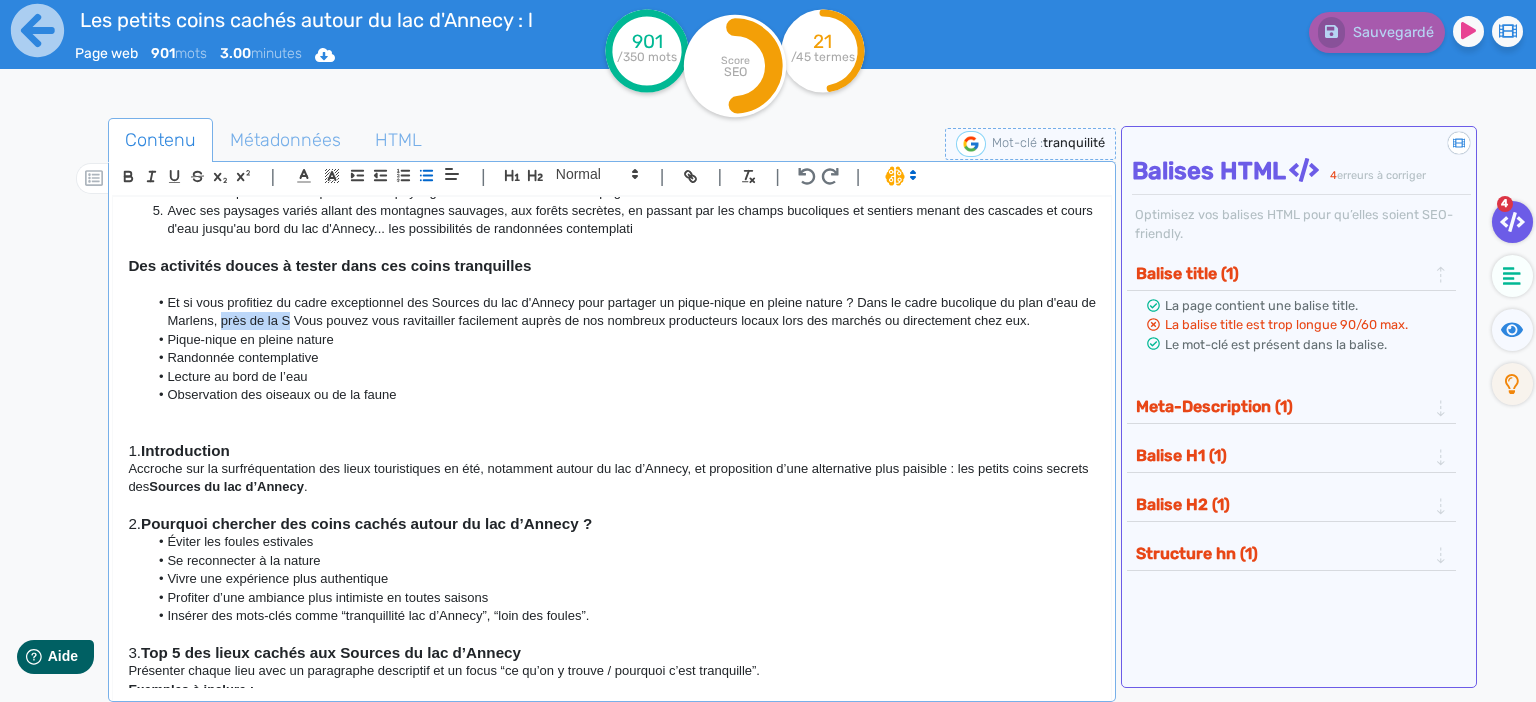 click on "Et si vous profitiez du cadre exceptionnel des Sources du lac d'Annecy pour partager un pique-nique en pleine nature ? Dans le cadre bucolique du plan d'eau de Marlens, près de la S Vous pouvez vous ravitailler facilement auprès de nos nombreux producteurs locaux lors des marchés ou directement chez eux." 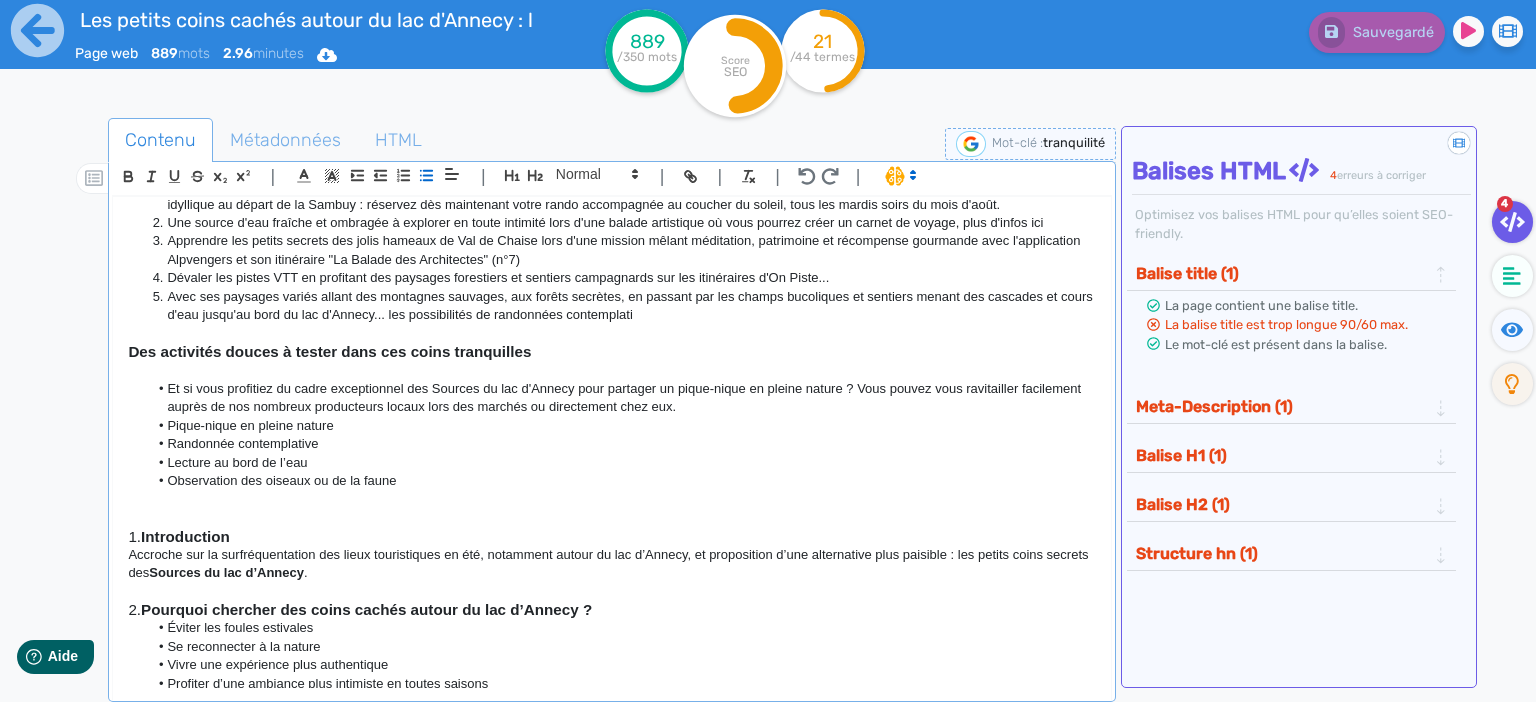 scroll, scrollTop: 432, scrollLeft: 0, axis: vertical 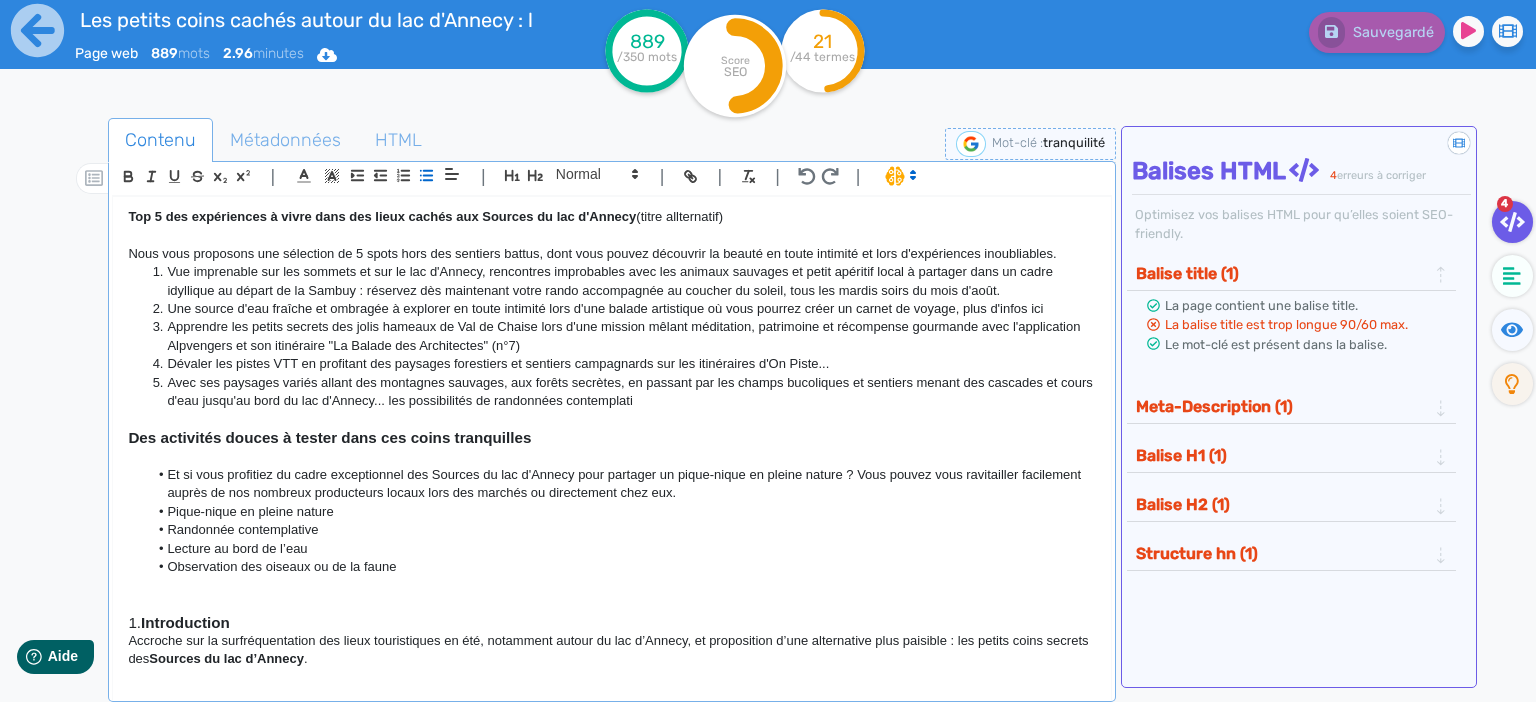 click on "Une source d'eau fraîche et ombragée à explorer en toute intimité lors d'une balade artistique où vous pourrez créer un carnet de voyage, plus d'infos ici" 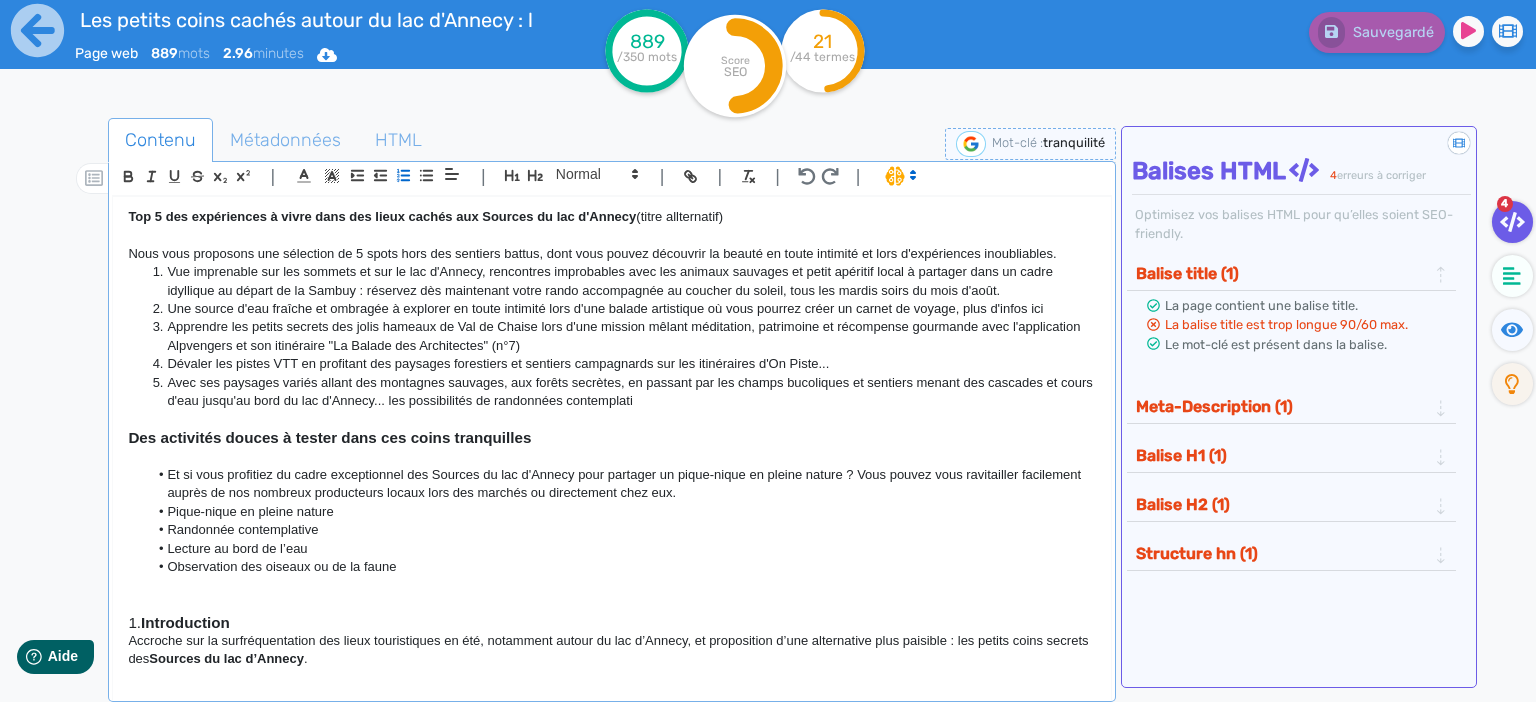click on "Apprendre les petits secrets des jolis hameaux de Val de Chaise lors d'une mission mêlant méditation, patrimoine et récompense gourmande avec l'application Alpvengers et son itinéraire "La Balade des Architectes" (n°7)" 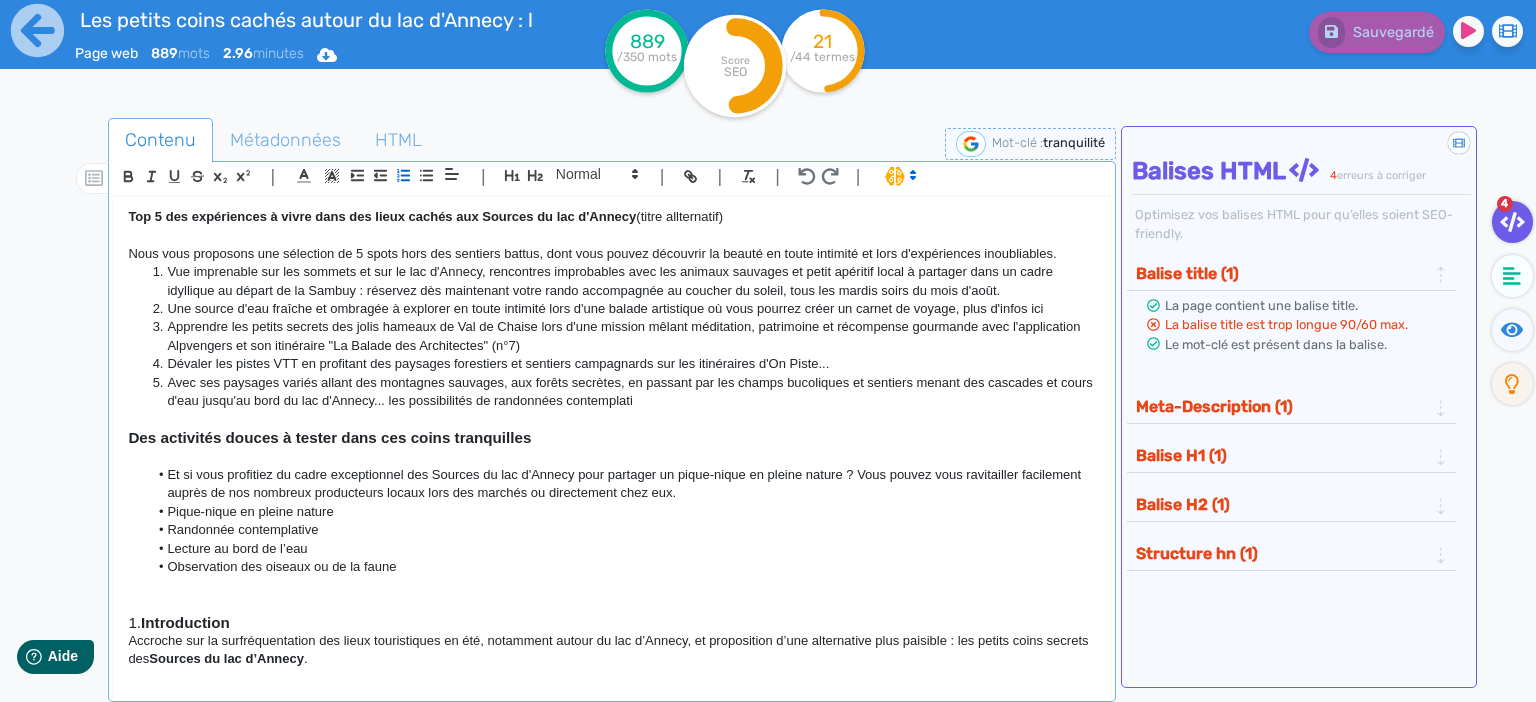 click on "Dévaler les pistes VTT en profitant des paysages forestiers et sentiers campagnards sur les itinéraires d'On Piste..." 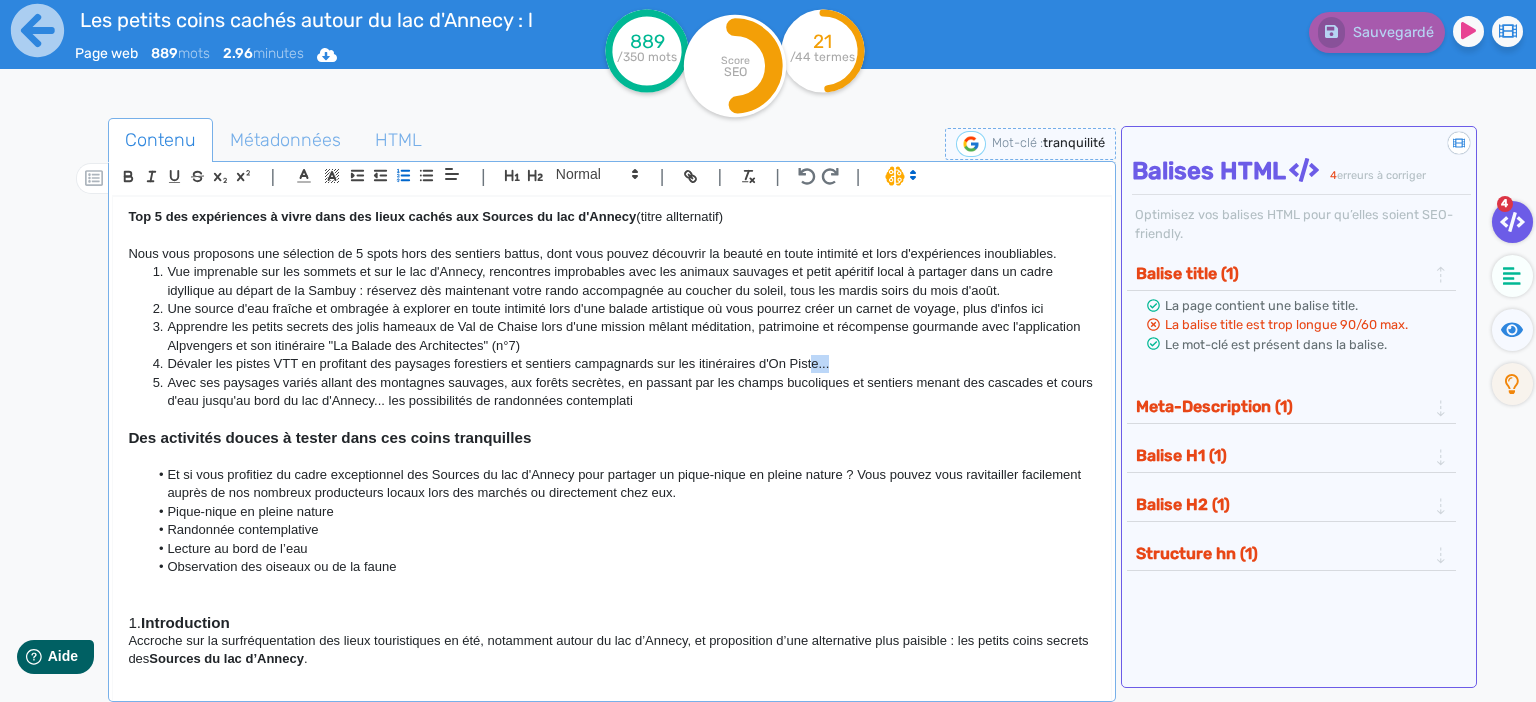 drag, startPoint x: 831, startPoint y: 362, endPoint x: 814, endPoint y: 365, distance: 17.262676 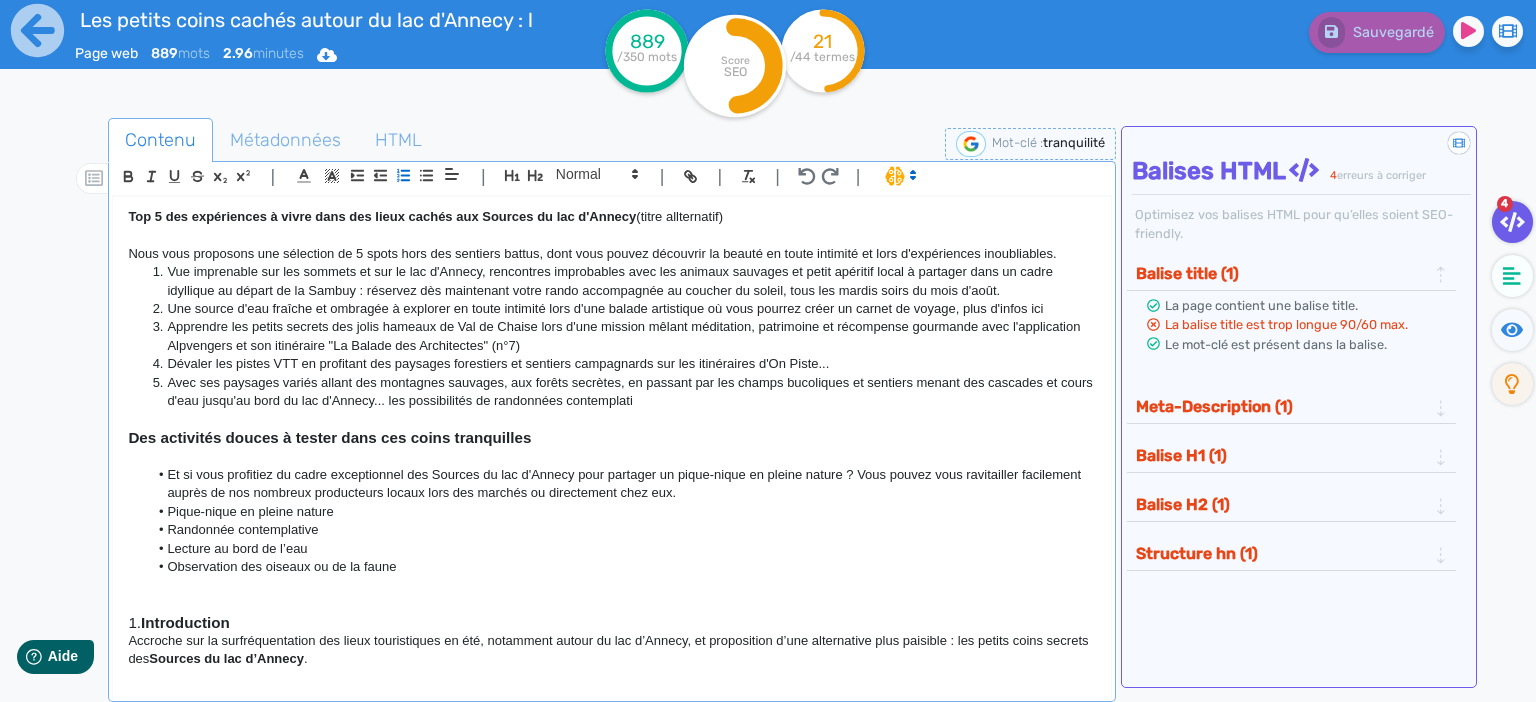 click on "Dévaler les pistes VTT en profitant des paysages forestiers et sentiers campagnards sur les itinéraires d'On Piste..." 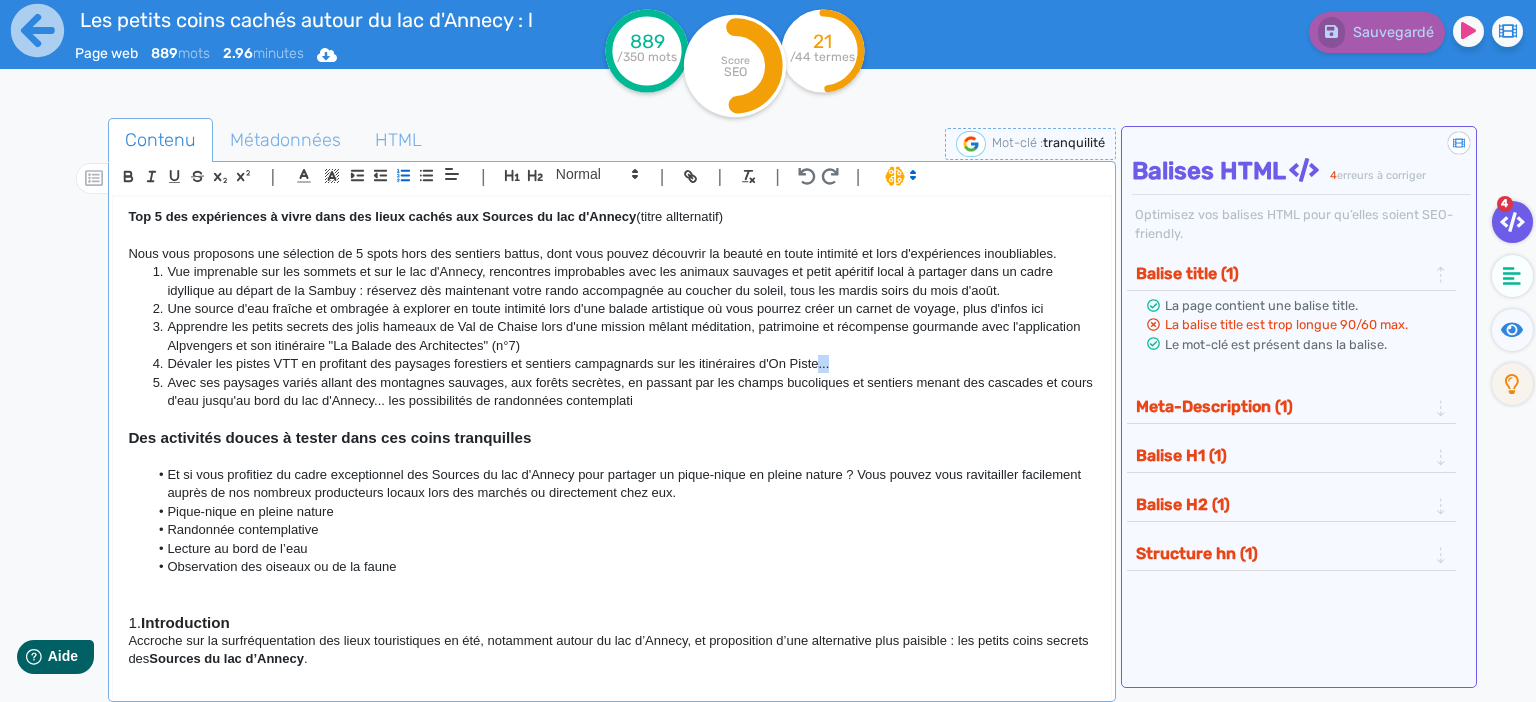 drag, startPoint x: 830, startPoint y: 366, endPoint x: 818, endPoint y: 372, distance: 13.416408 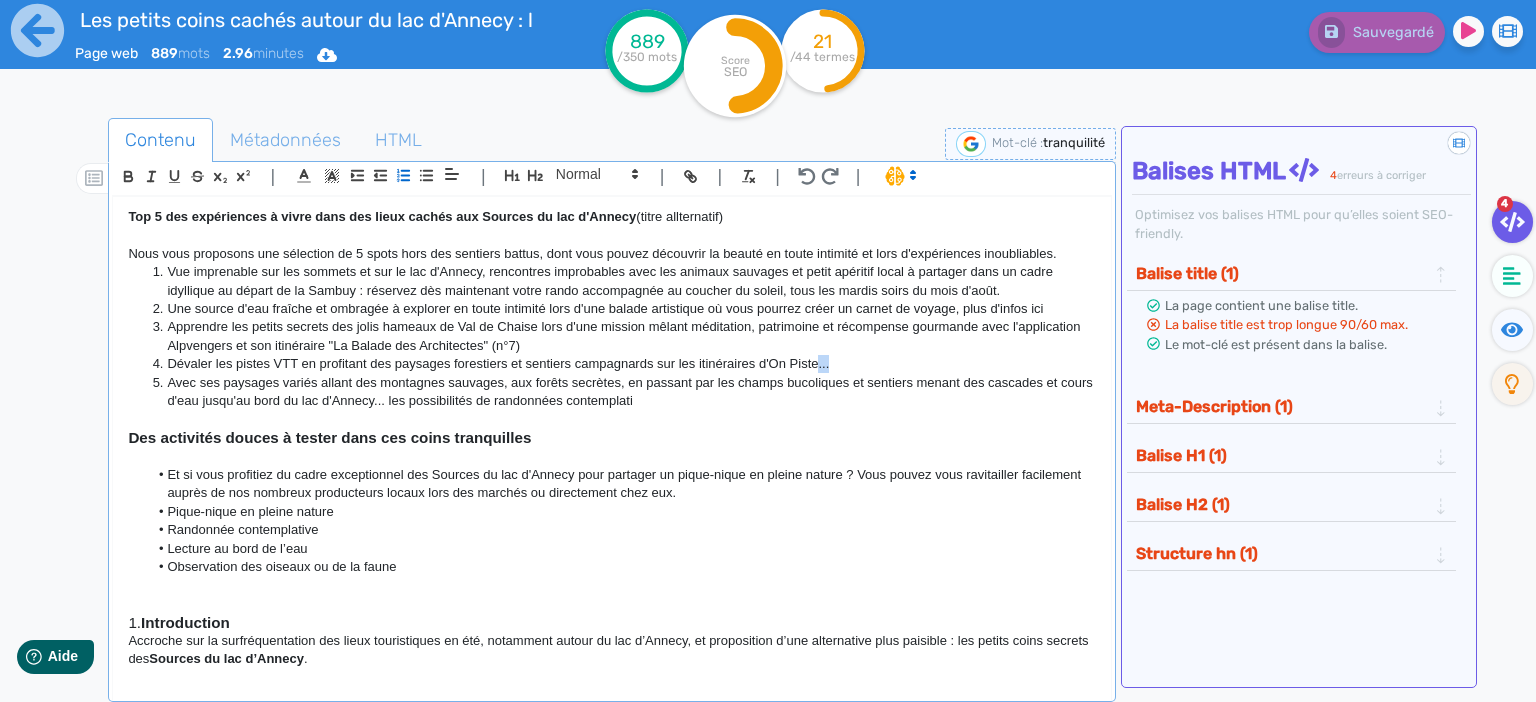 click on "Dévaler les pistes VTT en profitant des paysages forestiers et sentiers campagnards sur les itinéraires d'On Piste..." 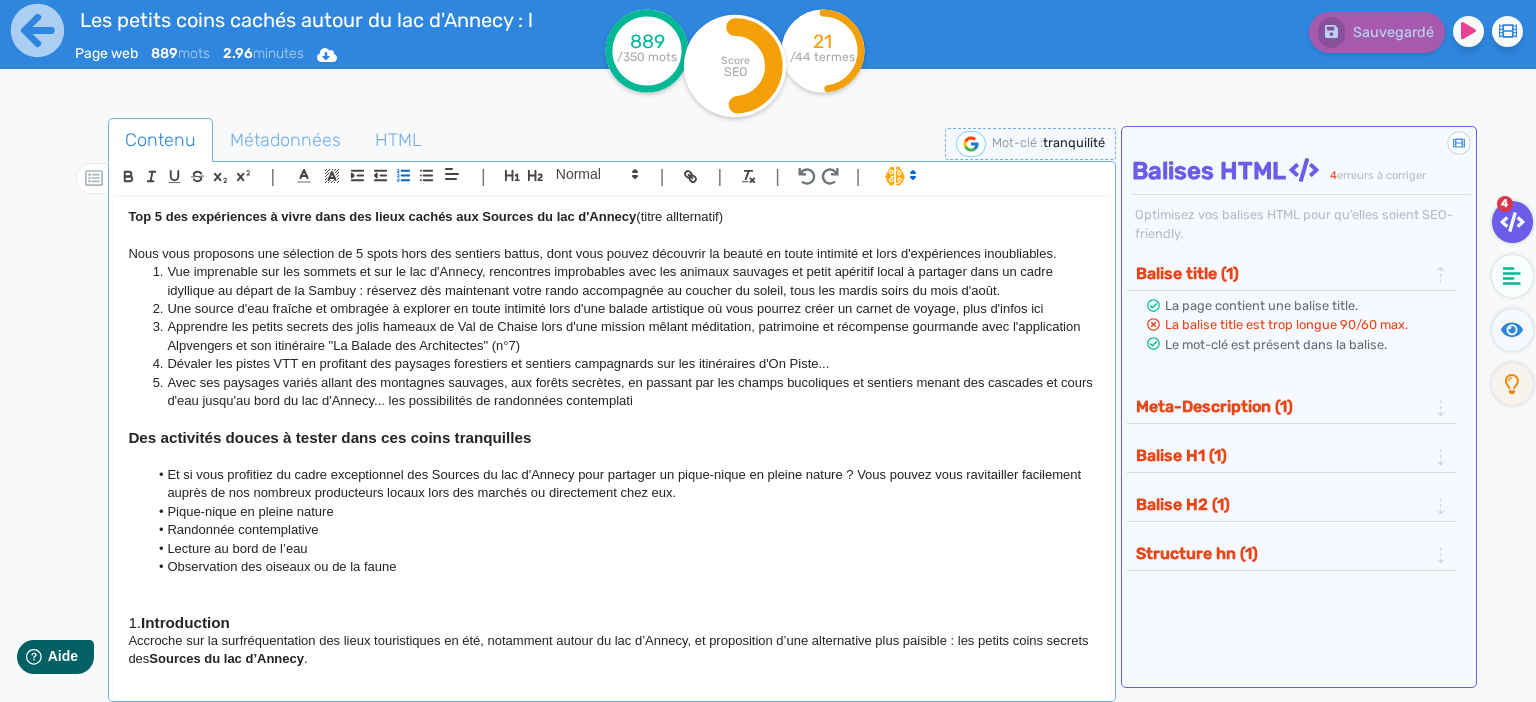 click on "Dévaler les pistes VTT en profitant des paysages forestiers et sentiers campagnards sur les itinéraires d'On Piste..." 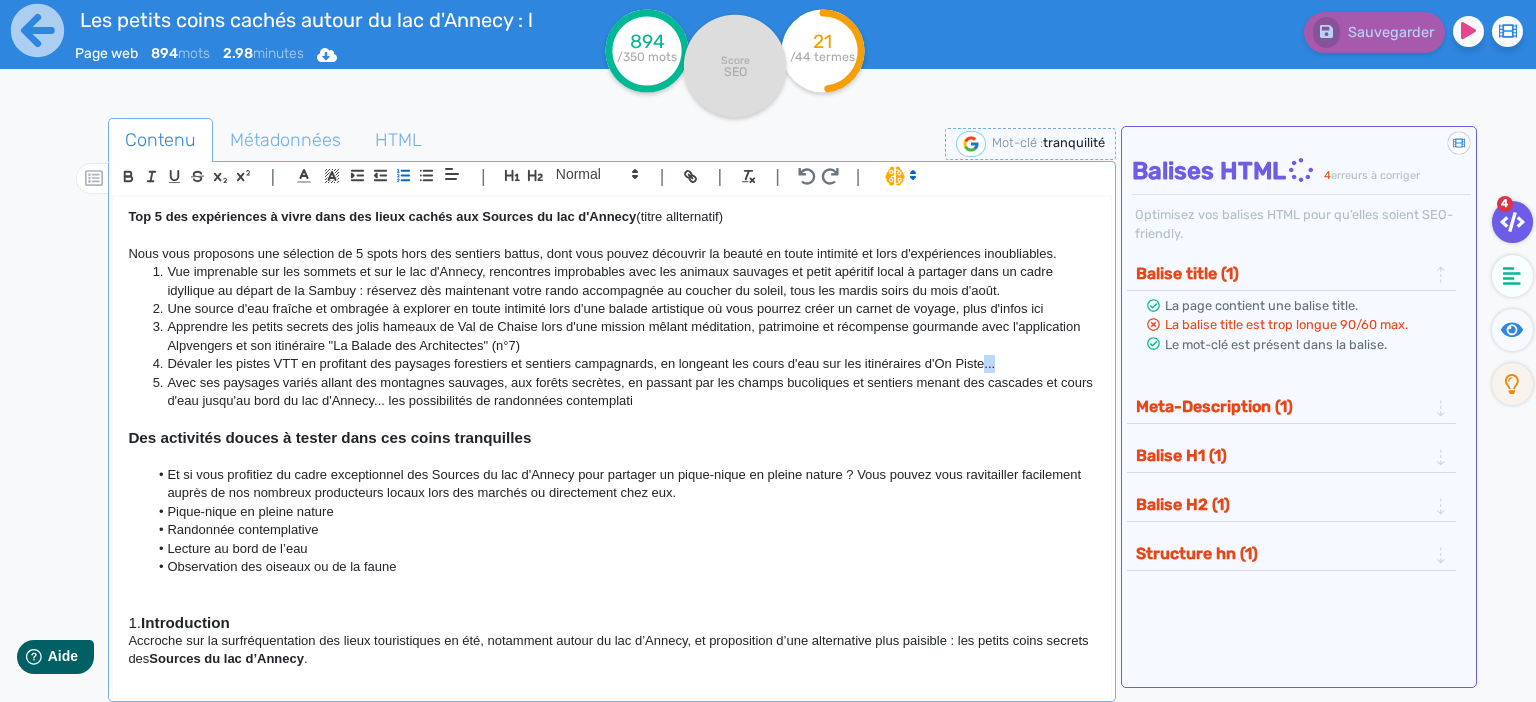drag, startPoint x: 986, startPoint y: 359, endPoint x: 1005, endPoint y: 371, distance: 22.472204 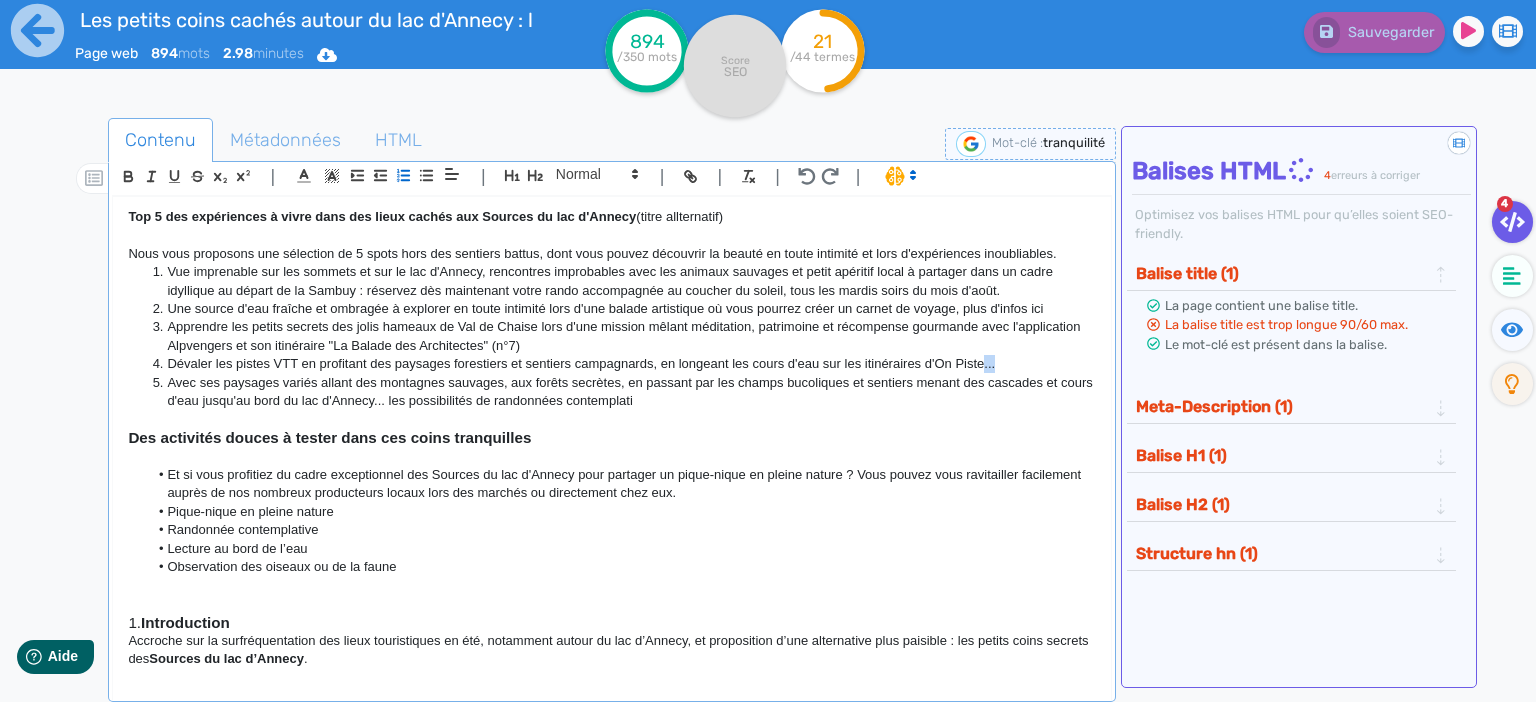 click on "Dévaler les pistes VTT en profitant des paysages forestiers et sentiers campagnards, en longeant les cours d'eau sur les itinéraires d'On Piste..." 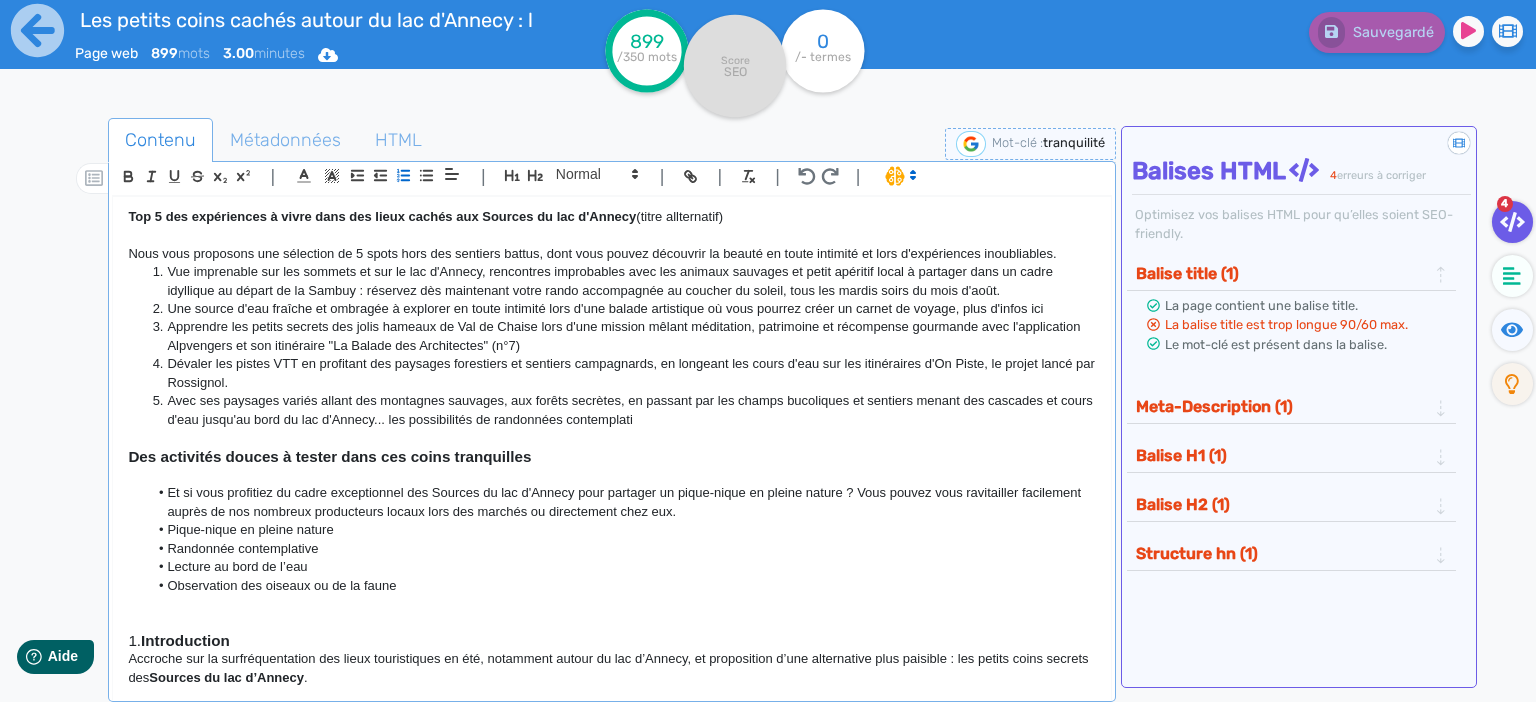 scroll, scrollTop: 518, scrollLeft: 0, axis: vertical 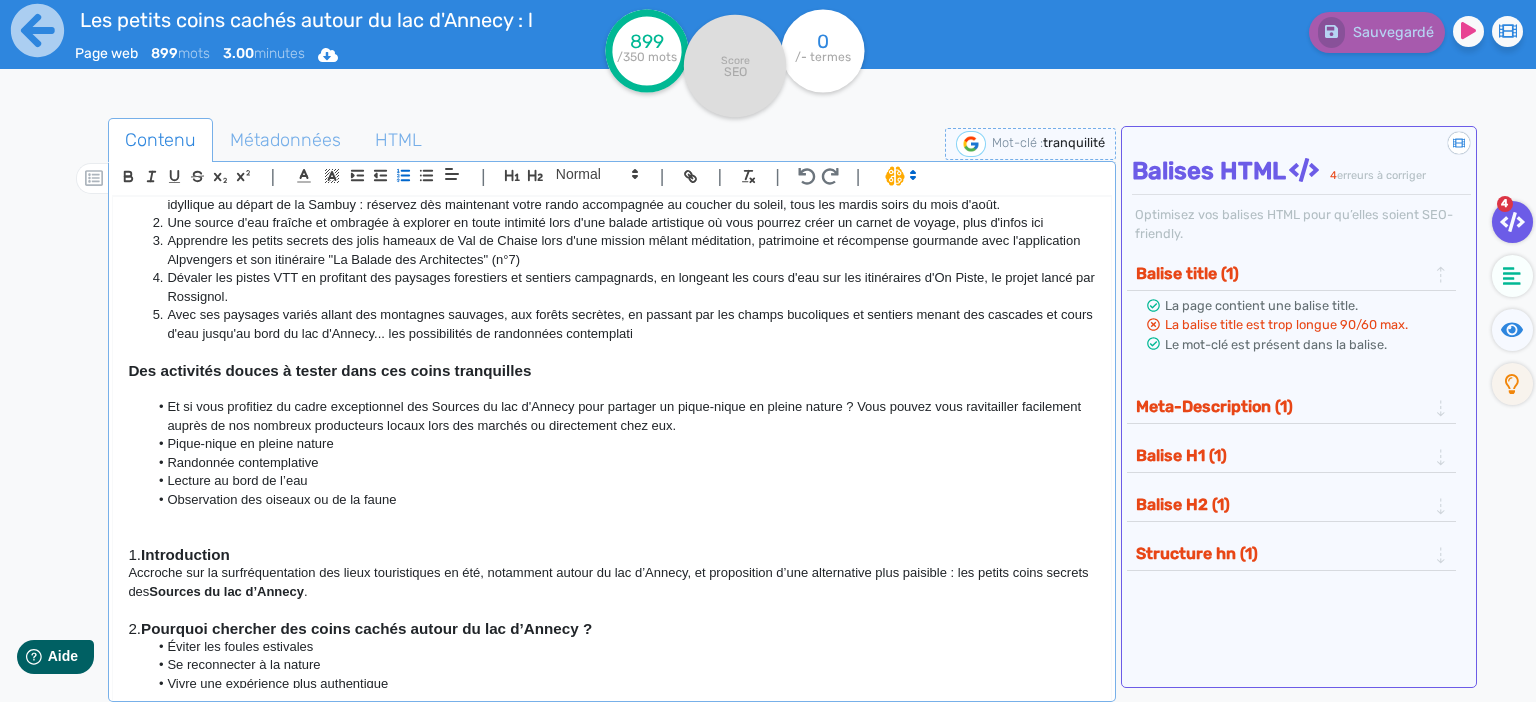 click on "Et si vous profitiez du cadre exceptionnel des Sources du lac d'Annecy pour partager un pique-nique en pleine nature ? Vous pouvez vous ravitailler facilement auprès de nos nombreux producteurs locaux lors des marchés ou directement chez eux." 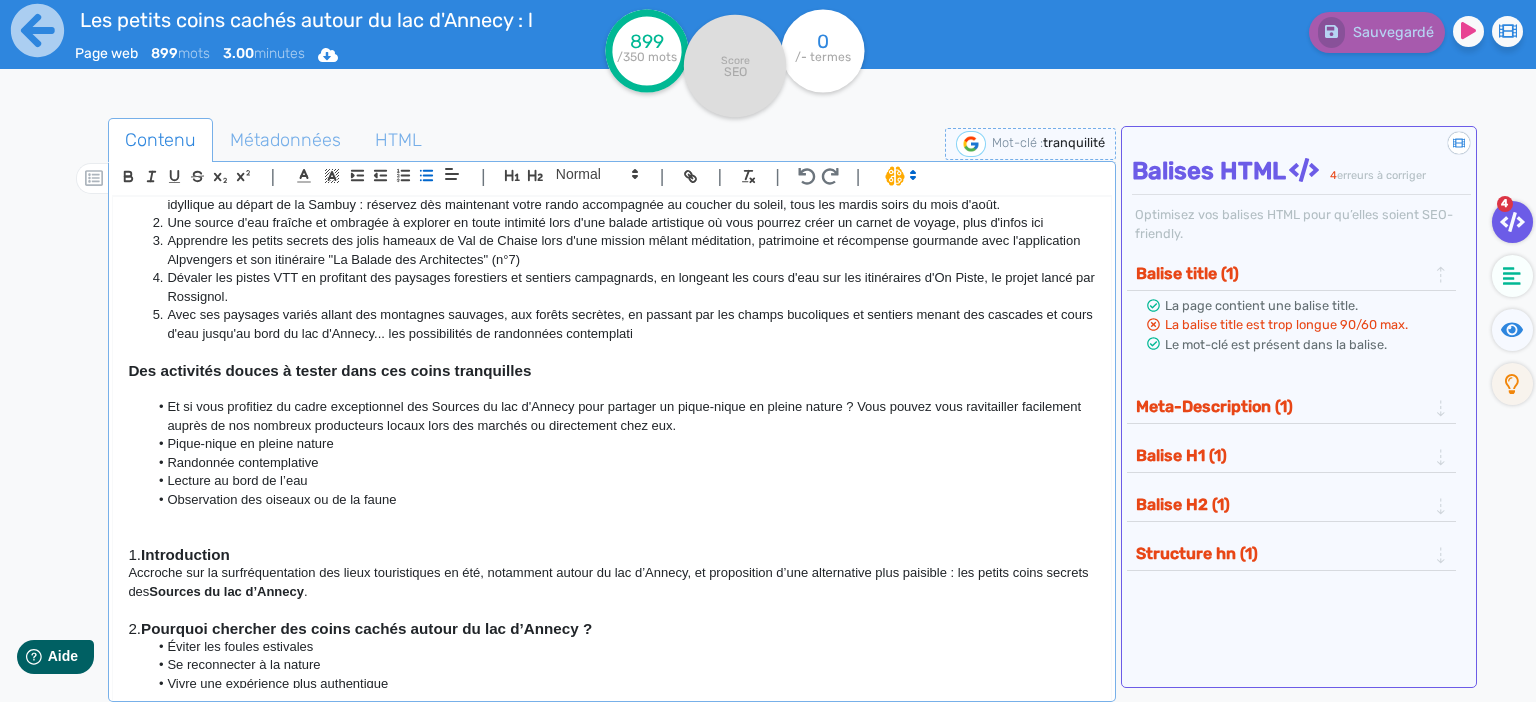click on "Et si vous profitiez du cadre exceptionnel des Sources du lac d'Annecy pour partager un pique-nique en pleine nature ? Vous pouvez vous ravitailler facilement auprès de nos nombreux producteurs locaux lors des marchés ou directement chez eux." 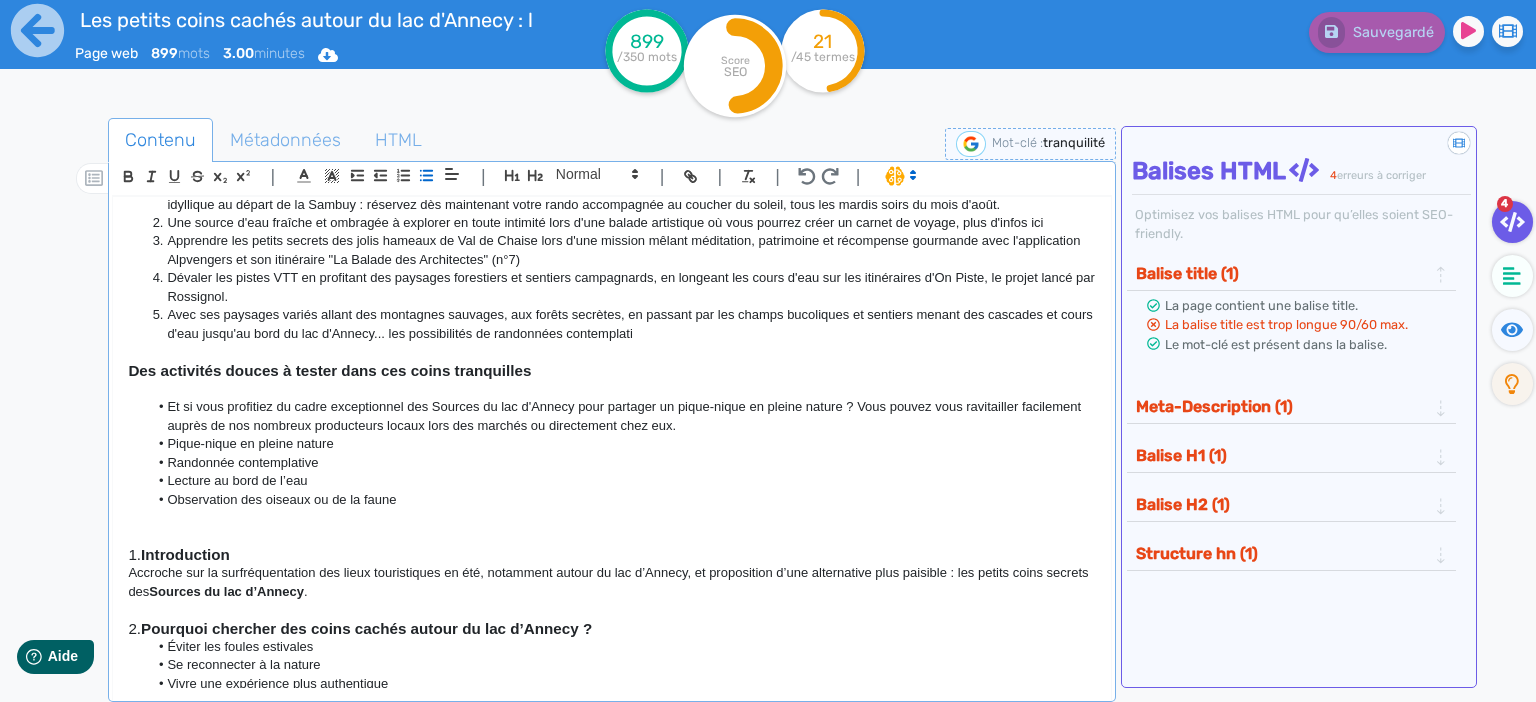 click on "Et si vous profitiez du cadre exceptionnel des Sources du lac d'Annecy pour partager un pique-nique en pleine nature ? Vous pouvez vous ravitailler facilement auprès de nos nombreux producteurs locaux lors des marchés ou directement chez eux." 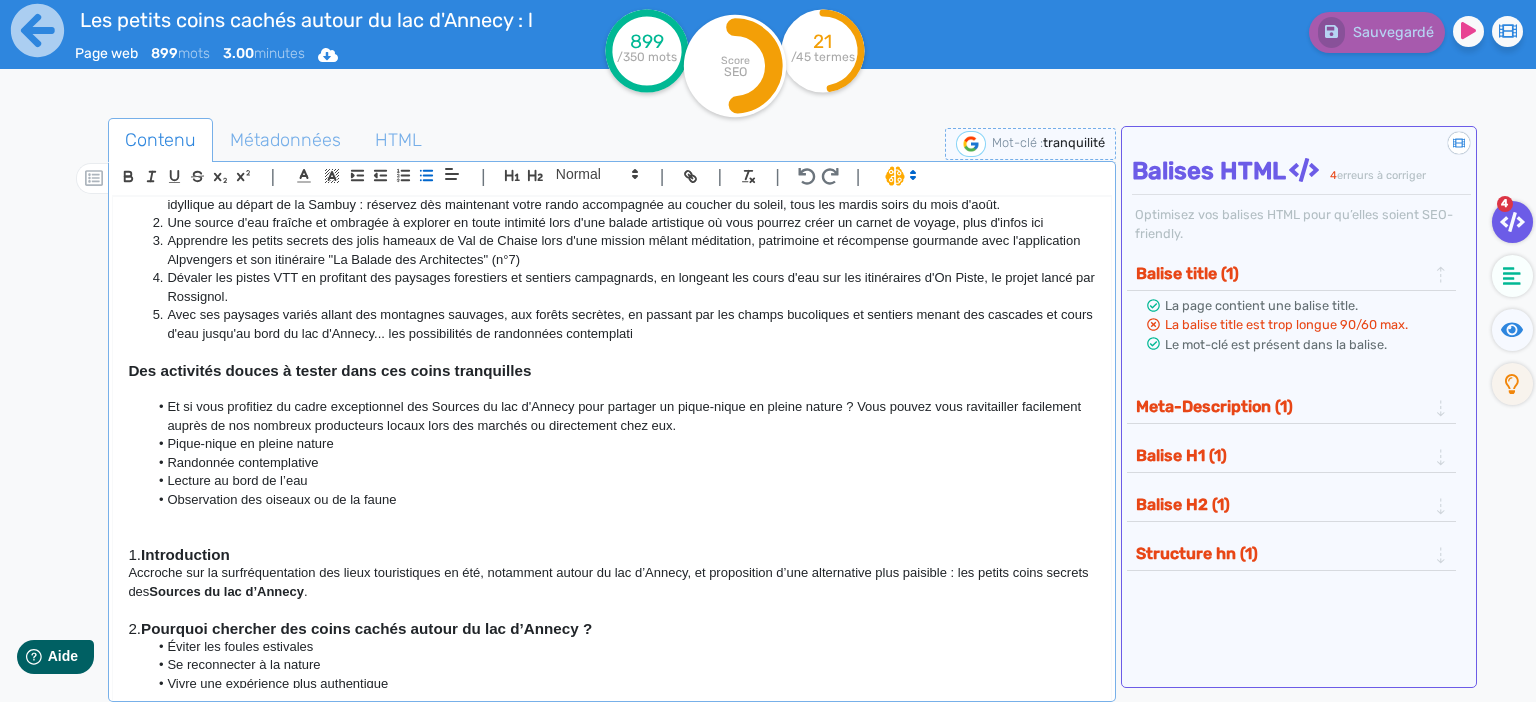 click on "Et si vous profitiez du cadre exceptionnel des Sources du lac d'Annecy pour partager un pique-nique en pleine nature ? Vous pouvez vous ravitailler facilement auprès de nos nombreux producteurs locaux lors des marchés ou directement chez eux." 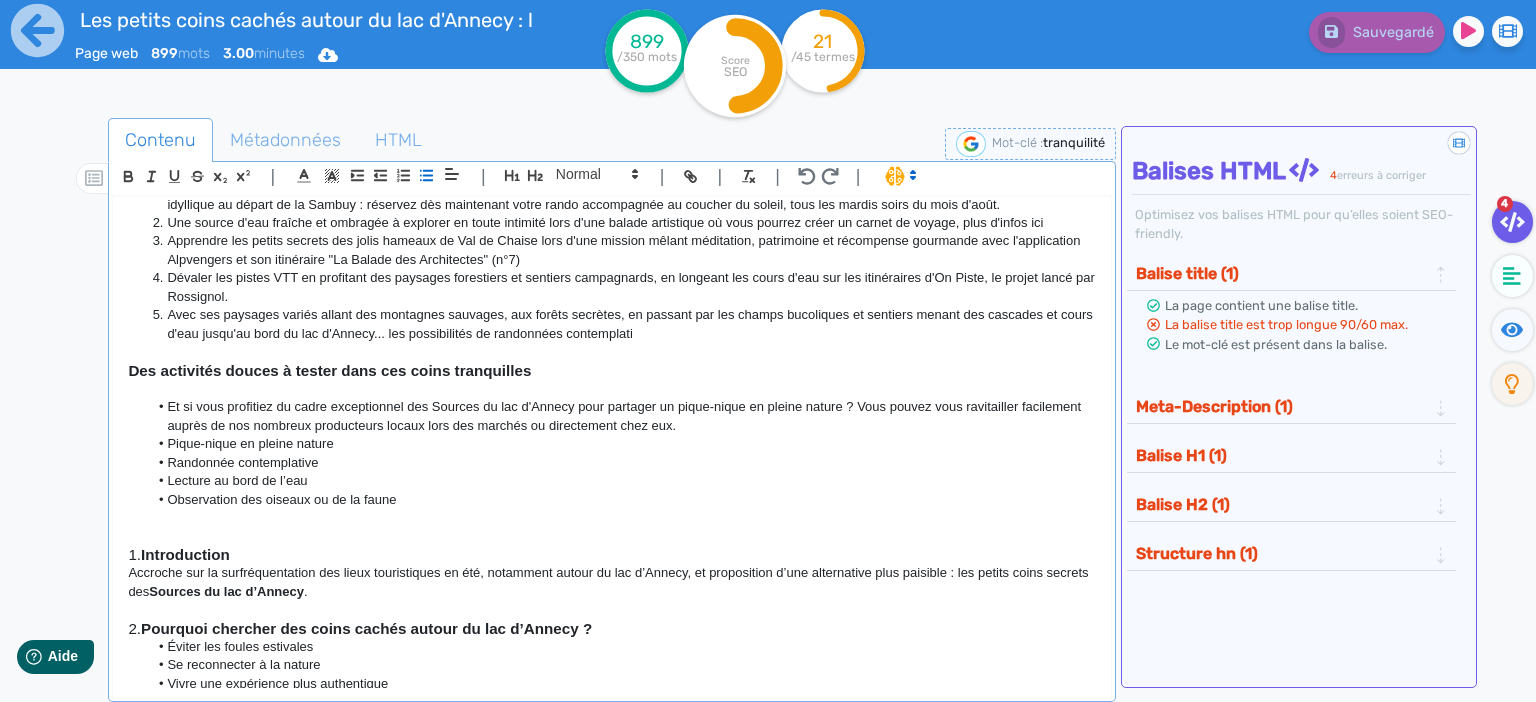 click on "Et si vous profitiez du cadre exceptionnel des Sources du lac d'Annecy pour partager un pique-nique en pleine nature ? Vous pouvez vous ravitailler facilement auprès de nos nombreux producteurs locaux lors des marchés ou directement chez eux." 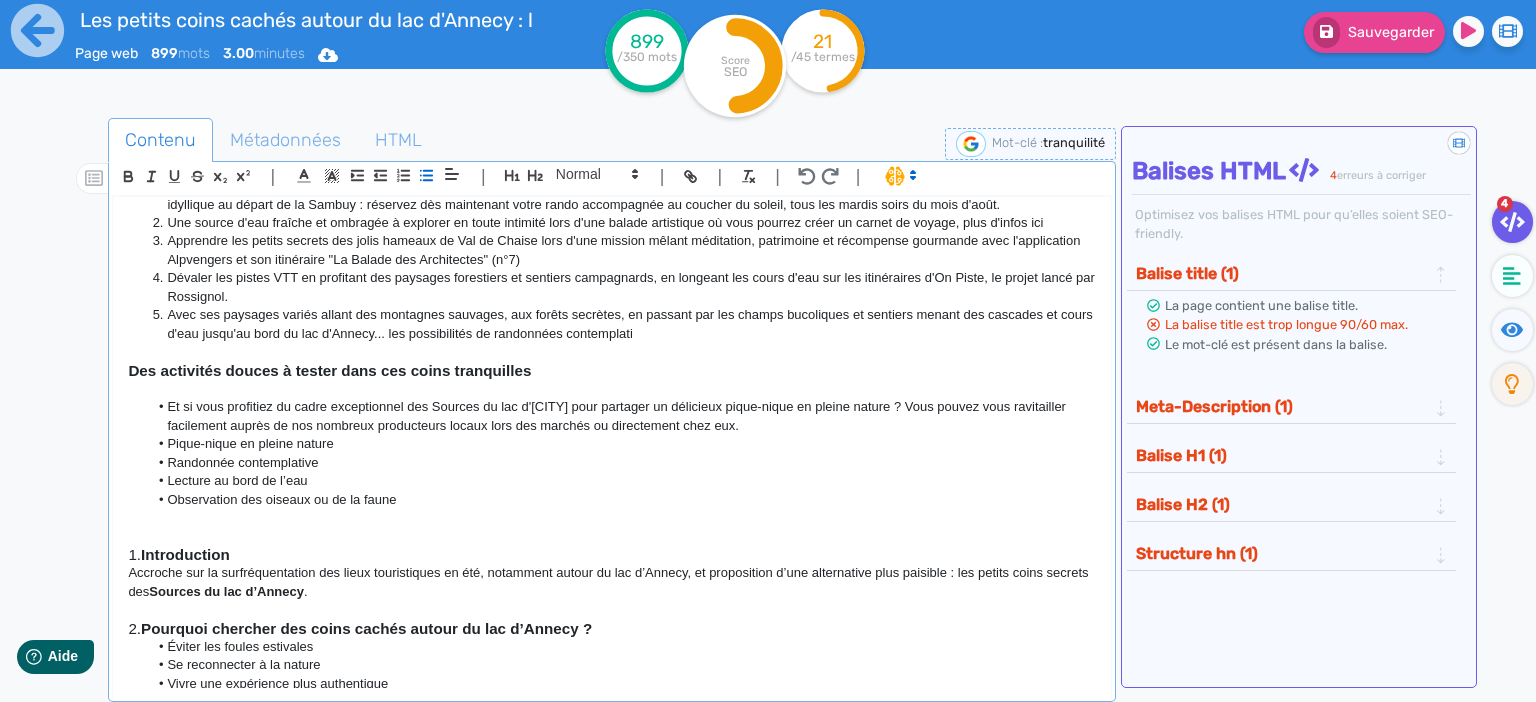 click on "Et si vous profitiez du cadre exceptionnel des Sources du lac d'[CITY] pour partager un délicieux pique-nique en pleine nature ? Vous pouvez vous ravitailler facilement auprès de nos nombreux producteurs locaux lors des marchés ou directement chez eux." 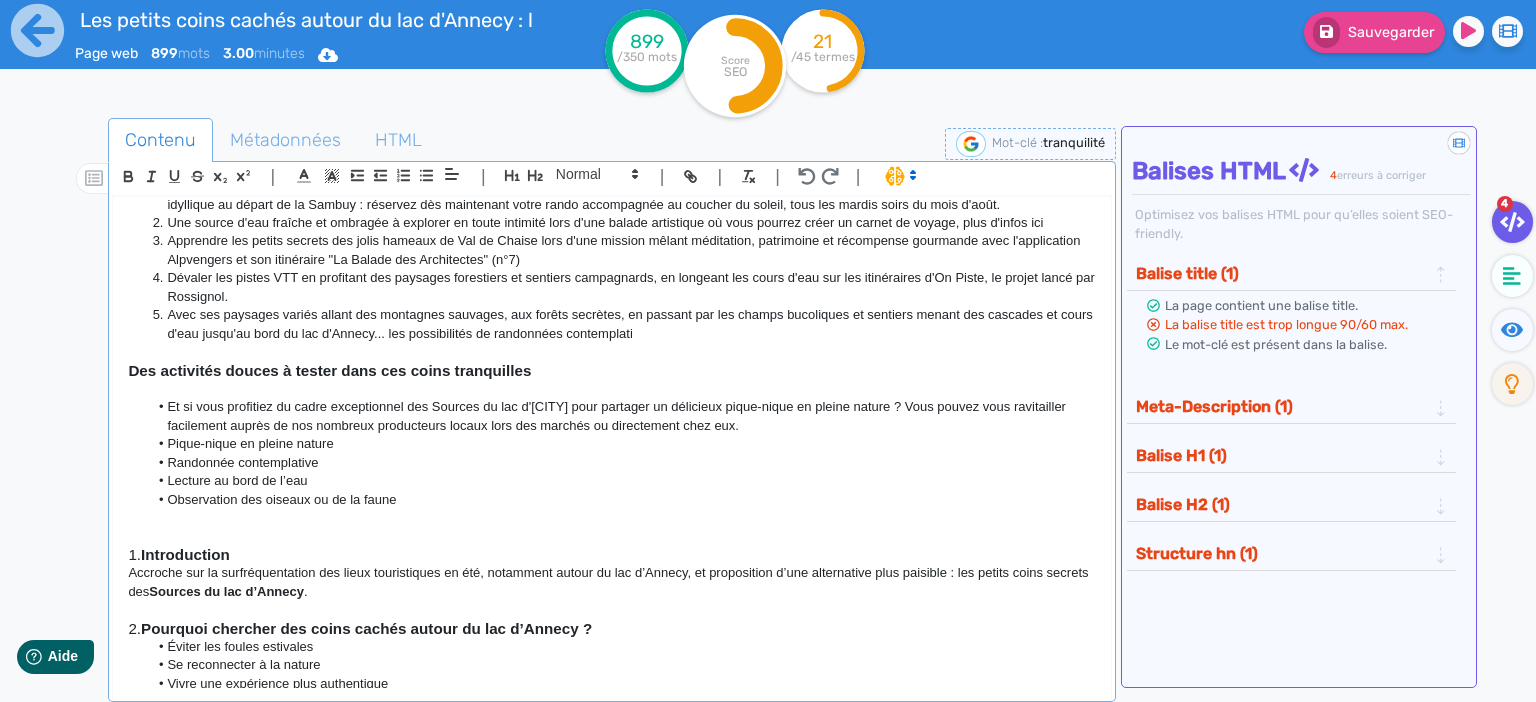 click on "Et si vous profitiez du cadre exceptionnel des Sources du lac d'[CITY] pour partager un délicieux pique-nique en pleine nature ? Vous pouvez vous ravitailler facilement auprès de nos nombreux producteurs locaux lors des marchés ou directement chez eux." 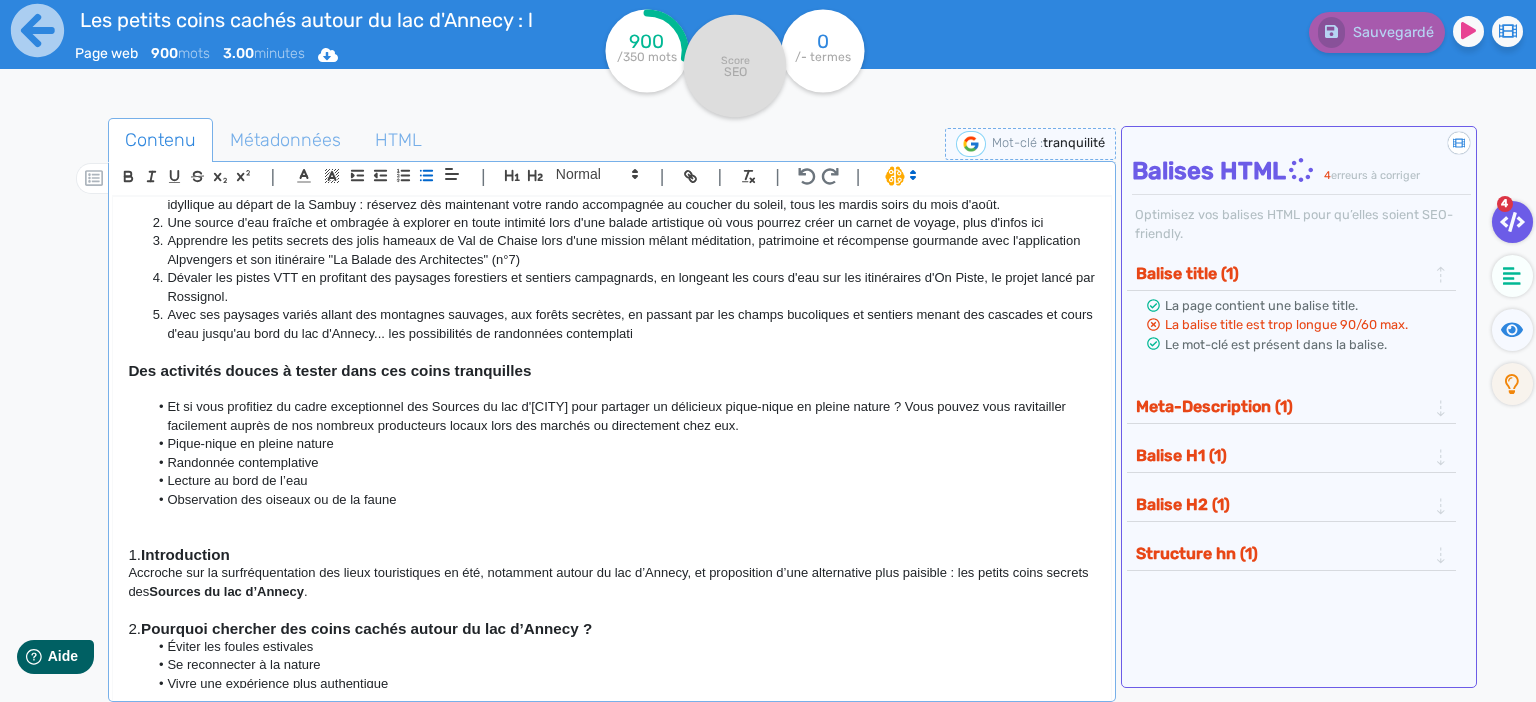 click on "Et si vous profitiez du cadre exceptionnel des Sources du lac d'[CITY] pour partager un délicieux pique-nique en pleine nature ? Vous pouvez vous ravitailler facilement auprès de nos nombreux producteurs locaux lors des marchés ou directement chez eux." 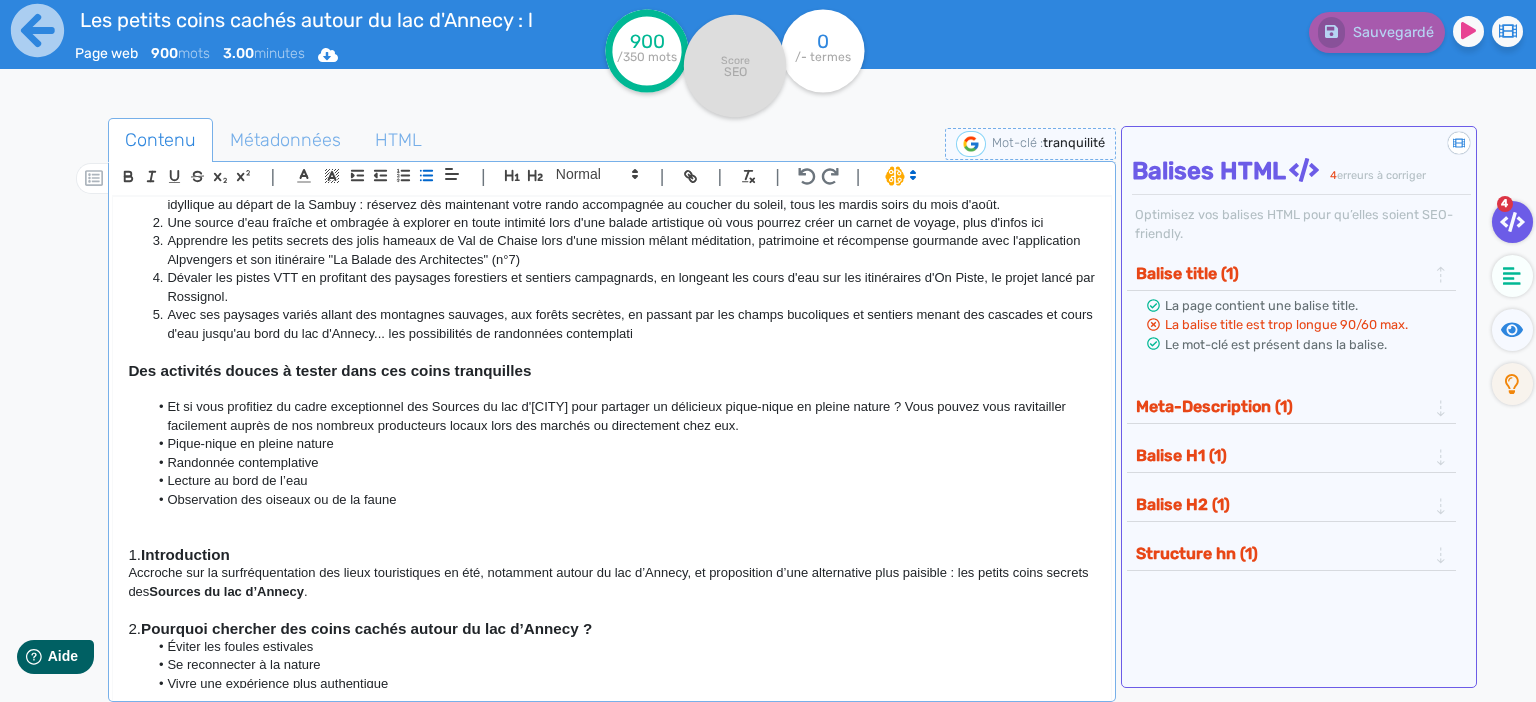 click on "Et si vous profitiez du cadre exceptionnel des Sources du lac d'[CITY] pour partager un délicieux pique-nique en pleine nature ? Vous pouvez vous ravitailler facilement auprès de nos nombreux producteurs locaux lors des marchés ou directement chez eux." 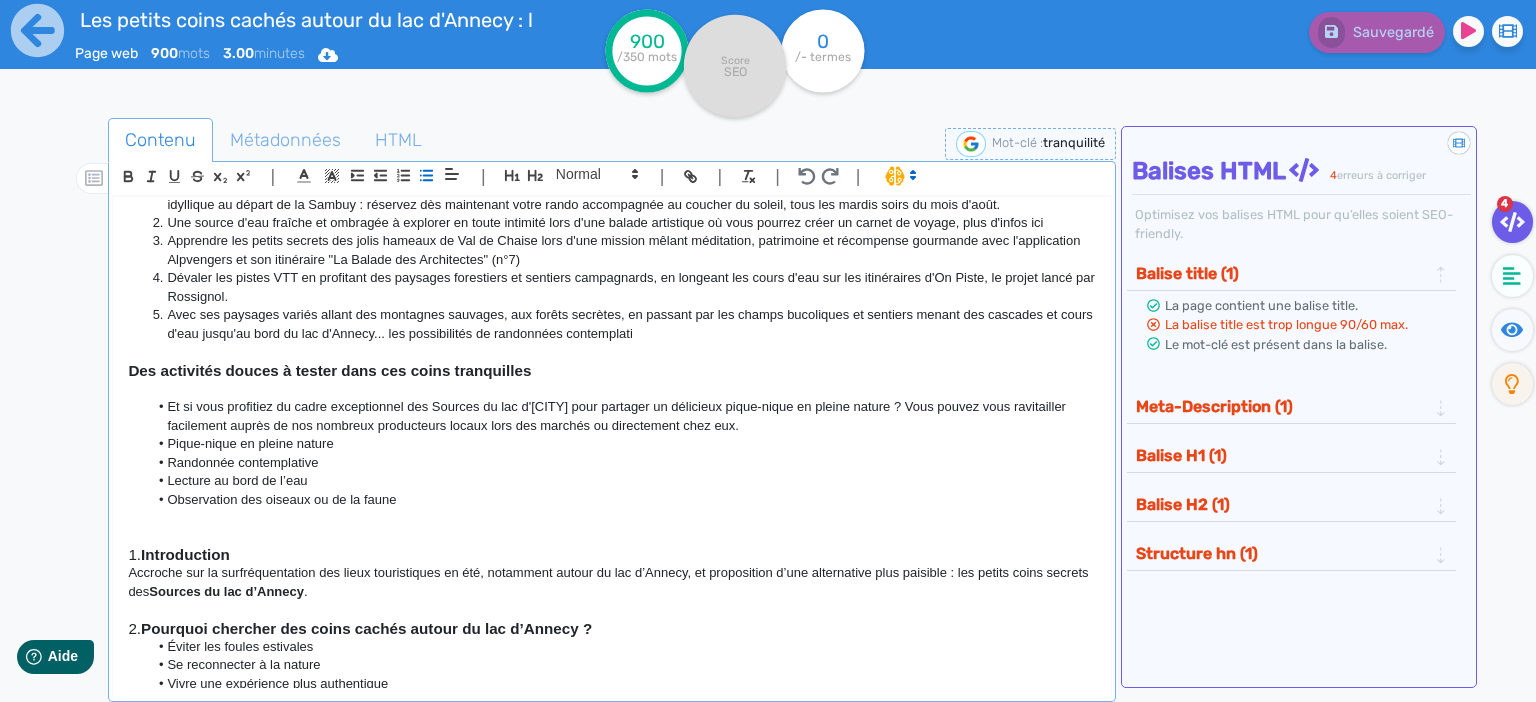 click on "Pique-nique en pleine nature" 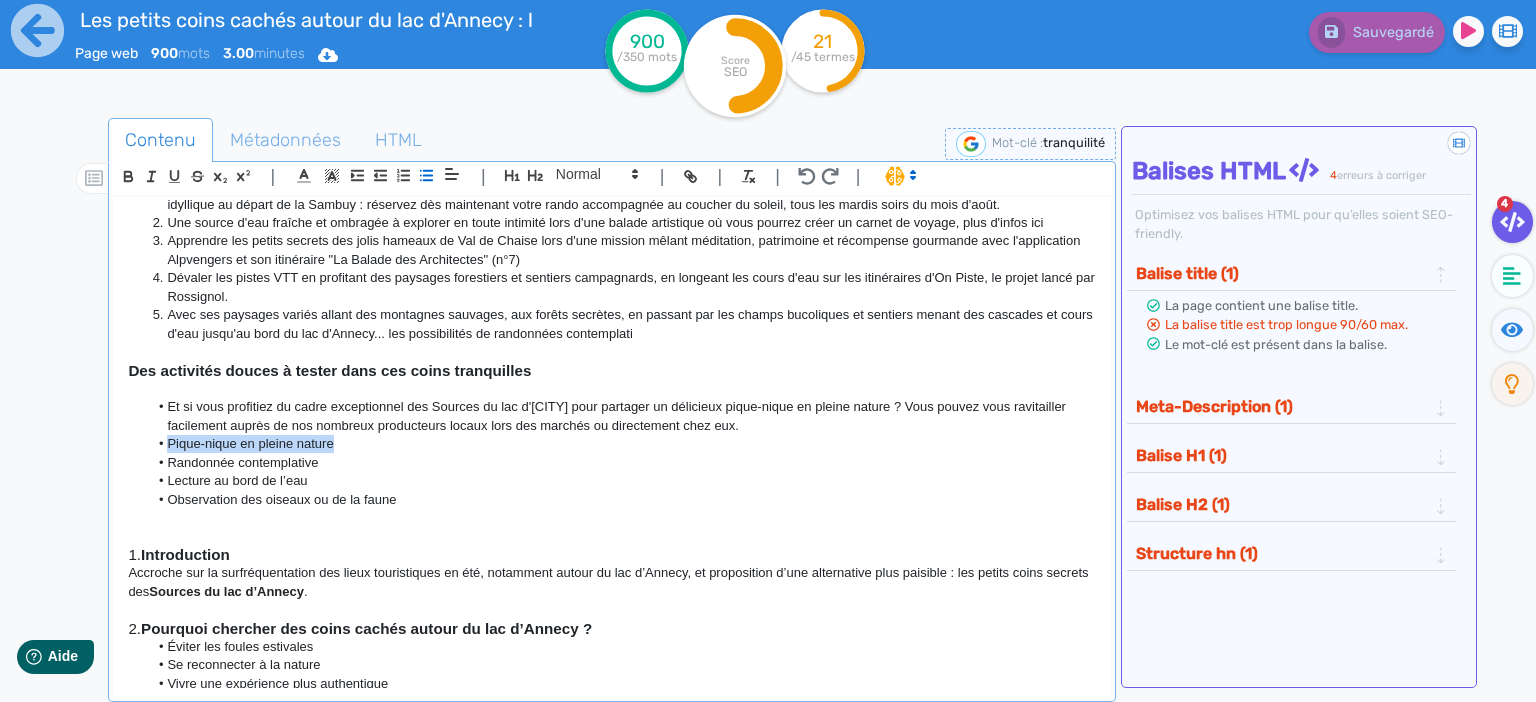 drag, startPoint x: 355, startPoint y: 438, endPoint x: 140, endPoint y: 438, distance: 215 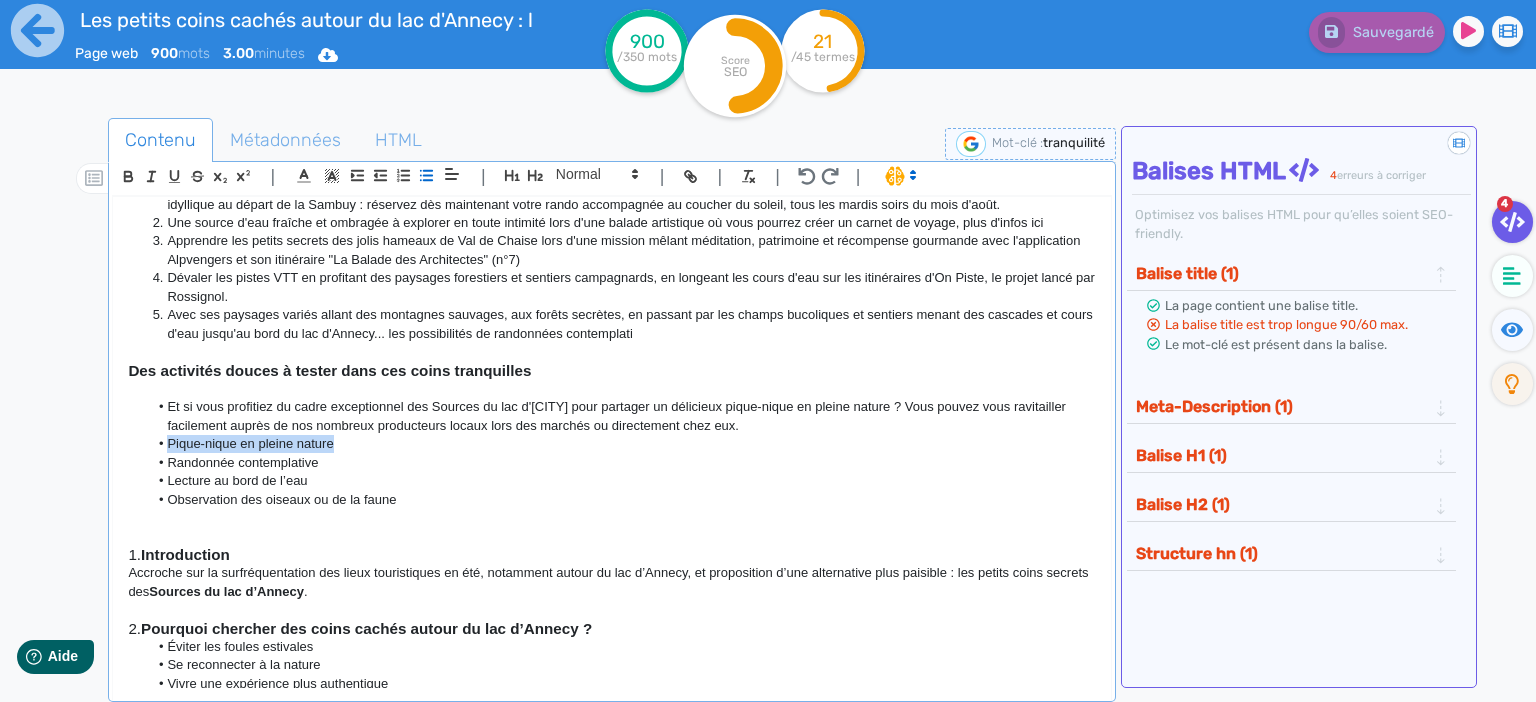 click on "Et si vous profitiez du cadre exceptionnel des Sources du lac d'Annecy pour partager un délicieux pique-nique en pleine nature ? Vous pouvez vous ravitailler facilement auprès de nos nombreux producteurs locaux lors des marchés ou directement chez eux. Pique-nique en pleine nature Randonnée contemplative Lecture au bord de l’eau Observation des oiseaux ou de la faune" 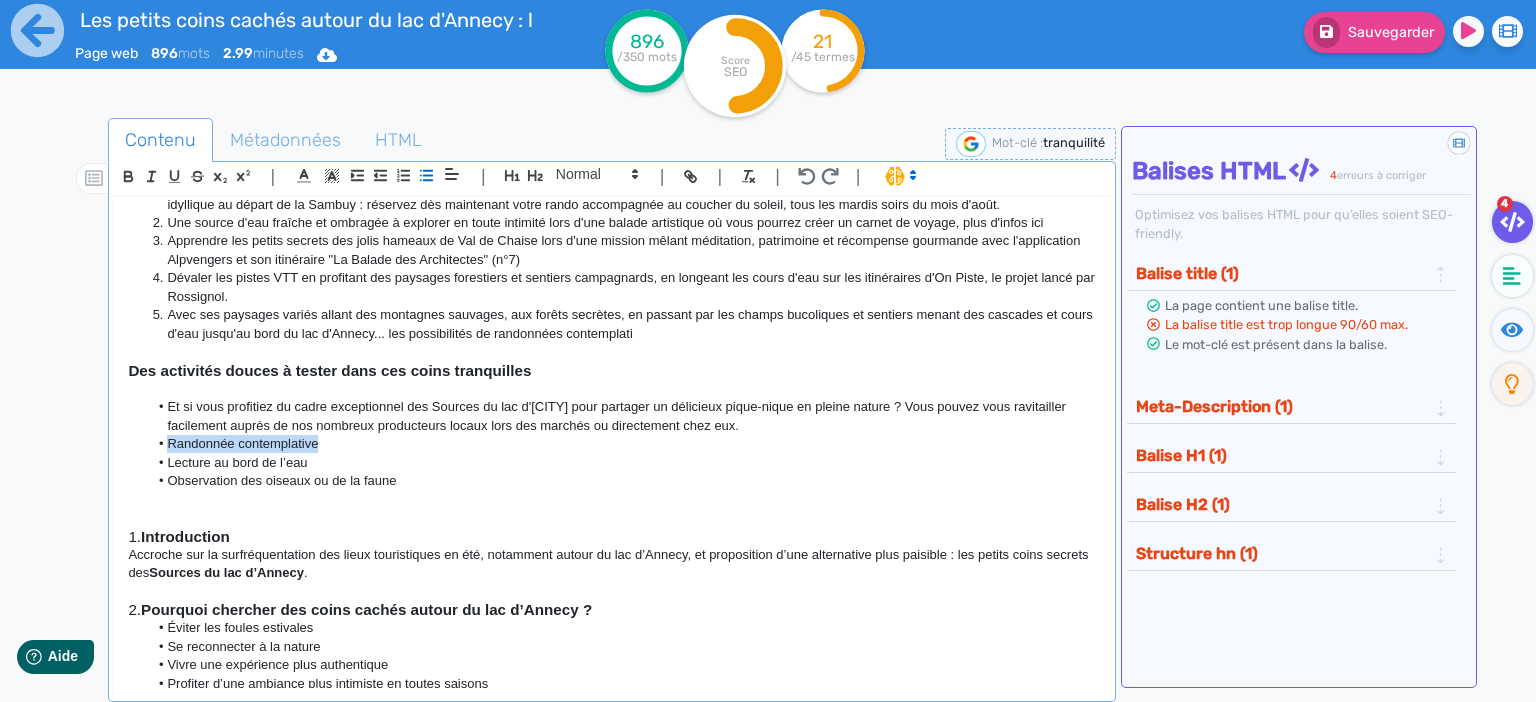 drag, startPoint x: 308, startPoint y: 445, endPoint x: 166, endPoint y: 448, distance: 142.0317 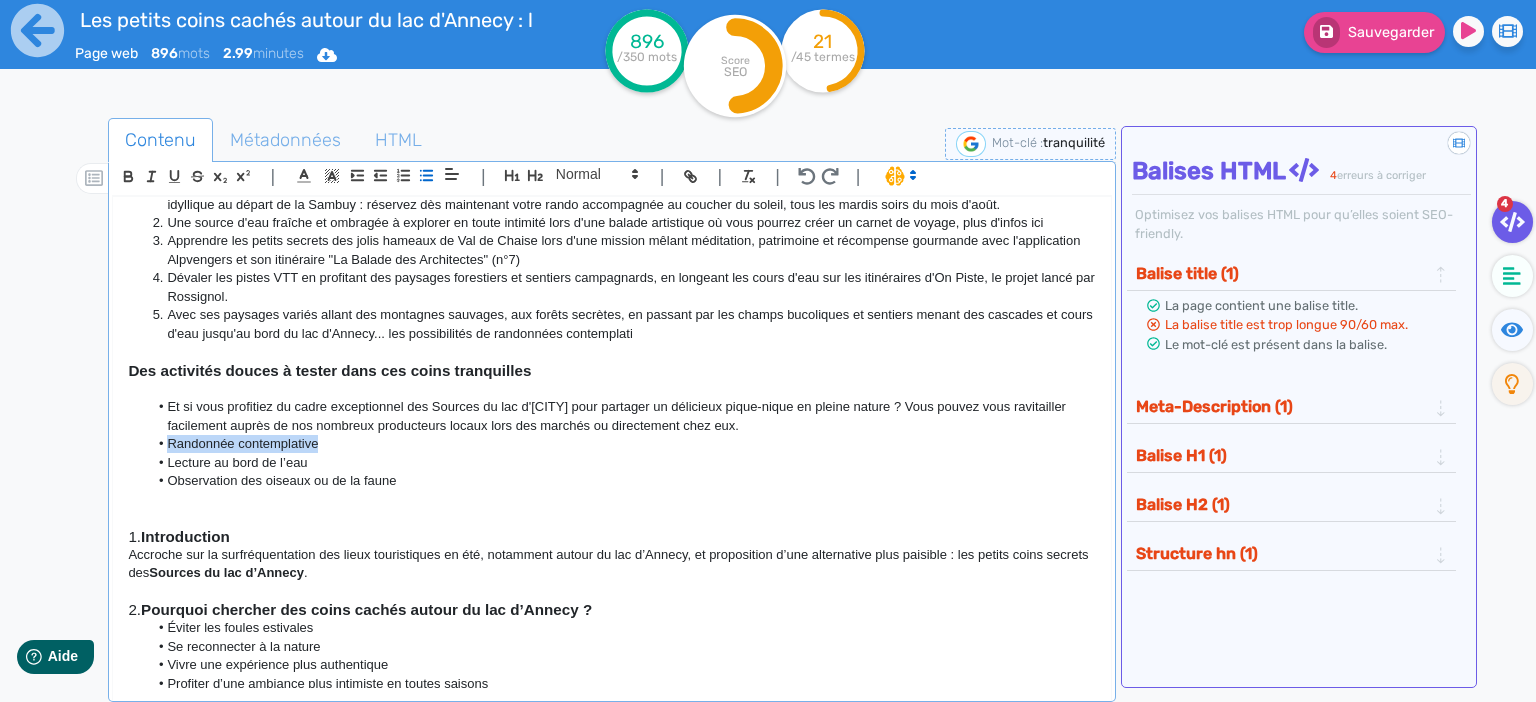 click on "Randonnée contemplative" 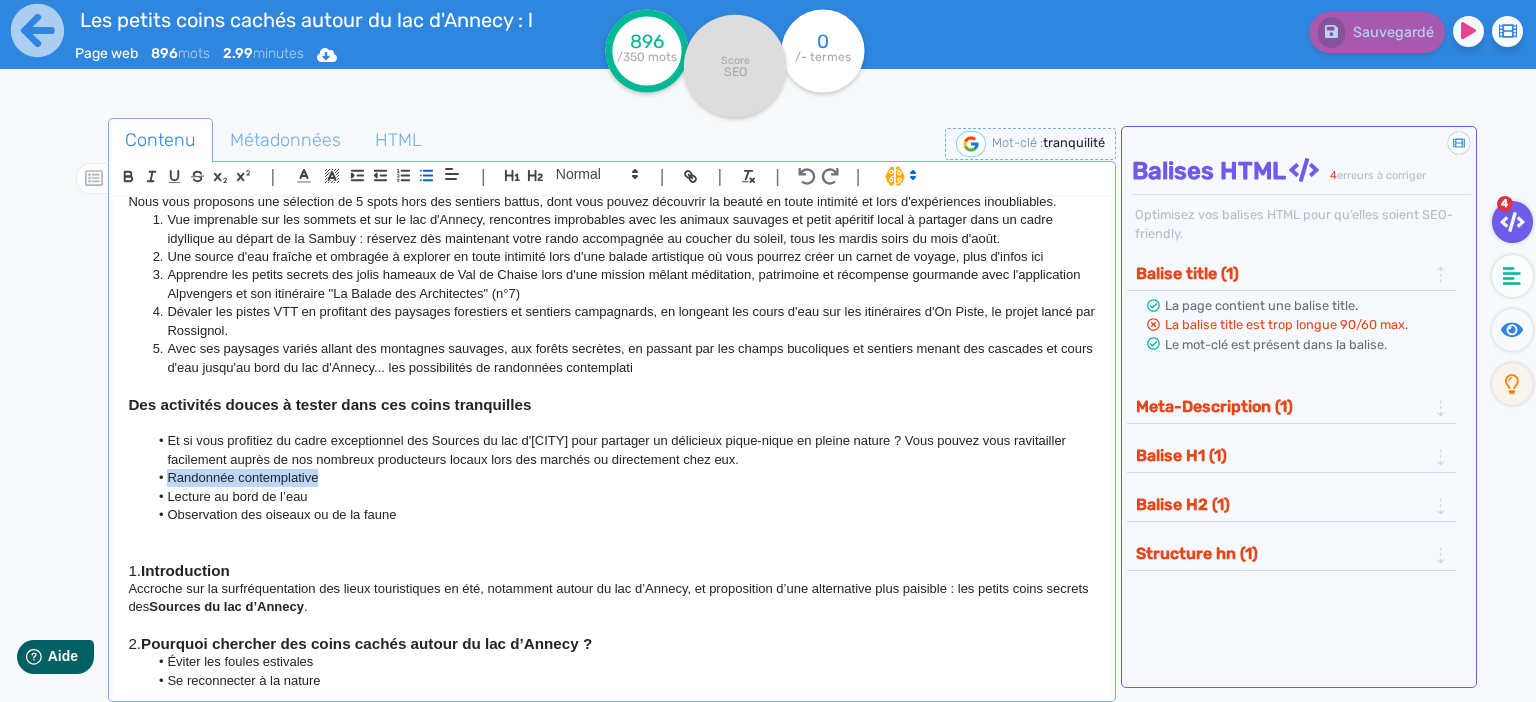 scroll, scrollTop: 518, scrollLeft: 0, axis: vertical 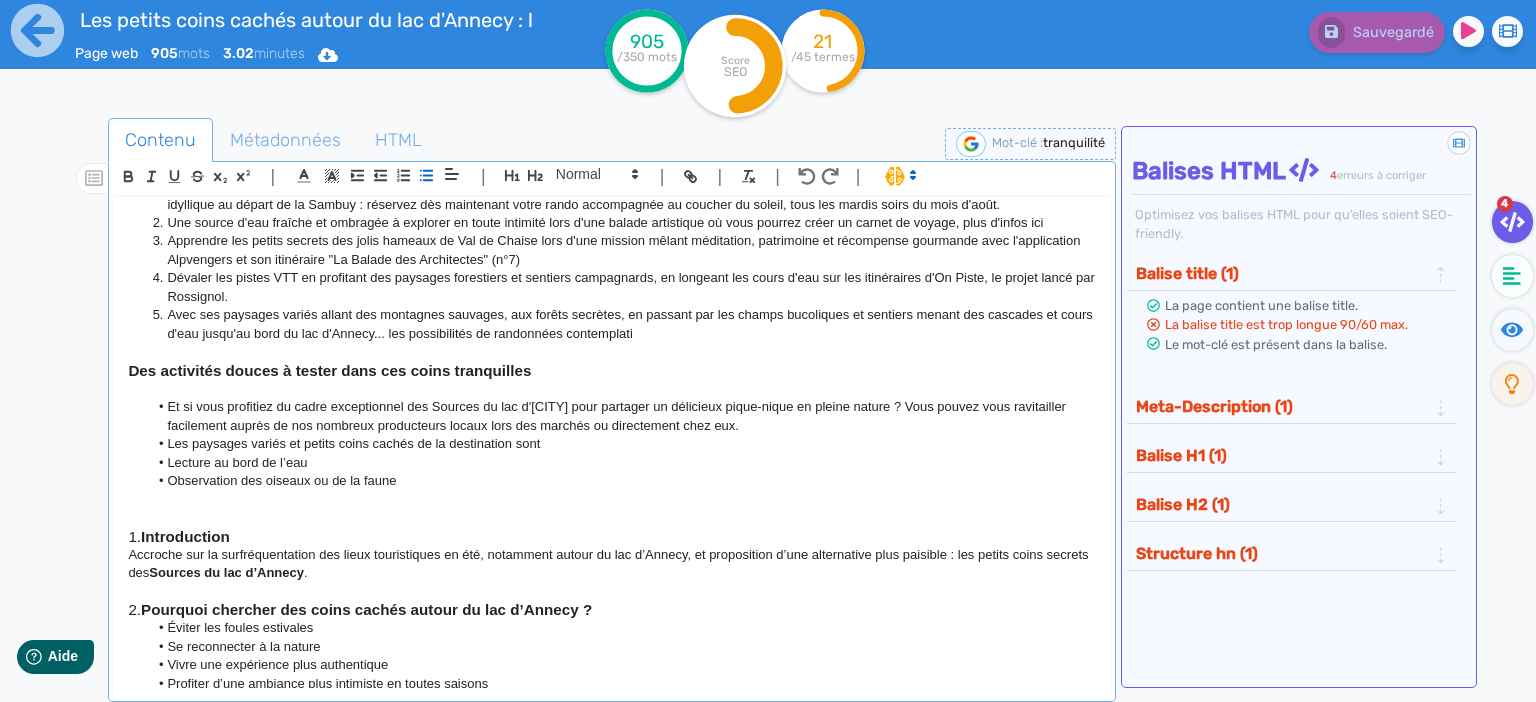click on "Les paysages variés et petits coins cachés de la destination sont" 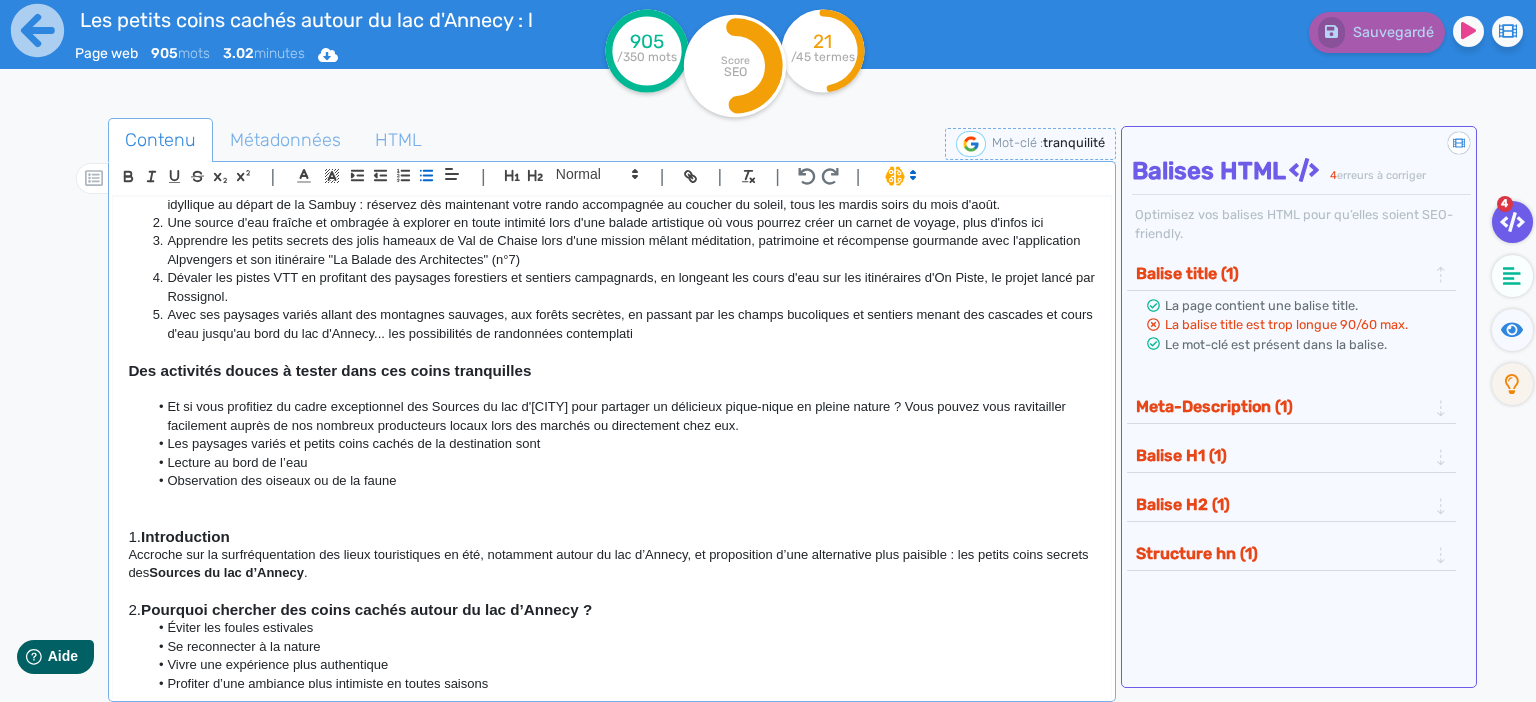 click on "Les paysages variés et petits coins cachés de la destination sont" 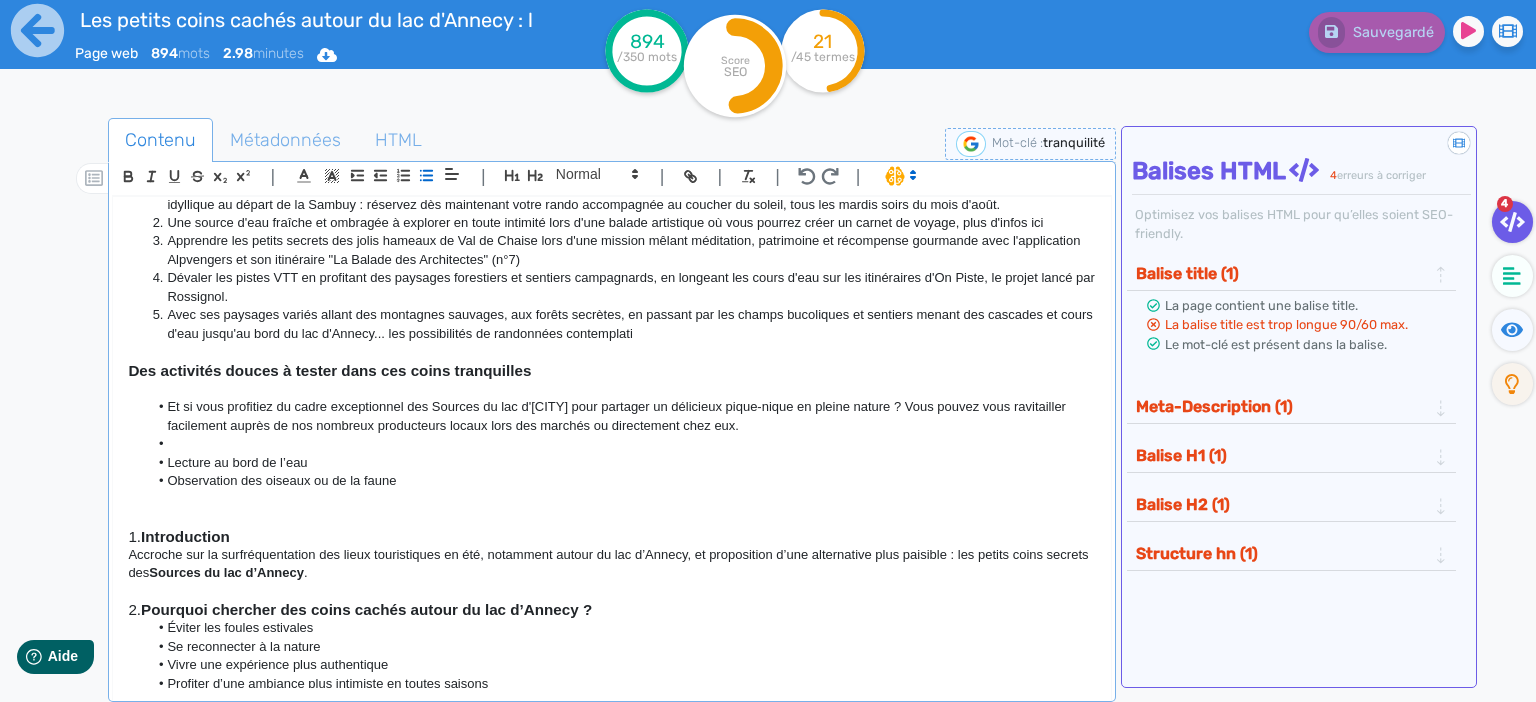 click 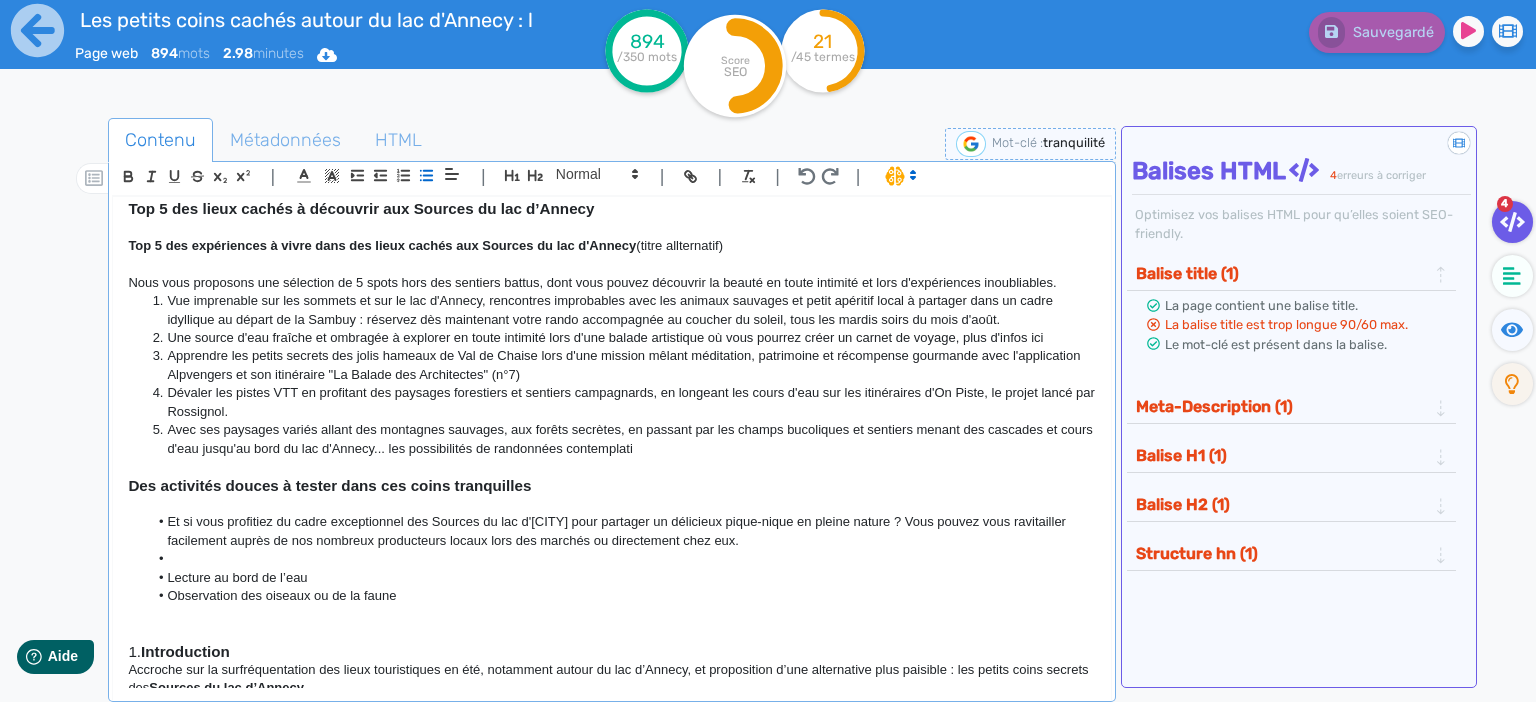 scroll, scrollTop: 432, scrollLeft: 0, axis: vertical 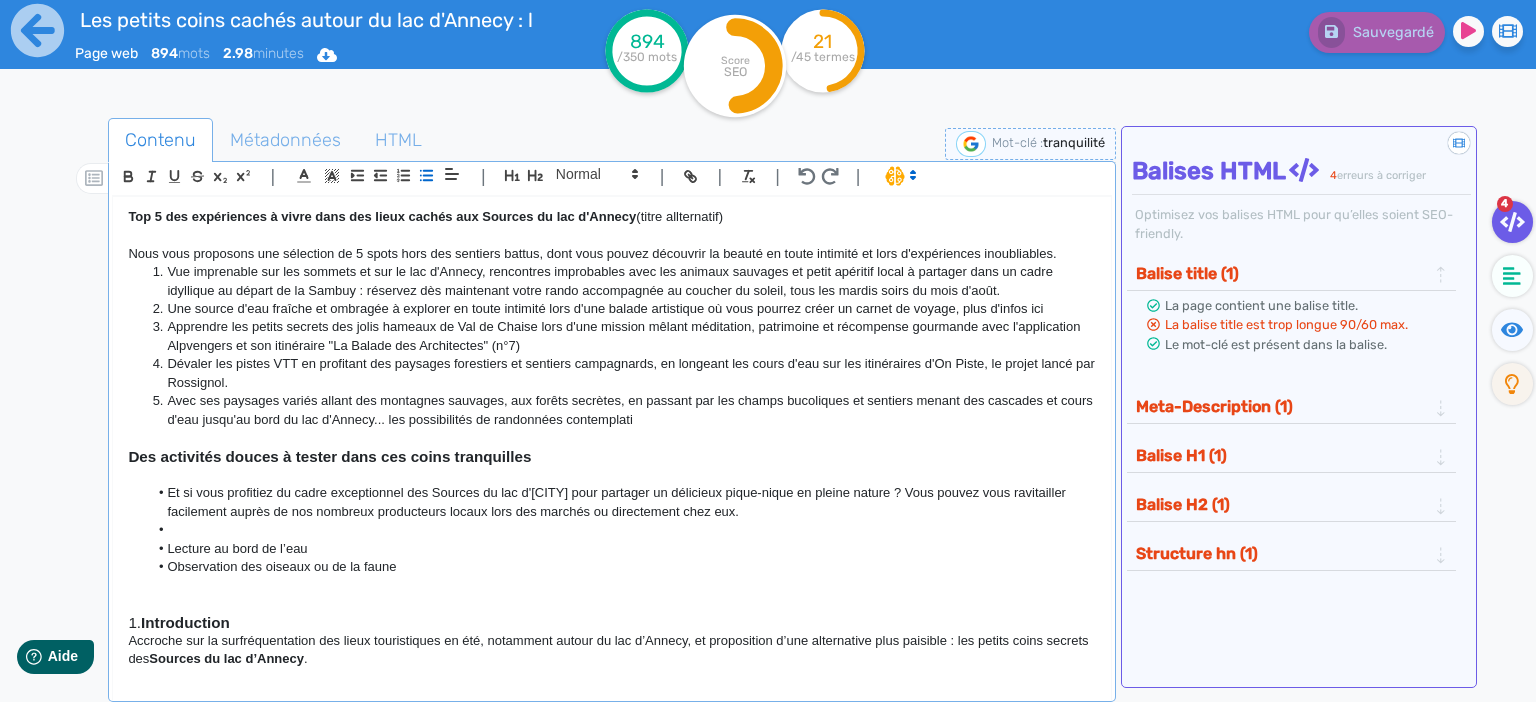 click 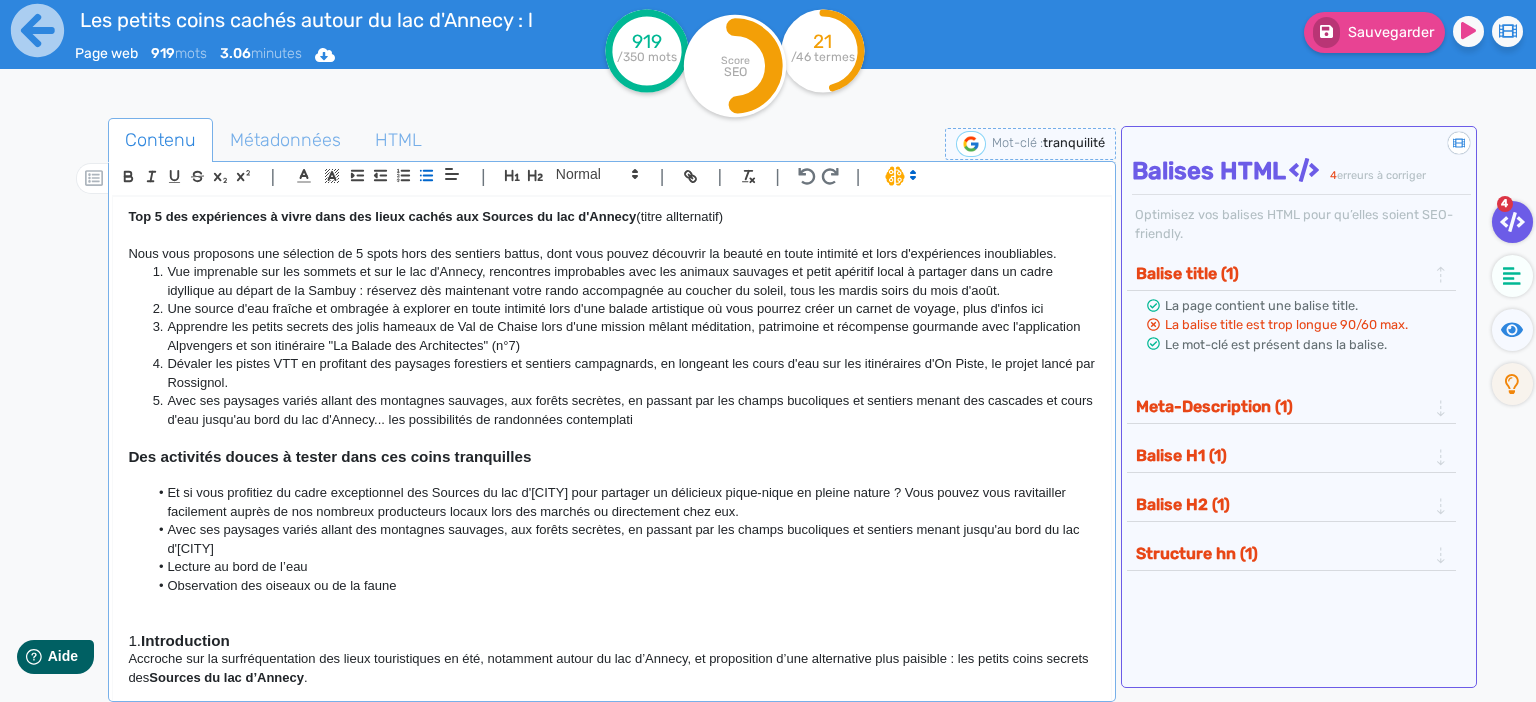 click on "Avec ses paysages variés allant des montagnes sauvages, aux forêts secrètes, en passant par les champs bucoliques et sentiers menant jusqu'au bord du lac d'[CITY]" 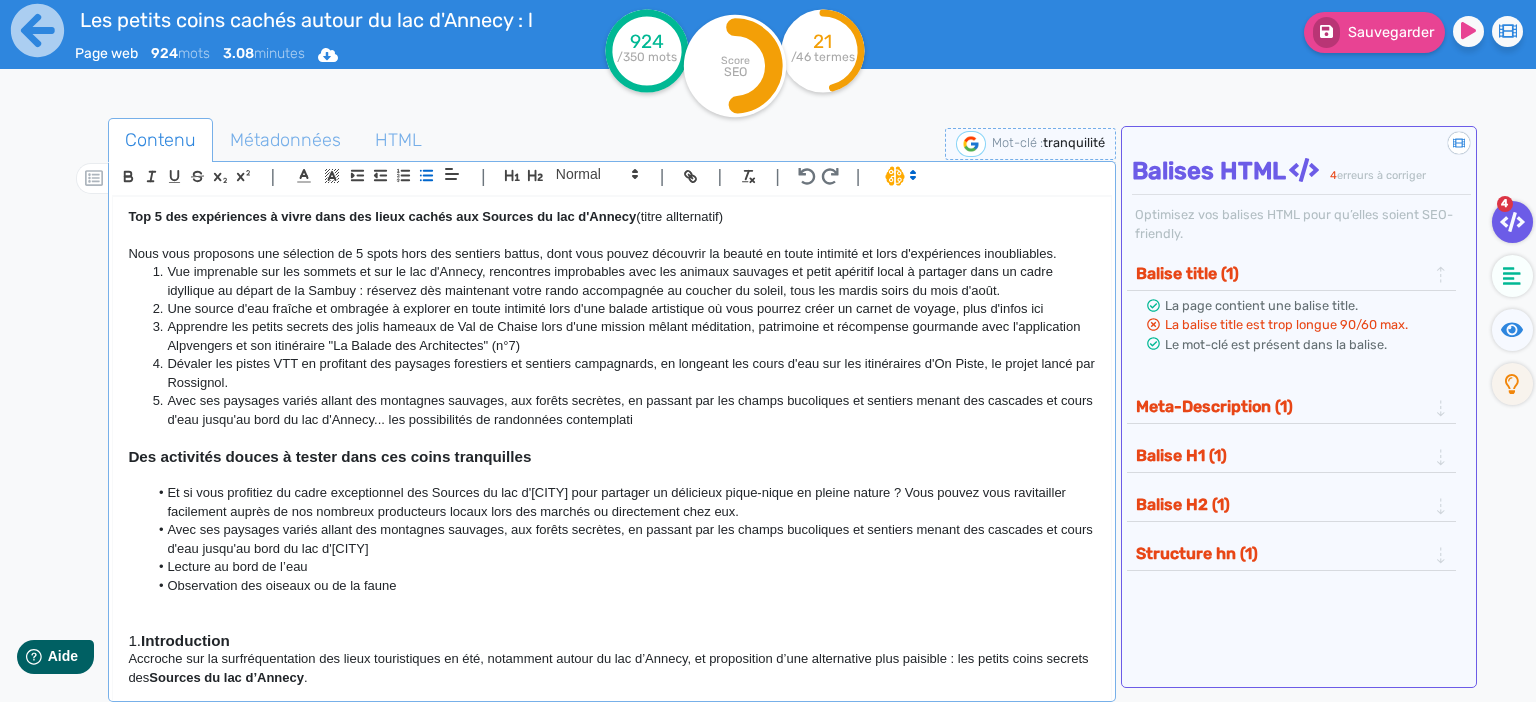 click on "Avec ses paysages variés allant des montagnes sauvages, aux forêts secrètes, en passant par les champs bucoliques et sentiers menant des cascades et cours d'eau jusqu'au bord du lac d'[CITY]" 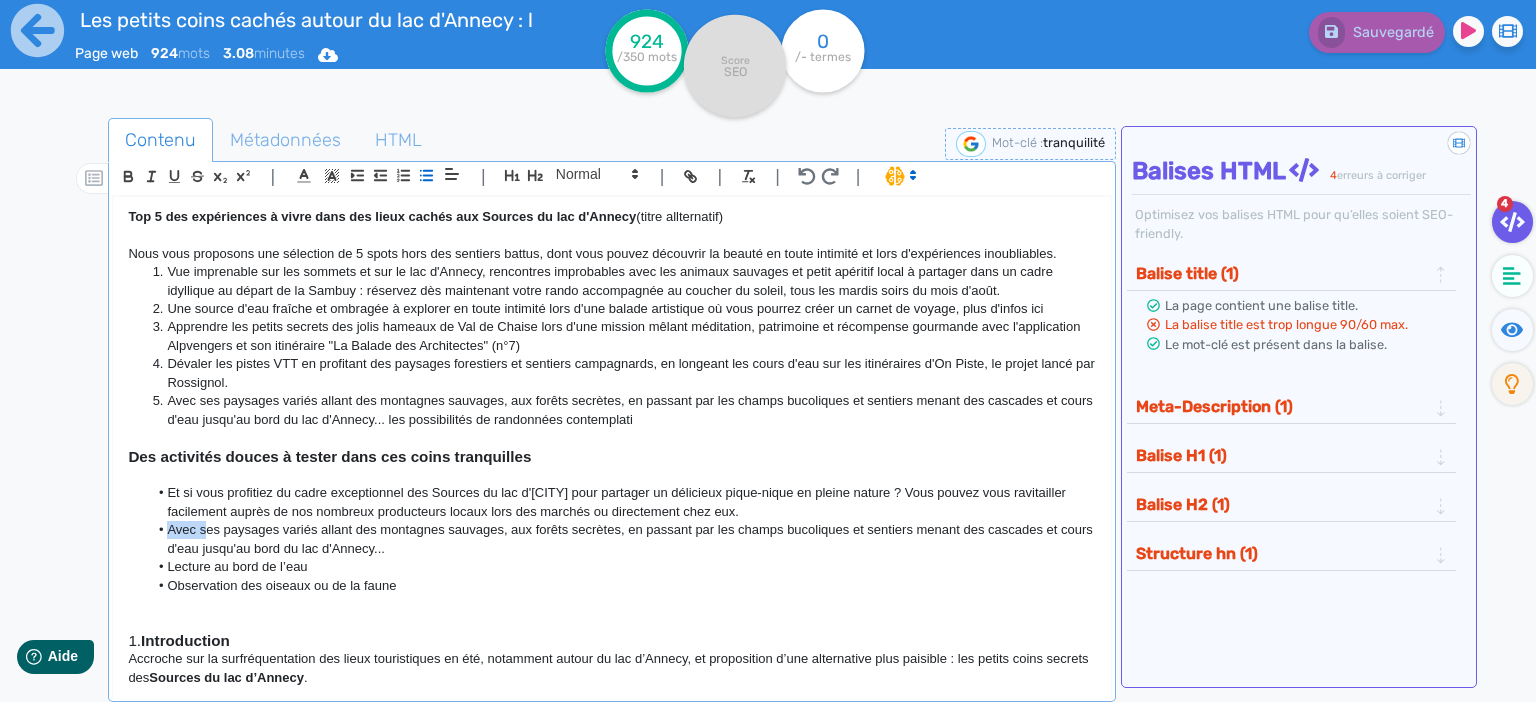 drag, startPoint x: 207, startPoint y: 530, endPoint x: 167, endPoint y: 530, distance: 40 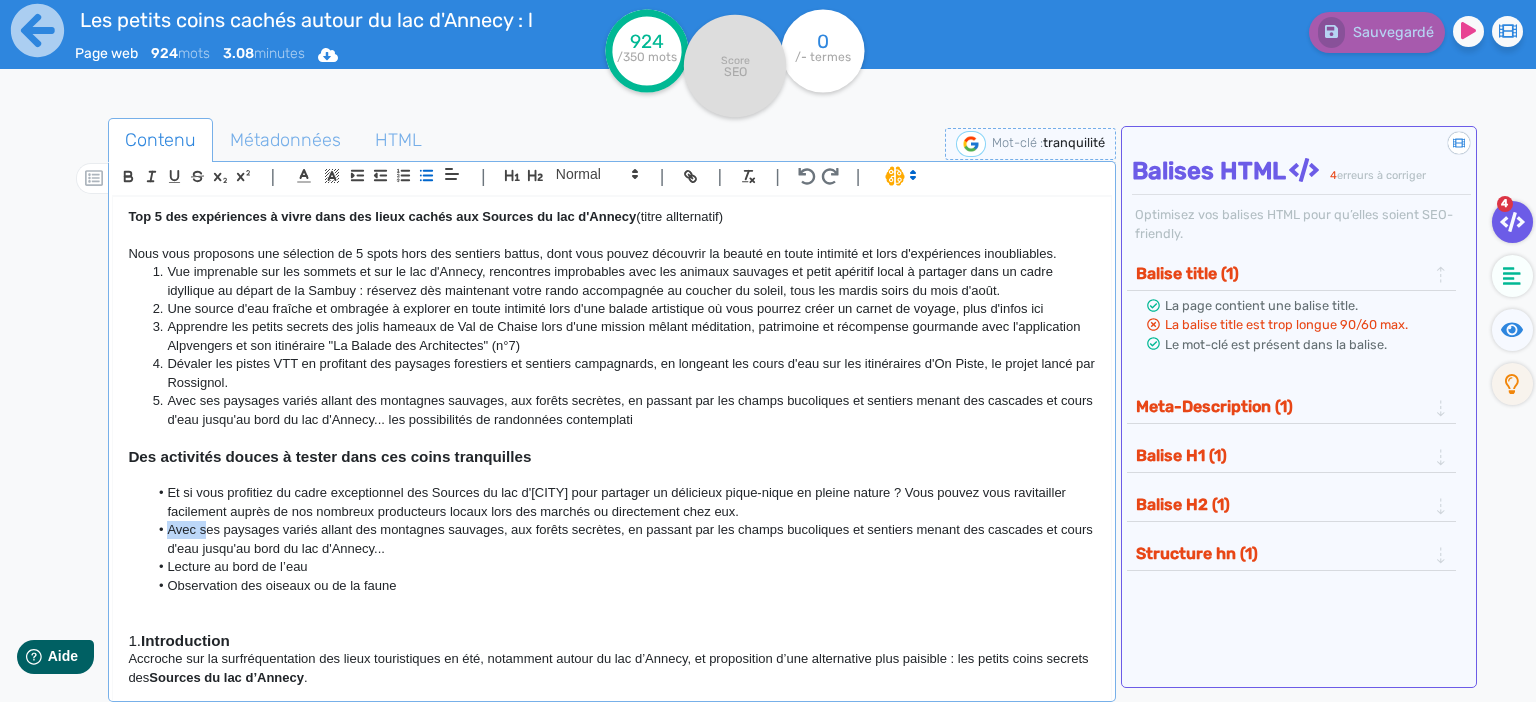 click on "Avec ses paysages variés allant des montagnes sauvages, aux forêts secrètes, en passant par les champs bucoliques et sentiers menant des cascades et cours d'eau jusqu'au bord du lac d'Annecy..." 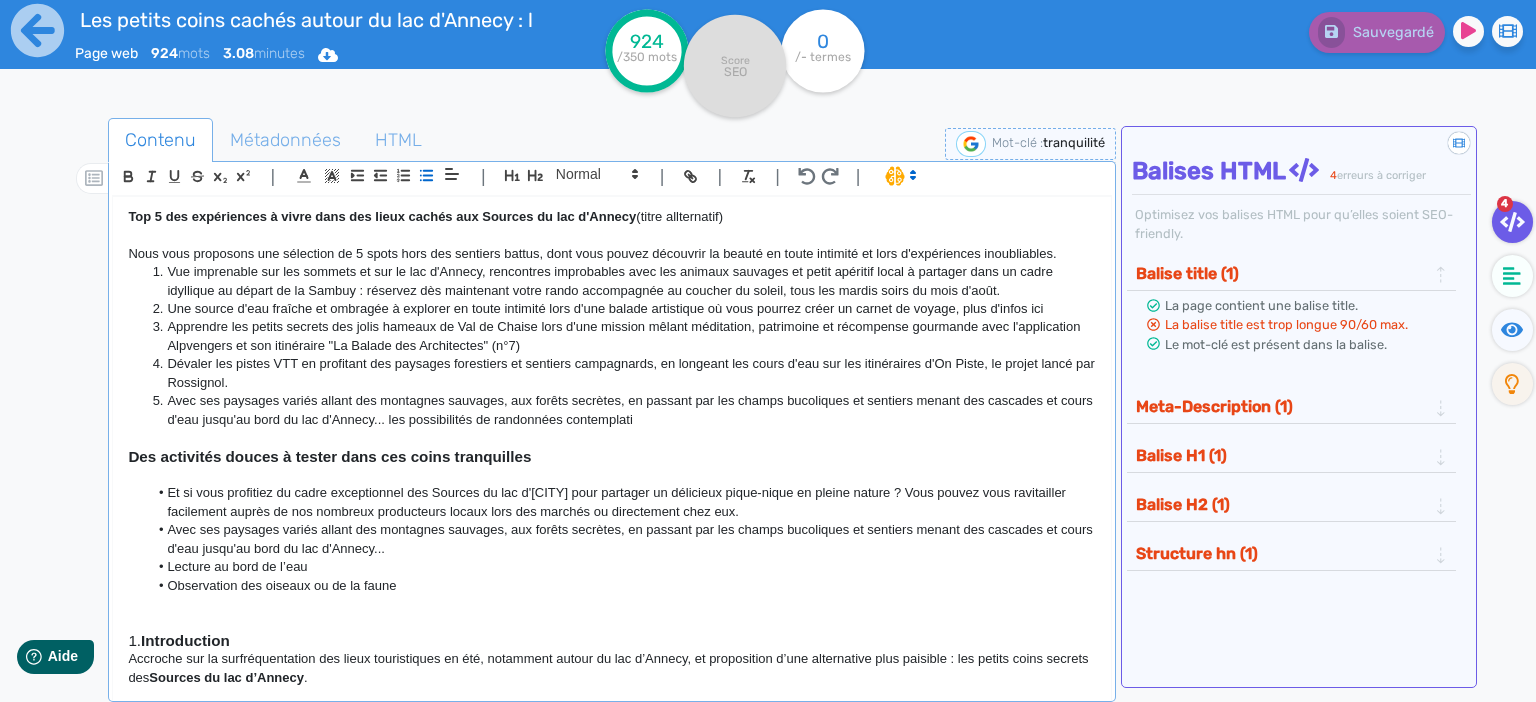 click on "Avec ses paysages variés allant des montagnes sauvages, aux forêts secrètes, en passant par les champs bucoliques et sentiers menant des cascades et cours d'eau jusqu'au bord du lac d'Annecy..." 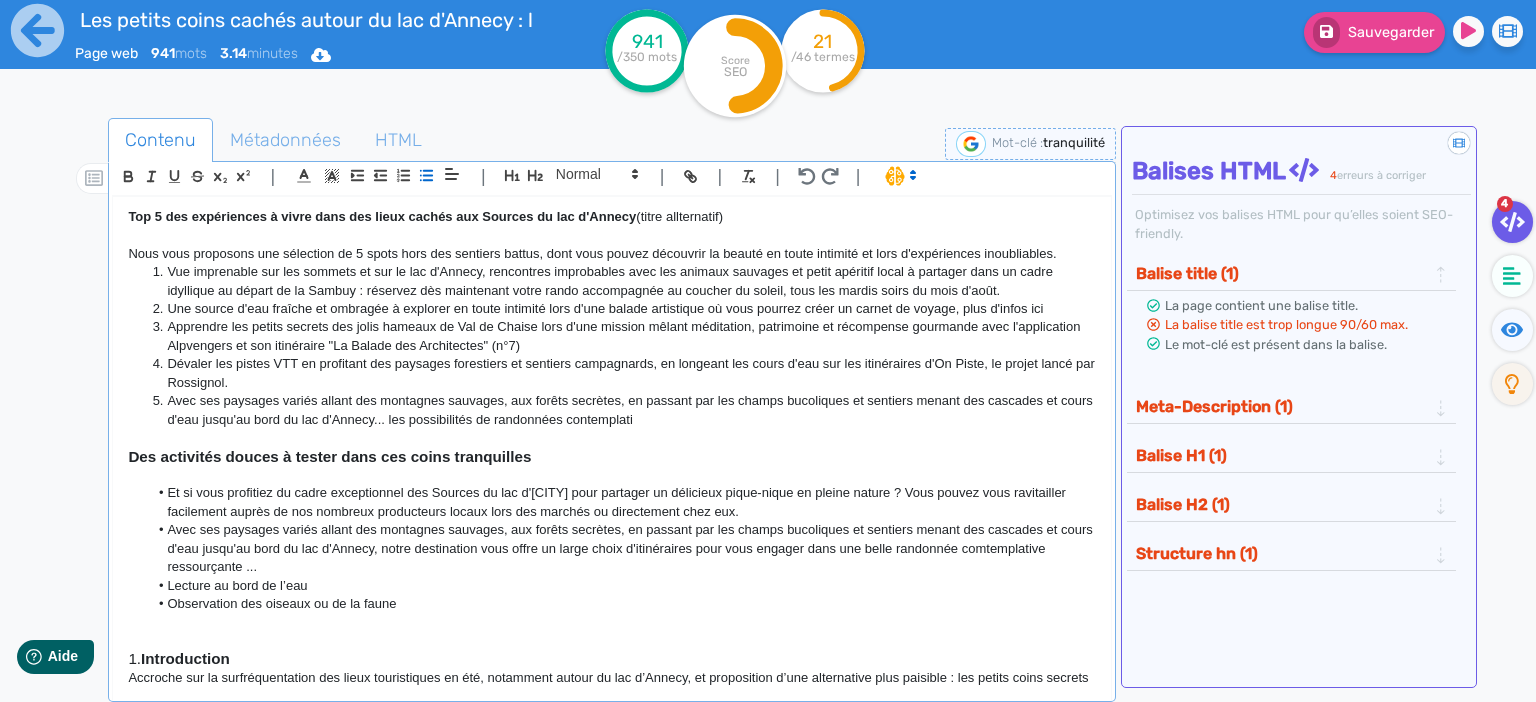 click on "Avec ses paysages variés allant des montagnes sauvages, aux forêts secrètes, en passant par les champs bucoliques et sentiers menant des cascades et cours d'eau jusqu'au bord du lac d'Annecy, notre destination vous offre un large choix d'itinéraires pour vous engager dans une belle randonnée comtemplative ressourçante ..." 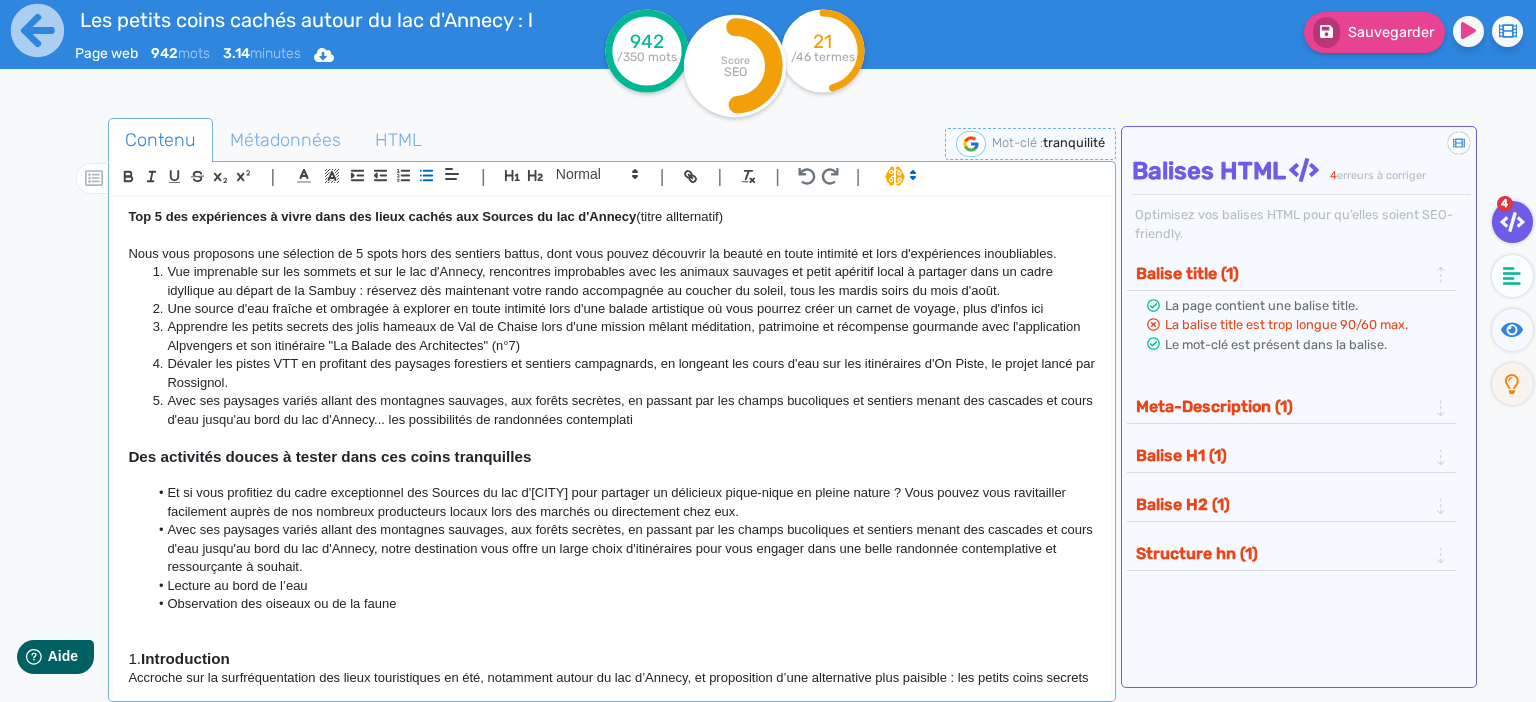 click on "Avec ses paysages variés allant des montagnes sauvages, aux forêts secrètes, en passant par les champs bucoliques et sentiers menant des cascades et cours d'eau jusqu'au bord du lac d'Annecy, notre destination vous offre un large choix d'itinéraires pour vous engager dans une belle randonnée contemplative et ressourçante à souhait." 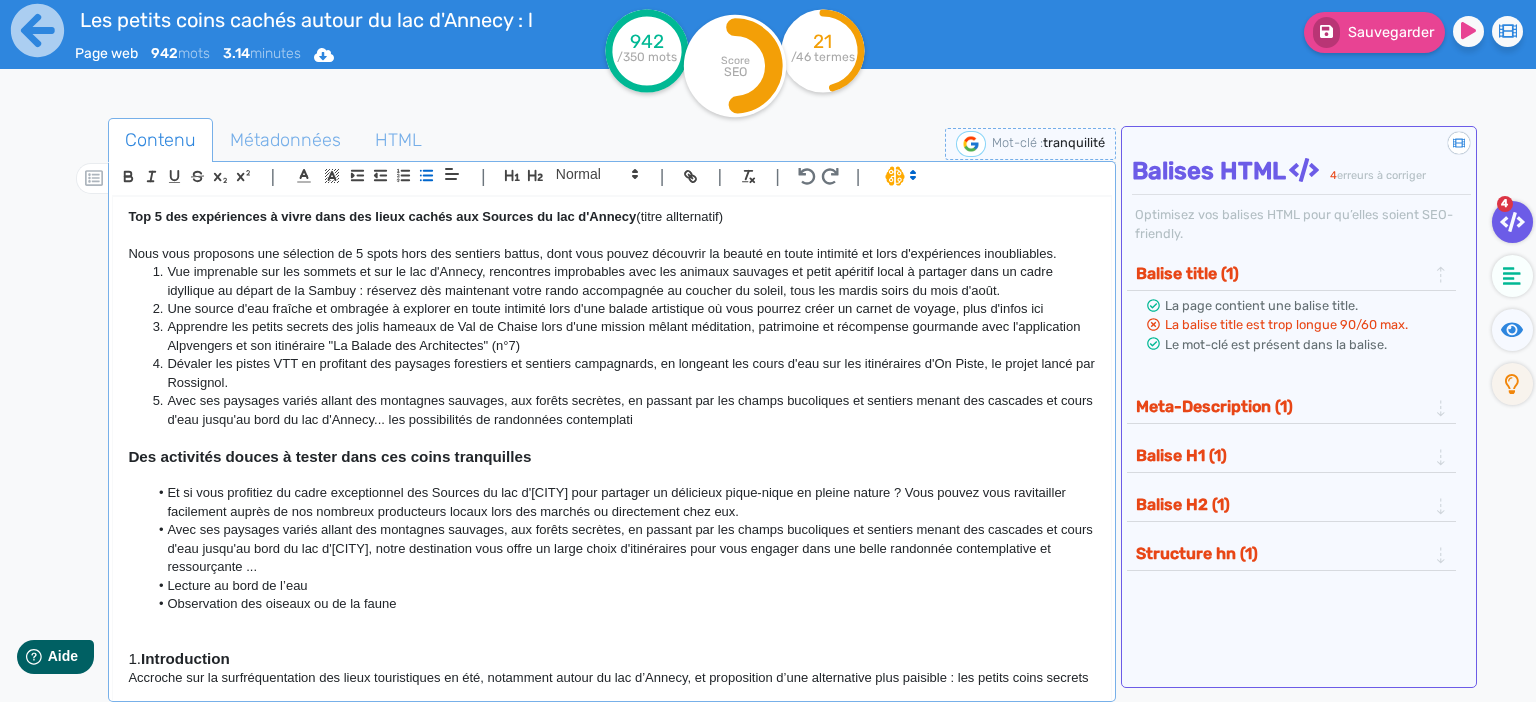 click on "Avec ses paysages variés allant des montagnes sauvages, aux forêts secrètes, en passant par les champs bucoliques et sentiers menant des cascades et cours d'eau jusqu'au bord du lac d'[CITY], notre destination vous offre un large choix d'itinéraires pour vous engager dans une belle randonnée contemplative et ressourçante ..." 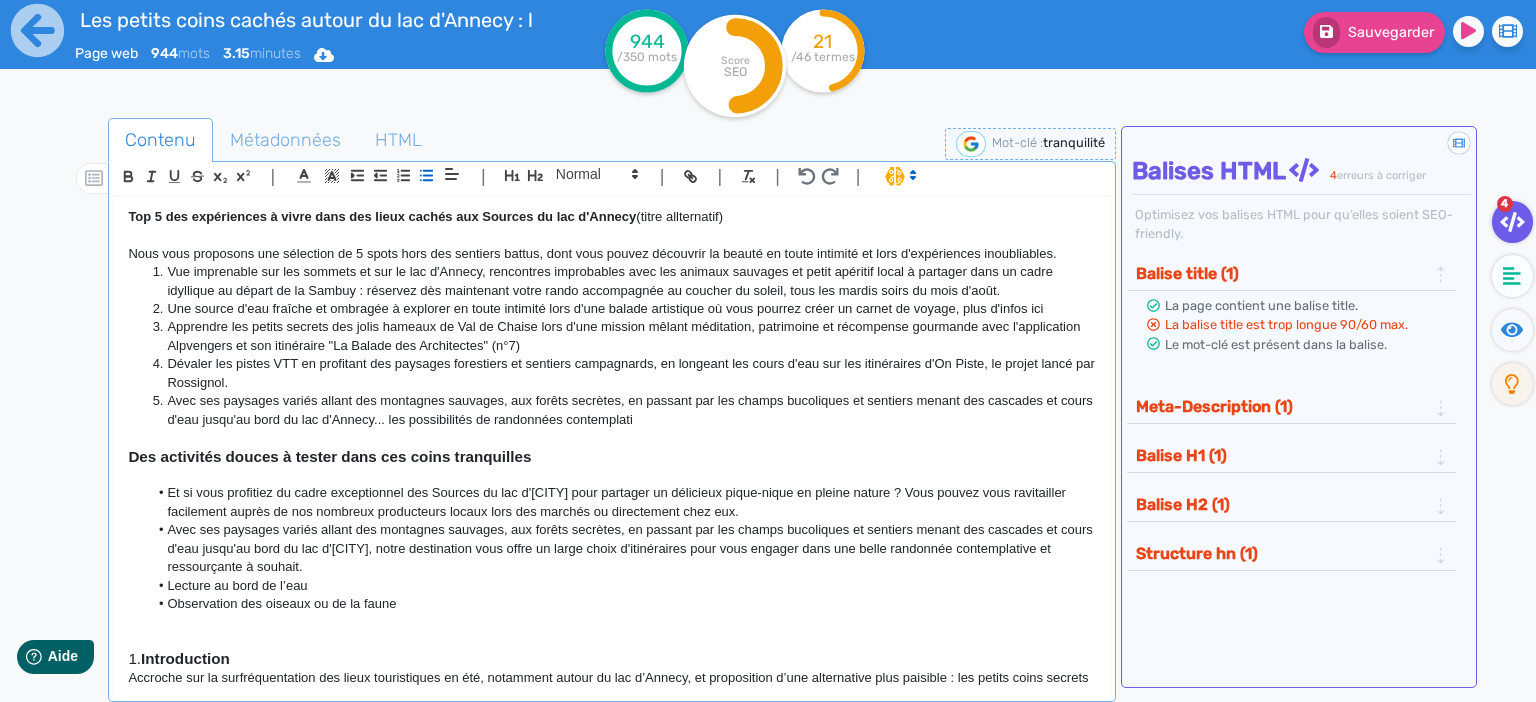 click on "Lecture au bord de l’eau" 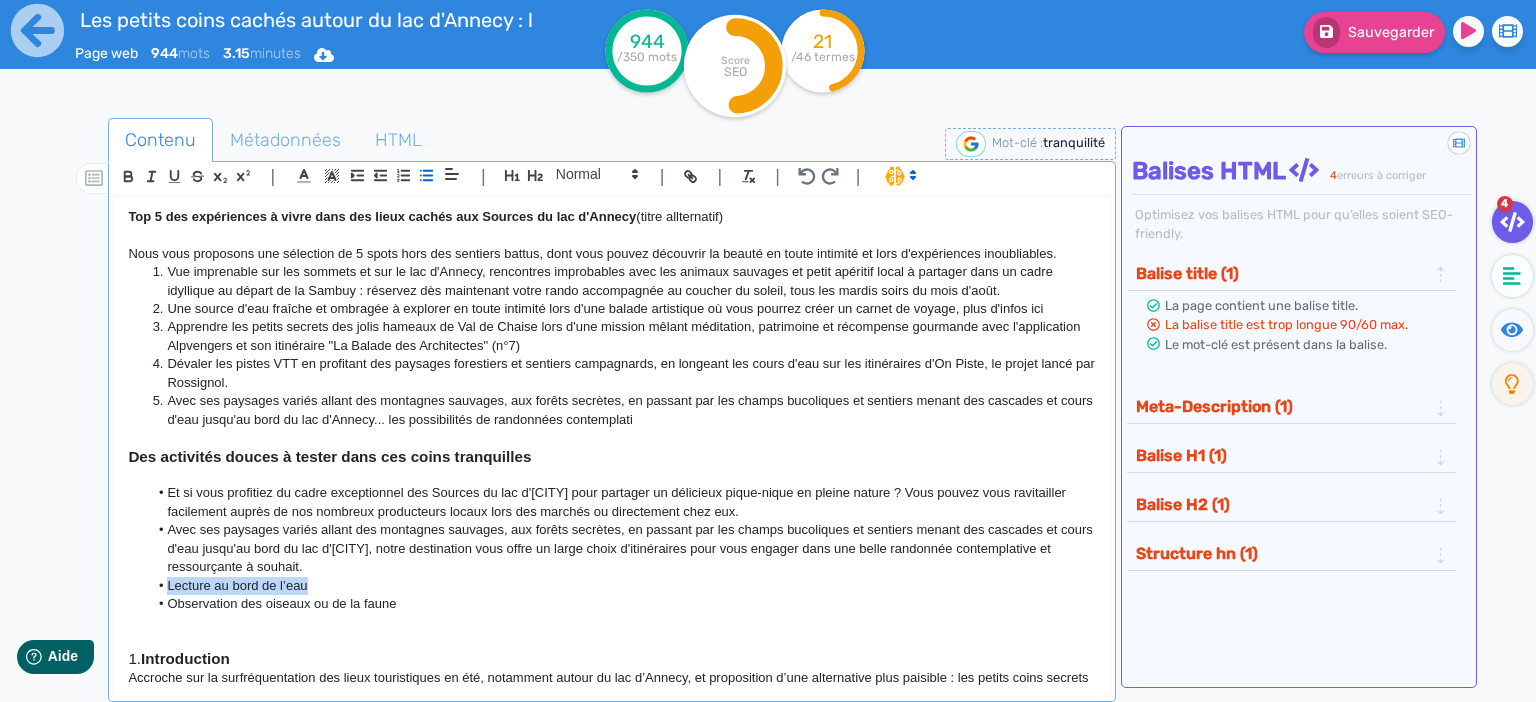 drag, startPoint x: 297, startPoint y: 583, endPoint x: 170, endPoint y: 588, distance: 127.09839 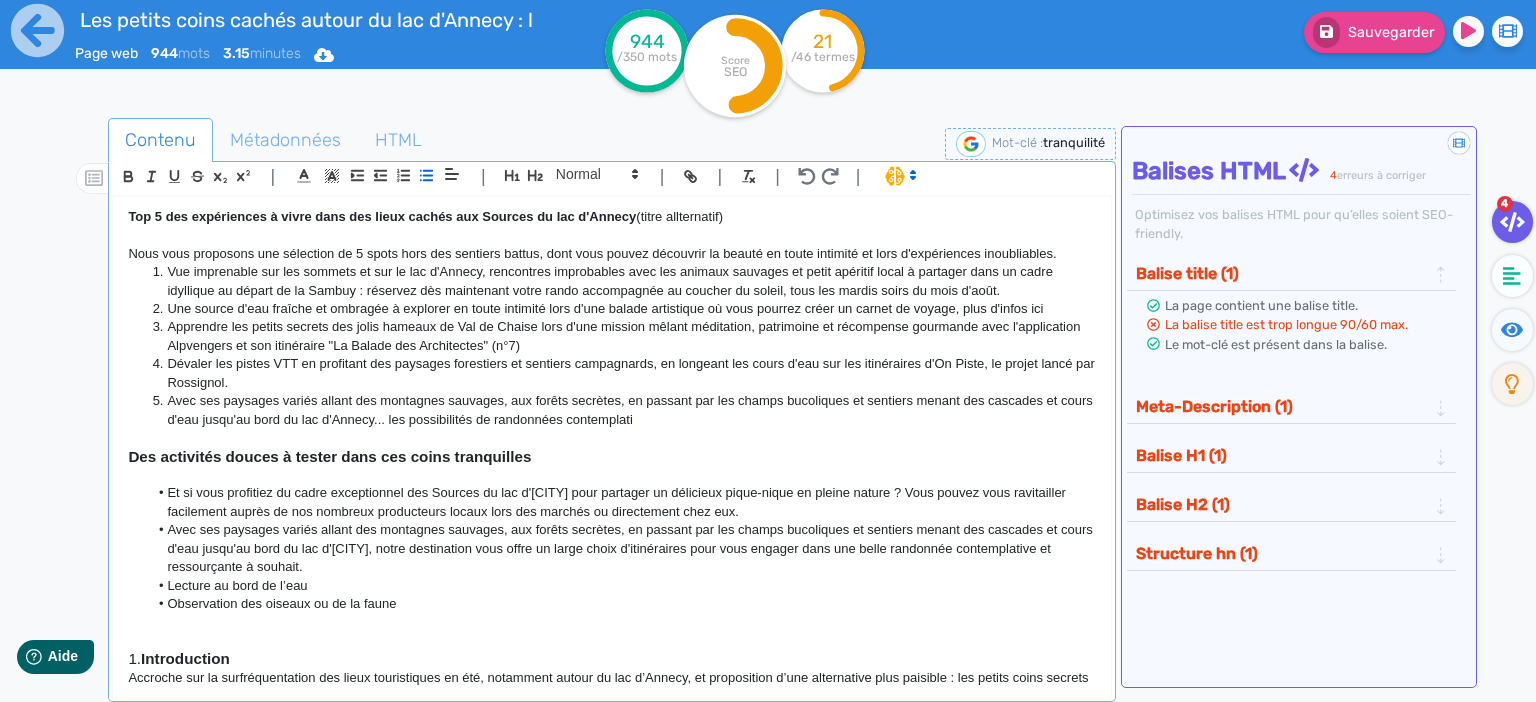 click on "Lecture au bord de l’eau" 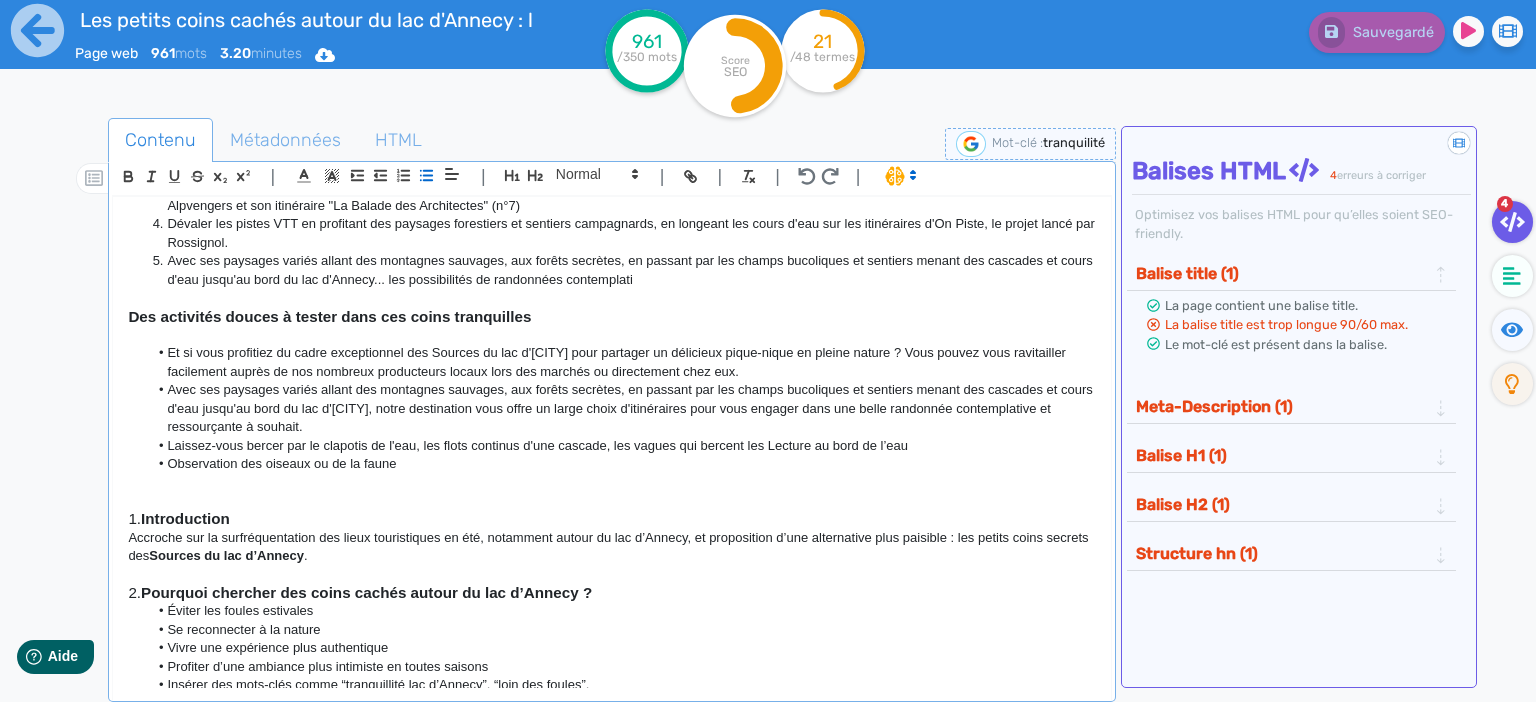 scroll, scrollTop: 604, scrollLeft: 0, axis: vertical 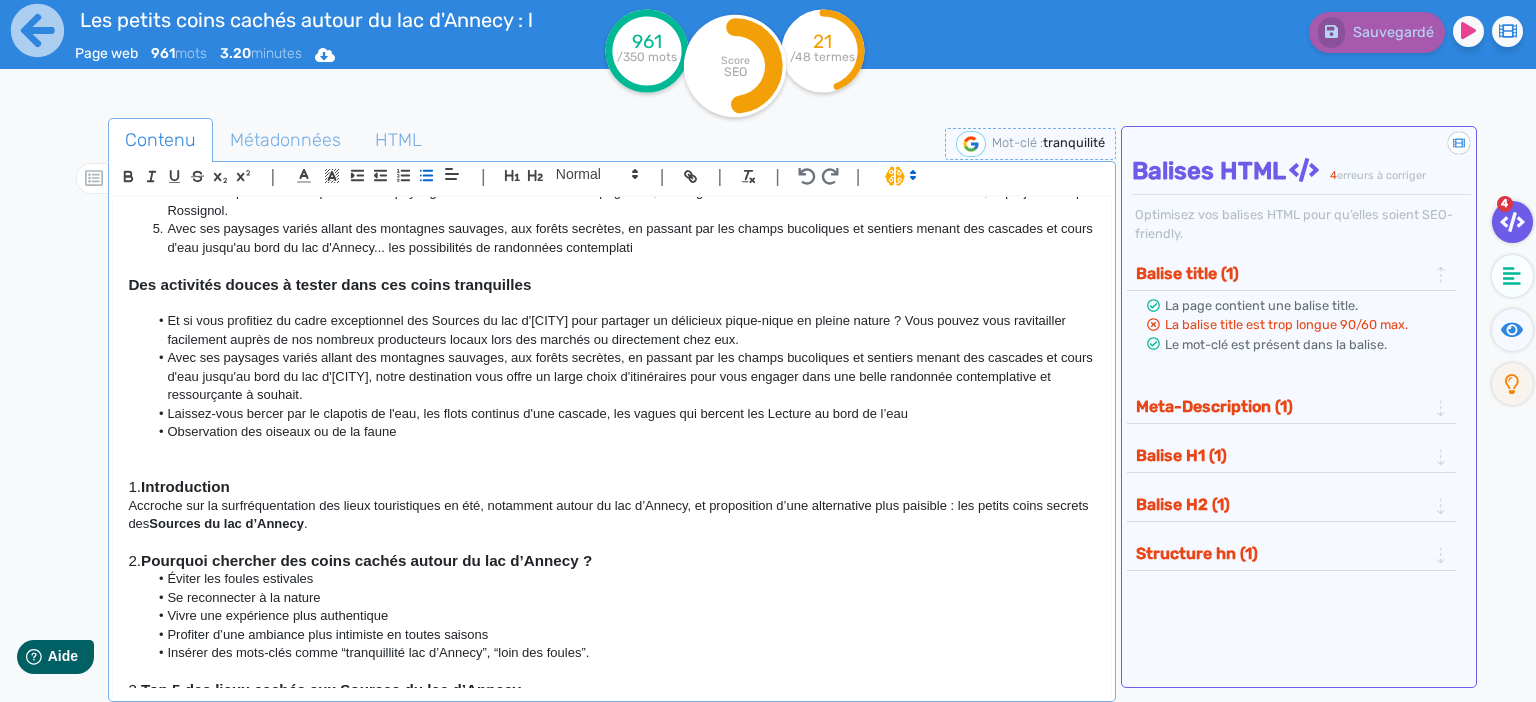 click on "Avec ses paysages variés allant des montagnes sauvages, aux forêts secrètes, en passant par les champs bucoliques et sentiers menant des cascades et cours d'eau jusqu'au bord du lac d'[CITY], notre destination vous offre un large choix d'itinéraires pour vous engager dans une belle randonnée contemplative et ressourçante à souhait." 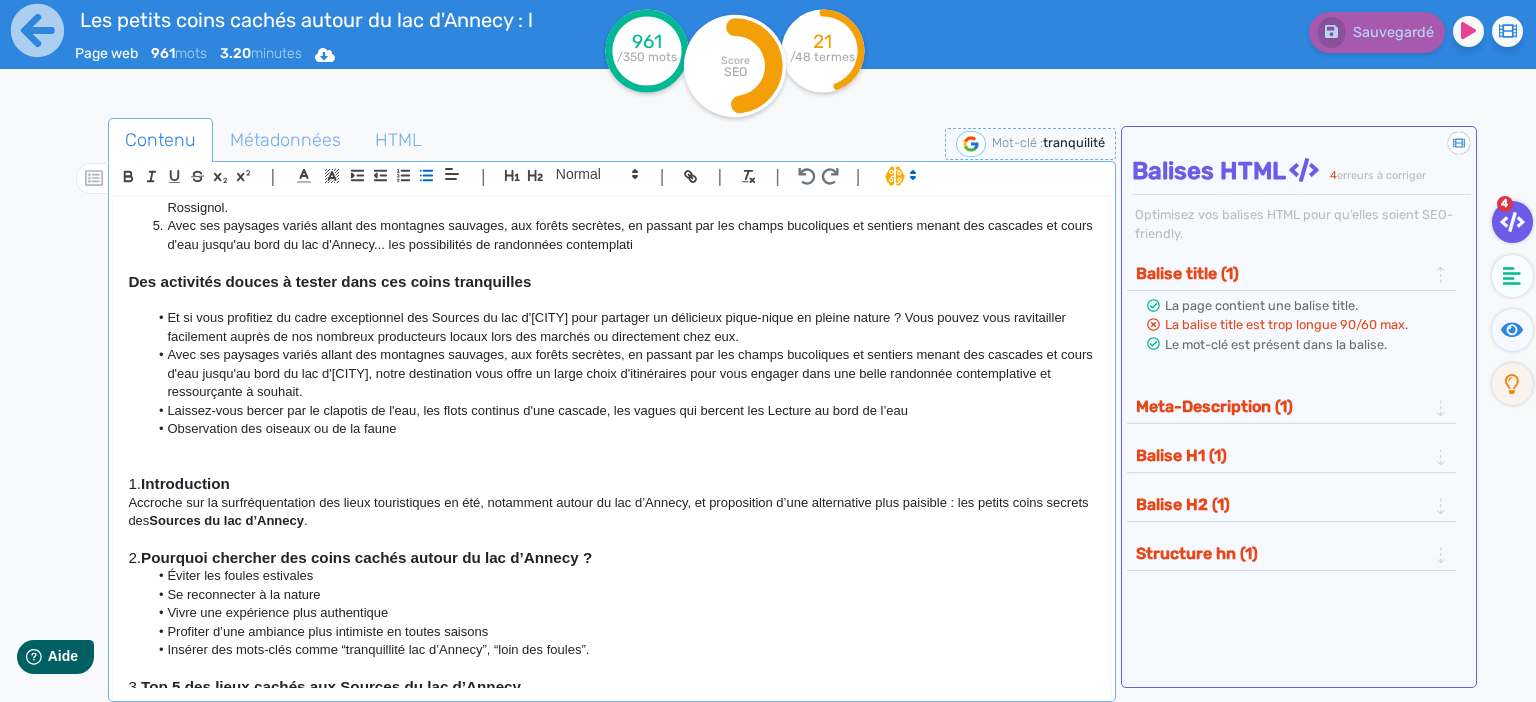 scroll, scrollTop: 604, scrollLeft: 0, axis: vertical 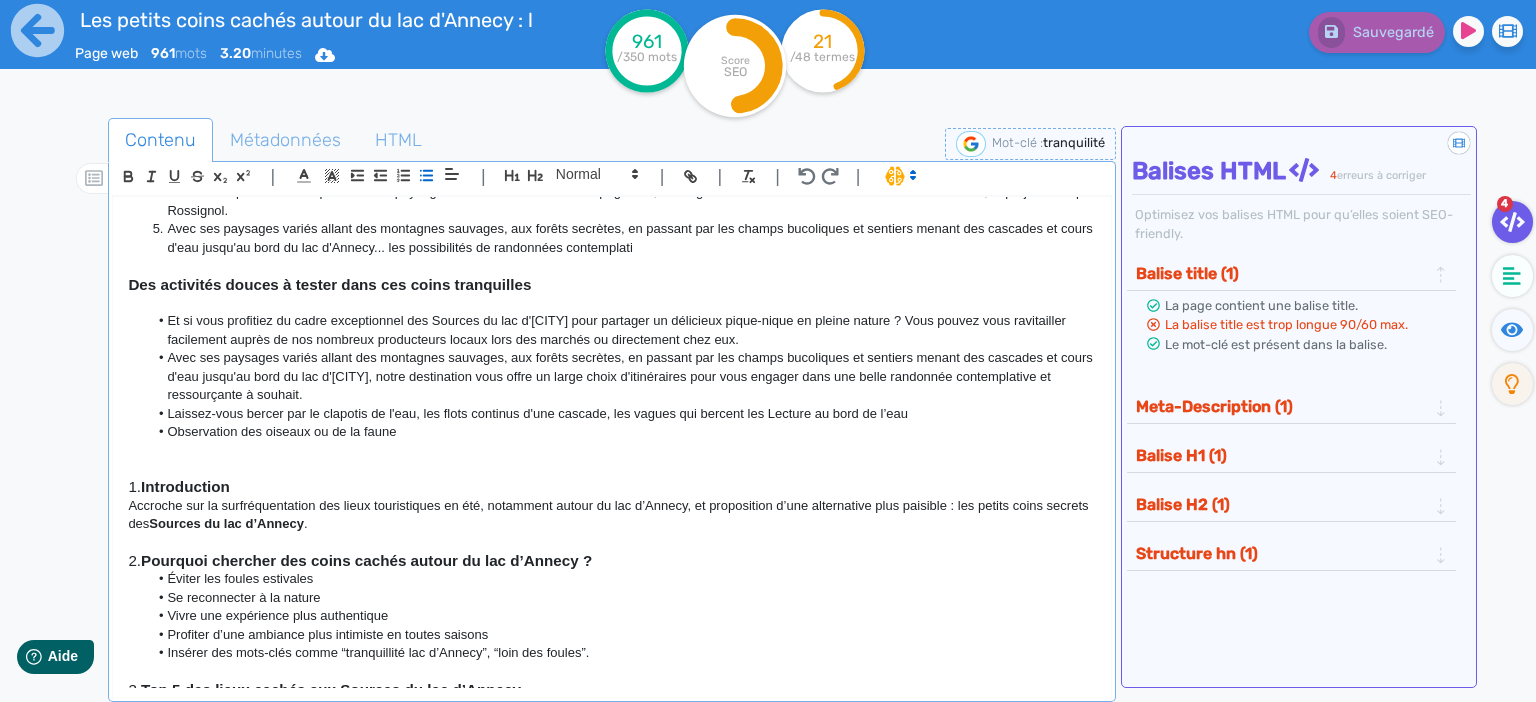 click on "Avec ses paysages variés allant des montagnes sauvages, aux forêts secrètes, en passant par les champs bucoliques et sentiers menant des cascades et cours d'eau jusqu'au bord du lac d'[CITY], notre destination vous offre un large choix d'itinéraires pour vous engager dans une belle randonnée contemplative et ressourçante à souhait." 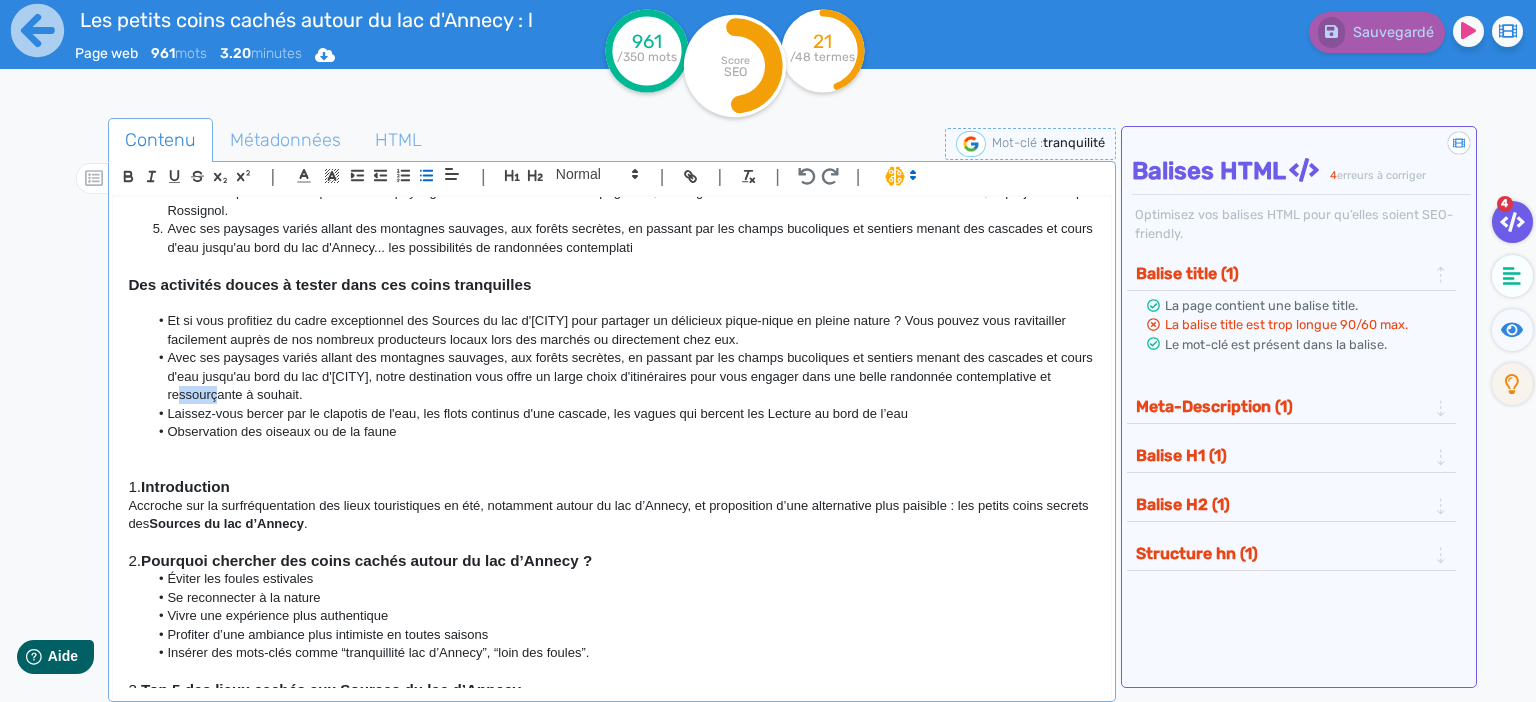drag, startPoint x: 215, startPoint y: 394, endPoint x: 176, endPoint y: 400, distance: 39.45884 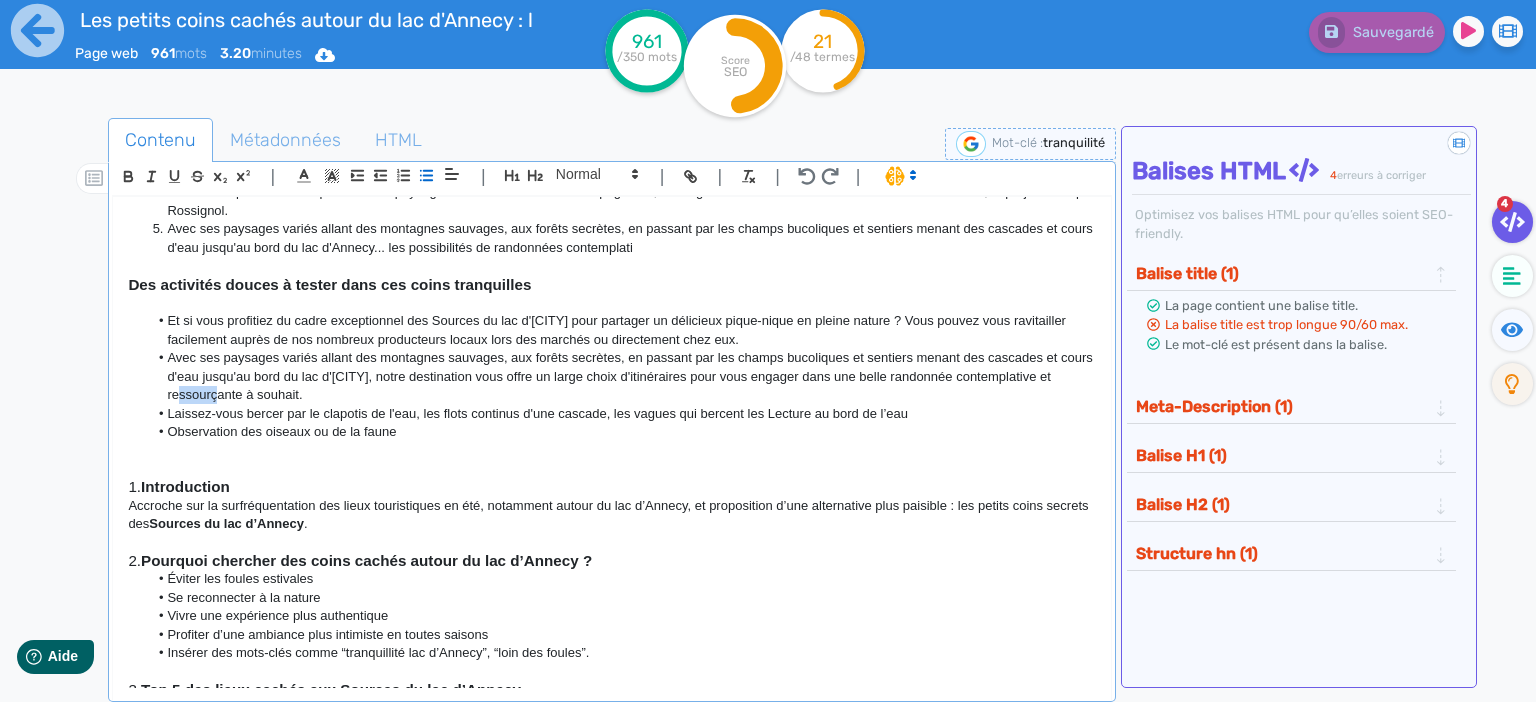 click on "Avec ses paysages variés allant des montagnes sauvages, aux forêts secrètes, en passant par les champs bucoliques et sentiers menant des cascades et cours d'eau jusqu'au bord du lac d'[CITY], notre destination vous offre un large choix d'itinéraires pour vous engager dans une belle randonnée contemplative et ressourçante à souhait." 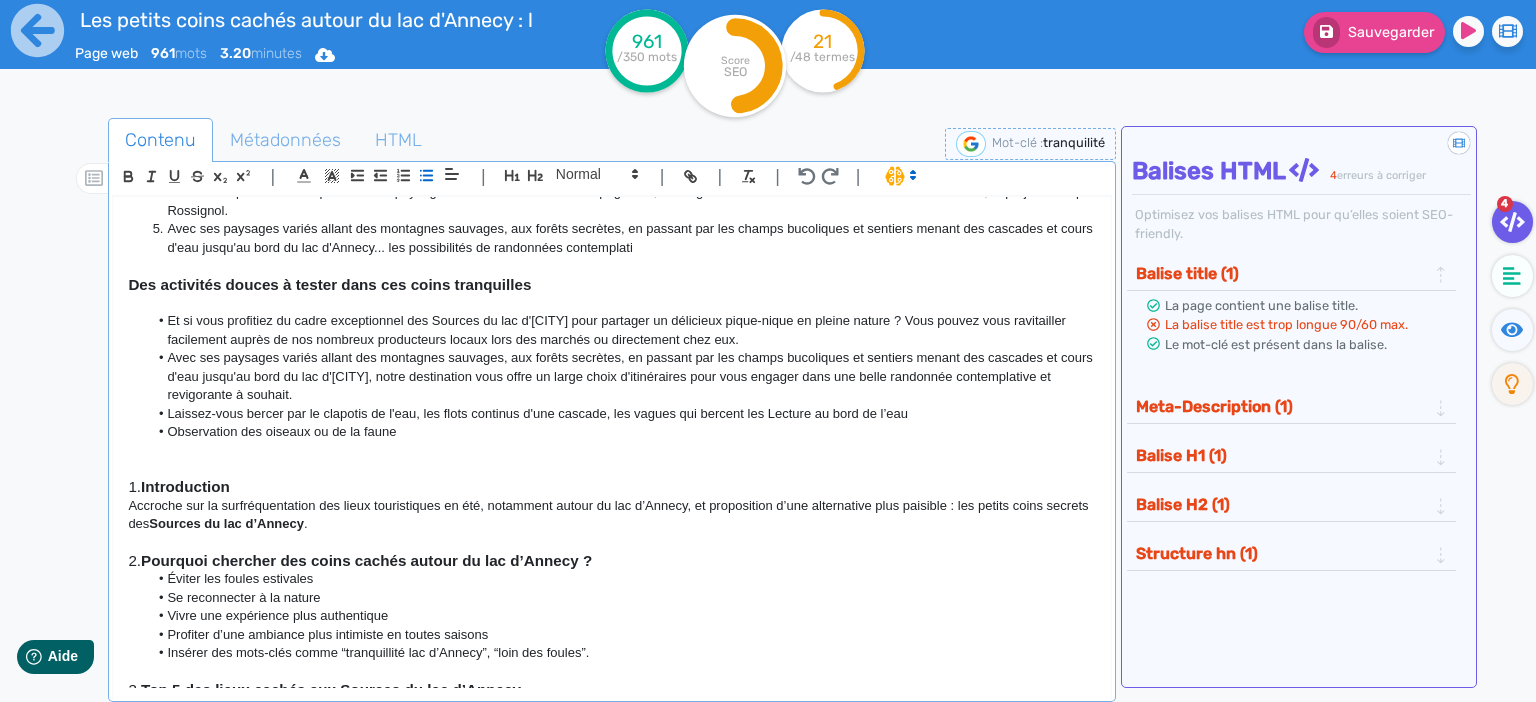 click on "Laissez-vous bercer par le clapotis de l'eau, les flots continus d'une cascade, les vagues qui bercent les Lecture au bord de l’eau" 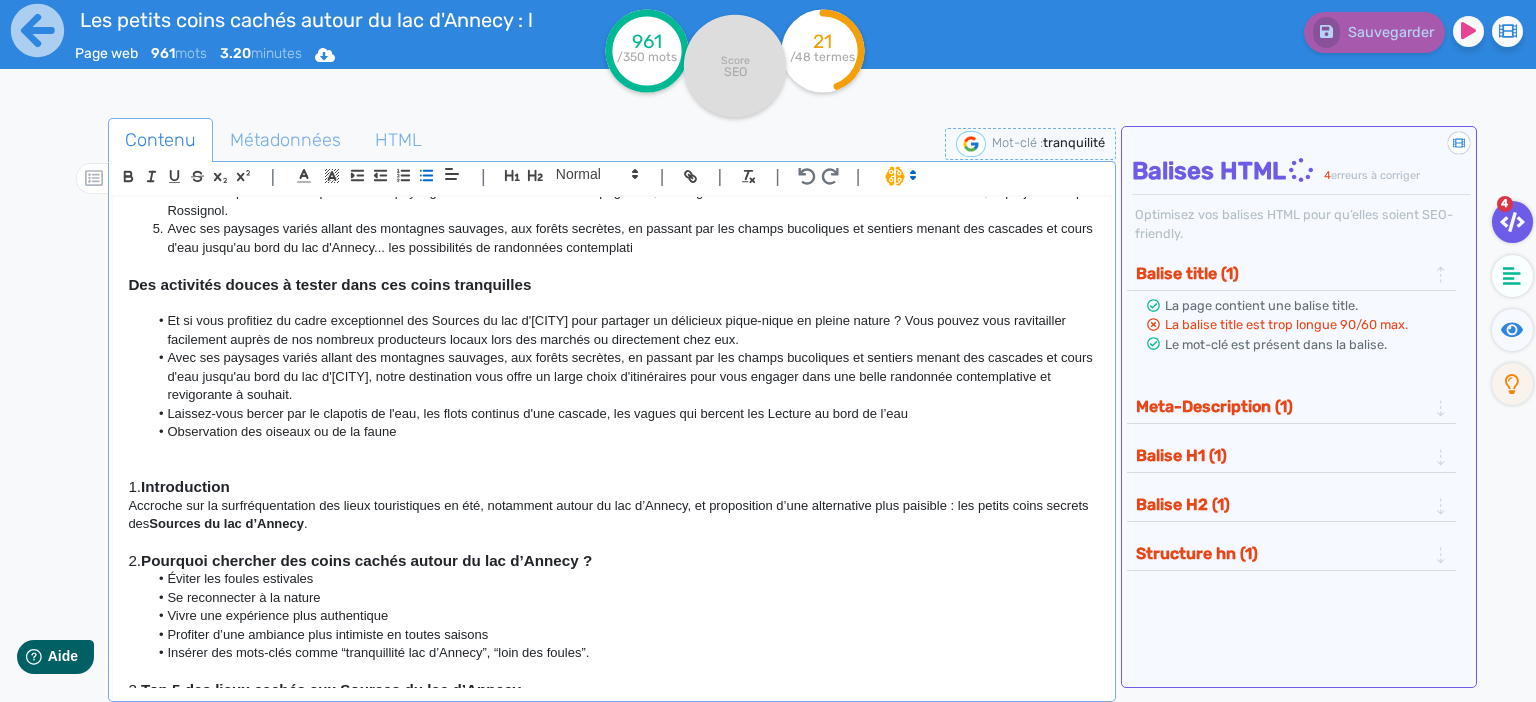 click on "Les petits coins cachés autour du lac d'Annecy : loin des foules, découvrez la tranquillité Vous connaissez peut-être le lac d'Annecy, destination aux paysages variés offrant une multitude d'activités sur le lac et en montagne, mais aussi des visites culturelles dans le centre historique d'Annecy, ville d'art et d'histoire connue sous le nom de "petite Venise des Alpes". Vous connaissez ? Vous n'êtes pas les seuls ! En été, cette destination très prisée des vacanciers est malheureusement sujette, comme beaucoup d'autres, au sur-tourisme : plages bondées, restaurants complets et hors de prix, bouchons sur la route... Et si vous vous offriez de vraies vacances reposantes loin de toute cette agitation en explorant les petits coins secrets des Sources du lac d'Annecy, à seulement une vingtaine de kilomètres d'Annecy ? Pourquoi chercher des coins cachés autour du lac d’Annecy ? Qu'allez-vous trouver dans les petits coins secrets autour du lac d'Annecy ? (titre alternatif) Mot-clé principal 1.  ." 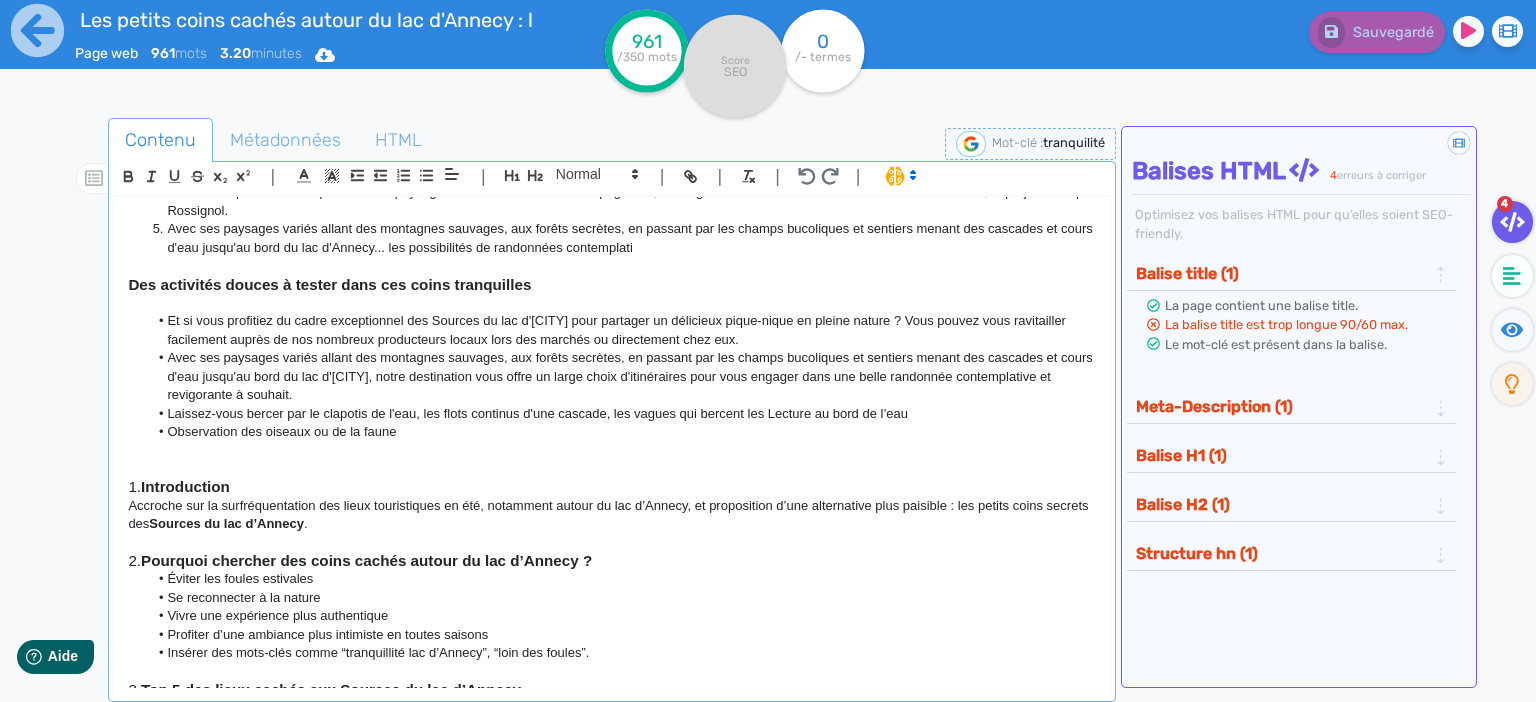 click on "Contenu   Métadonnées   HTML" 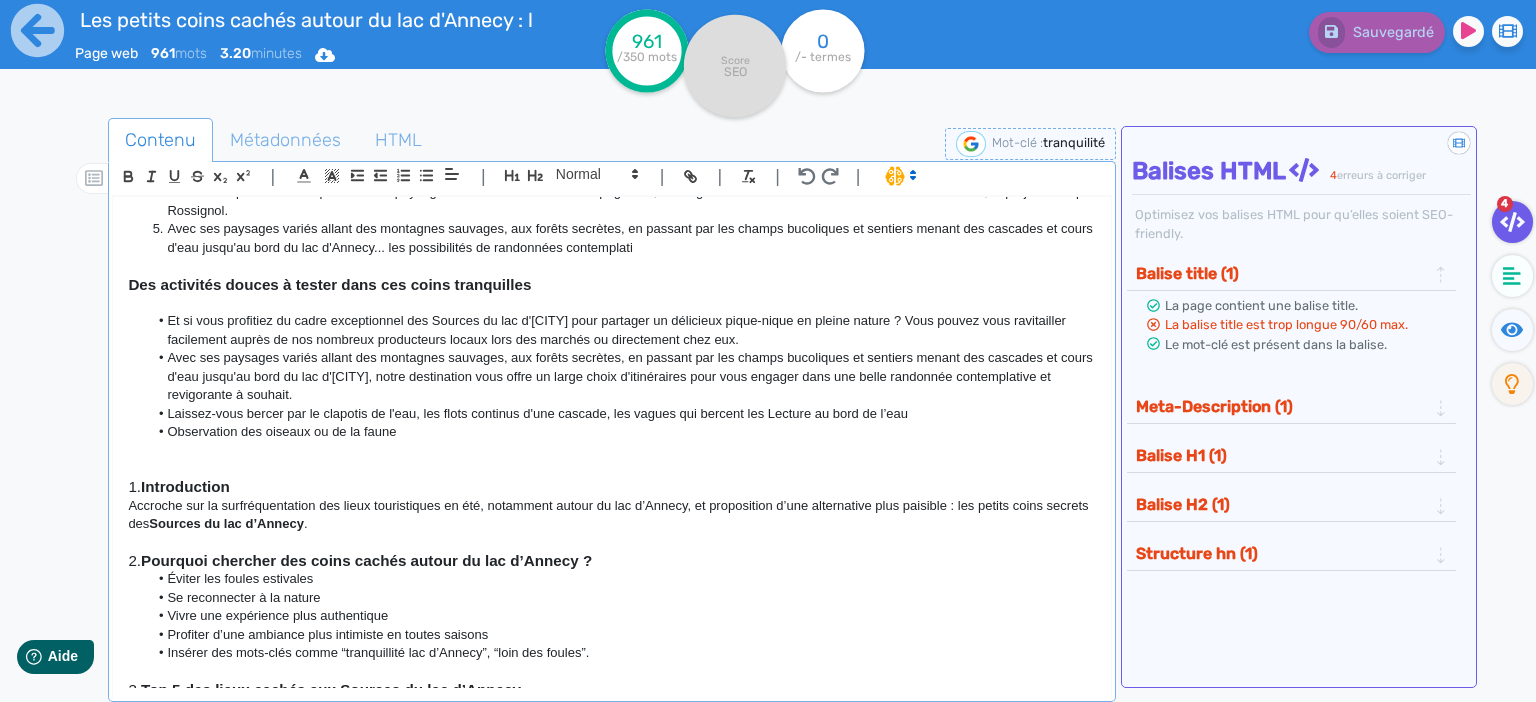 click on "Laissez-vous bercer par le clapotis de l'eau, les flots continus d'une cascade, les vagues qui bercent les Lecture au bord de l’eau" 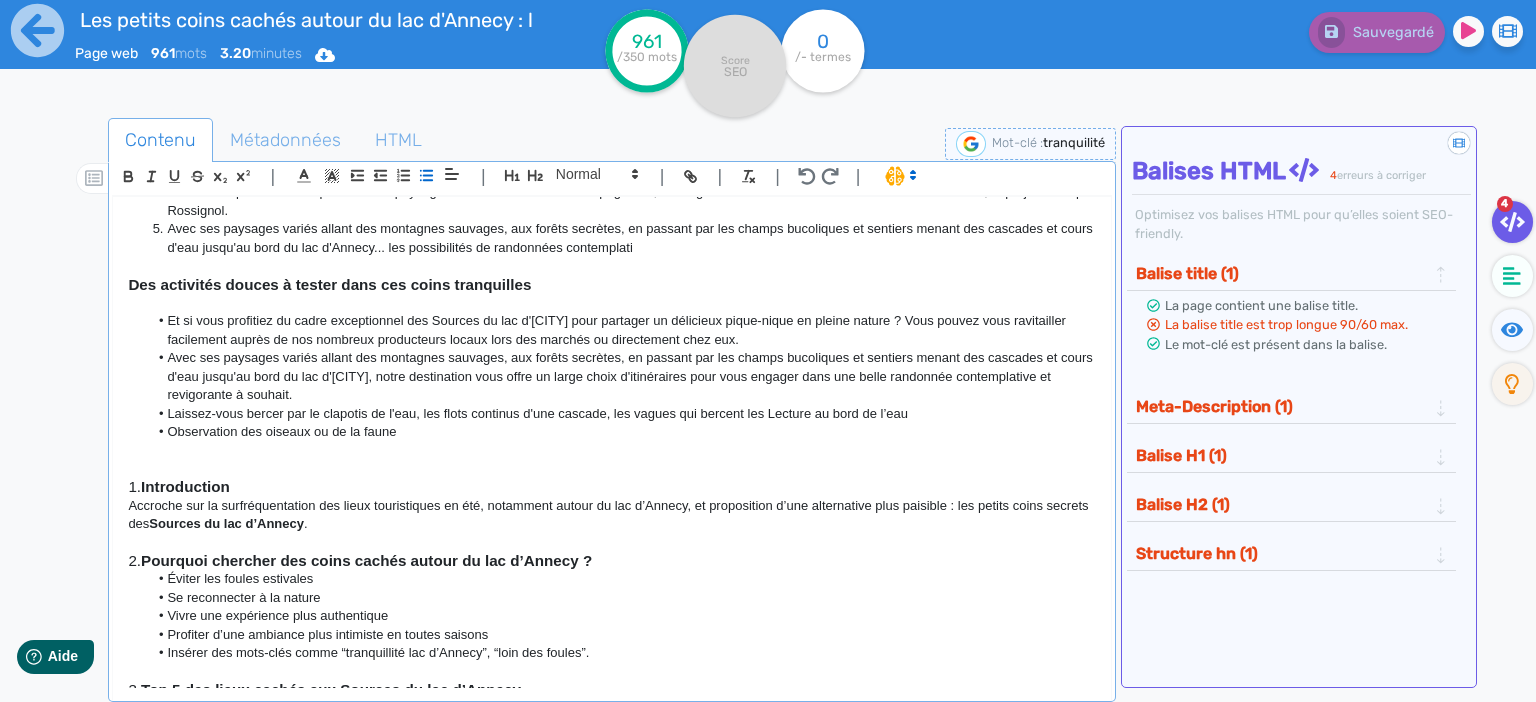 click 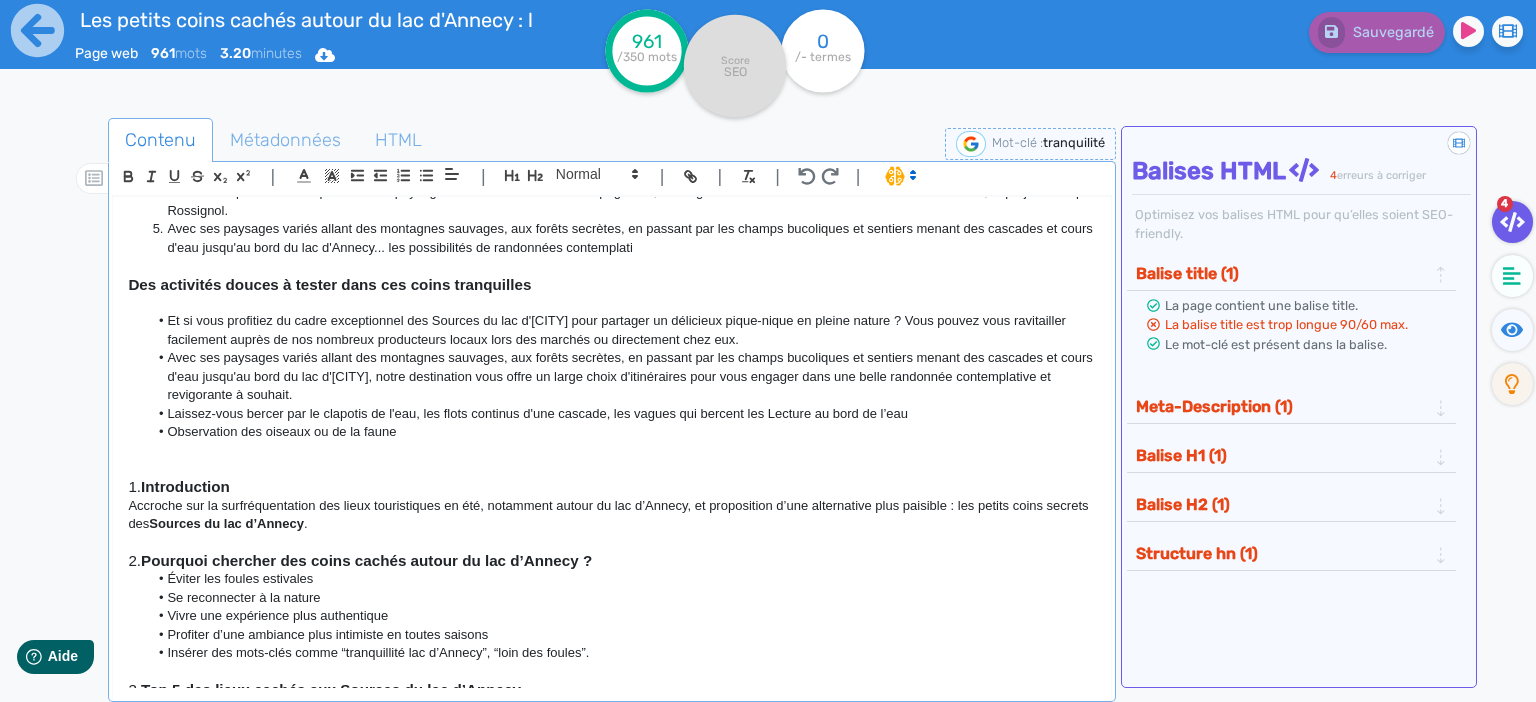 click on "Laissez-vous bercer par le clapotis de l'eau, les flots continus d'une cascade, les vagues qui bercent les Lecture au bord de l’eau" 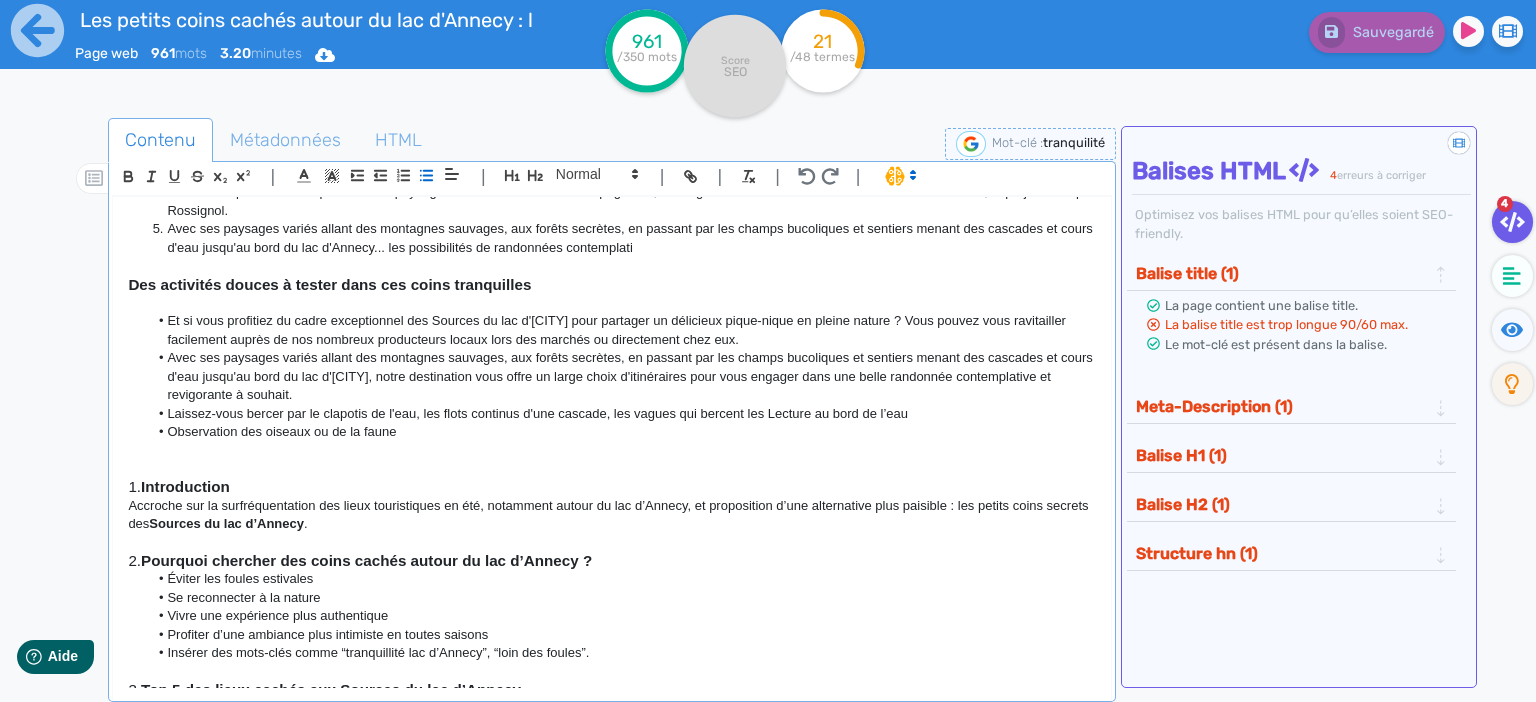 click on "Laissez-vous bercer par le clapotis de l'eau, les flots continus d'une cascade, les vagues qui bercent les Lecture au bord de l’eau" 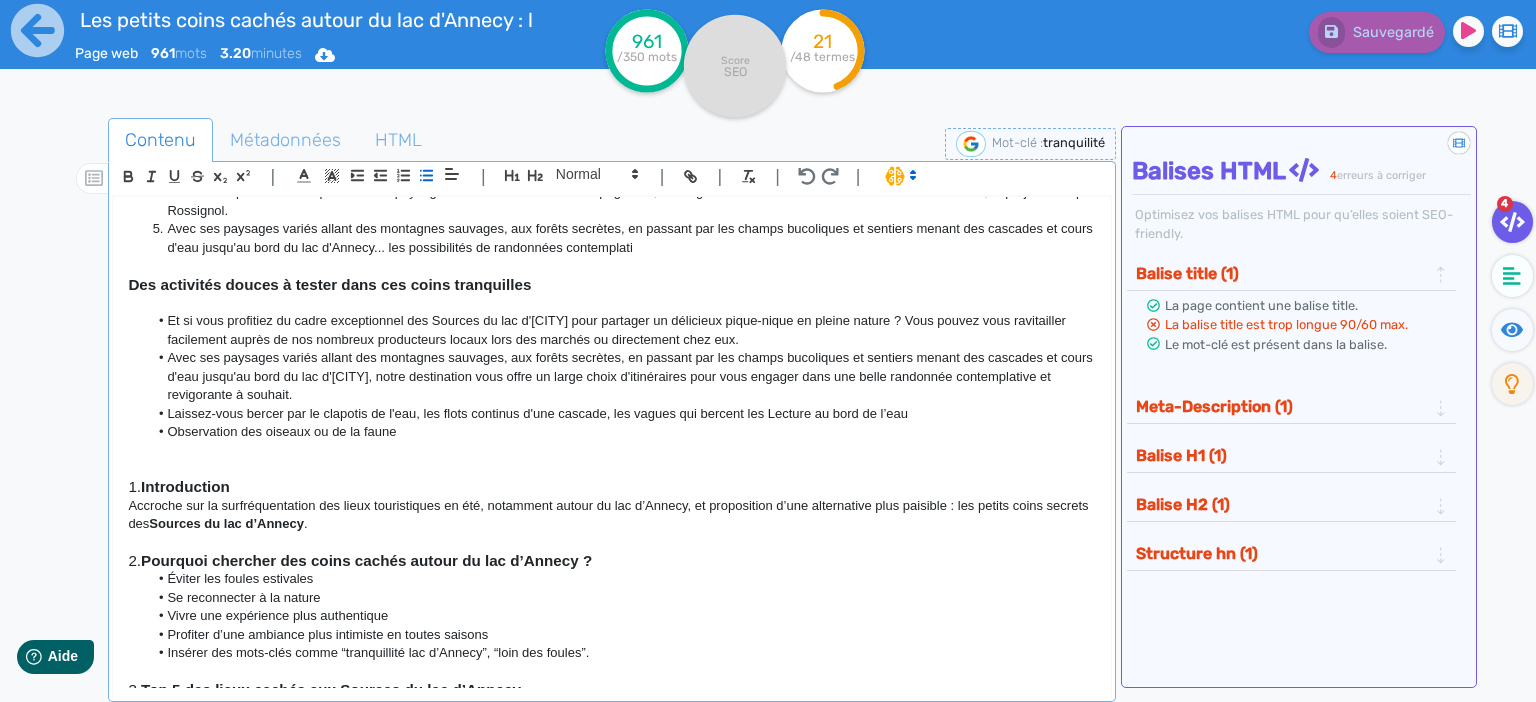 click on "Observation des oiseaux ou de la faune" 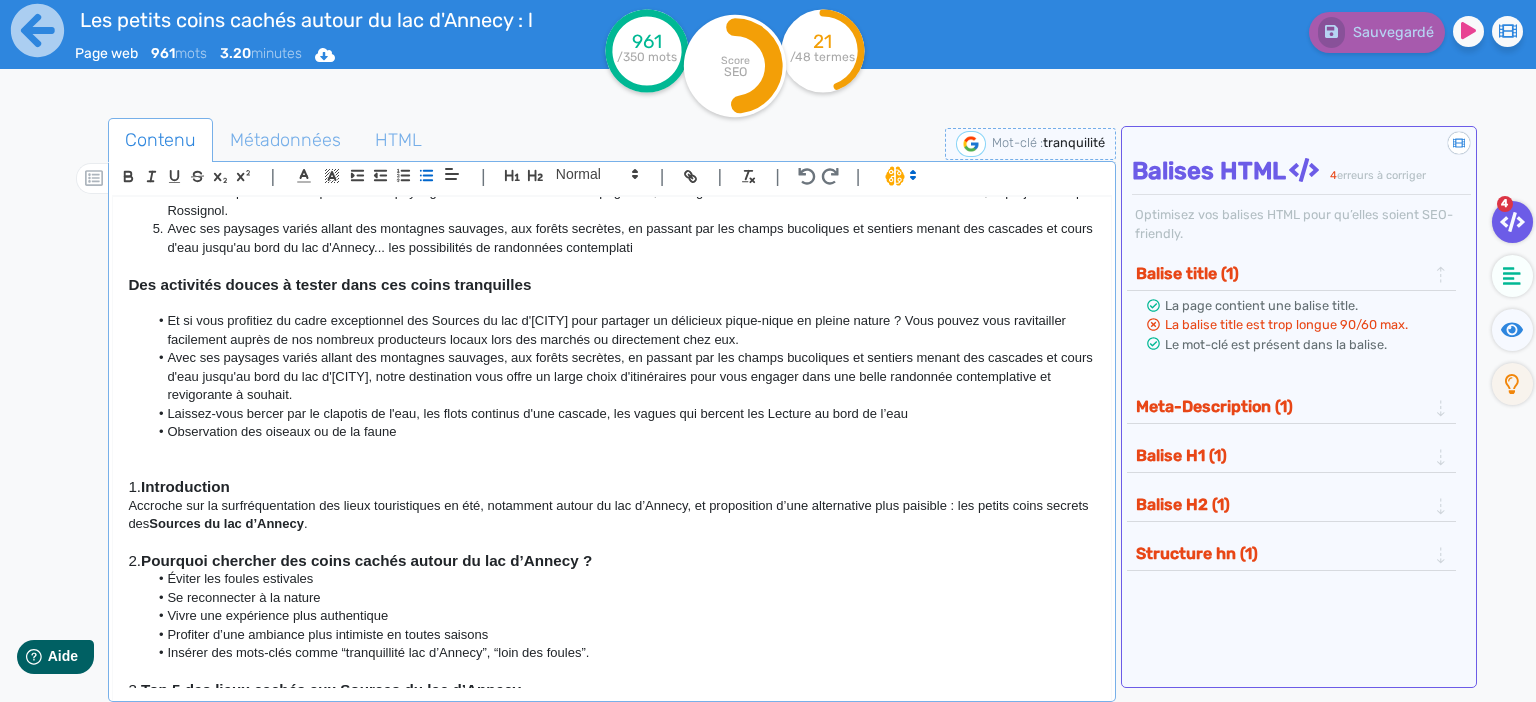 click on "Observation des oiseaux ou de la faune" 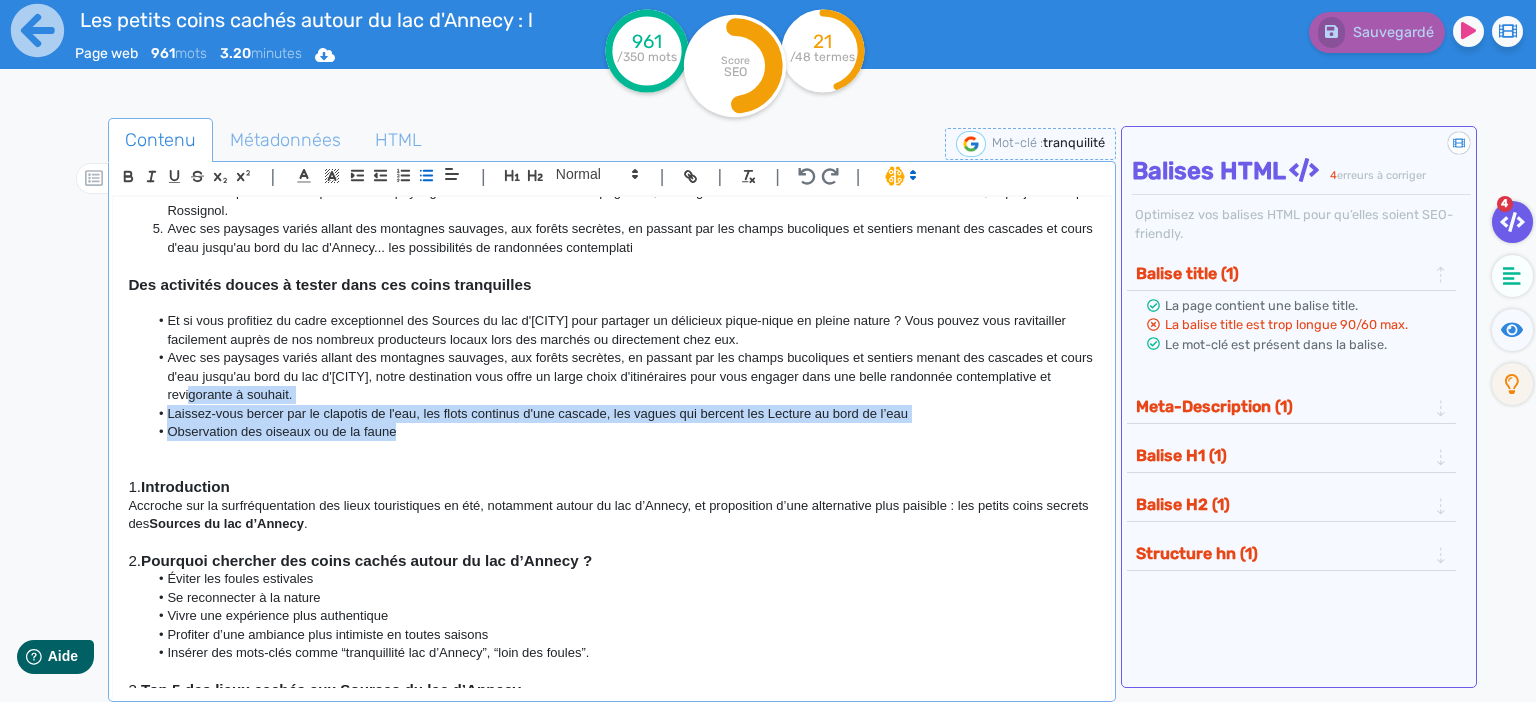 drag, startPoint x: 420, startPoint y: 431, endPoint x: 184, endPoint y: 397, distance: 238.43657 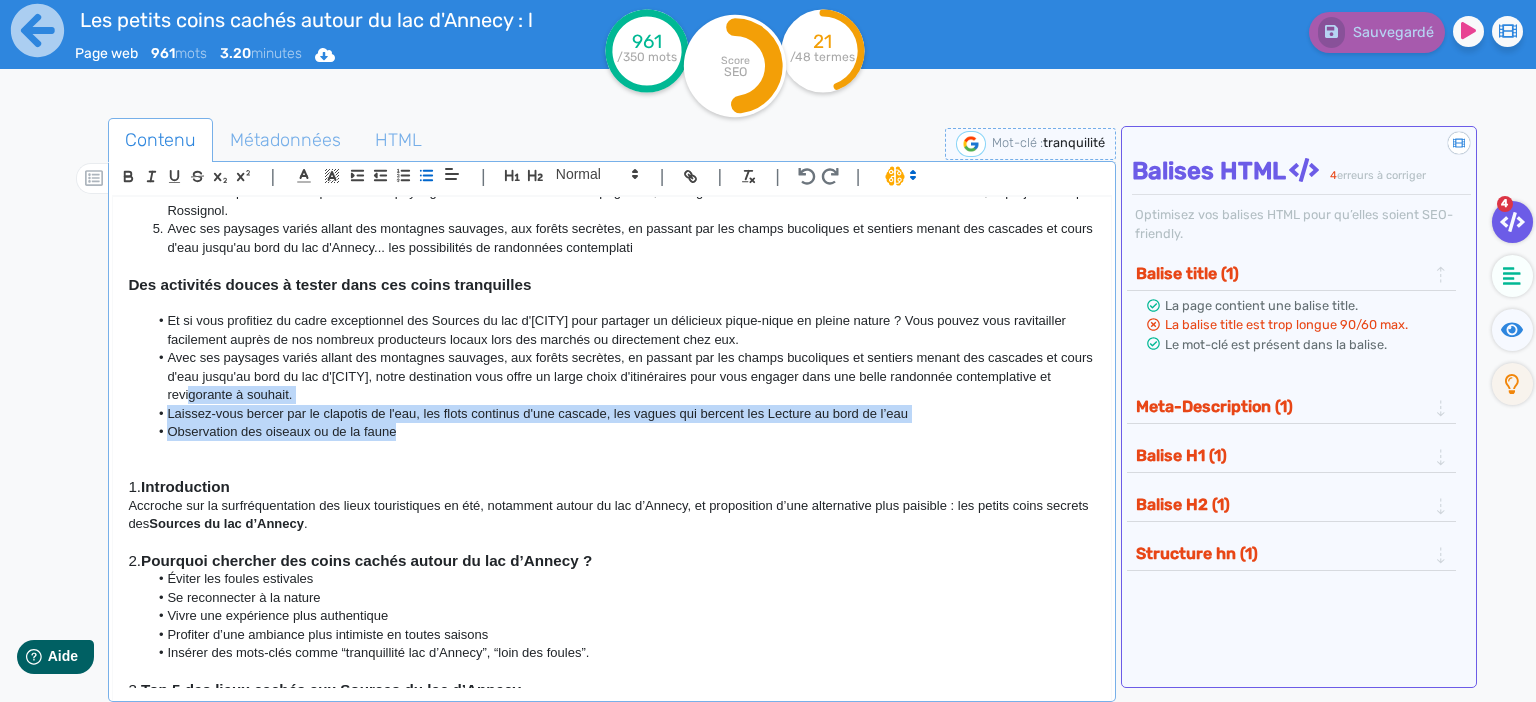 click on "Et si vous profitiez du cadre exceptionnel des Sources du lac d'Annecy pour partager un délicieux pique-nique en pleine nature ? Vous pouvez vous ravitailler facilement auprès de nos nombreux producteurs locaux lors des marchés ou directement chez eux. Avec ses paysages variés allant des montagnes sauvages, aux forêts secrètes, en passant par les champs bucoliques et sentiers menant des cascades et cours d'eau jusqu'au bord du lac d'Annecy, notre destination vous offre un large choix d'itinéraires pour vous engager dans une belle randonnée contemplative et revigorante à souhait.  Laissez-vous bercer par le clapotis de l'eau, les flots continus d'une cascade, les vagues qui bercent les Lecture au bord de l’eau Observation des oiseaux ou de la faune" 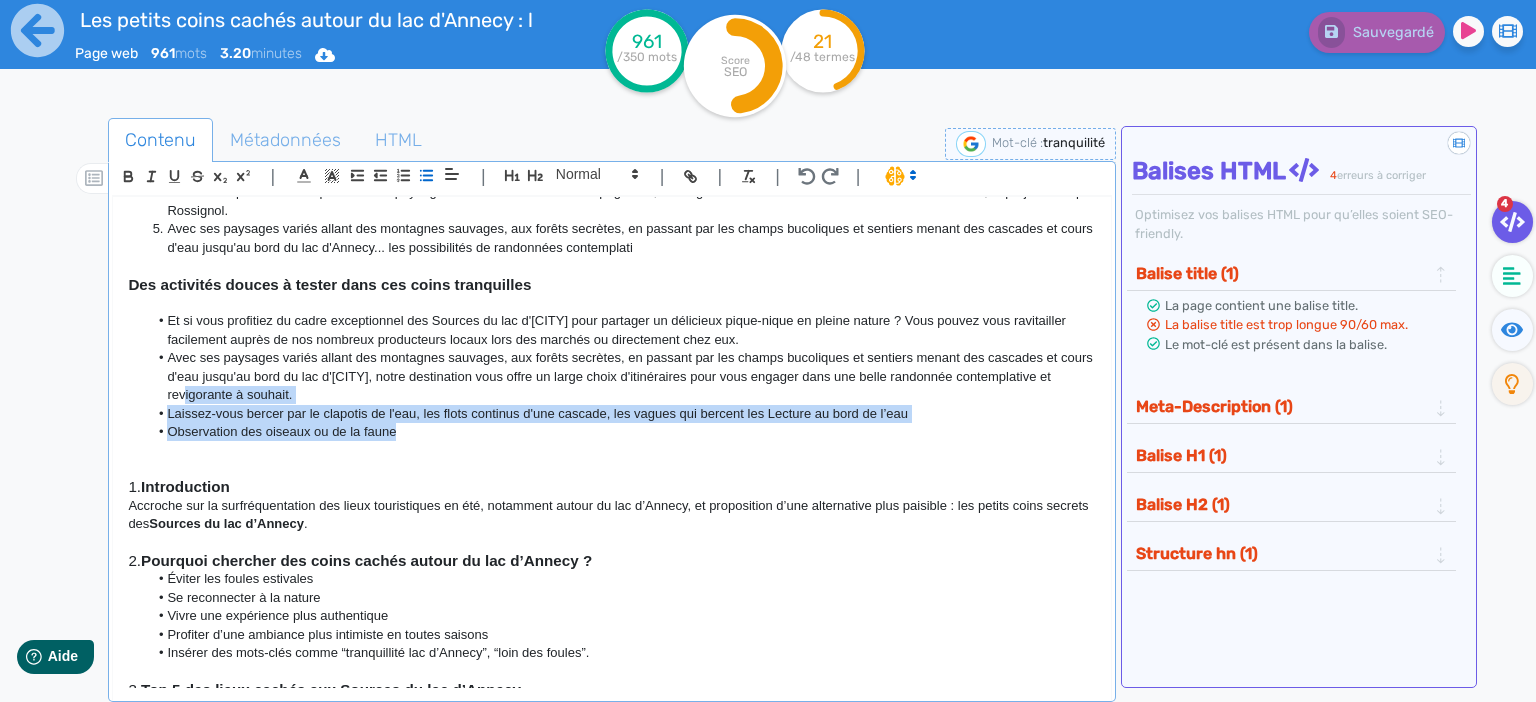 click on "Laissez-vous bercer par le clapotis de l'eau, les flots continus d'une cascade, les vagues qui bercent les Lecture au bord de l’eau" 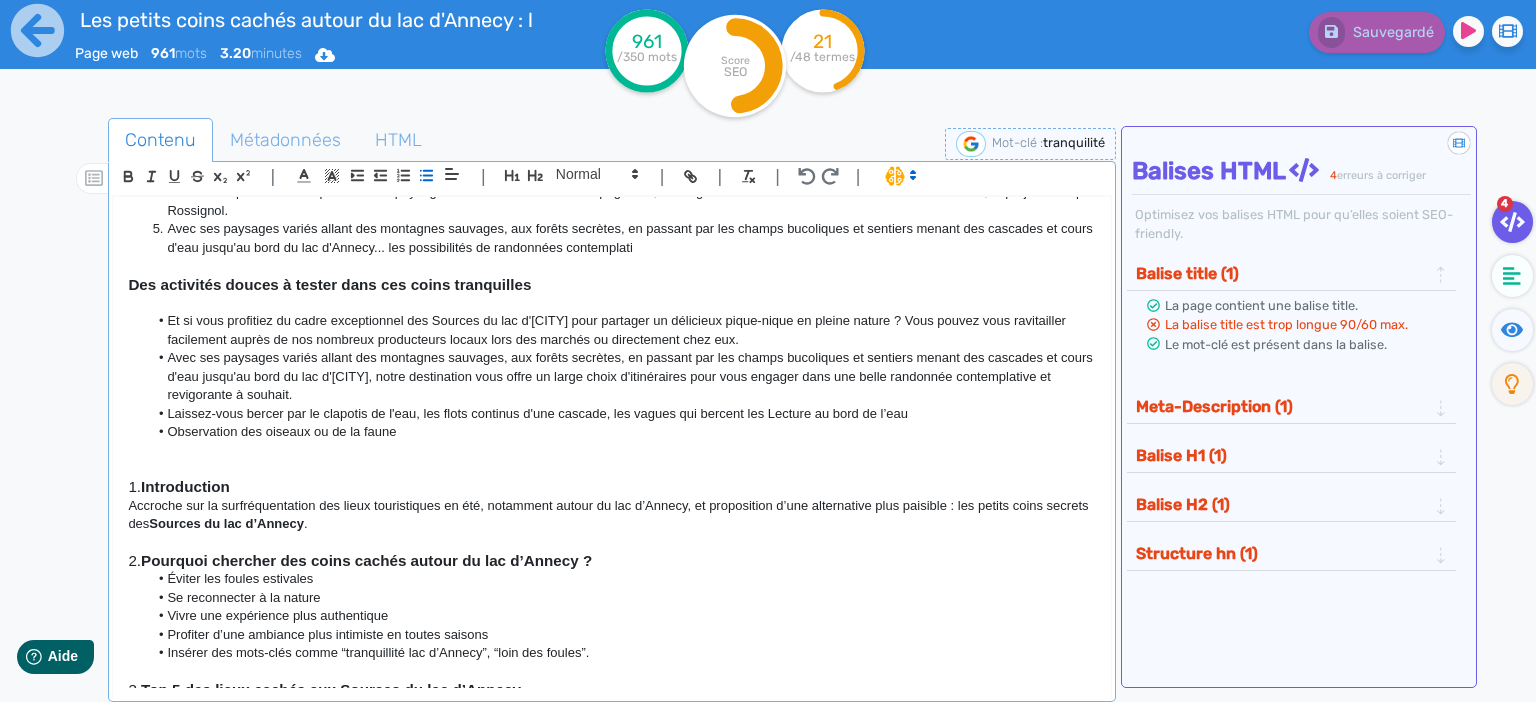 click 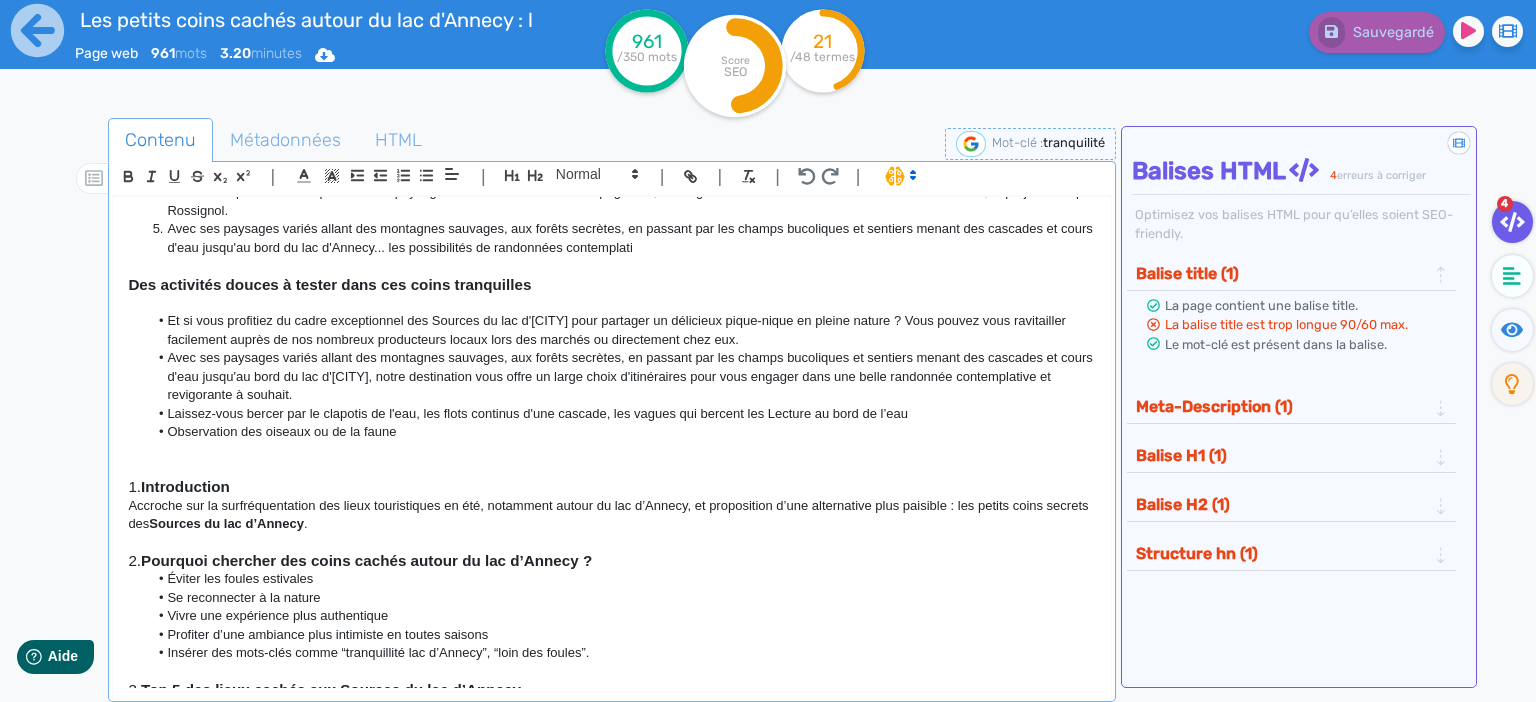 click 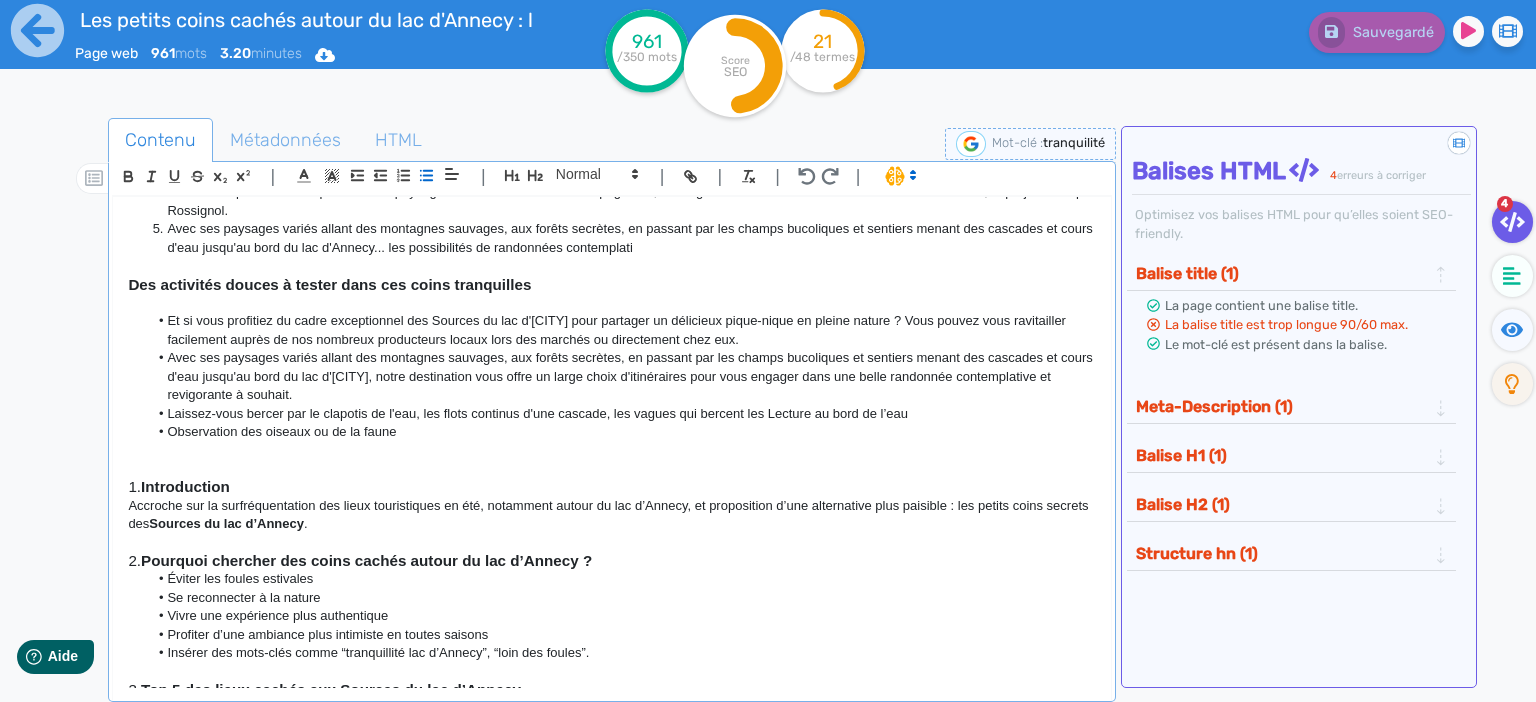 click on "Observation des oiseaux ou de la faune" 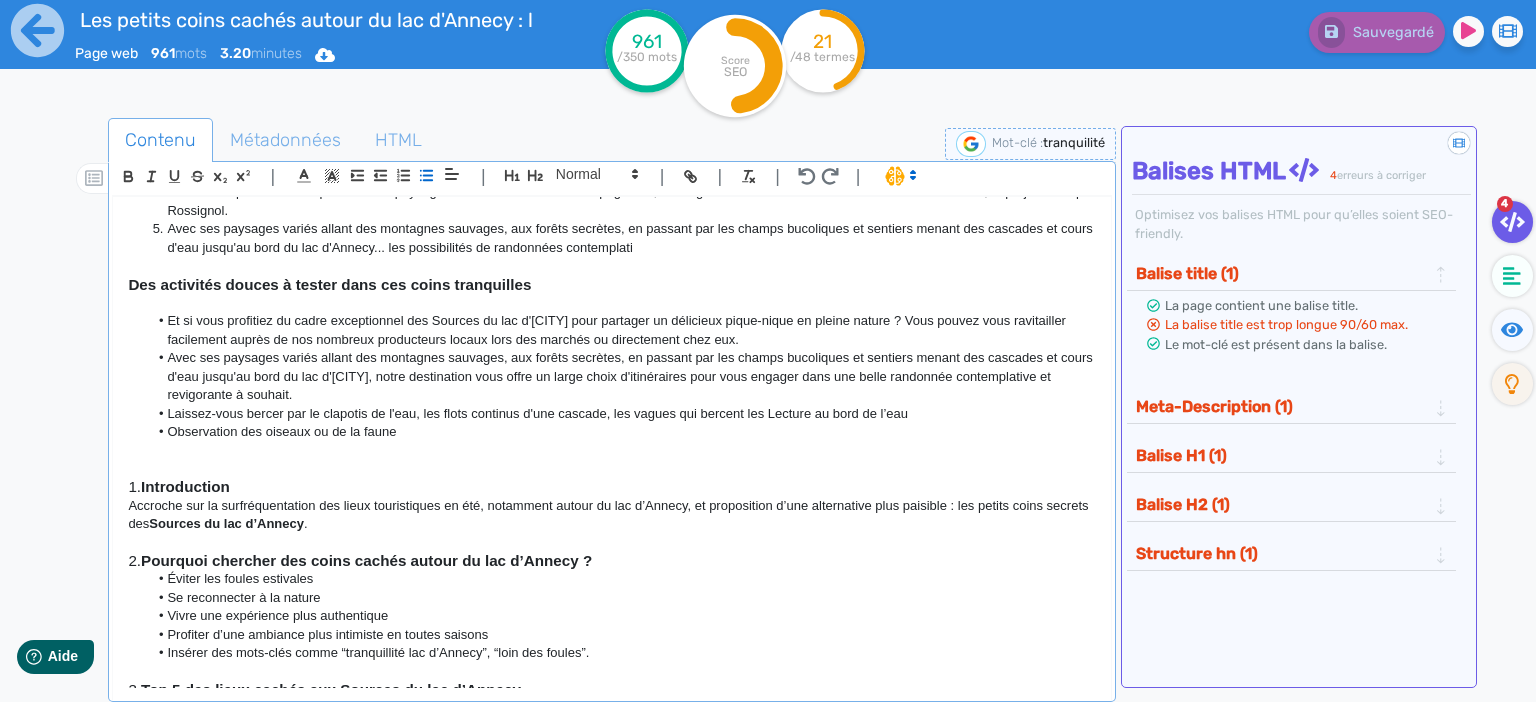 click on "Laissez-vous bercer par le clapotis de l'eau, les flots continus d'une cascade, les vagues qui bercent les Lecture au bord de l’eau" 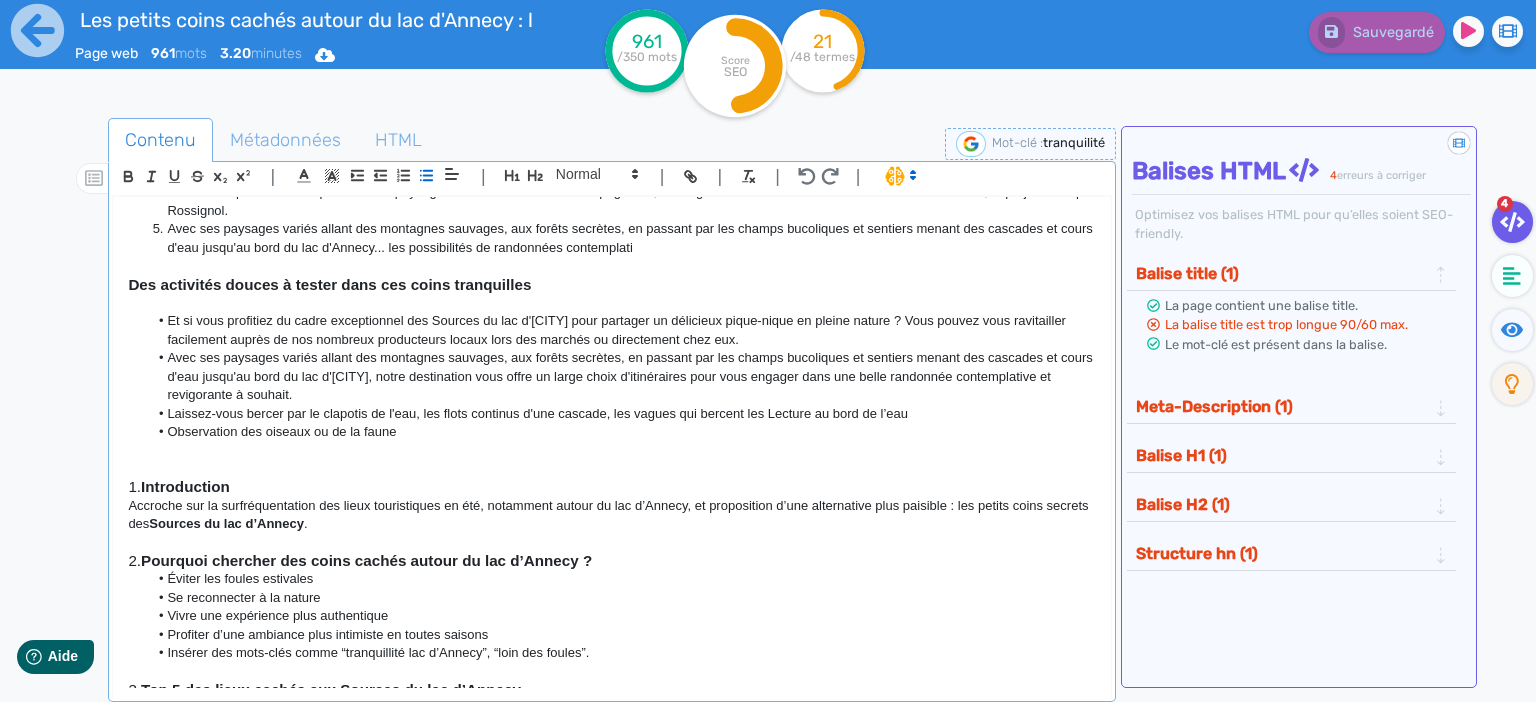 click on "Laissez-vous bercer par le clapotis de l'eau, les flots continus d'une cascade, les vagues qui bercent les Lecture au bord de l’eau" 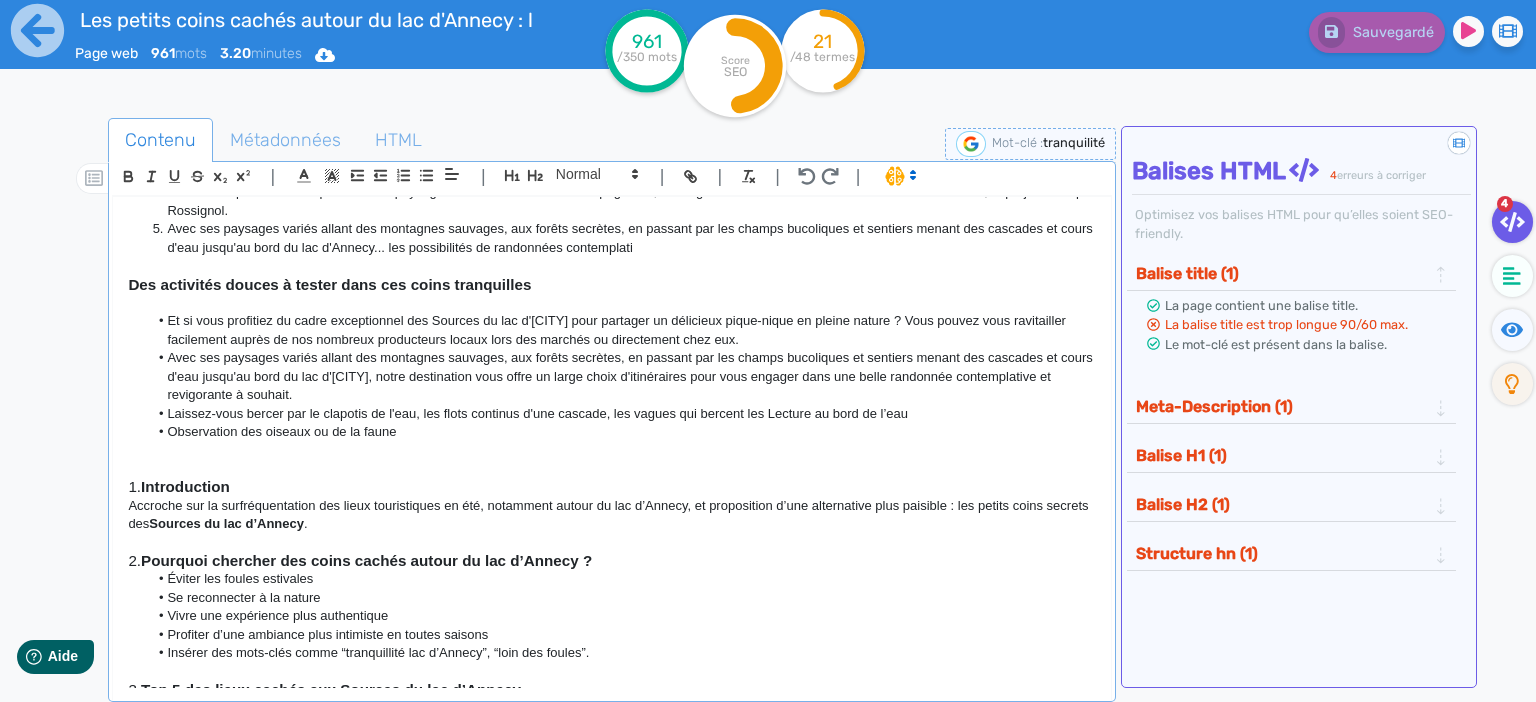 click 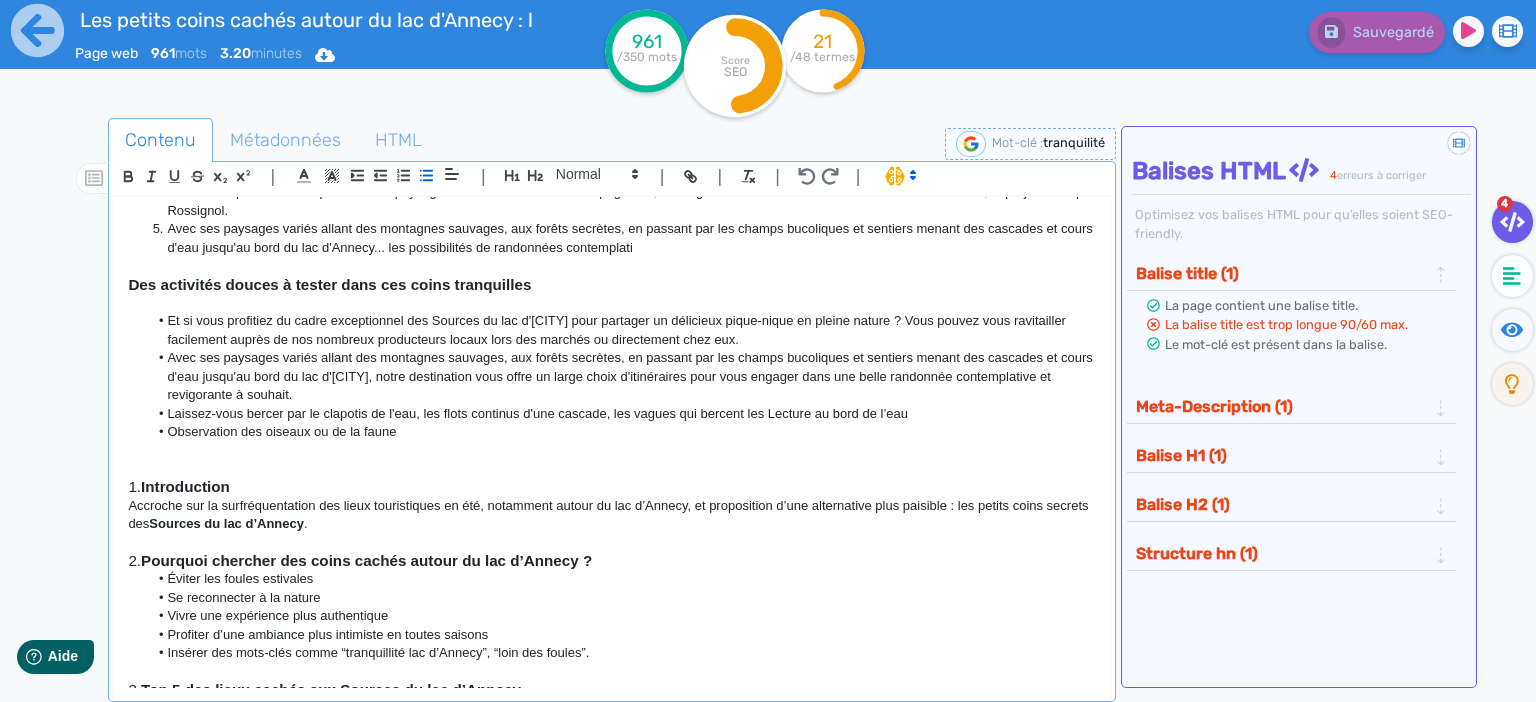 click on "Laissez-vous bercer par le clapotis de l'eau, les flots continus d'une cascade, les vagues qui bercent les Lecture au bord de l’eau" 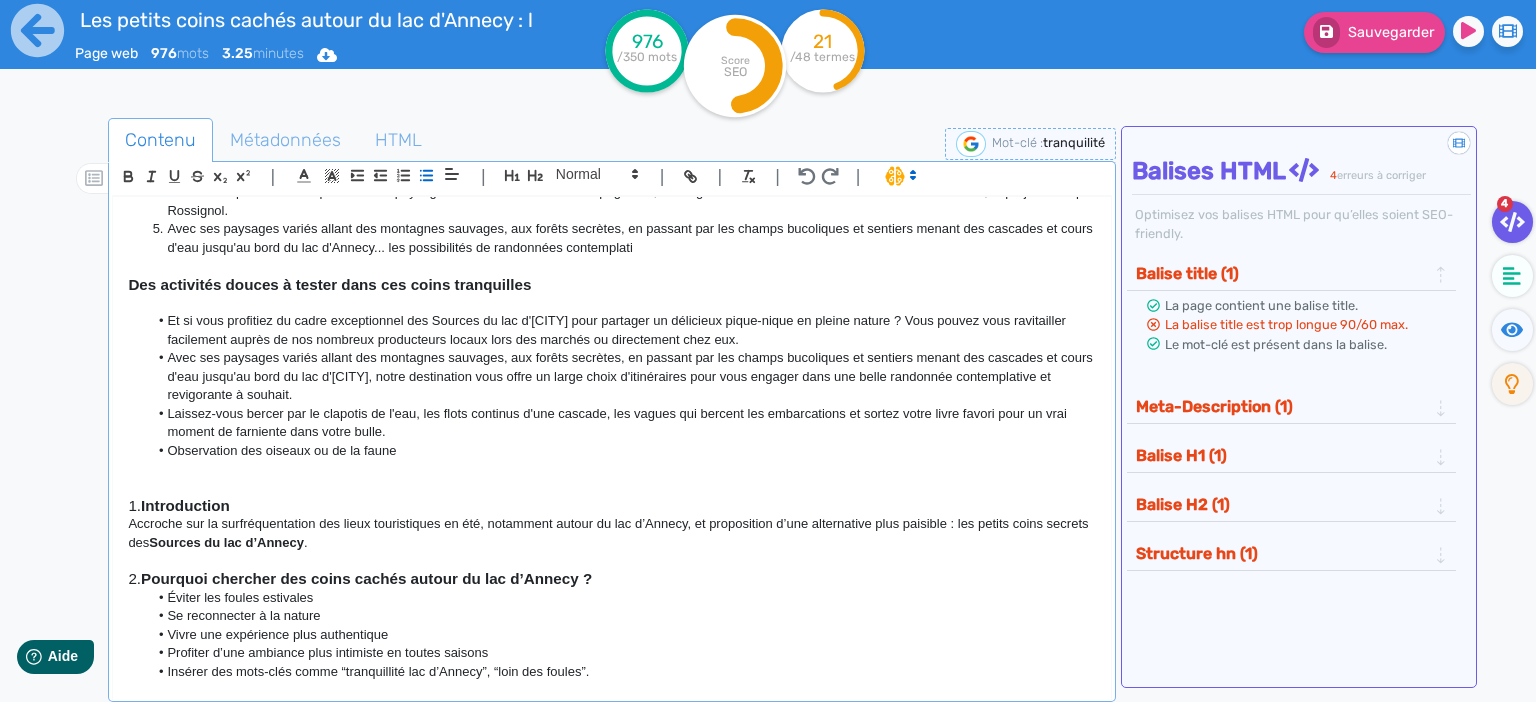 click on "Observation des oiseaux ou de la faune" 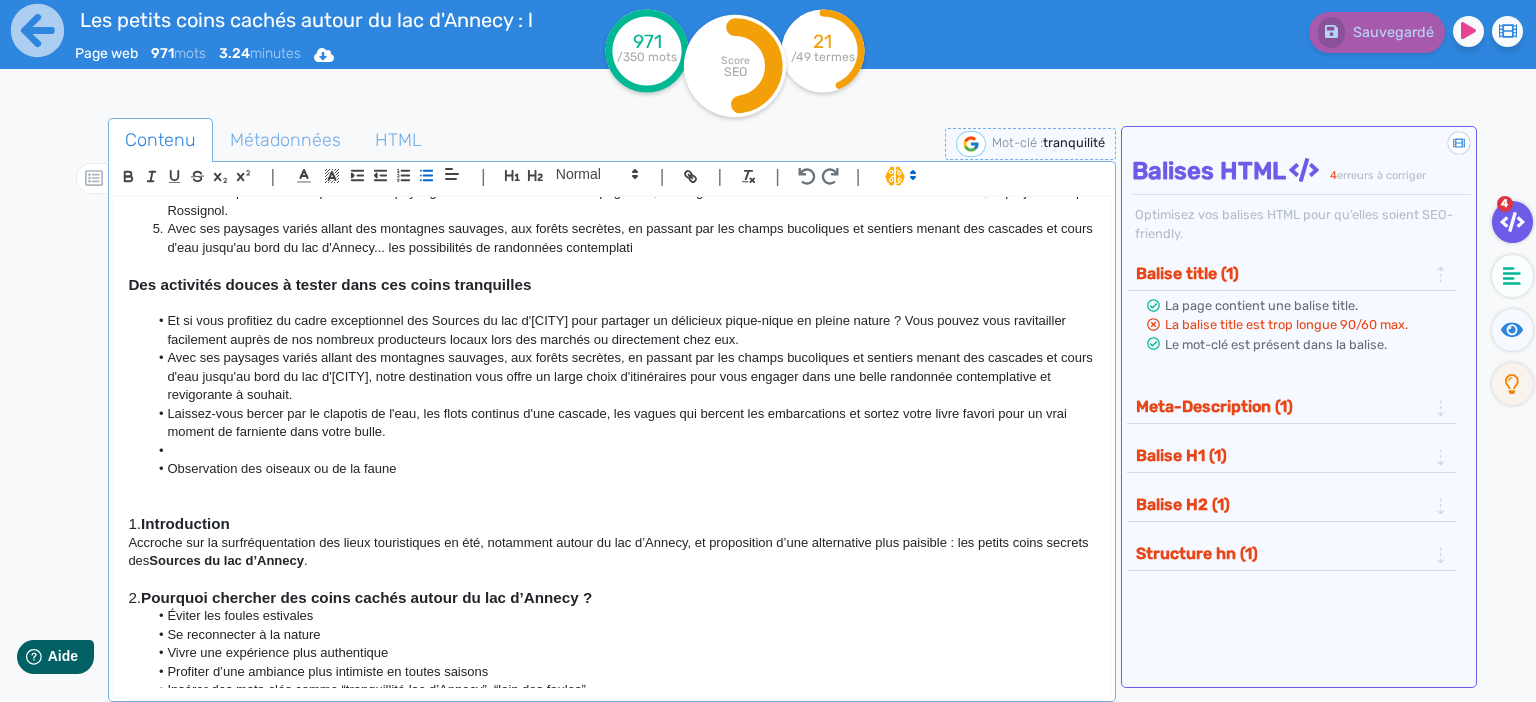click 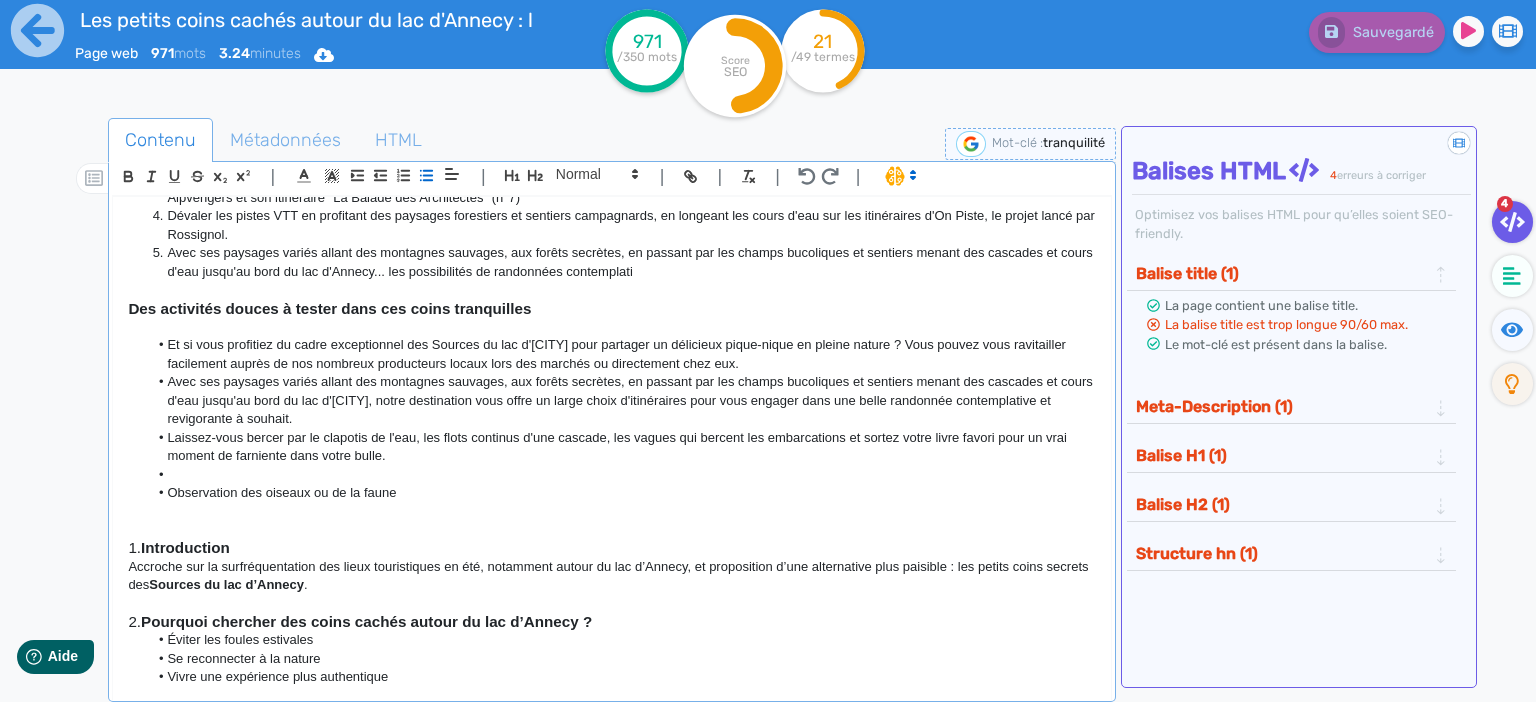 scroll, scrollTop: 604, scrollLeft: 0, axis: vertical 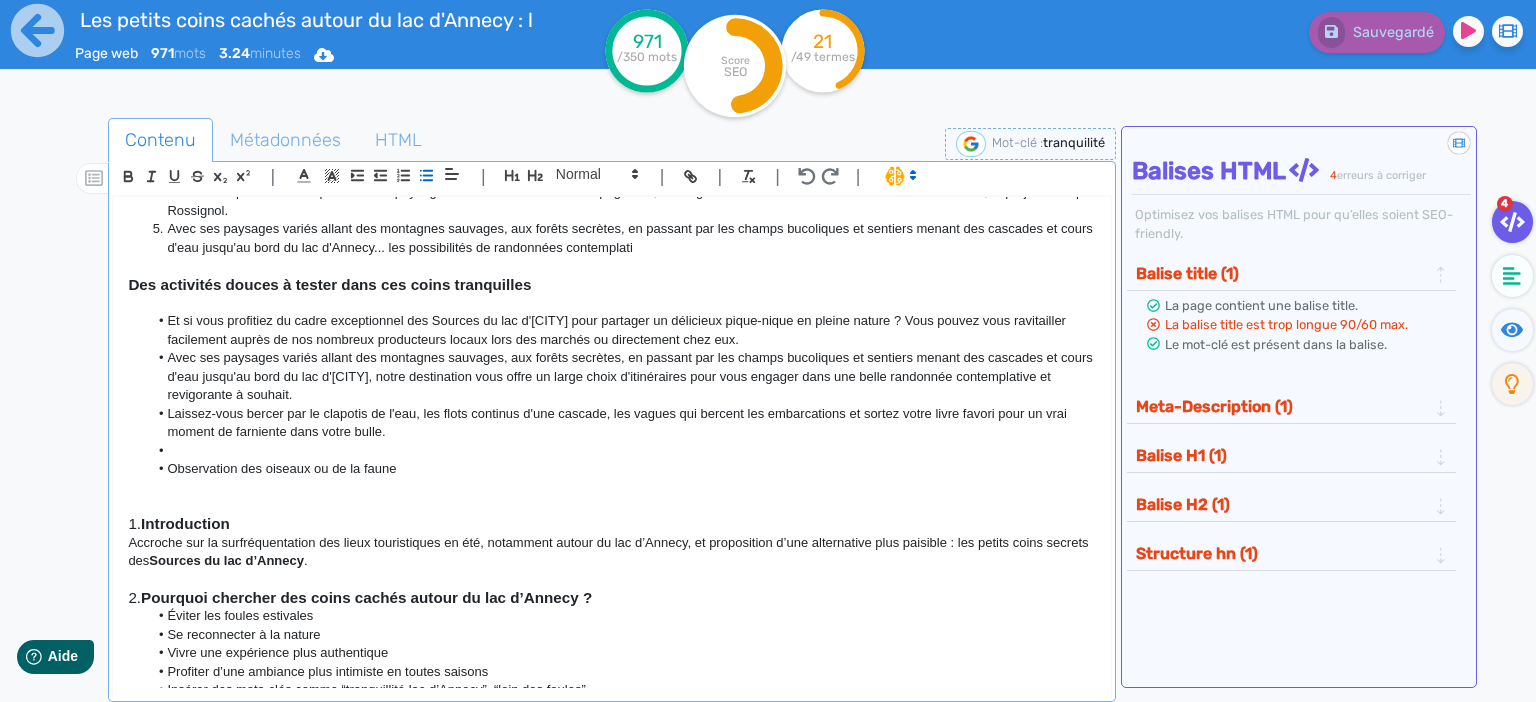 click 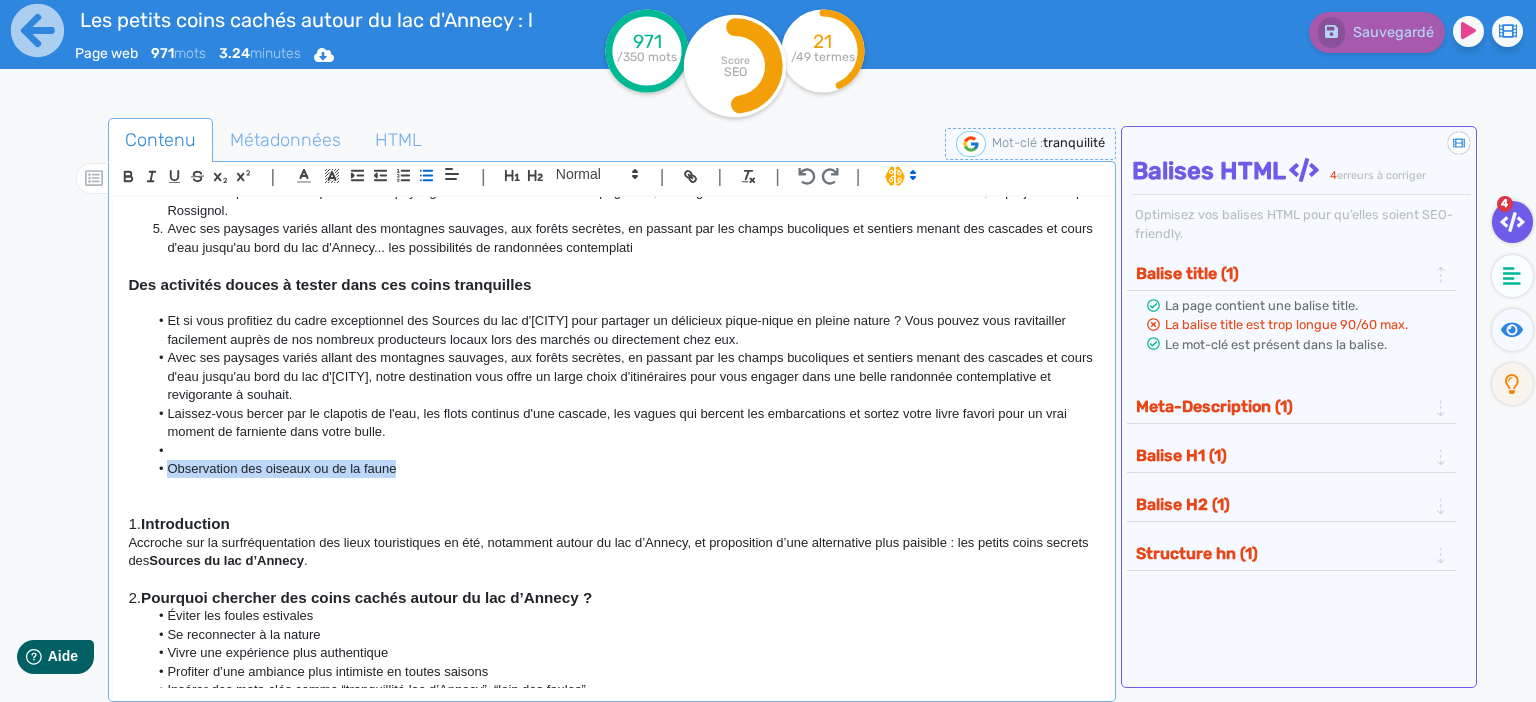 drag, startPoint x: 374, startPoint y: 465, endPoint x: 144, endPoint y: 470, distance: 230.05434 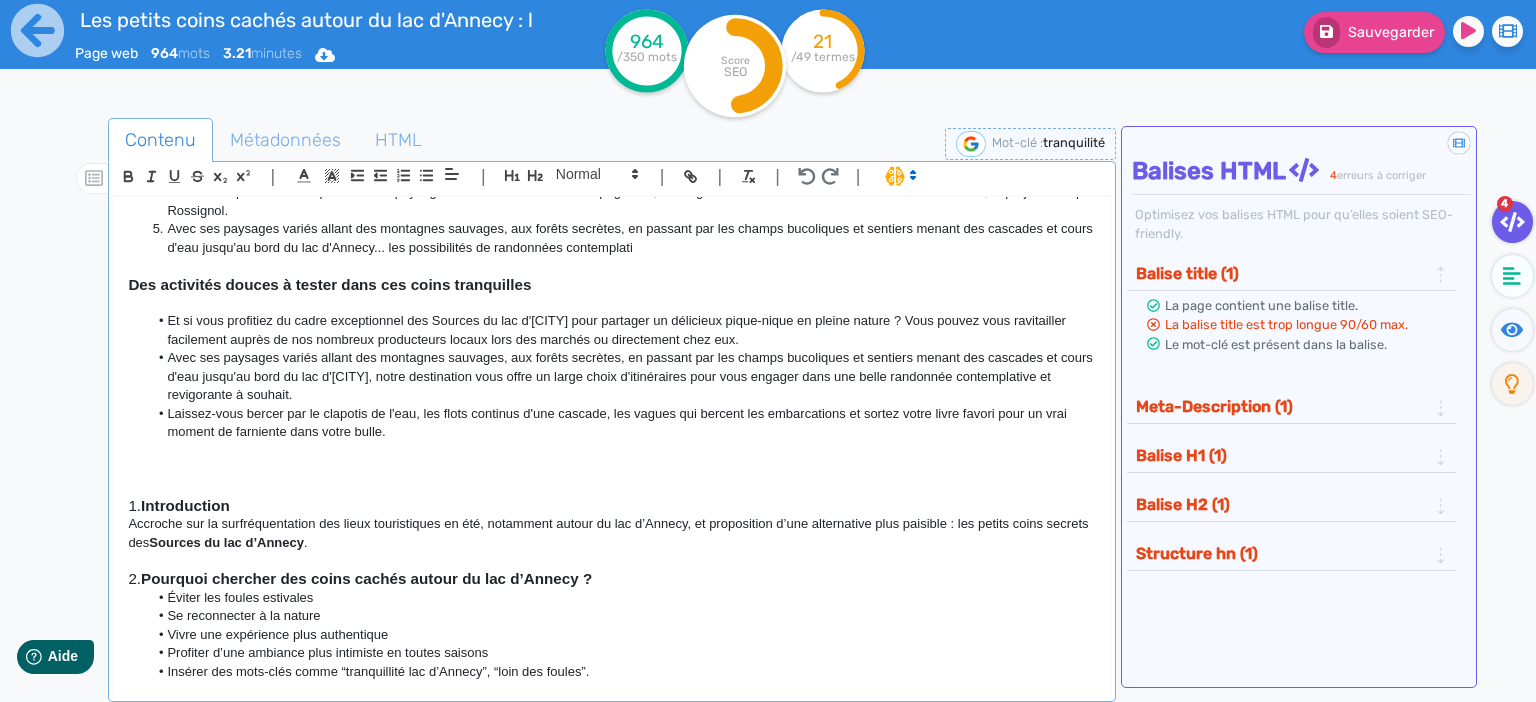 click on "Laissez-vous bercer par le clapotis de l'eau, les flots continus d'une cascade, les vagues qui bercent les embarcations et sortez votre livre favori pour un vrai moment de farniente dans votre bulle." 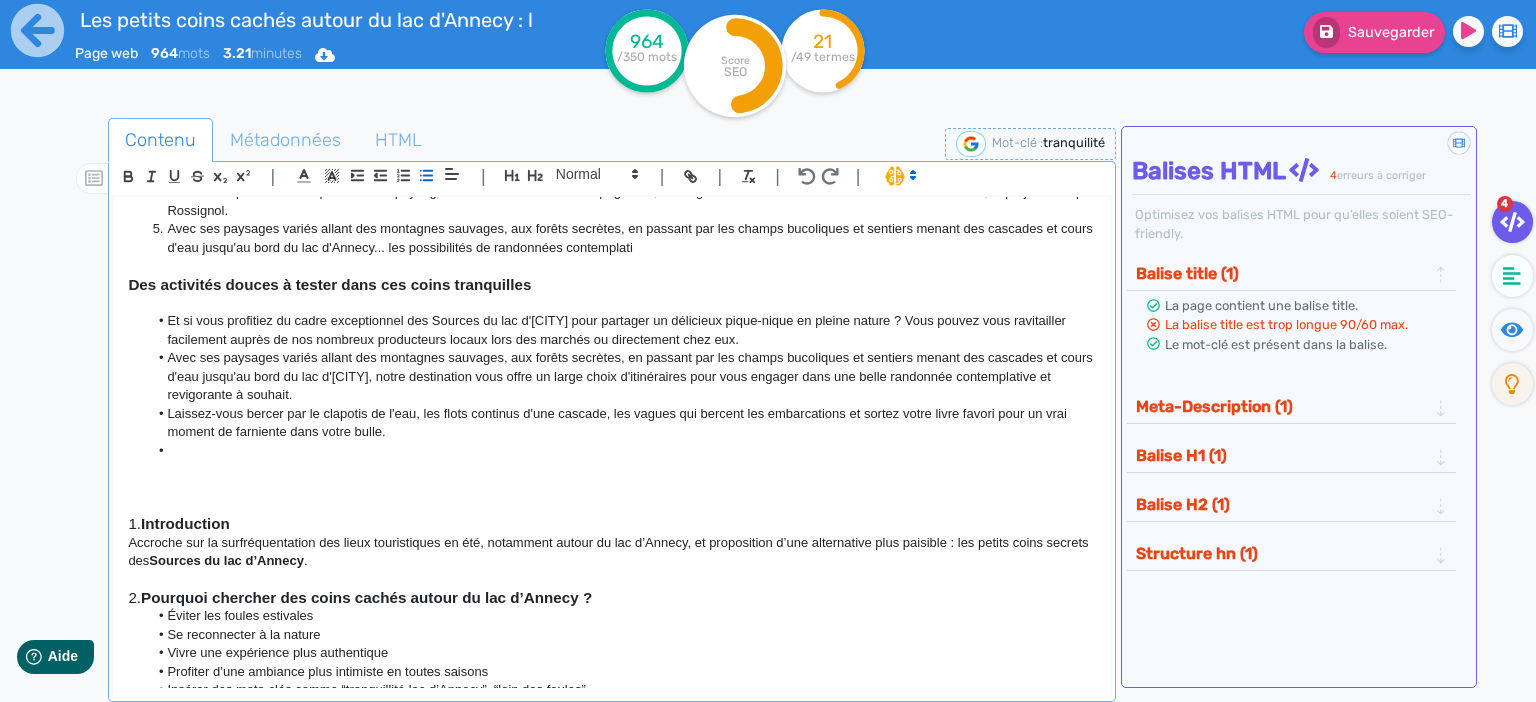 click on "Laissez-vous bercer par le clapotis de l'eau, les flots continus d'une cascade, les vagues qui bercent les embarcations et sortez votre livre favori pour un vrai moment de farniente dans votre bulle." 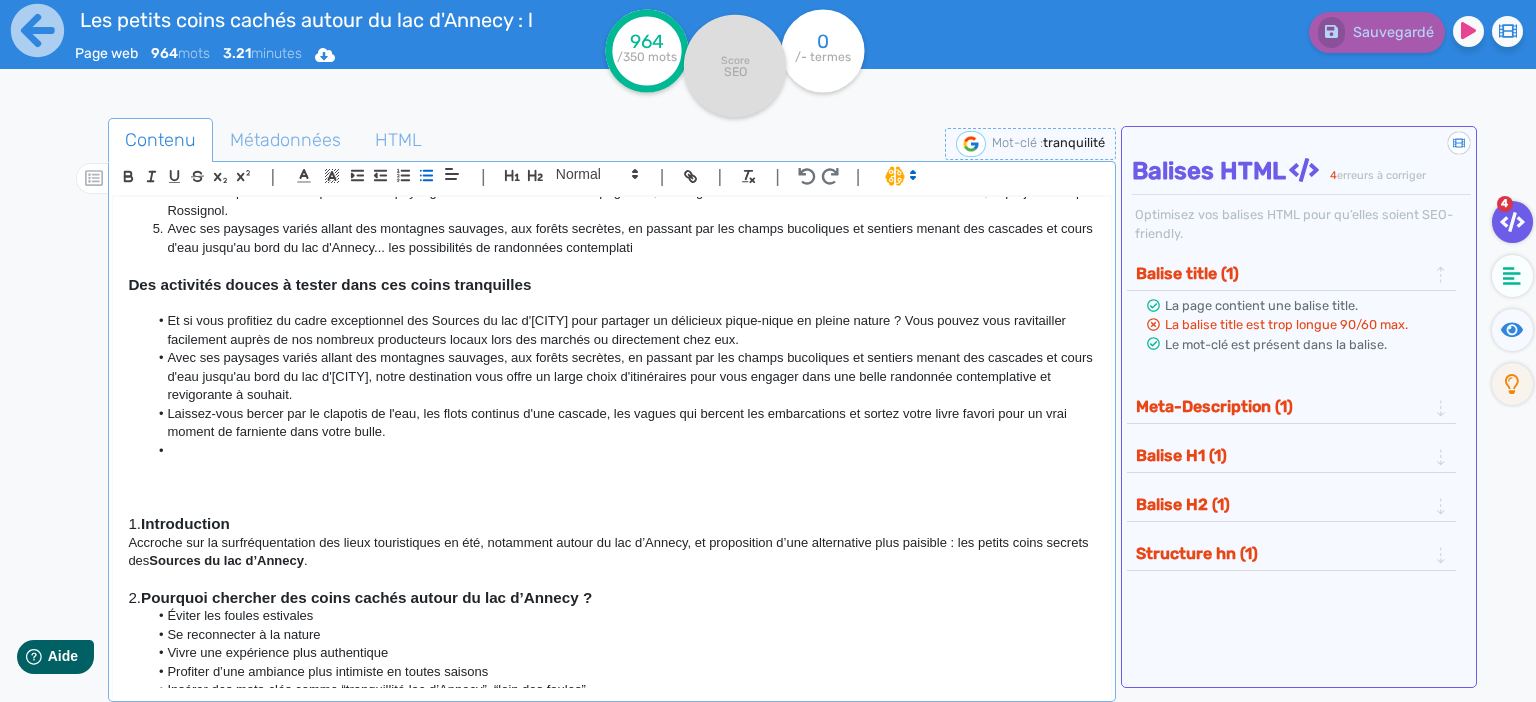scroll, scrollTop: 691, scrollLeft: 0, axis: vertical 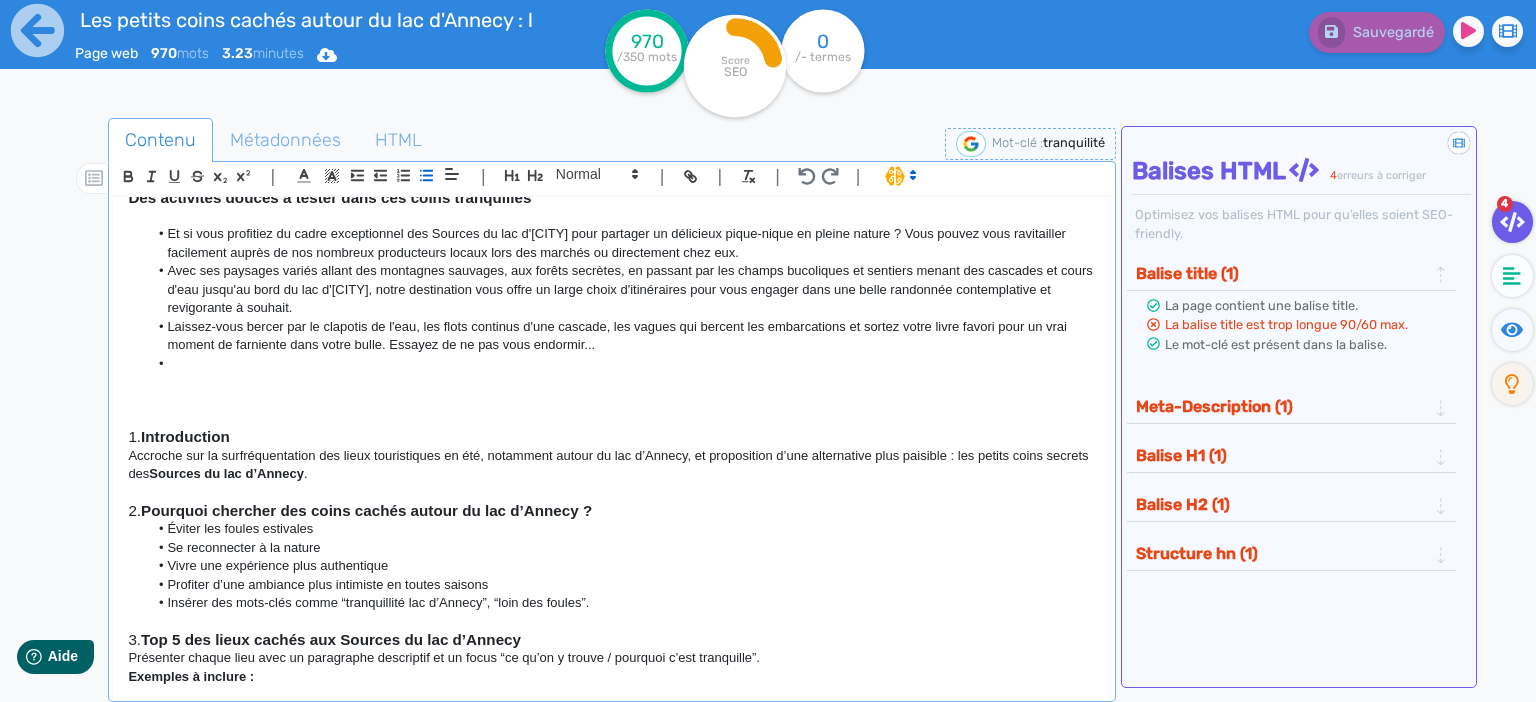 click 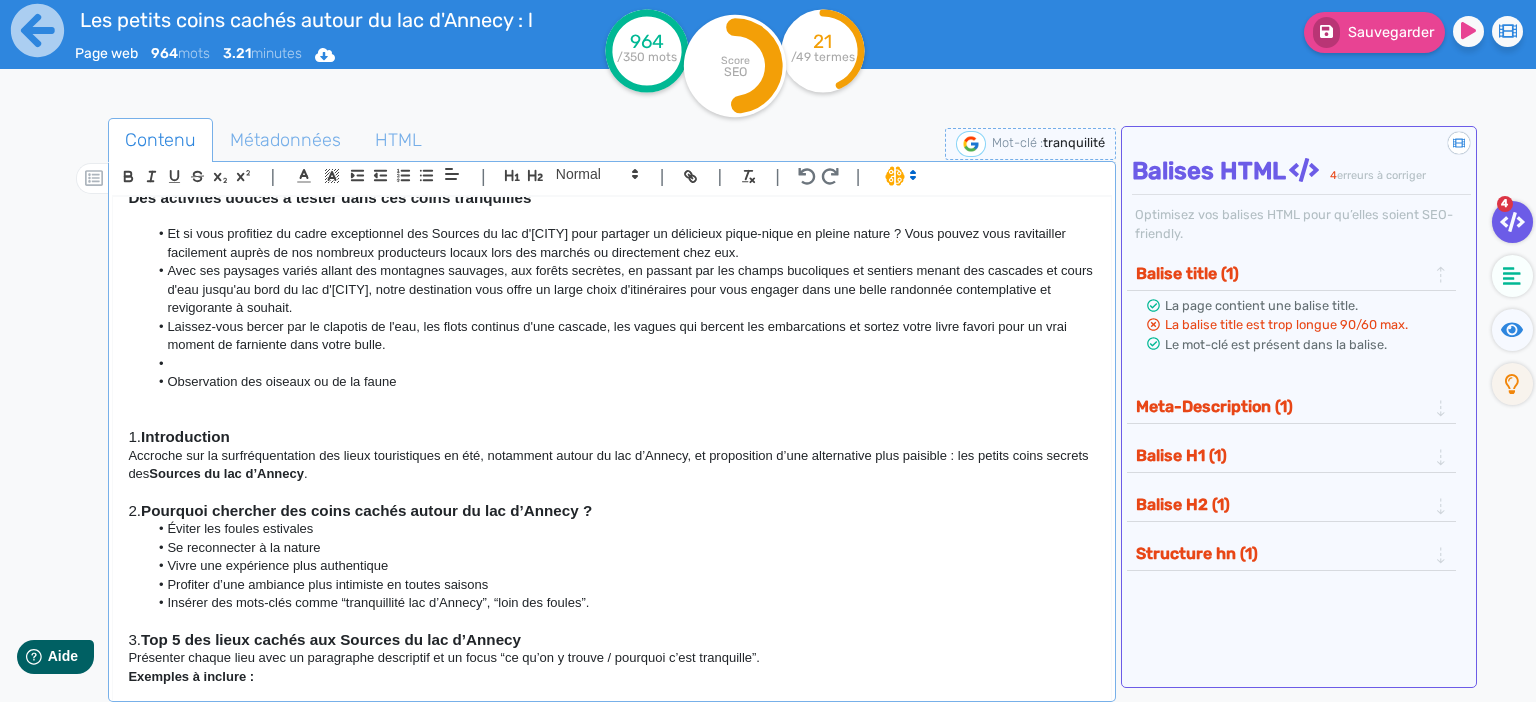 drag, startPoint x: 266, startPoint y: 361, endPoint x: 378, endPoint y: 349, distance: 112.64102 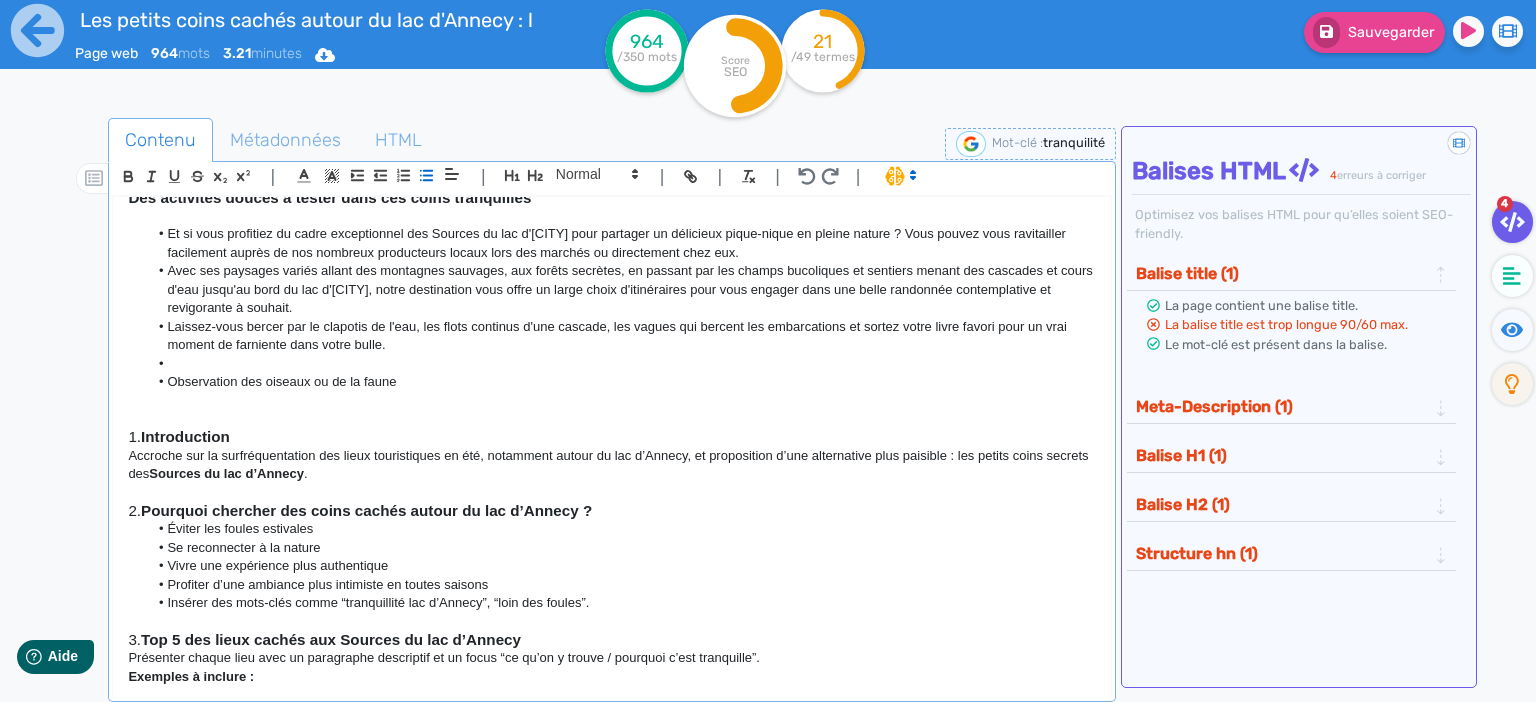 click on "Laissez-vous bercer par le clapotis de l'eau, les flots continus d'une cascade, les vagues qui bercent les embarcations et sortez votre livre favori pour un vrai moment de farniente dans votre bulle." 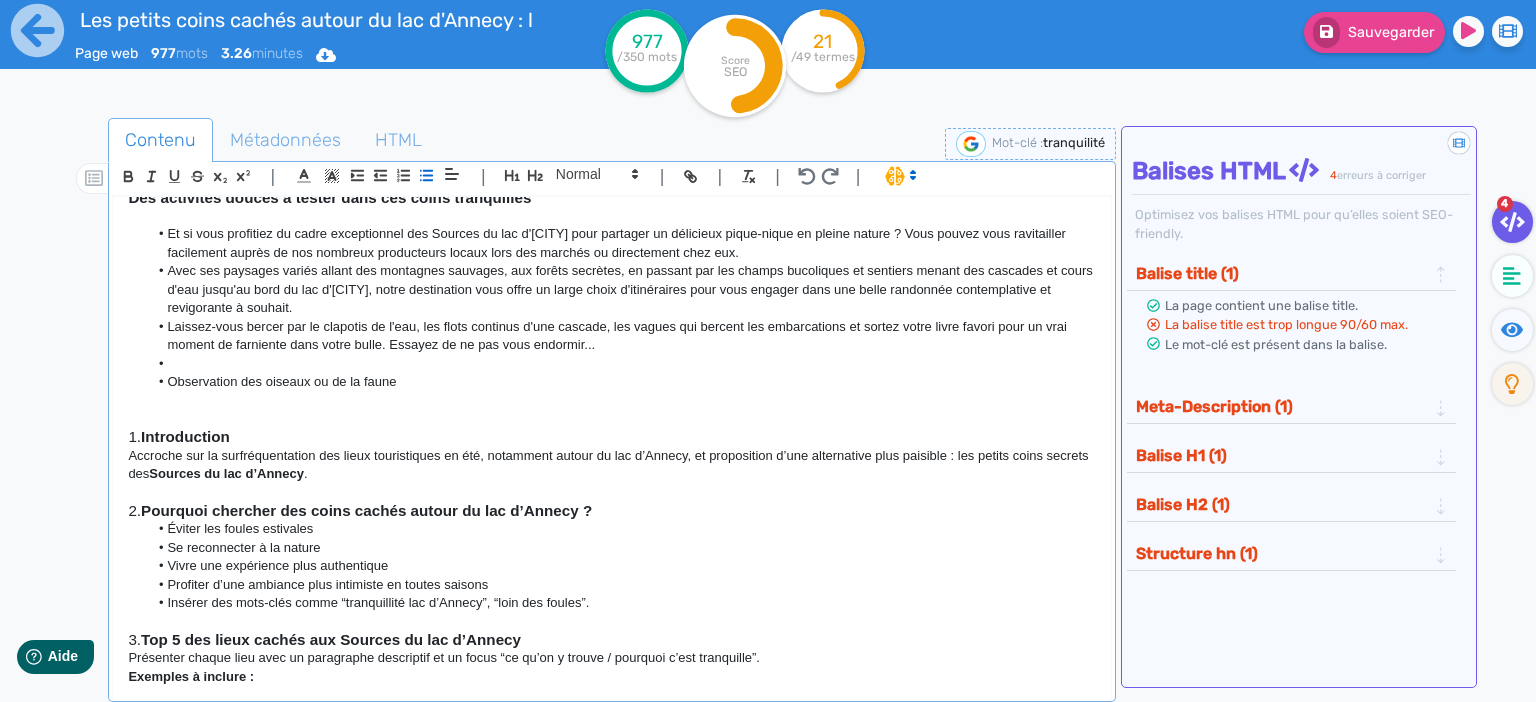click 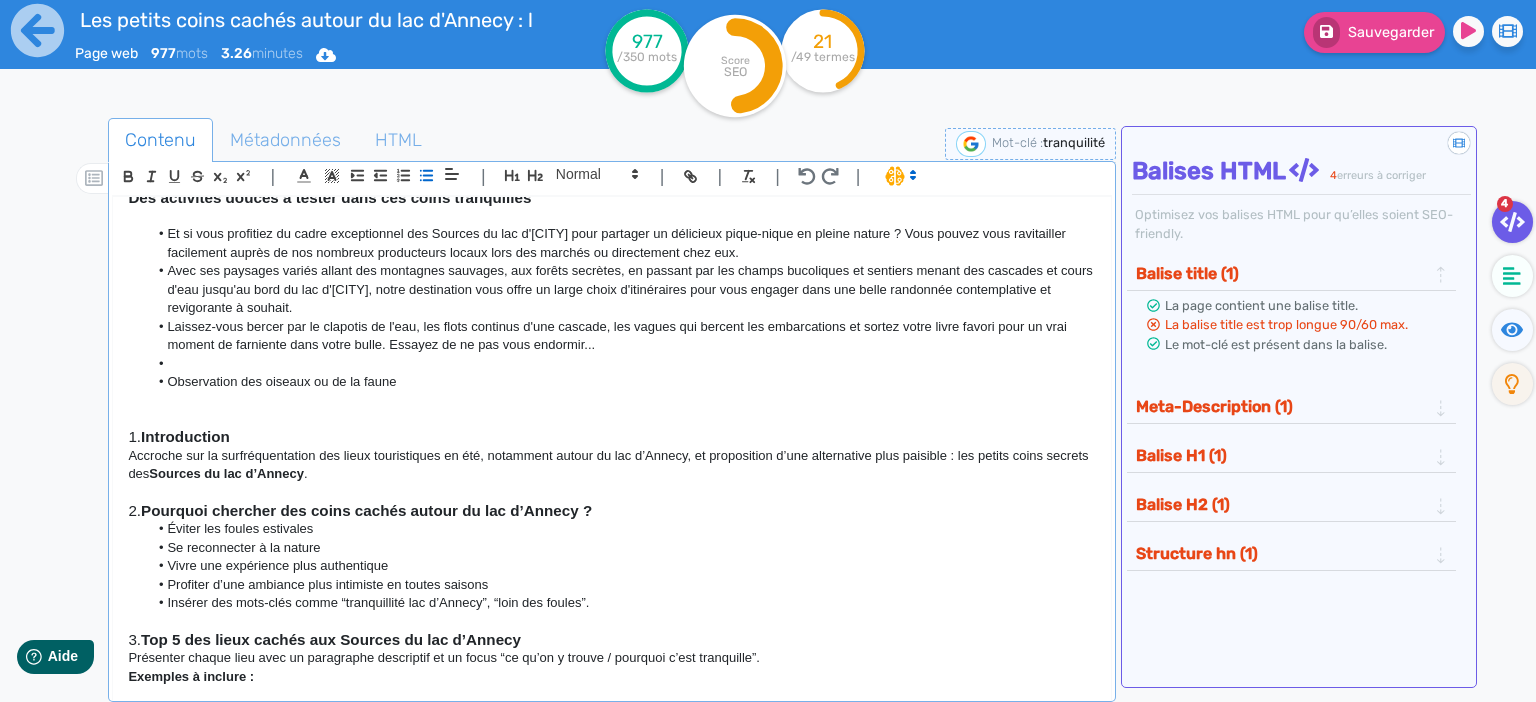 click 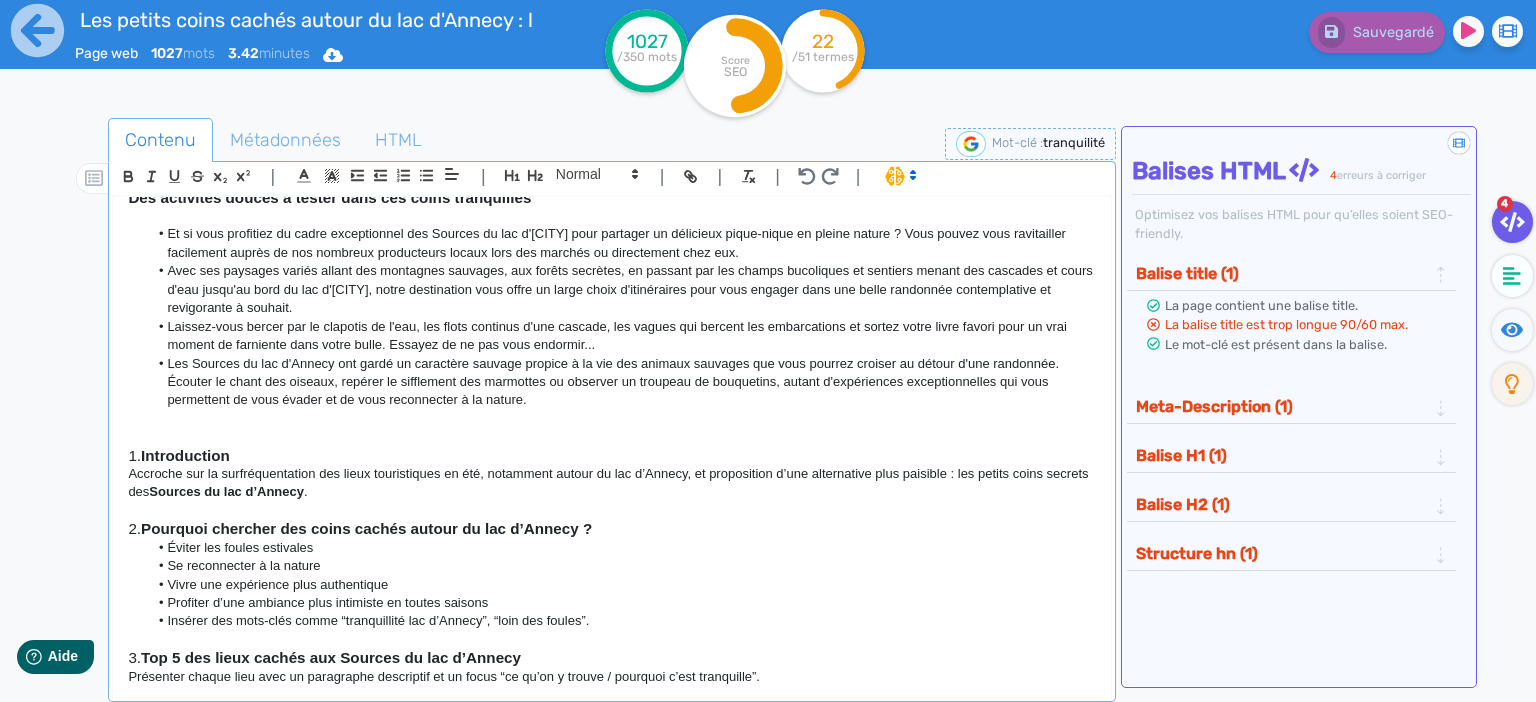 click on "Les Sources du lac d'Annecy ont gardé un caractère sauvage propice à la vie des animaux sauvages que vous pourrez croiser au détour d'une randonnée. Écouter le chant des oiseaux, repérer le sifflement des marmottes ou observer un troupeau de bouquetins, autant d'expériences exceptionnelles qui vous permettent de vous évader et de vous reconnecter à la nature." 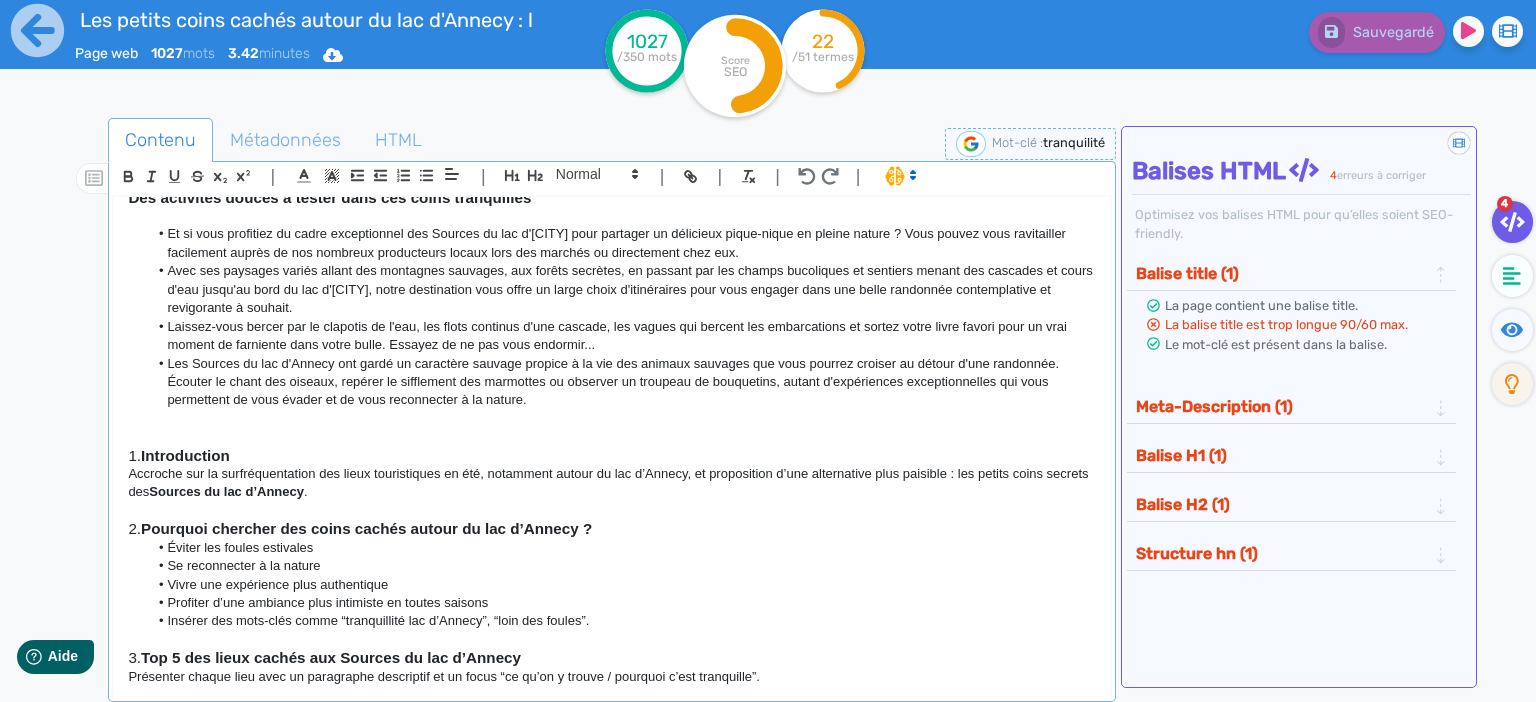 click 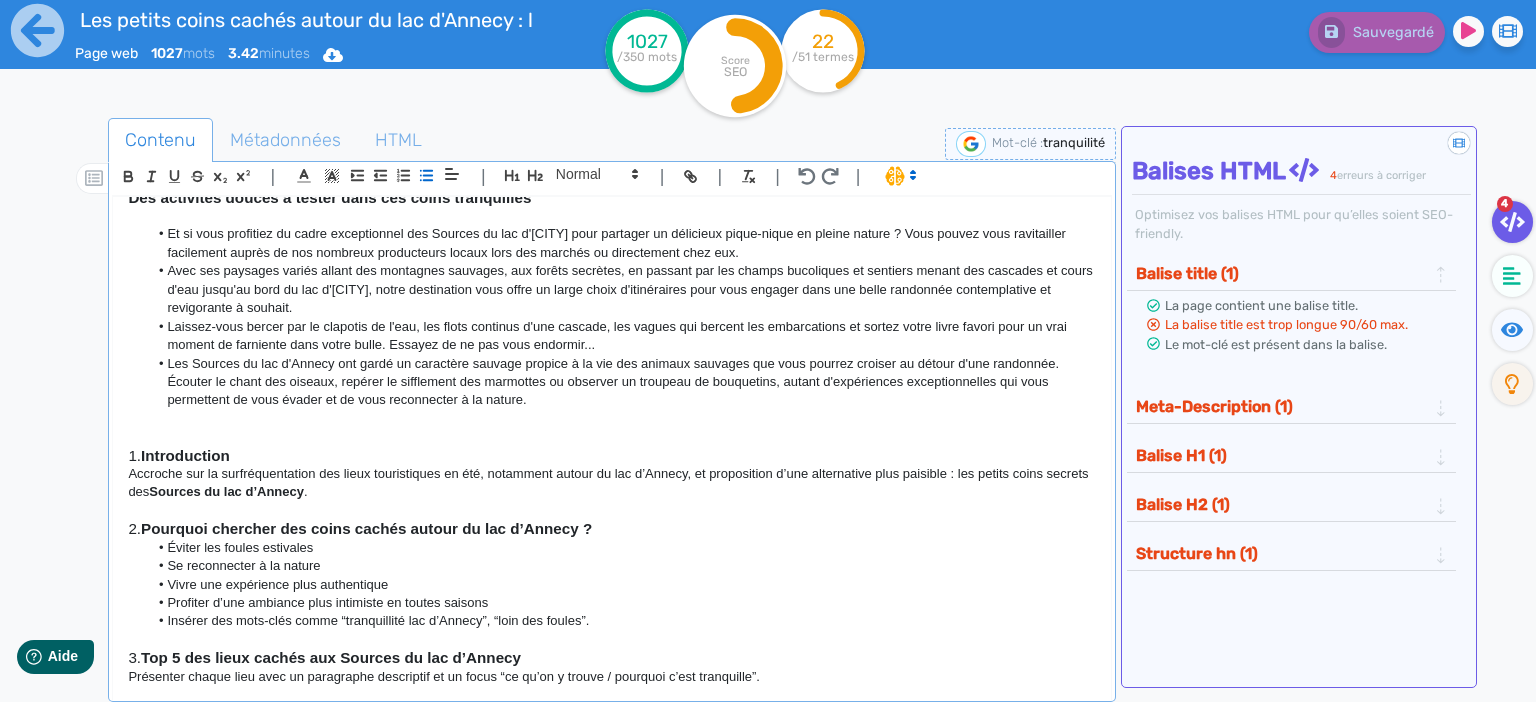 click on "Les Sources du lac d'Annecy ont gardé un caractère sauvage propice à la vie des animaux sauvages que vous pourrez croiser au détour d'une randonnée. Écouter le chant des oiseaux, repérer le sifflement des marmottes ou observer un troupeau de bouquetins, autant d'expériences exceptionnelles qui vous permettent de vous évader et de vous reconnecter à la nature." 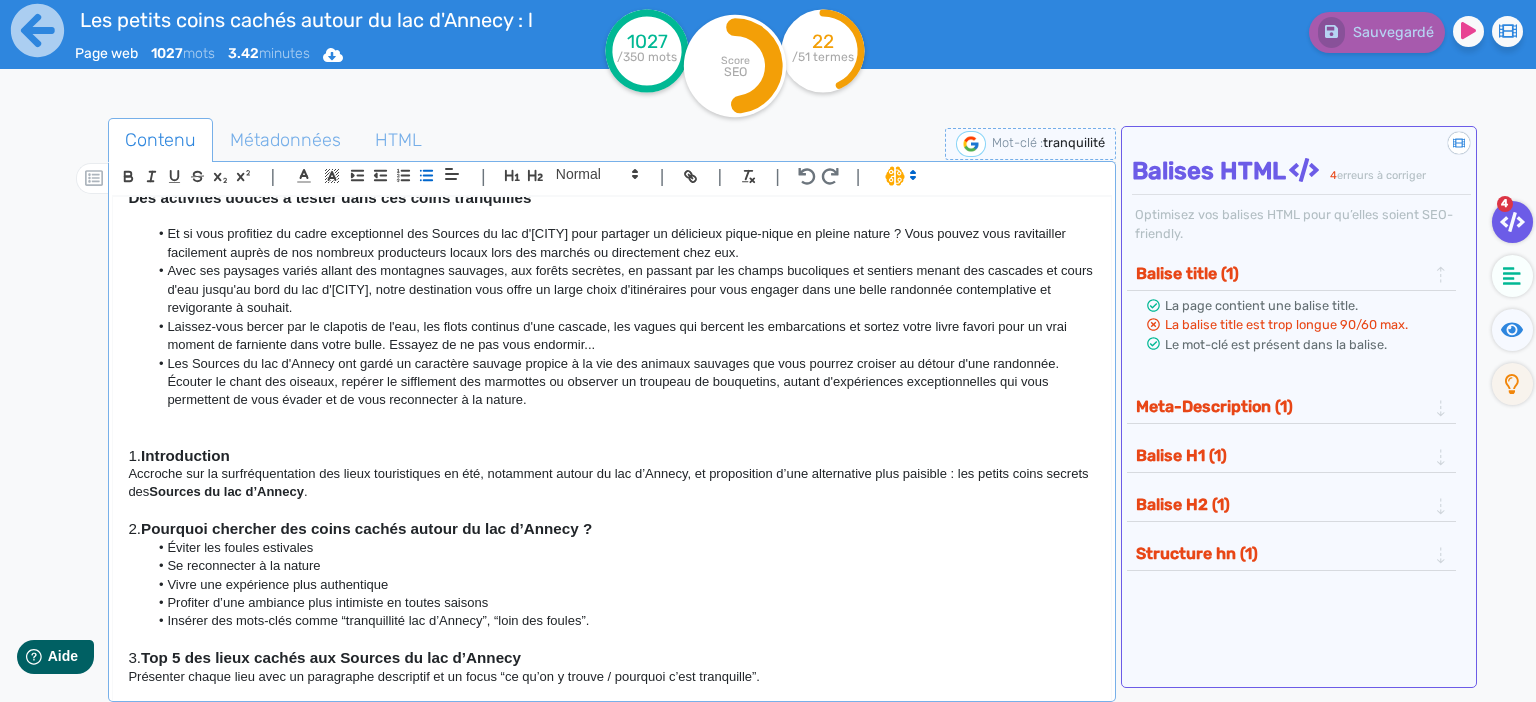 scroll, scrollTop: 604, scrollLeft: 0, axis: vertical 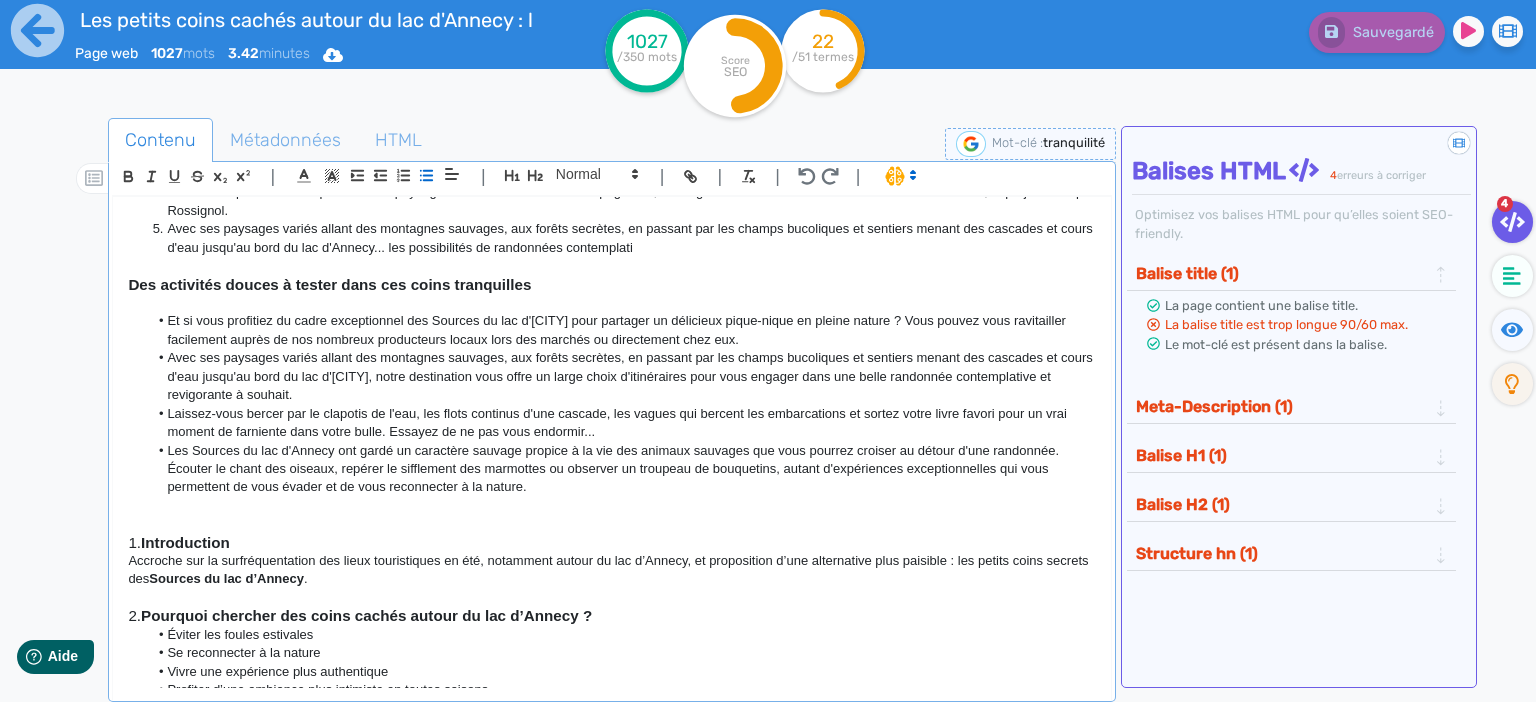 click on "Les Sources du lac d'Annecy ont gardé un caractère sauvage propice à la vie des animaux sauvages que vous pourrez croiser au détour d'une randonnée. Écouter le chant des oiseaux, repérer le sifflement des marmottes ou observer un troupeau de bouquetins, autant d'expériences exceptionnelles qui vous permettent de vous évader et de vous reconnecter à la nature." 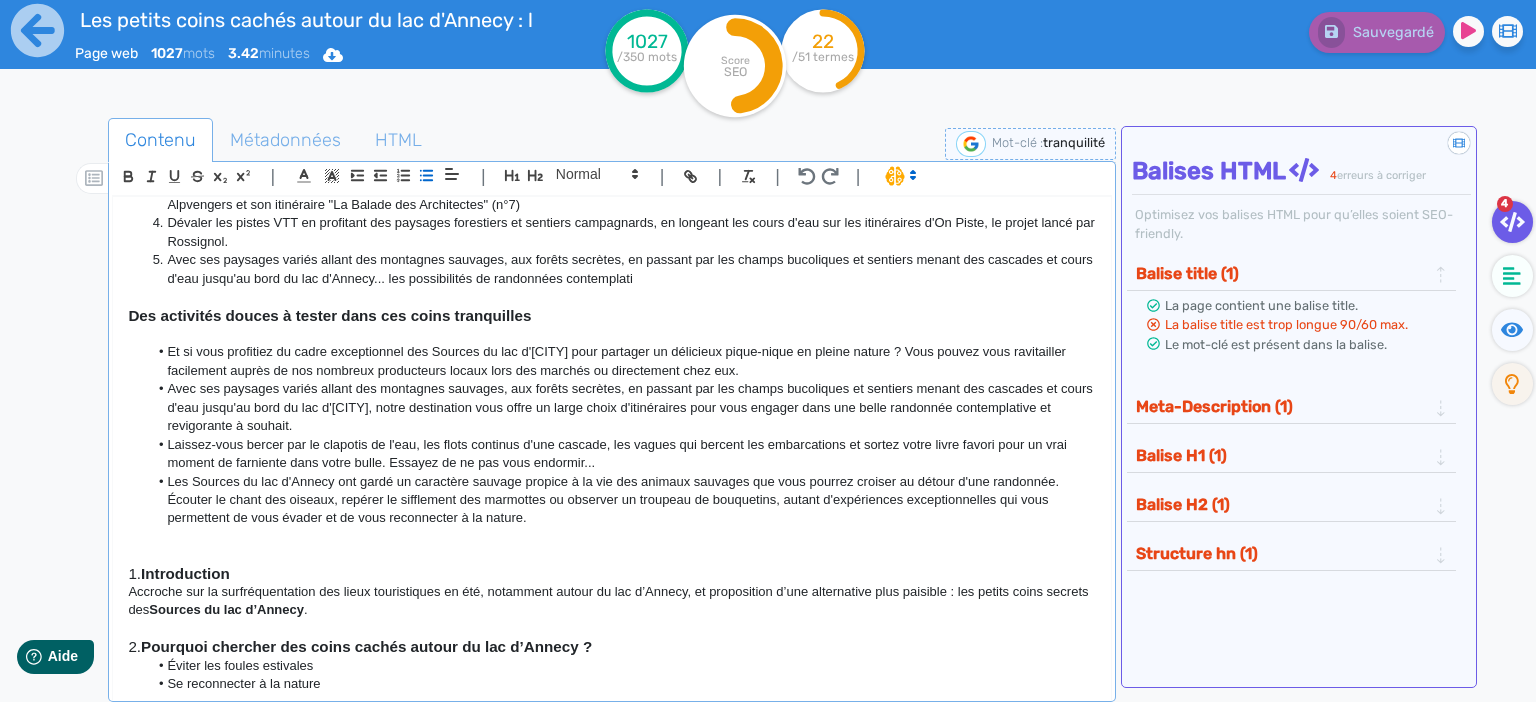 scroll, scrollTop: 604, scrollLeft: 0, axis: vertical 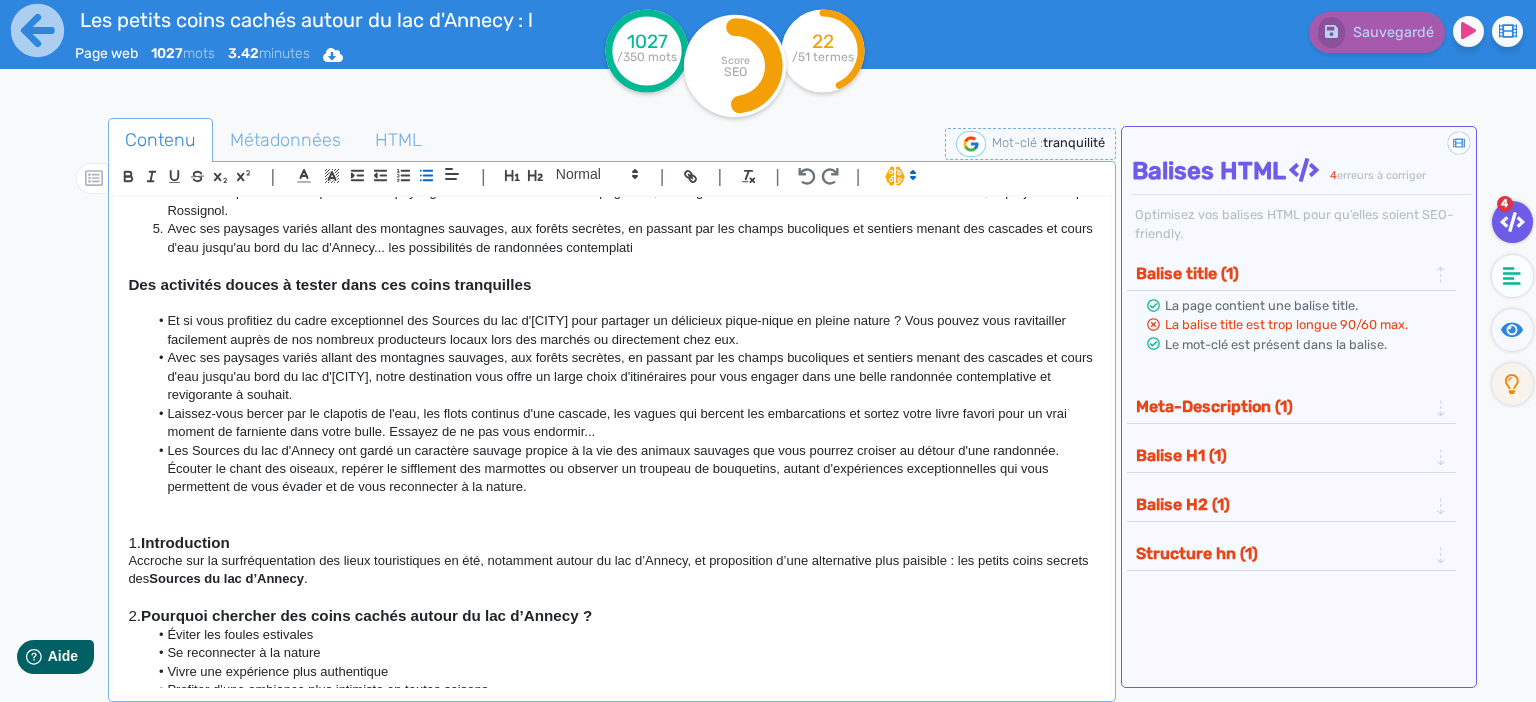 click 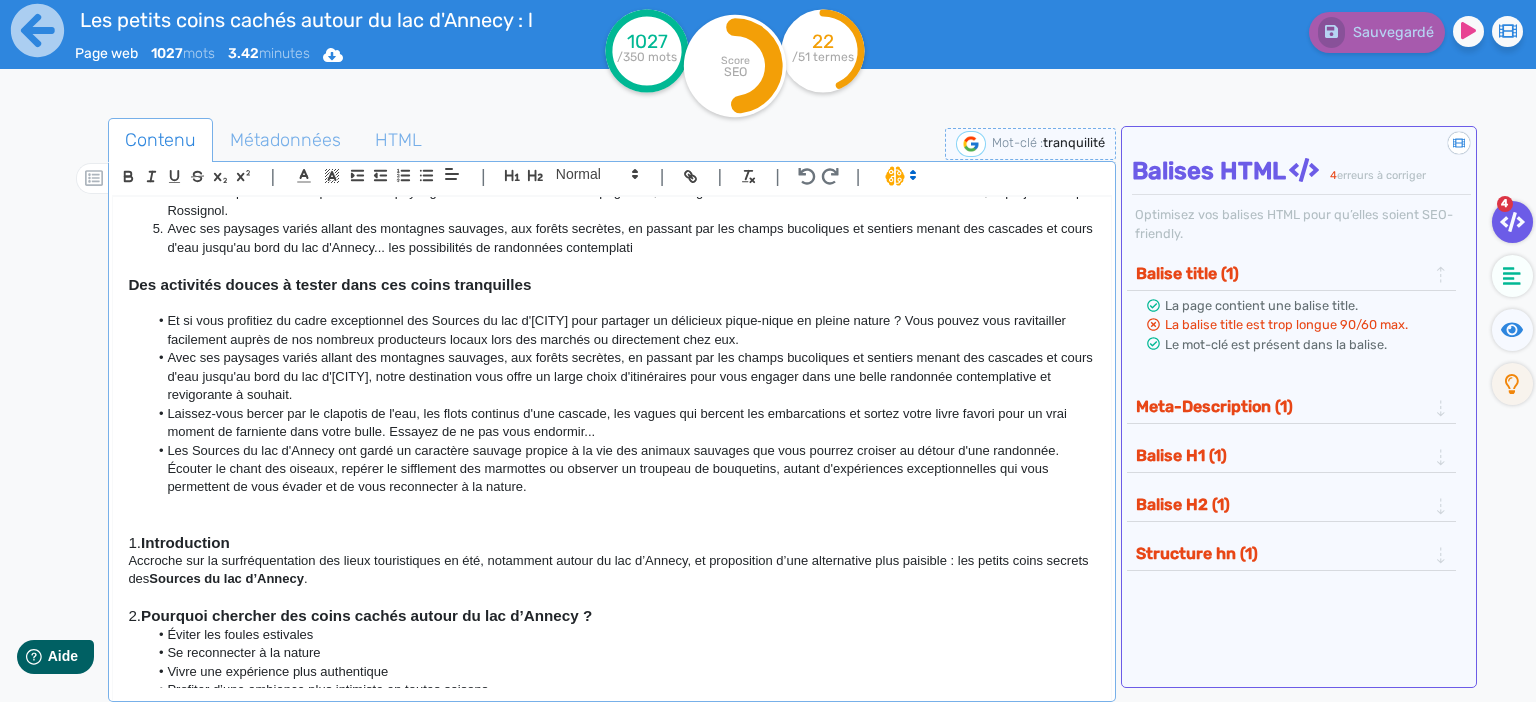 click on "Les Sources du lac d'Annecy ont gardé un caractère sauvage propice à la vie des animaux sauvages que vous pourrez croiser au détour d'une randonnée. Écouter le chant des oiseaux, repérer le sifflement des marmottes ou observer un troupeau de bouquetins, autant d'expériences exceptionnelles qui vous permettent de vous évader et de vous reconnecter à la nature." 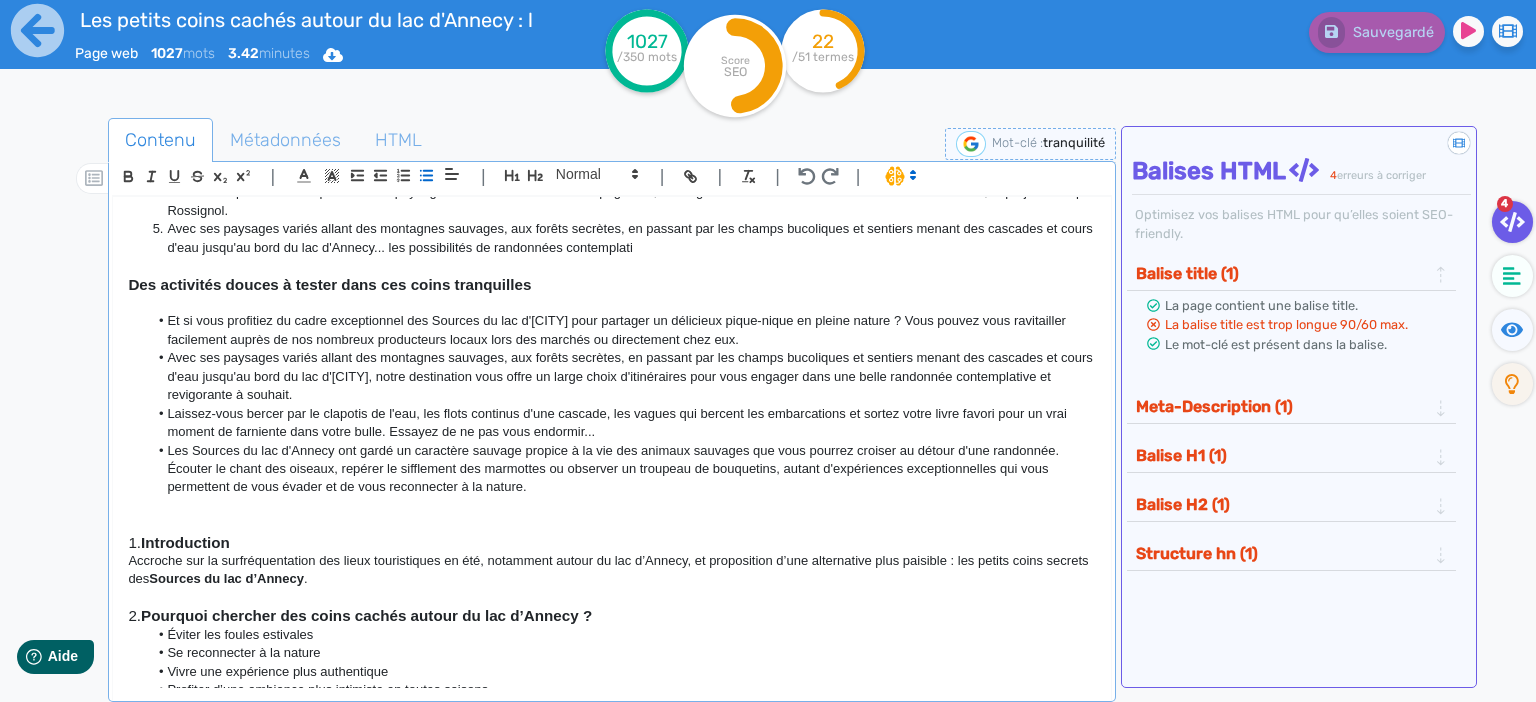 click on "Les Sources du lac d'Annecy ont gardé un caractère sauvage propice à la vie des animaux sauvages que vous pourrez croiser au détour d'une randonnée. Écouter le chant des oiseaux, repérer le sifflement des marmottes ou observer un troupeau de bouquetins, autant d'expériences exceptionnelles qui vous permettent de vous évader et de vous reconnecter à la nature." 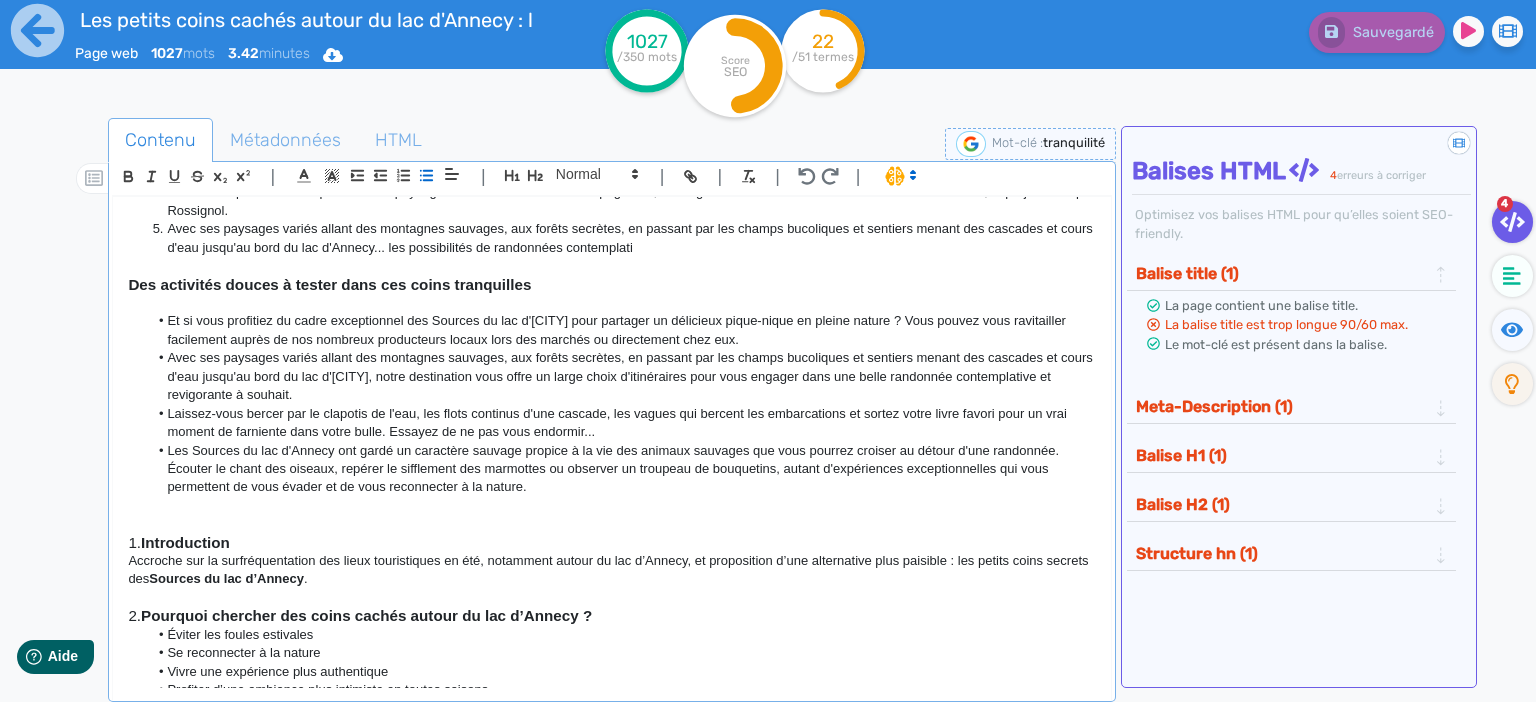 click on "Les Sources du lac d'Annecy ont gardé un caractère sauvage propice à la vie des animaux sauvages que vous pourrez croiser au détour d'une randonnée. Écouter le chant des oiseaux, repérer le sifflement des marmottes ou observer un troupeau de bouquetins, autant d'expériences exceptionnelles qui vous permettent de vous évader et de vous reconnecter à la nature." 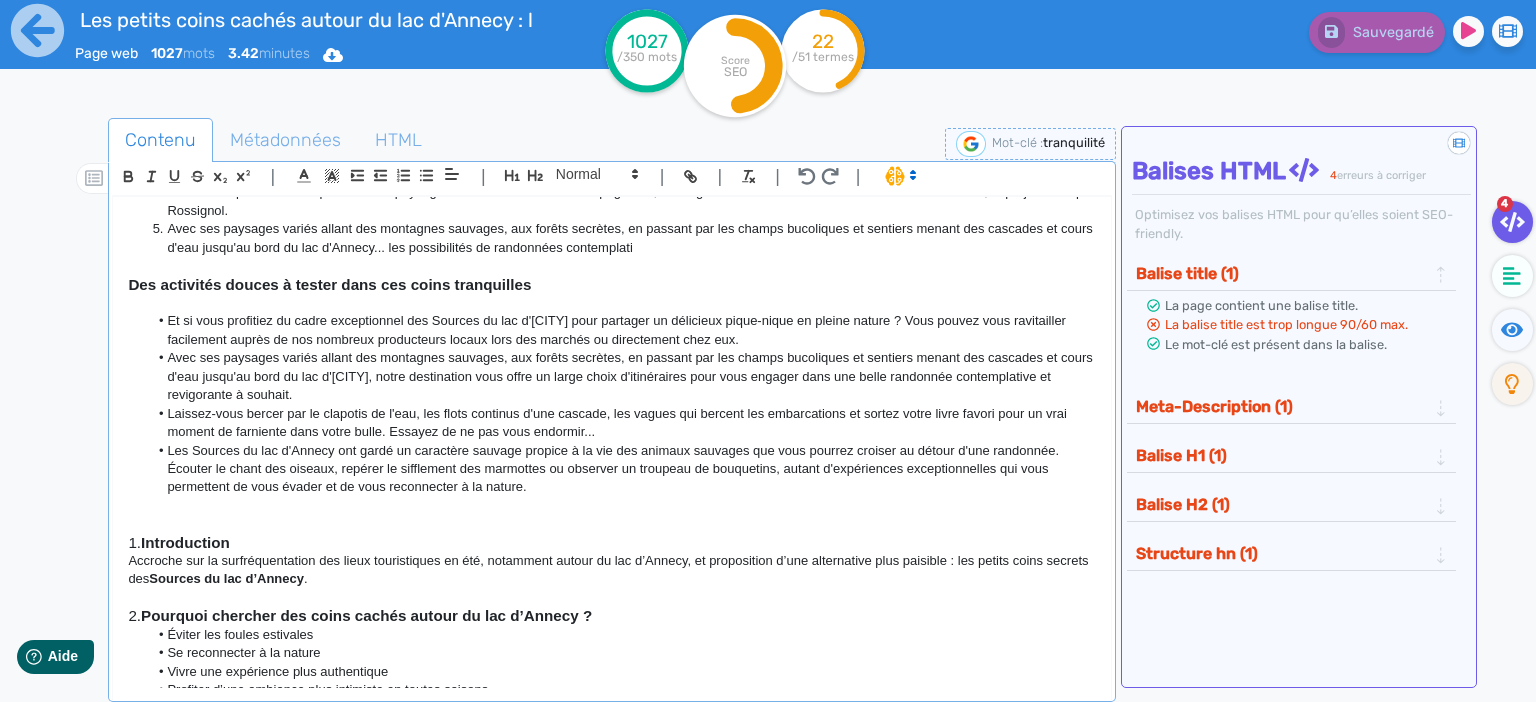 click 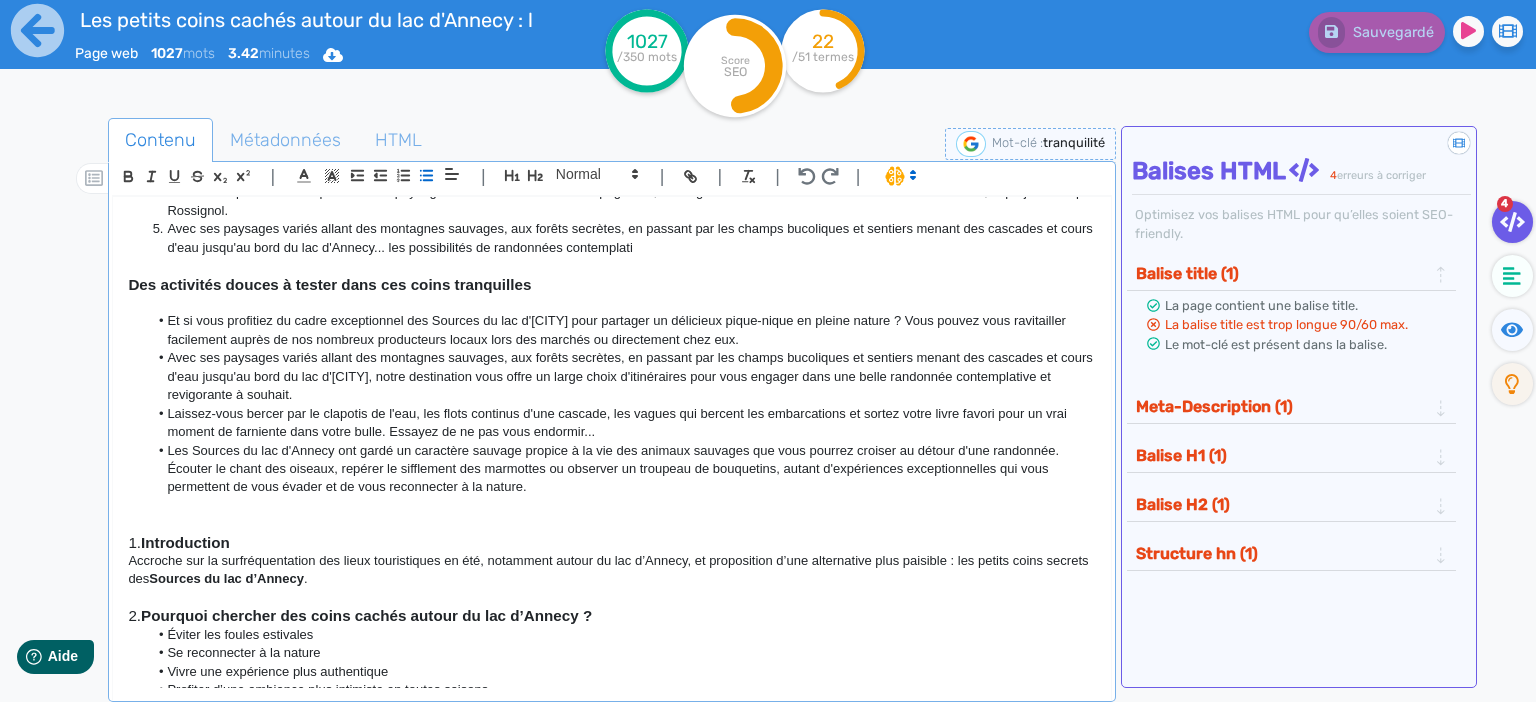 click on "Les Sources du lac d'Annecy ont gardé un caractère sauvage propice à la vie des animaux sauvages que vous pourrez croiser au détour d'une randonnée. Écouter le chant des oiseaux, repérer le sifflement des marmottes ou observer un troupeau de bouquetins, autant d'expériences exceptionnelles qui vous permettent de vous évader et de vous reconnecter à la nature." 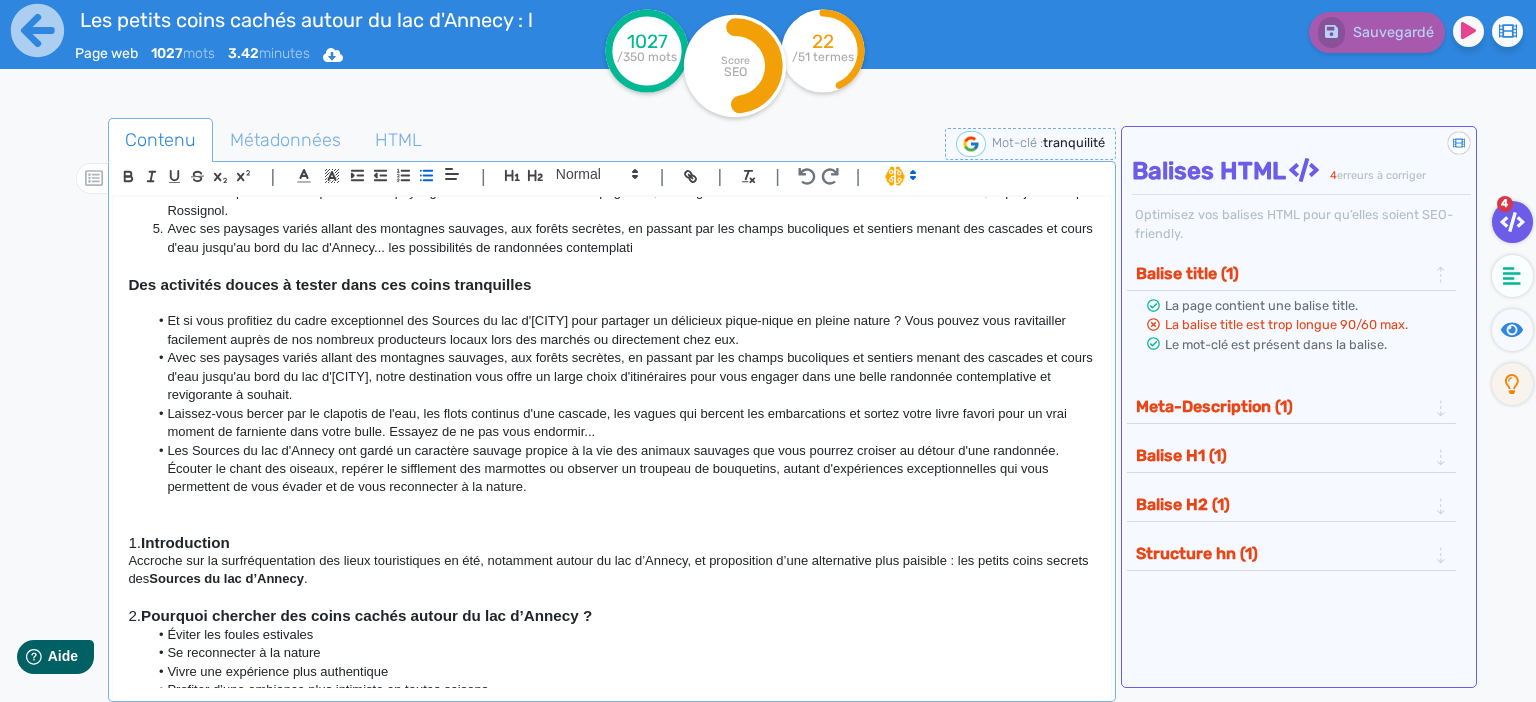 click on "Laissez-vous bercer par le clapotis de l'eau, les flots continus d'une cascade, les vagues qui bercent les embarcations et sortez votre livre favori pour un vrai moment de farniente dans votre bulle. Essayez de ne pas vous endormir..." 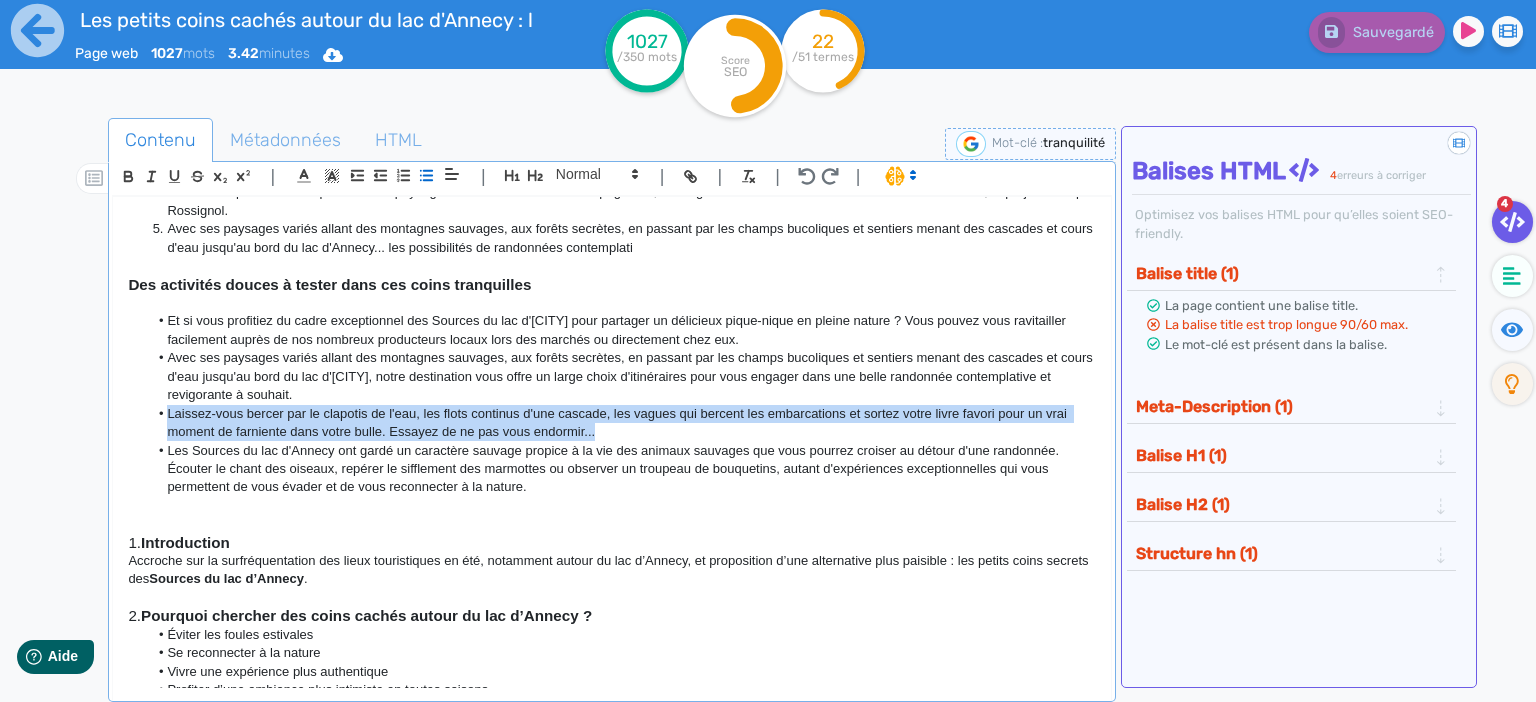click on "Les Sources du lac d'Annecy ont gardé un caractère sauvage propice à la vie des animaux sauvages que vous pourrez croiser au détour d'une randonnée. Écouter le chant des oiseaux, repérer le sifflement des marmottes ou observer un troupeau de bouquetins, autant d'expériences exceptionnelles qui vous permettent de vous évader et de vous reconnecter à la nature." 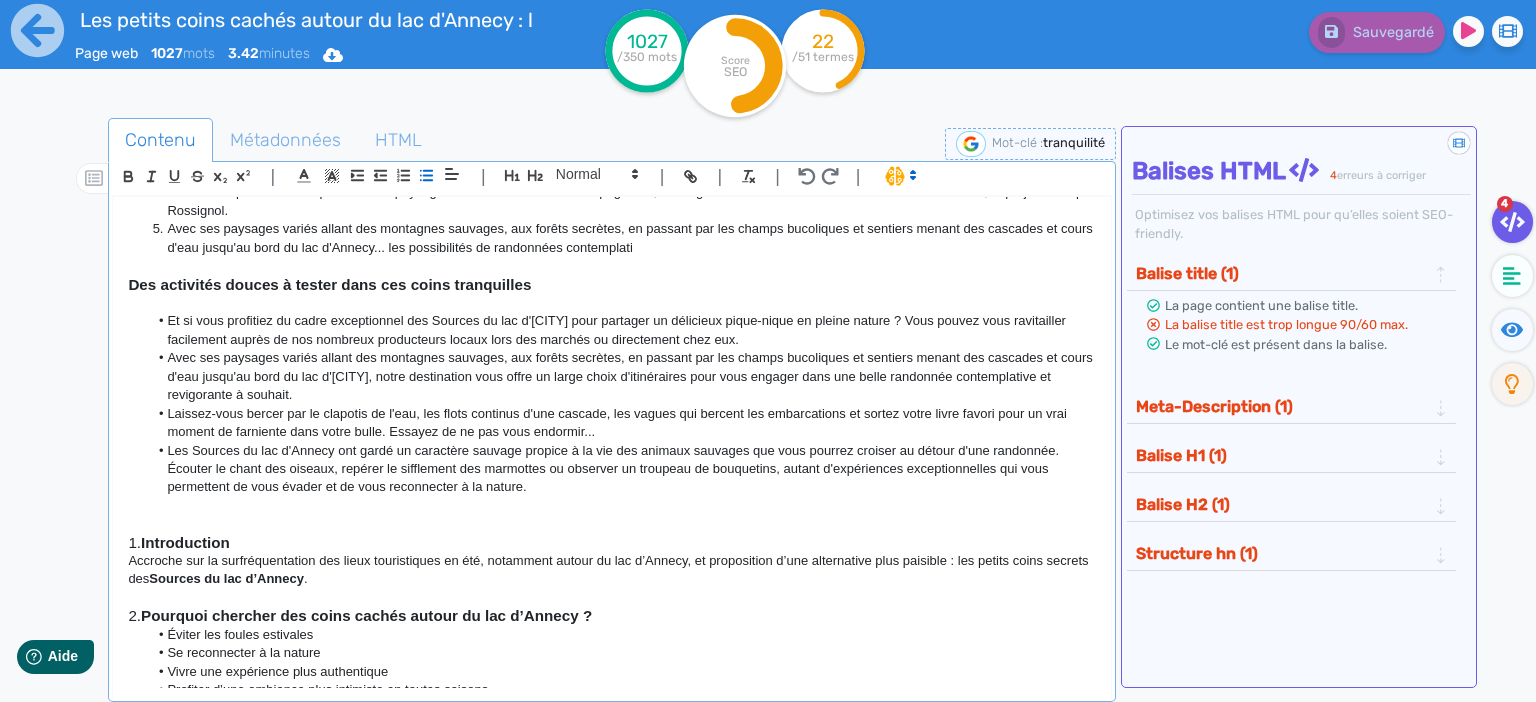 click on "Les Sources du lac d'Annecy ont gardé un caractère sauvage propice à la vie des animaux sauvages que vous pourrez croiser au détour d'une randonnée. Écouter le chant des oiseaux, repérer le sifflement des marmottes ou observer un troupeau de bouquetins, autant d'expériences exceptionnelles qui vous permettent de vous évader et de vous reconnecter à la nature." 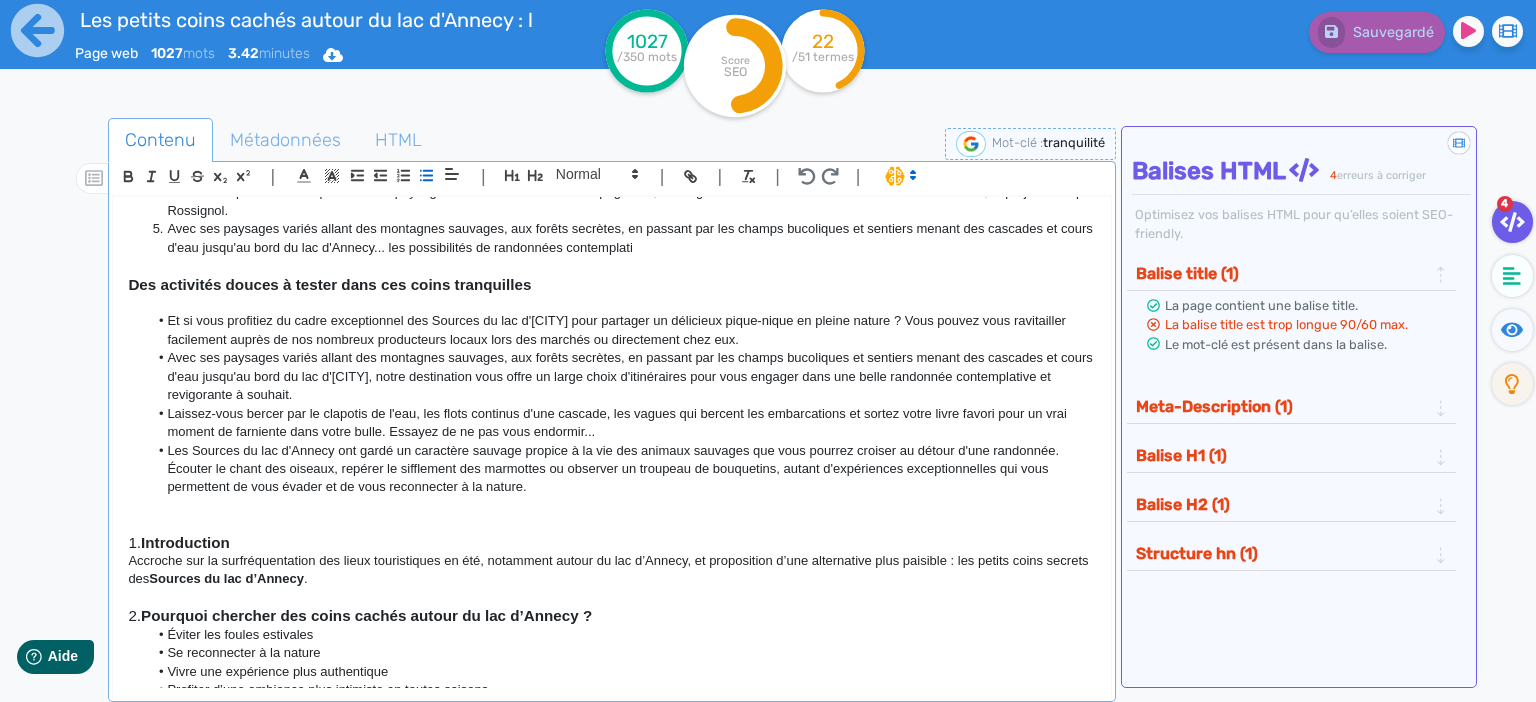click on "Les Sources du lac d'Annecy ont gardé un caractère sauvage propice à la vie des animaux sauvages que vous pourrez croiser au détour d'une randonnée. Écouter le chant des oiseaux, repérer le sifflement des marmottes ou observer un troupeau de bouquetins, autant d'expériences exceptionnelles qui vous permettent de vous évader et de vous reconnecter à la nature." 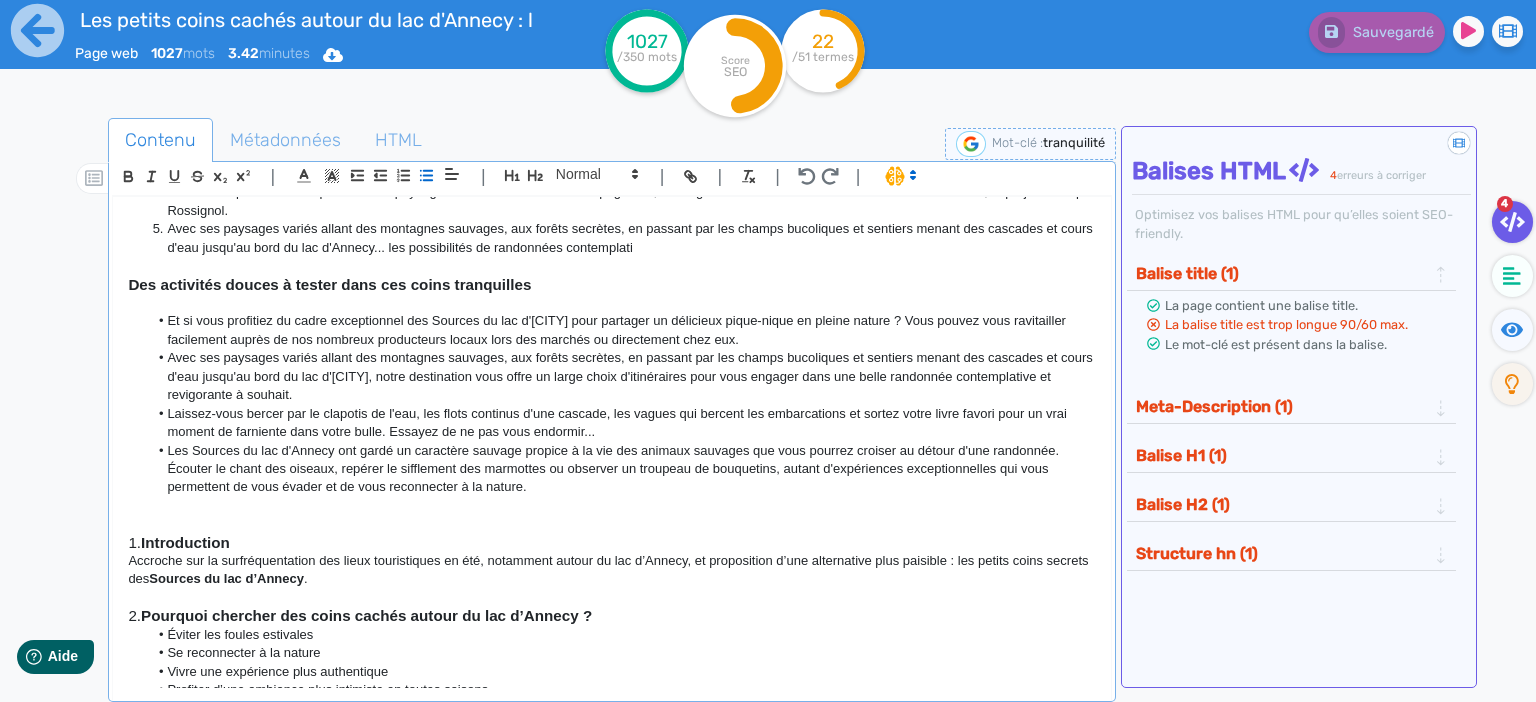 click on "Les Sources du lac d'Annecy ont gardé un caractère sauvage propice à la vie des animaux sauvages que vous pourrez croiser au détour d'une randonnée. Écouter le chant des oiseaux, repérer le sifflement des marmottes ou observer un troupeau de bouquetins, autant d'expériences exceptionnelles qui vous permettent de vous évader et de vous reconnecter à la nature." 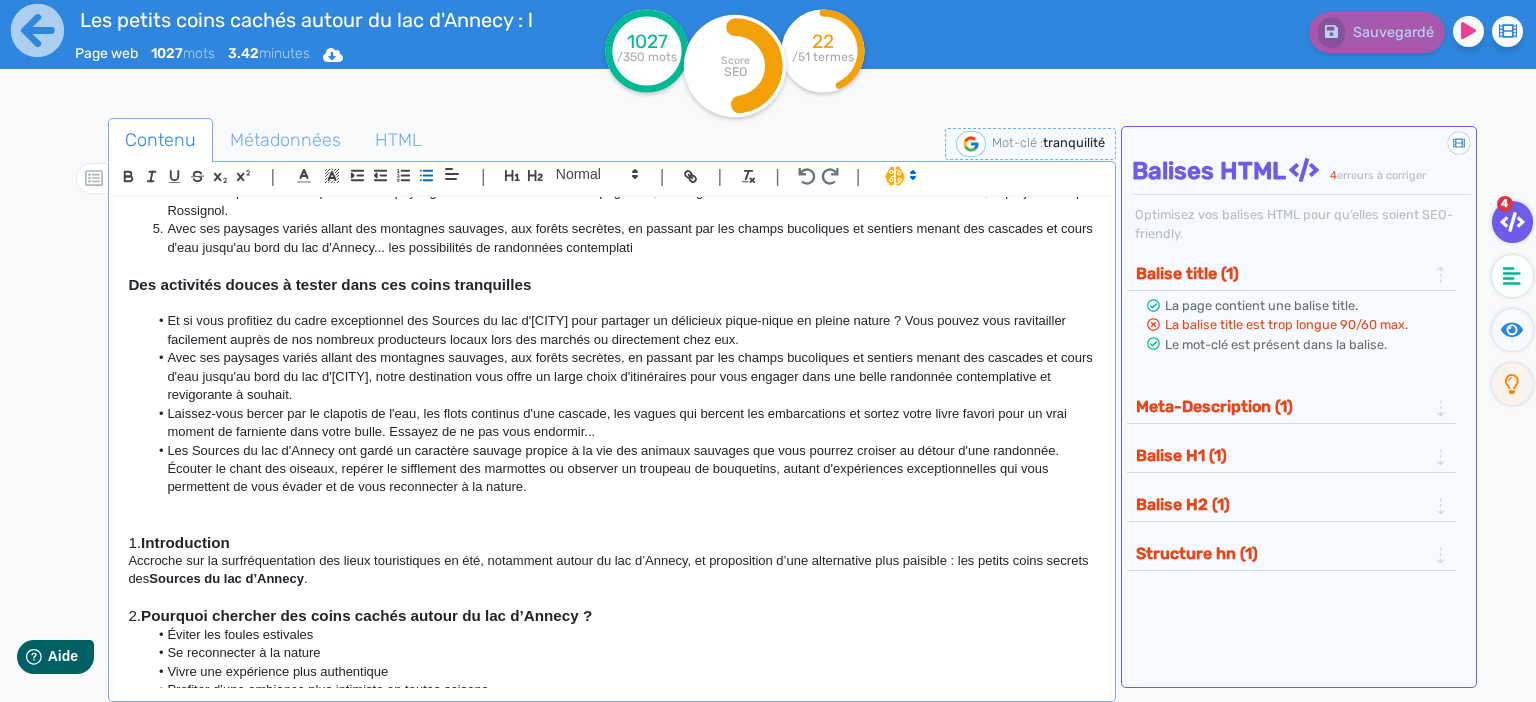 click on "Les Sources du lac d'Annecy ont gardé un caractère sauvage propice à la vie des animaux sauvages que vous pourrez croiser au détour d'une randonnée. Écouter le chant des oiseaux, repérer le sifflement des marmottes ou observer un troupeau de bouquetins, autant d'expériences exceptionnelles qui vous permettent de vous évader et de vous reconnecter à la nature." 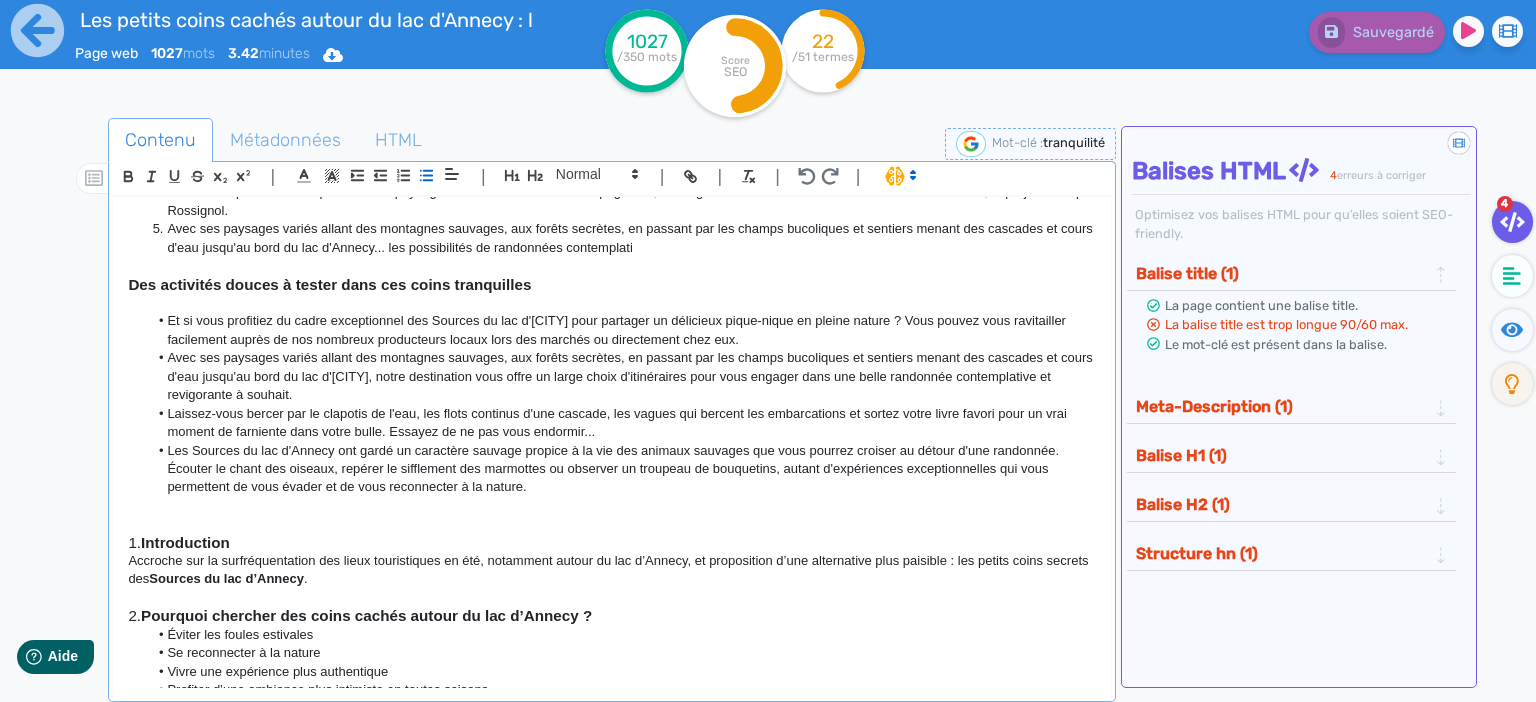 click 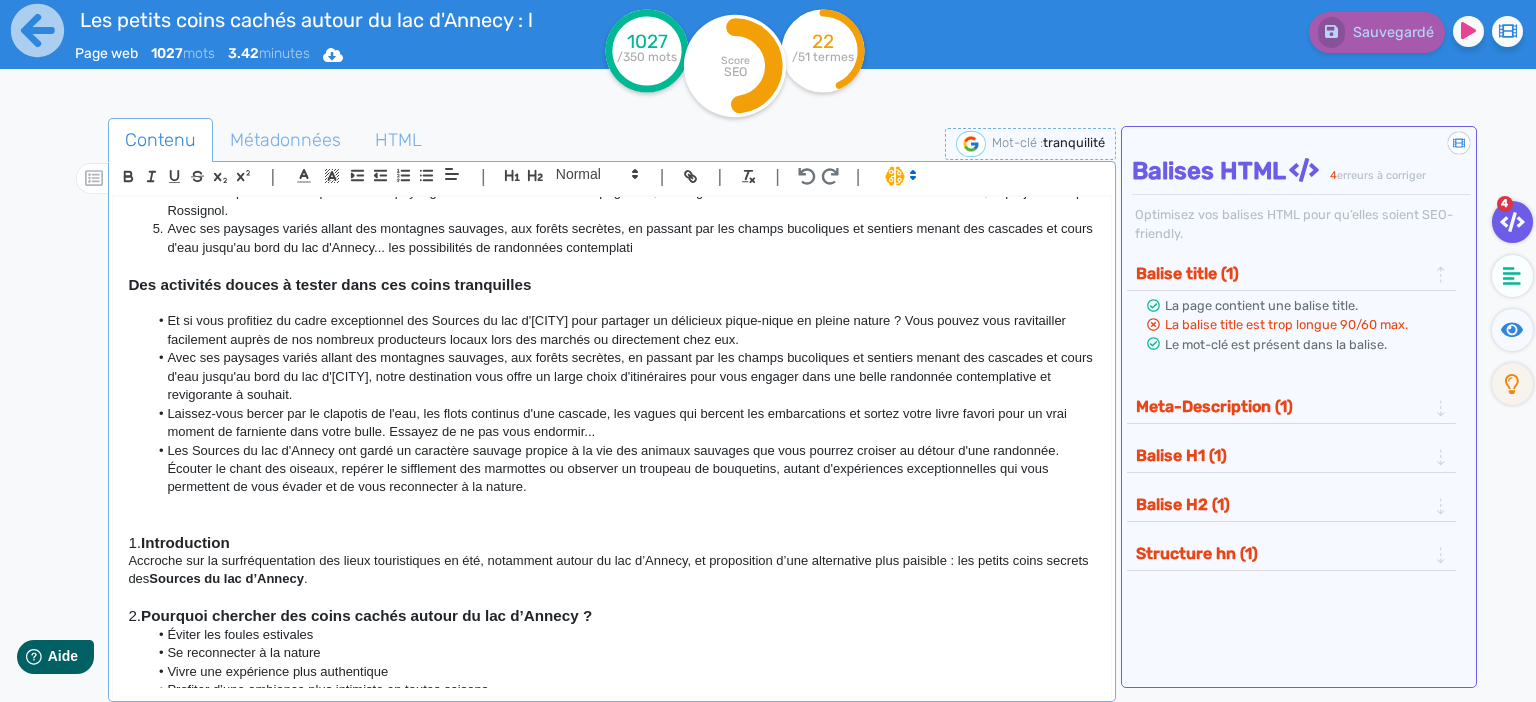 click on "Les Sources du lac d'Annecy ont gardé un caractère sauvage propice à la vie des animaux sauvages que vous pourrez croiser au détour d'une randonnée. Écouter le chant des oiseaux, repérer le sifflement des marmottes ou observer un troupeau de bouquetins, autant d'expériences exceptionnelles qui vous permettent de vous évader et de vous reconnecter à la nature." 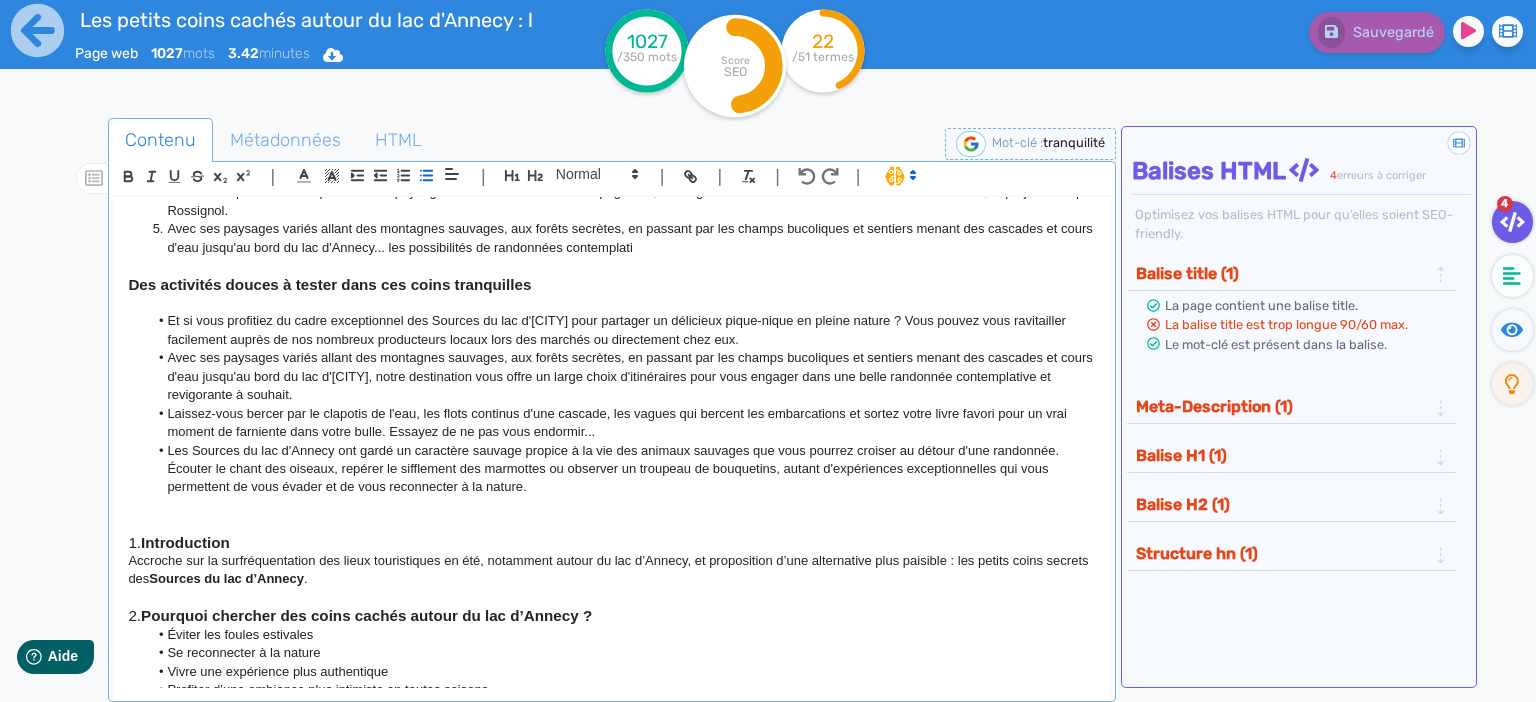 click on "Les Sources du lac d'Annecy ont gardé un caractère sauvage propice à la vie des animaux sauvages que vous pourrez croiser au détour d'une randonnée. Écouter le chant des oiseaux, repérer le sifflement des marmottes ou observer un troupeau de bouquetins, autant d'expériences exceptionnelles qui vous permettent de vous évader et de vous reconnecter à la nature." 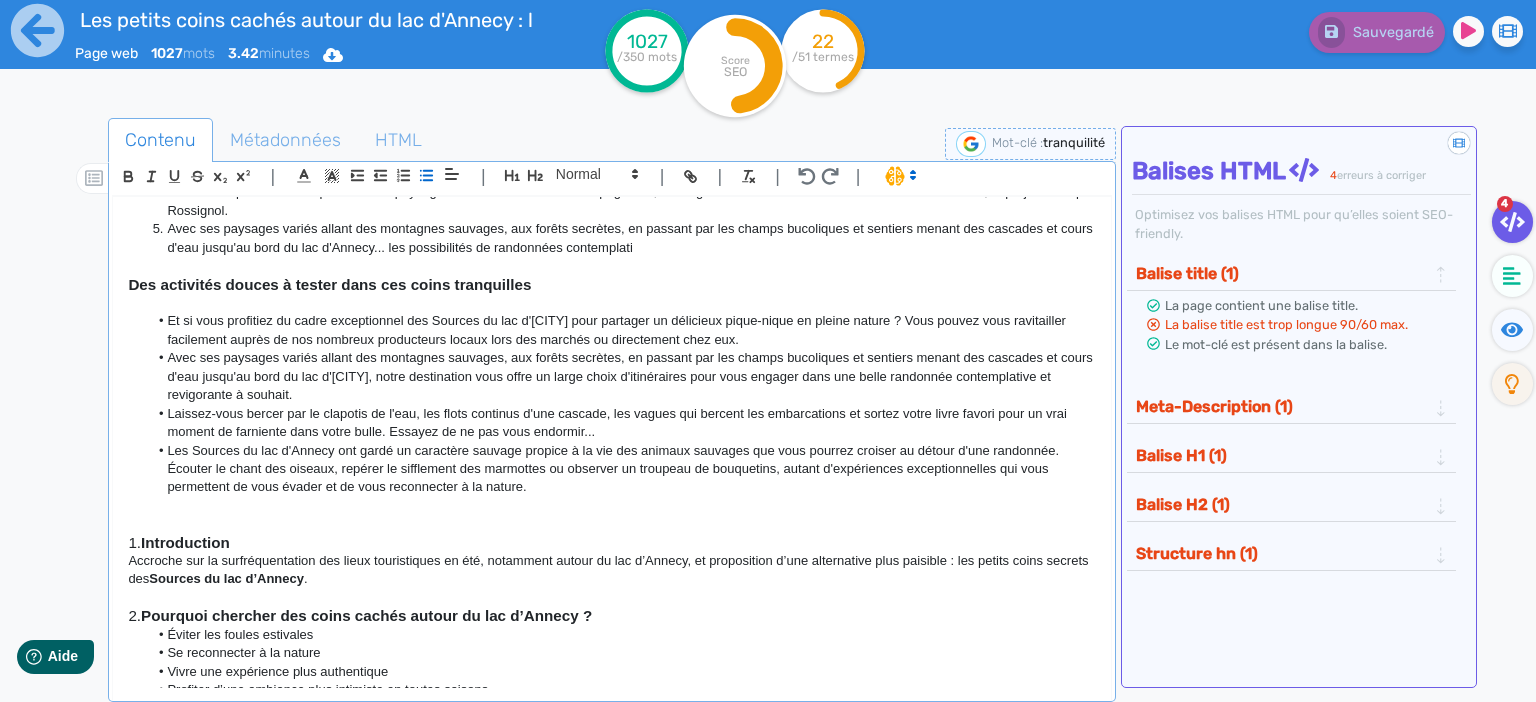 click on "Les Sources du lac d'Annecy ont gardé un caractère sauvage propice à la vie des animaux sauvages que vous pourrez croiser au détour d'une randonnée. Écouter le chant des oiseaux, repérer le sifflement des marmottes ou observer un troupeau de bouquetins, autant d'expériences exceptionnelles qui vous permettent de vous évader et de vous reconnecter à la nature." 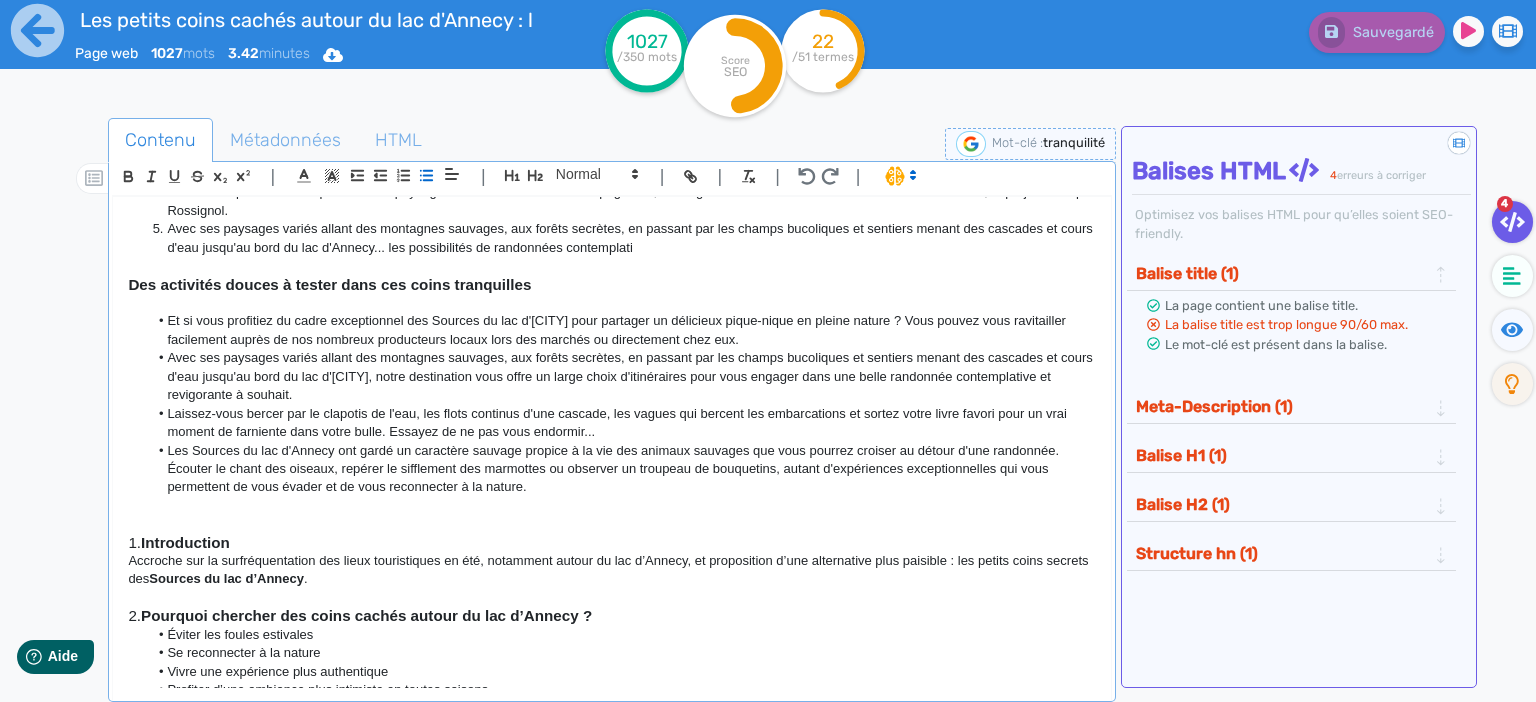 click on "Les Sources du lac d'Annecy ont gardé un caractère sauvage propice à la vie des animaux sauvages que vous pourrez croiser au détour d'une randonnée. Écouter le chant des oiseaux, repérer le sifflement des marmottes ou observer un troupeau de bouquetins, autant d'expériences exceptionnelles qui vous permettent de vous évader et de vous reconnecter à la nature." 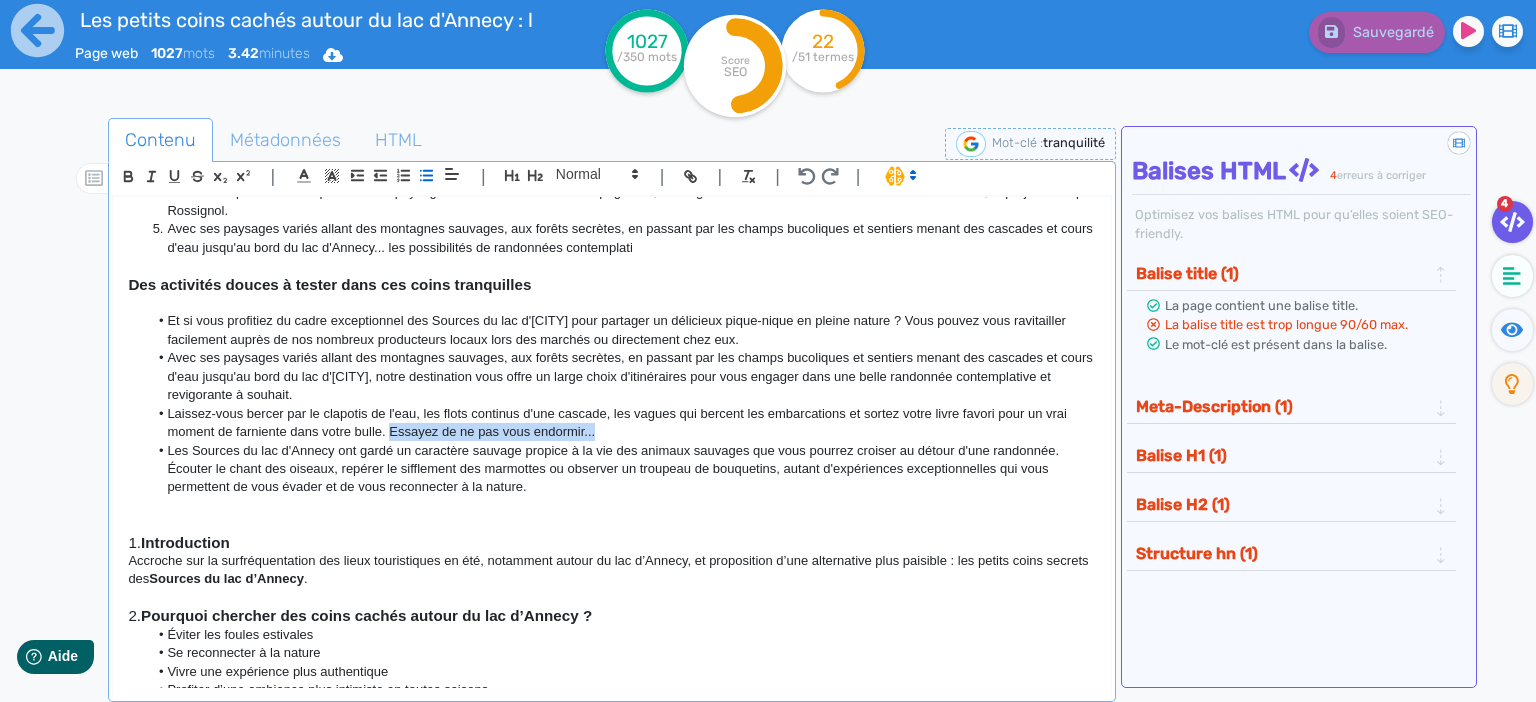drag, startPoint x: 593, startPoint y: 430, endPoint x: 391, endPoint y: 430, distance: 202 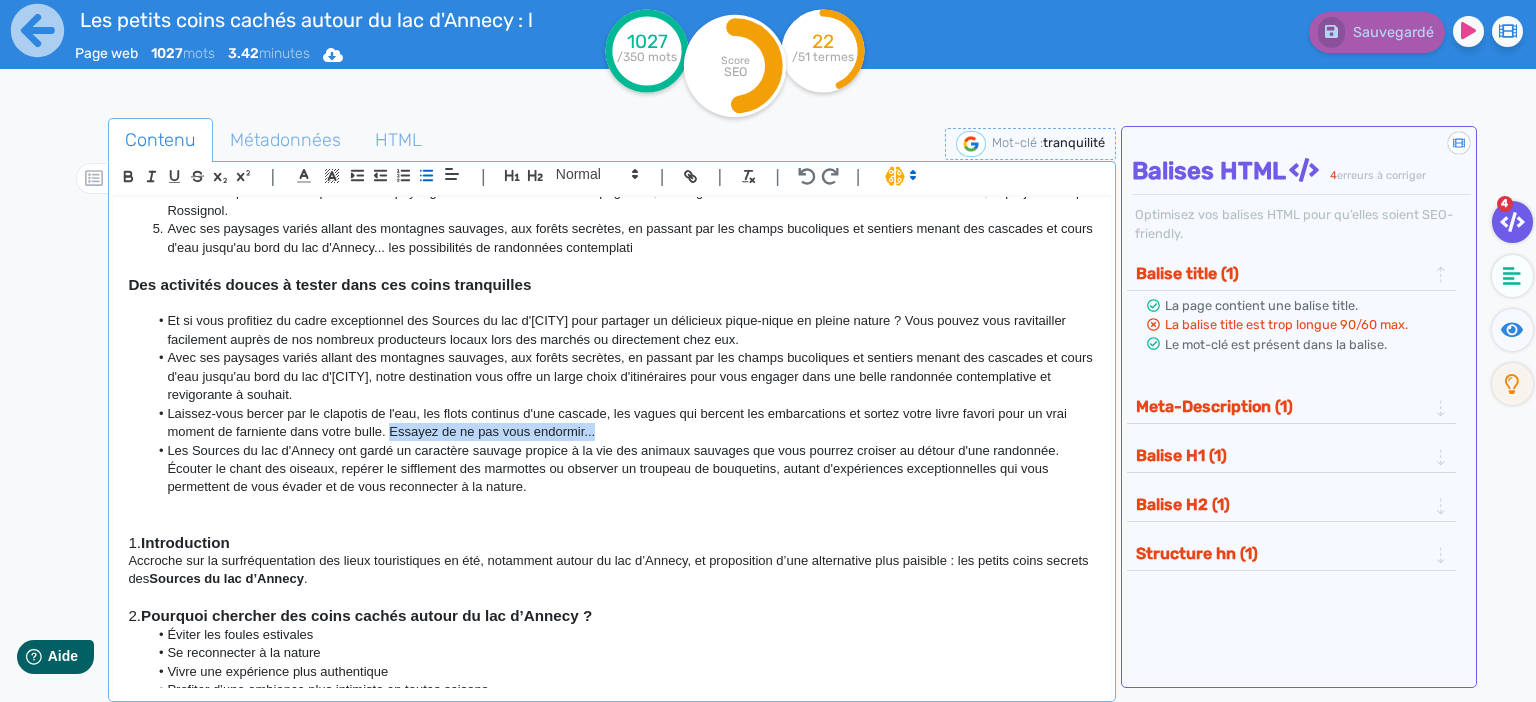 click on "Laissez-vous bercer par le clapotis de l'eau, les flots continus d'une cascade, les vagues qui bercent les embarcations et sortez votre livre favori pour un vrai moment de farniente dans votre bulle. Essayez de ne pas vous endormir..." 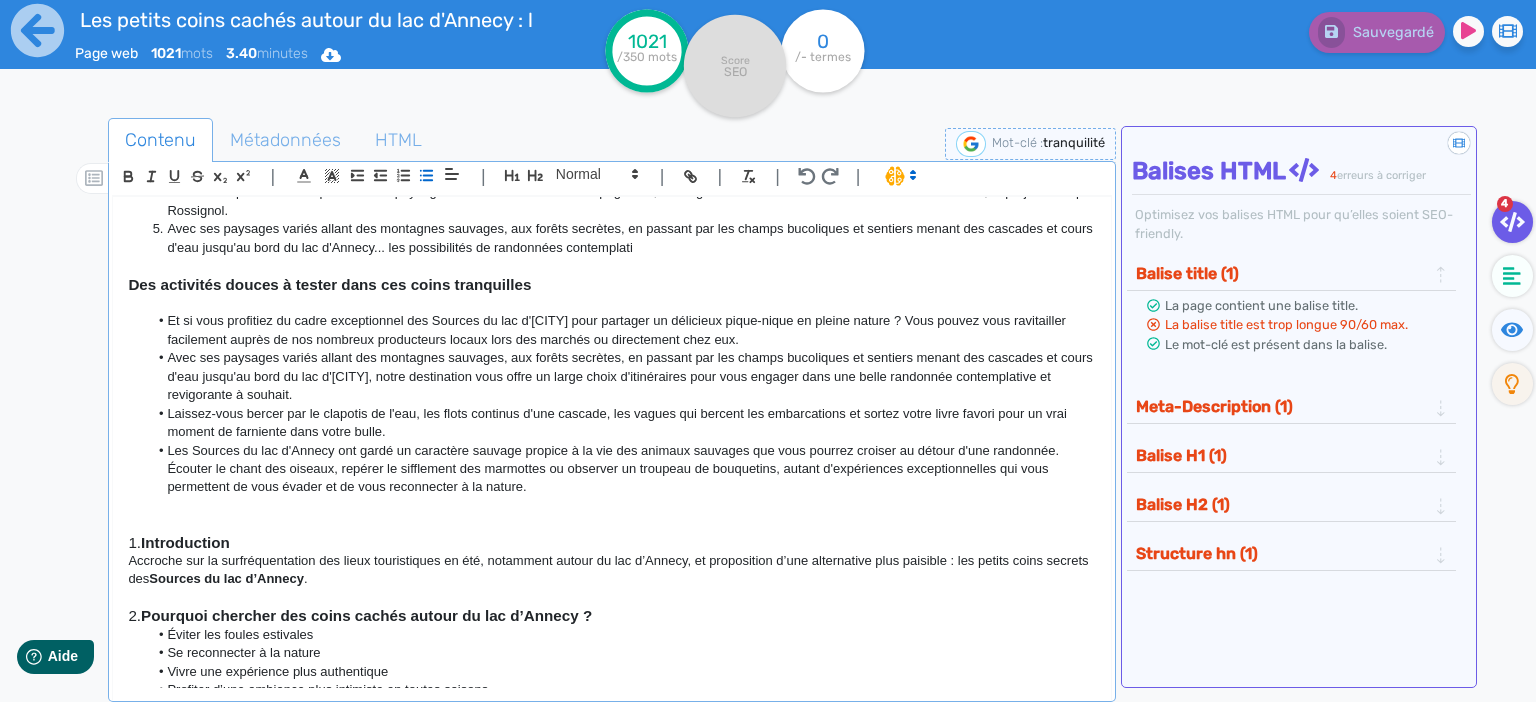 click on "Laissez-vous bercer par le clapotis de l'eau, les flots continus d'une cascade, les vagues qui bercent les embarcations et sortez votre livre favori pour un vrai moment de farniente dans votre bulle." 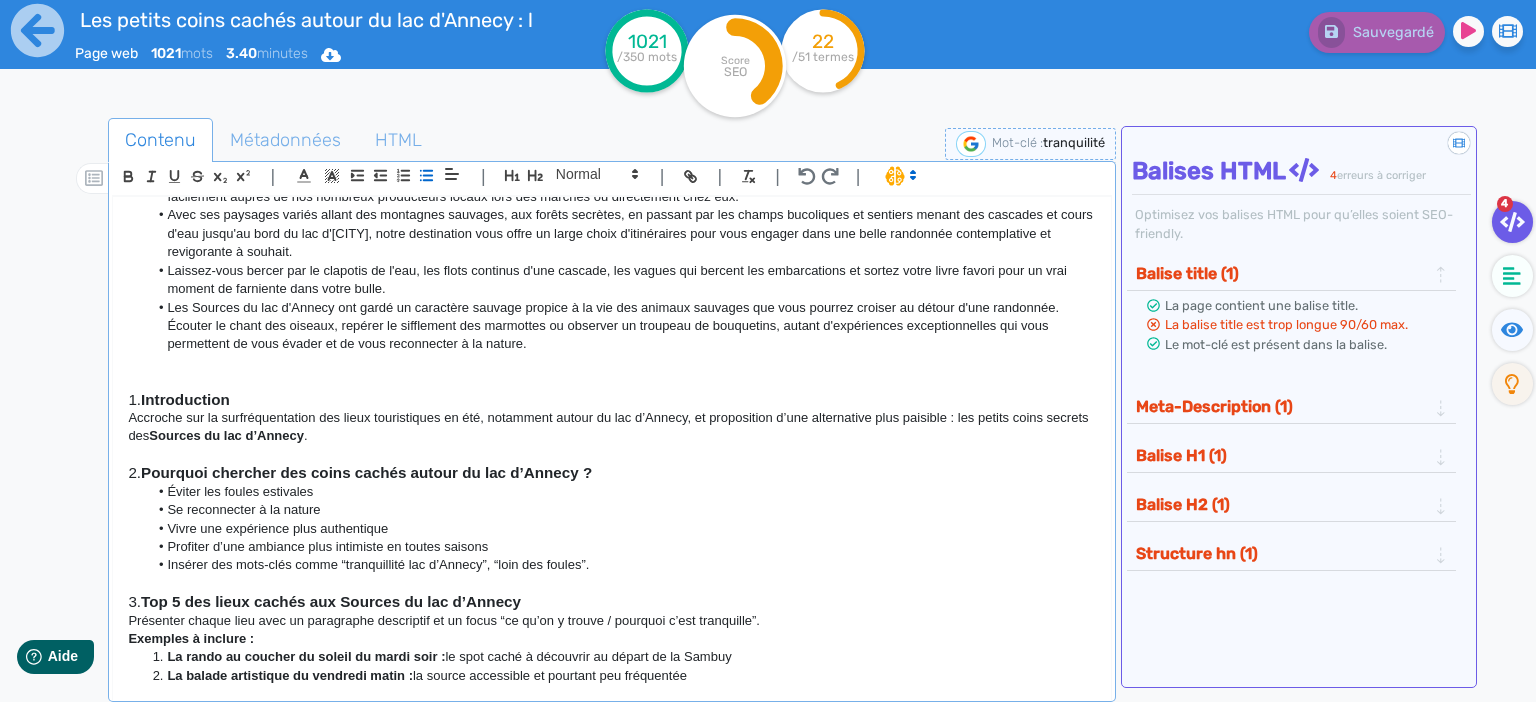 scroll, scrollTop: 777, scrollLeft: 0, axis: vertical 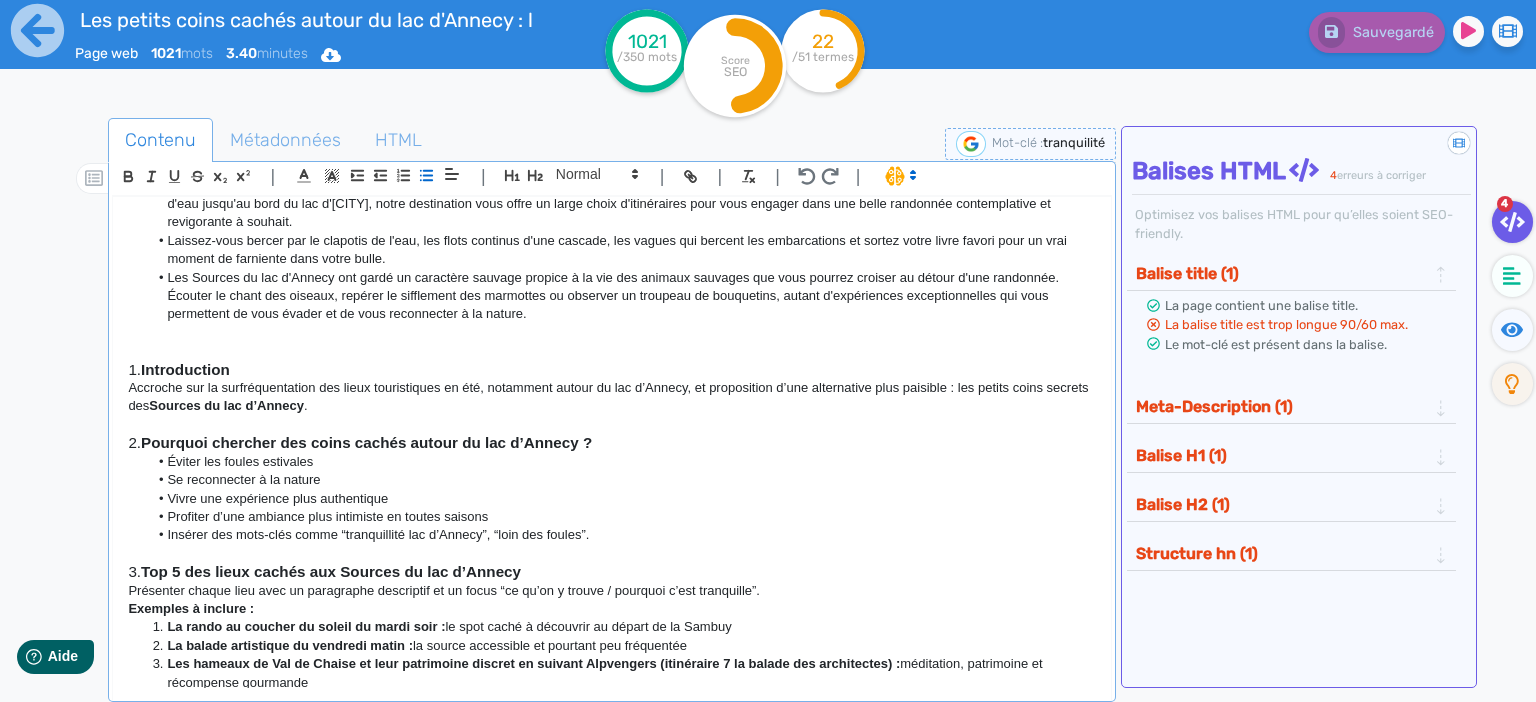 click on "Les Sources du lac d'Annecy ont gardé un caractère sauvage propice à la vie des animaux sauvages que vous pourrez croiser au détour d'une randonnée. Écouter le chant des oiseaux, repérer le sifflement des marmottes ou observer un troupeau de bouquetins, autant d'expériences exceptionnelles qui vous permettent de vous évader et de vous reconnecter à la nature." 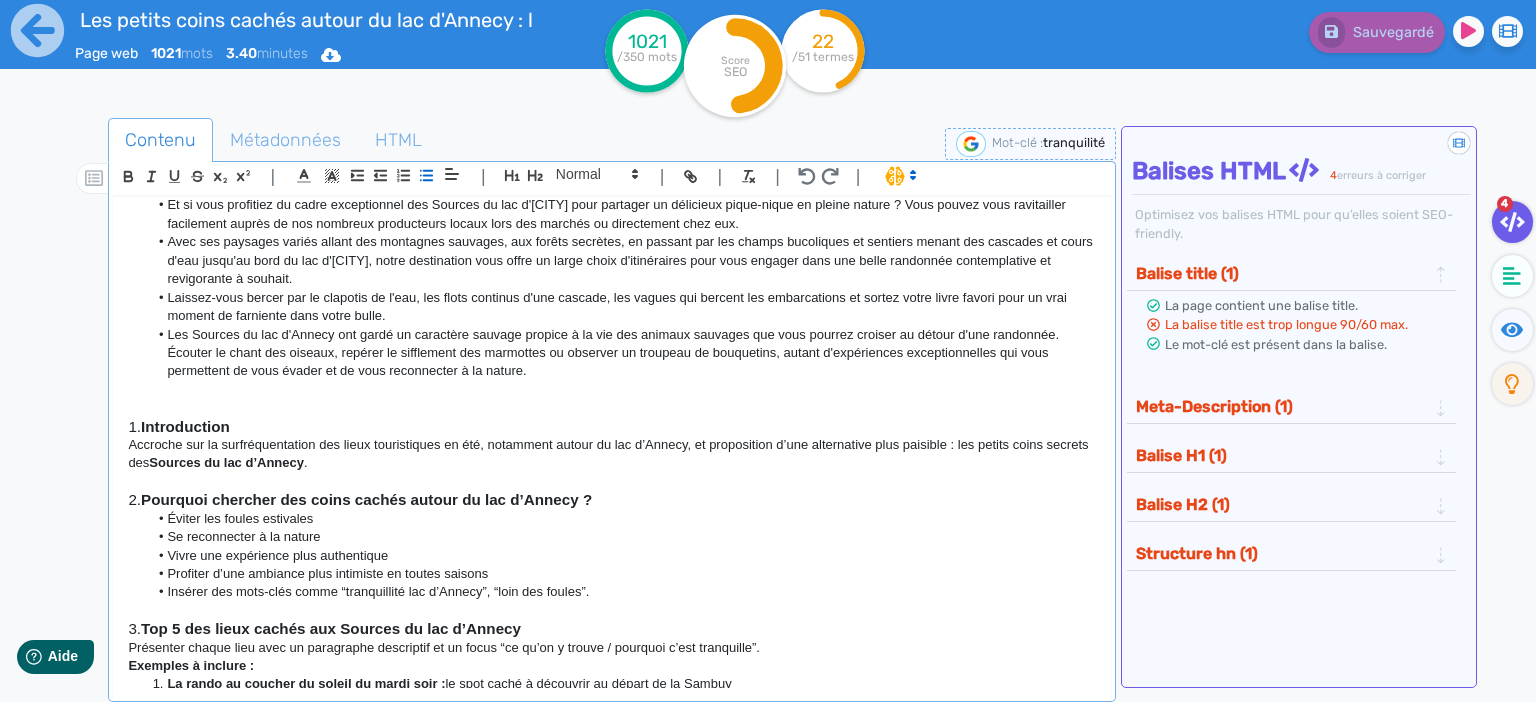 scroll, scrollTop: 691, scrollLeft: 0, axis: vertical 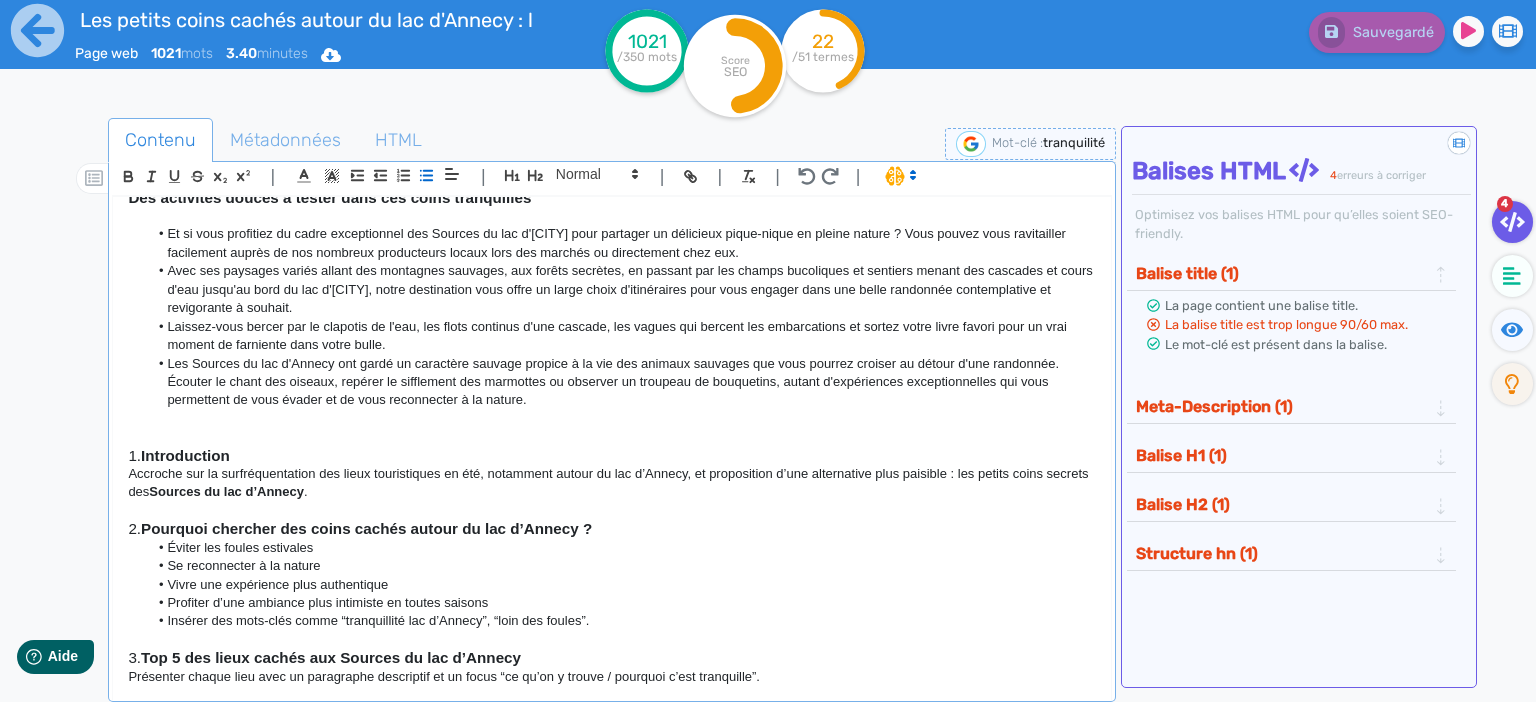 click on "Et si vous profitiez du cadre exceptionnel des Sources du lac d'[CITY] pour partager un délicieux pique-nique en pleine nature ? Vous pouvez vous ravitailler facilement auprès de nos nombreux producteurs locaux lors des marchés ou directement chez eux." 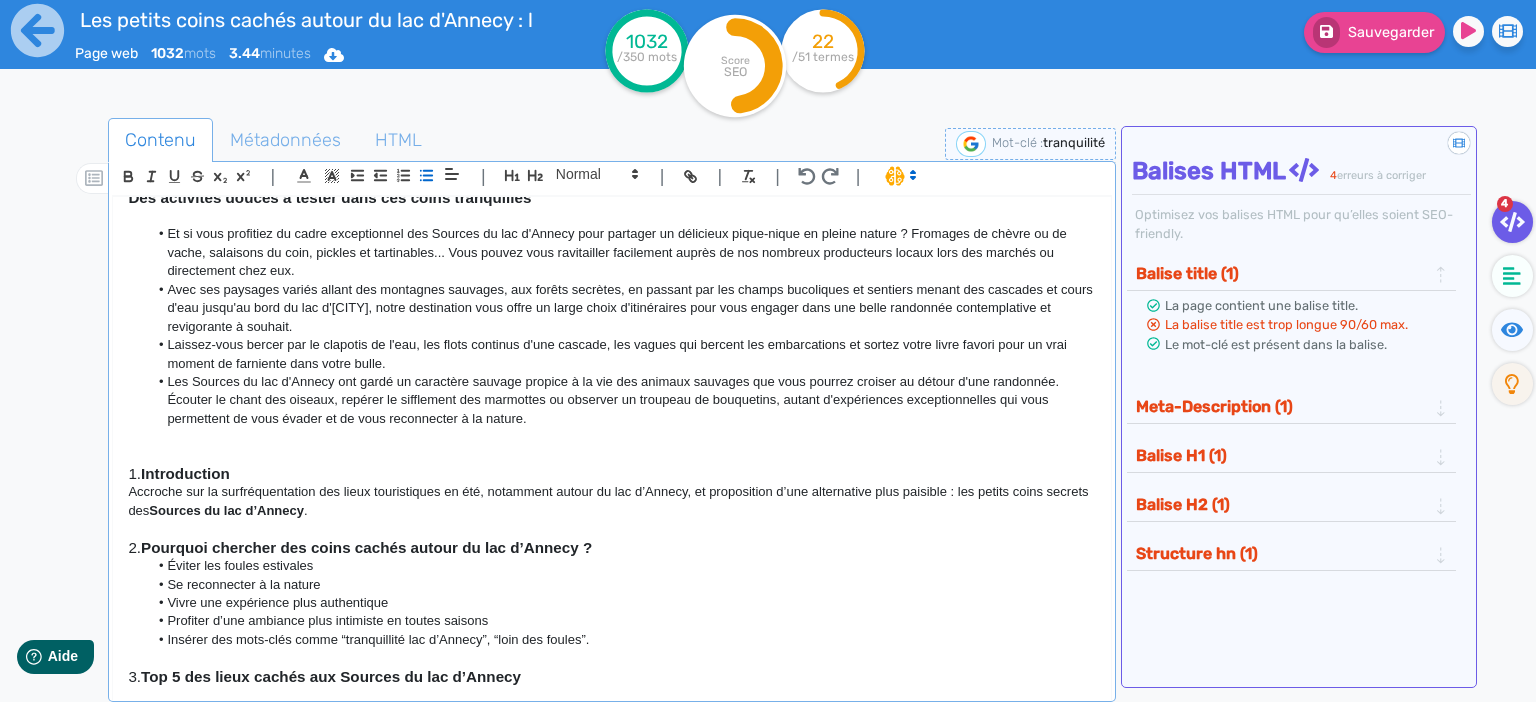 click on "Et si vous profitiez du cadre exceptionnel des Sources du lac d'Annecy pour partager un délicieux pique-nique en pleine nature ? Fromages de chèvre ou de vache, salaisons du coin, pickles et tartinables... Vous pouvez vous ravitailler facilement auprès de nos nombreux producteurs locaux lors des marchés ou directement chez eux." 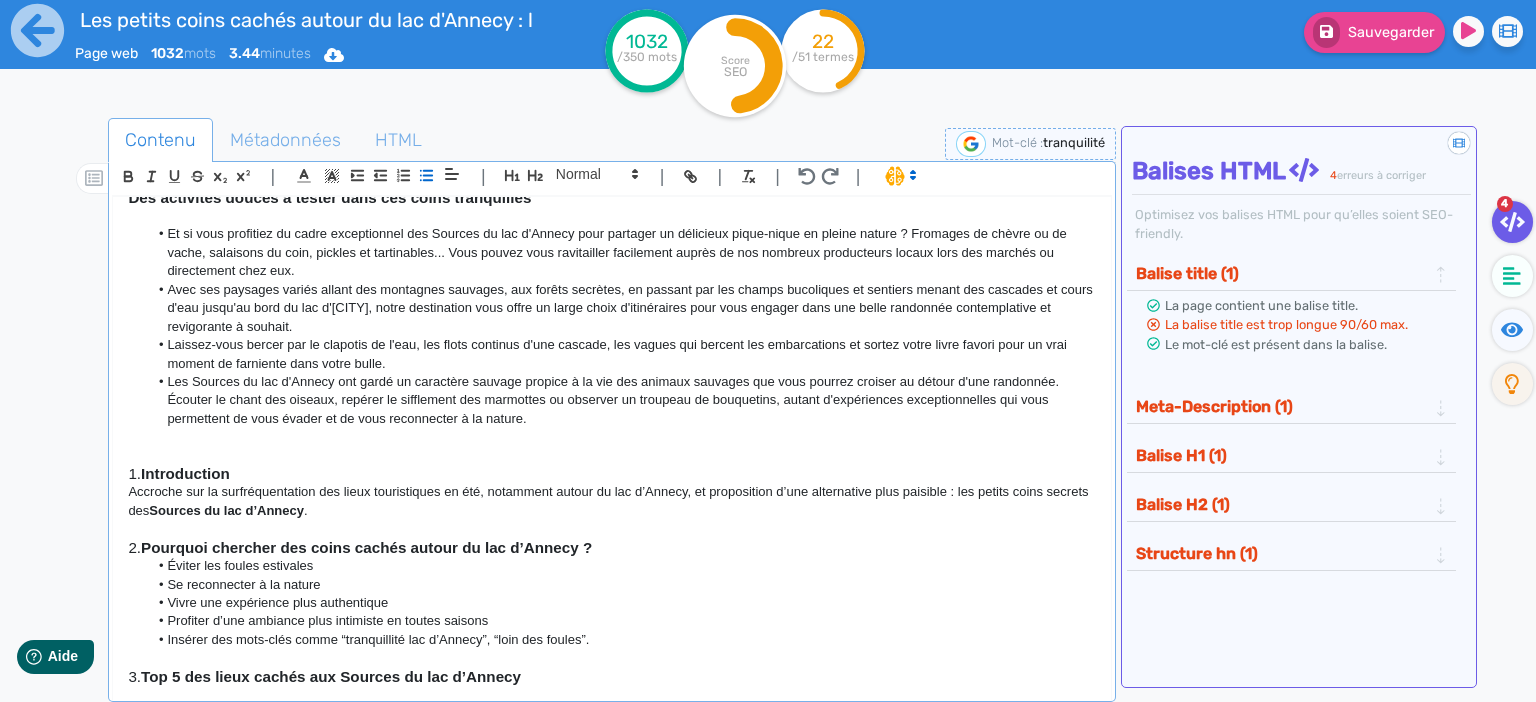 click on "Et si vous profitiez du cadre exceptionnel des Sources du lac d'Annecy pour partager un délicieux pique-nique en pleine nature ? Fromages de chèvre ou de vache, salaisons du coin, pickles et tartinables... Vous pouvez vous ravitailler facilement auprès de nos nombreux producteurs locaux lors des marchés ou directement chez eux." 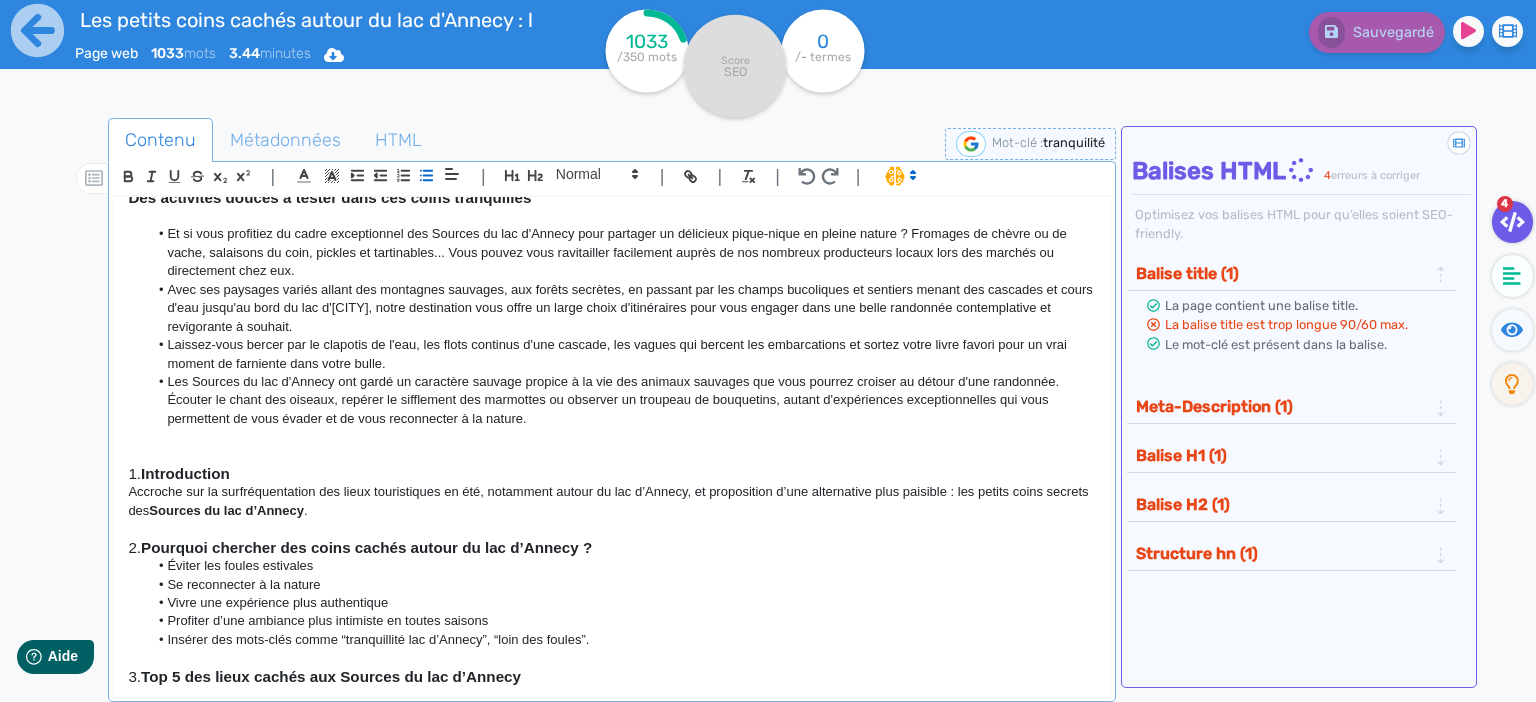 click on "Et si vous profitiez du cadre exceptionnel des Sources du lac d'Annecy pour partager un délicieux pique-nique en pleine nature ? Fromages de chèvre ou de vache, salaisons du coin, pickles et tartinables... Vous pouvez vous ravitailler facilement auprès de nos nombreux producteurs locaux lors des marchés ou directement chez eux." 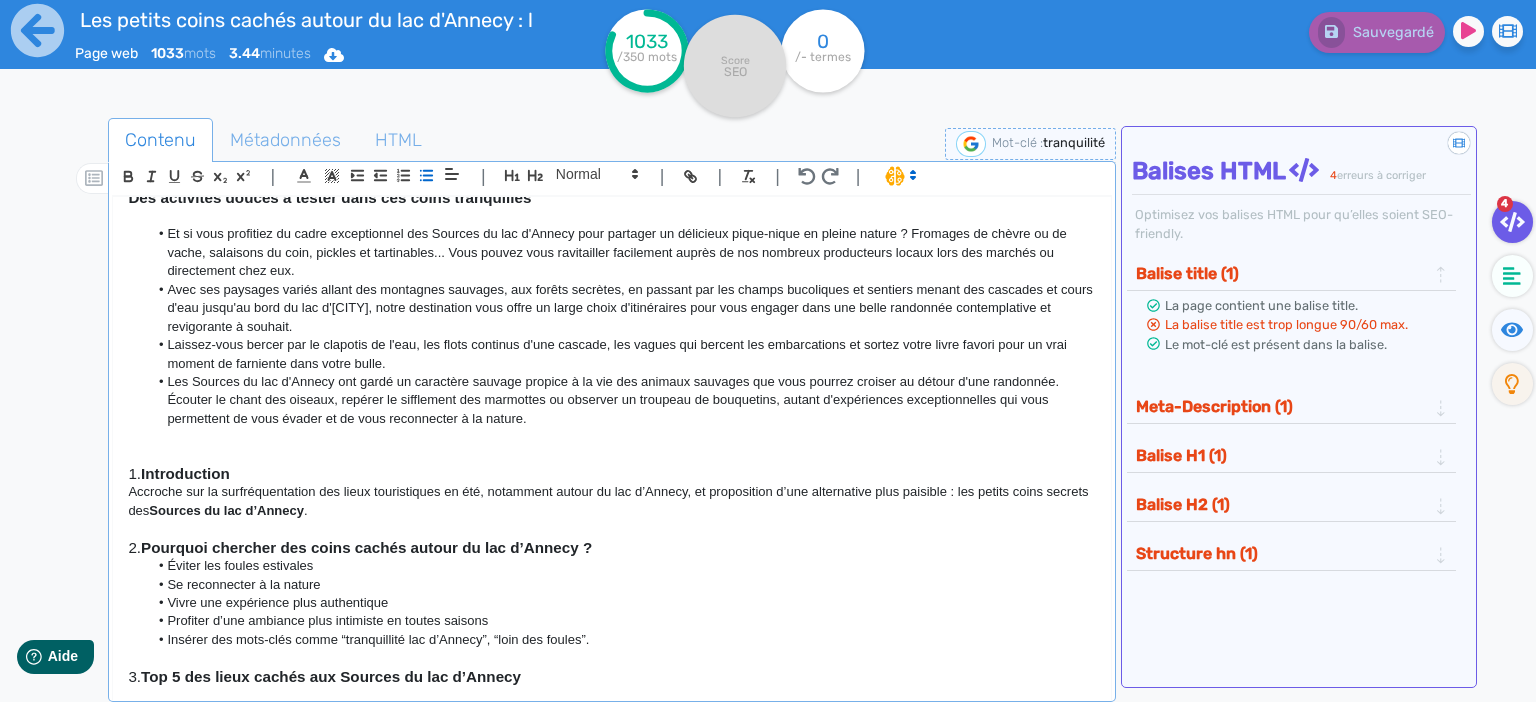 click on "Et si vous profitiez du cadre exceptionnel des Sources du lac d'Annecy pour partager un délicieux pique-nique en pleine nature ? Fromages de chèvre ou de vache, salaisons du coin, pickles et tartinables... Vous pouvez vous ravitailler facilement auprès de nos nombreux producteurs locaux lors des marchés ou directement chez eux." 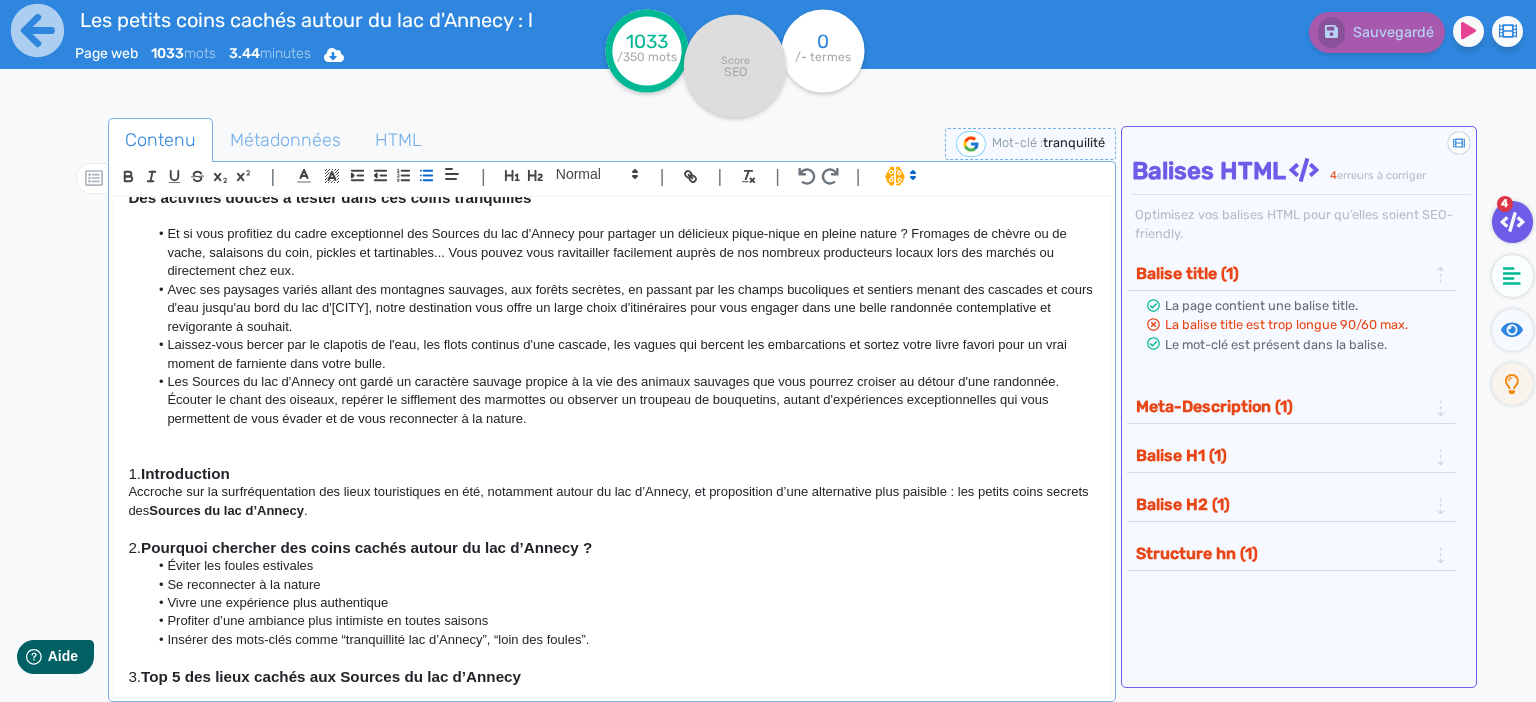 click on "Et si vous profitiez du cadre exceptionnel des Sources du lac d'Annecy pour partager un délicieux pique-nique en pleine nature ? Fromages de chèvre ou de vache, salaisons du coin, pickles et tartinables... Vous pouvez vous ravitailler facilement auprès de nos nombreux producteurs locaux lors des marchés ou directement chez eux." 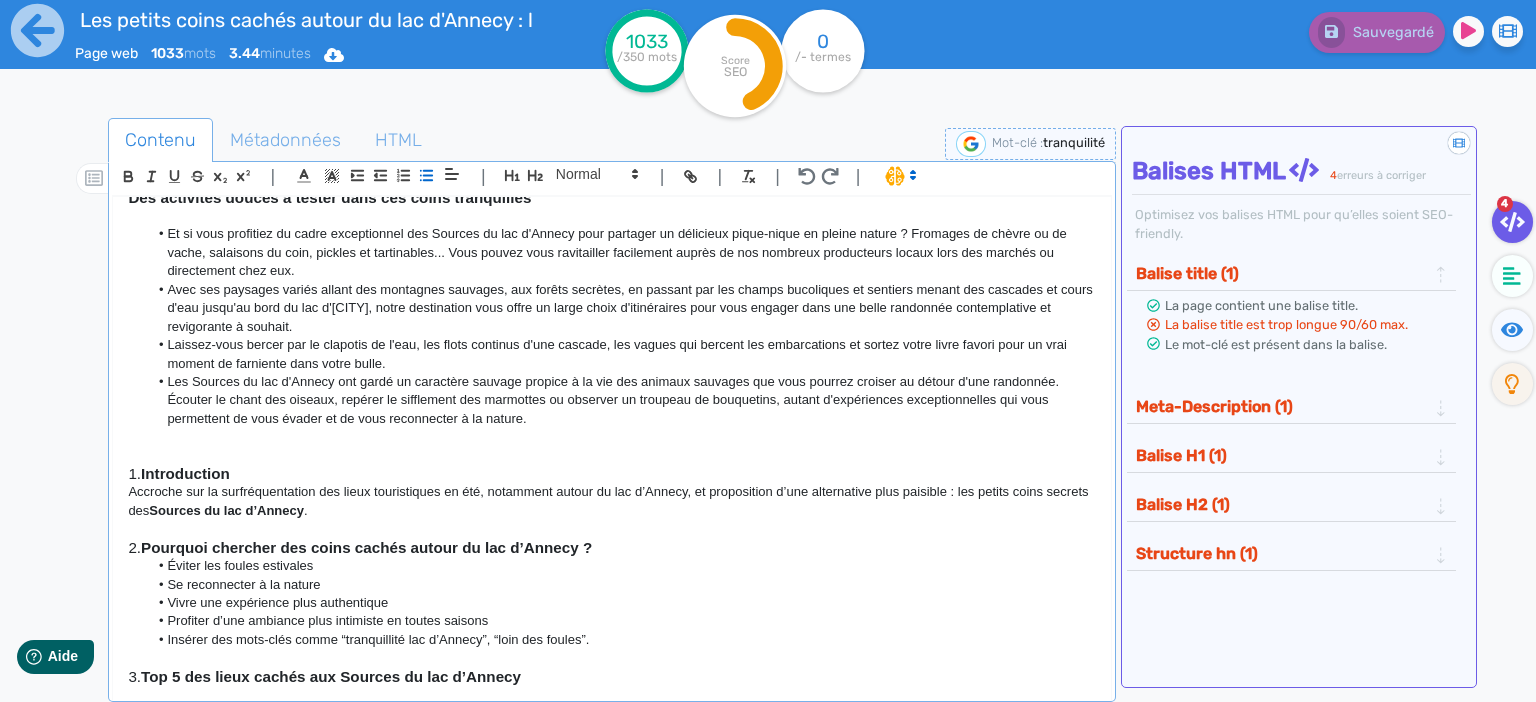 click on "Et si vous profitiez du cadre exceptionnel des Sources du lac d'Annecy pour partager un délicieux pique-nique en pleine nature ? Fromages de chèvre ou de vache, salaisons du coin, pickles et tartinables... Vous pouvez vous ravitailler facilement auprès de nos nombreux producteurs locaux lors des marchés ou directement chez eux." 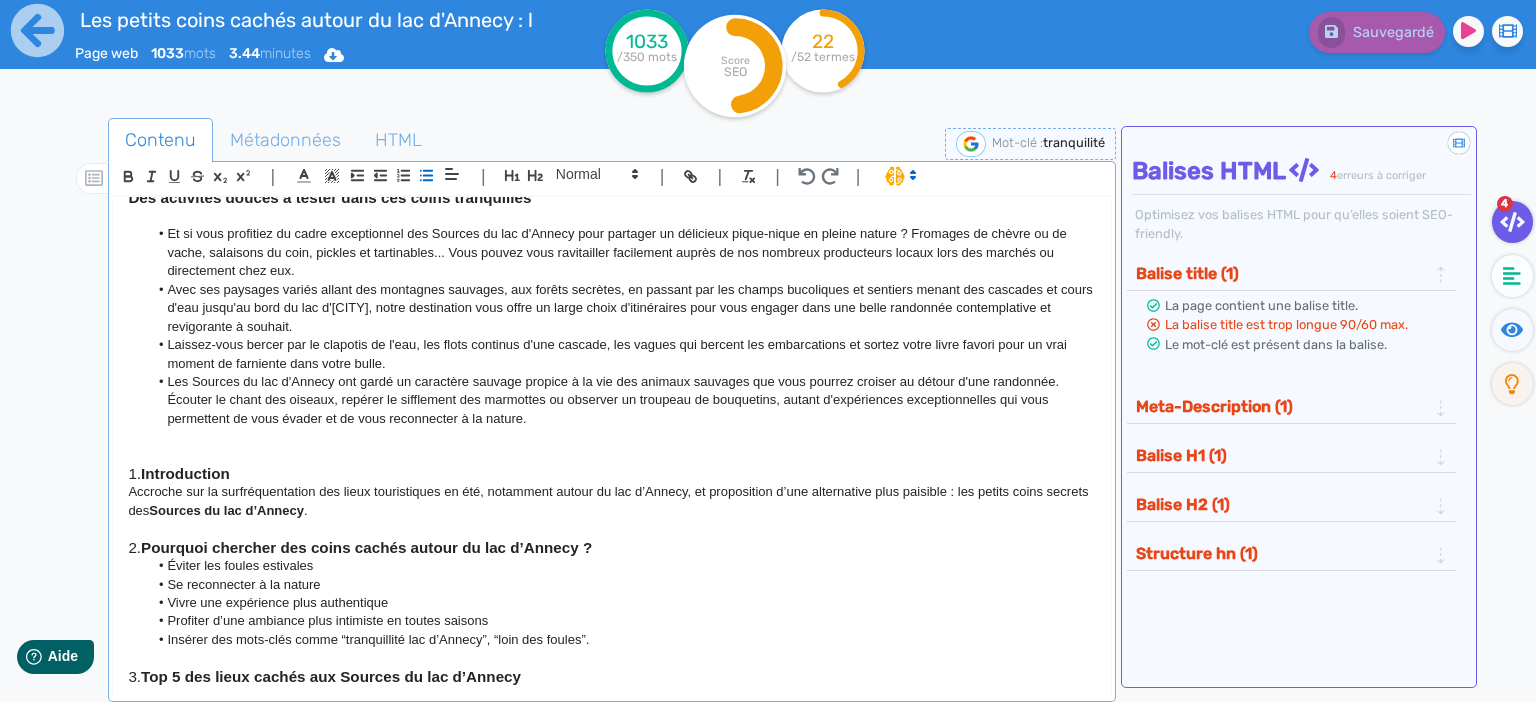 click on "Et si vous profitiez du cadre exceptionnel des Sources du lac d'Annecy pour partager un délicieux pique-nique en pleine nature ? Fromages de chèvre ou de vache, salaisons du coin, pickles et tartinables... Vous pouvez vous ravitailler facilement auprès de nos nombreux producteurs locaux lors des marchés ou directement chez eux." 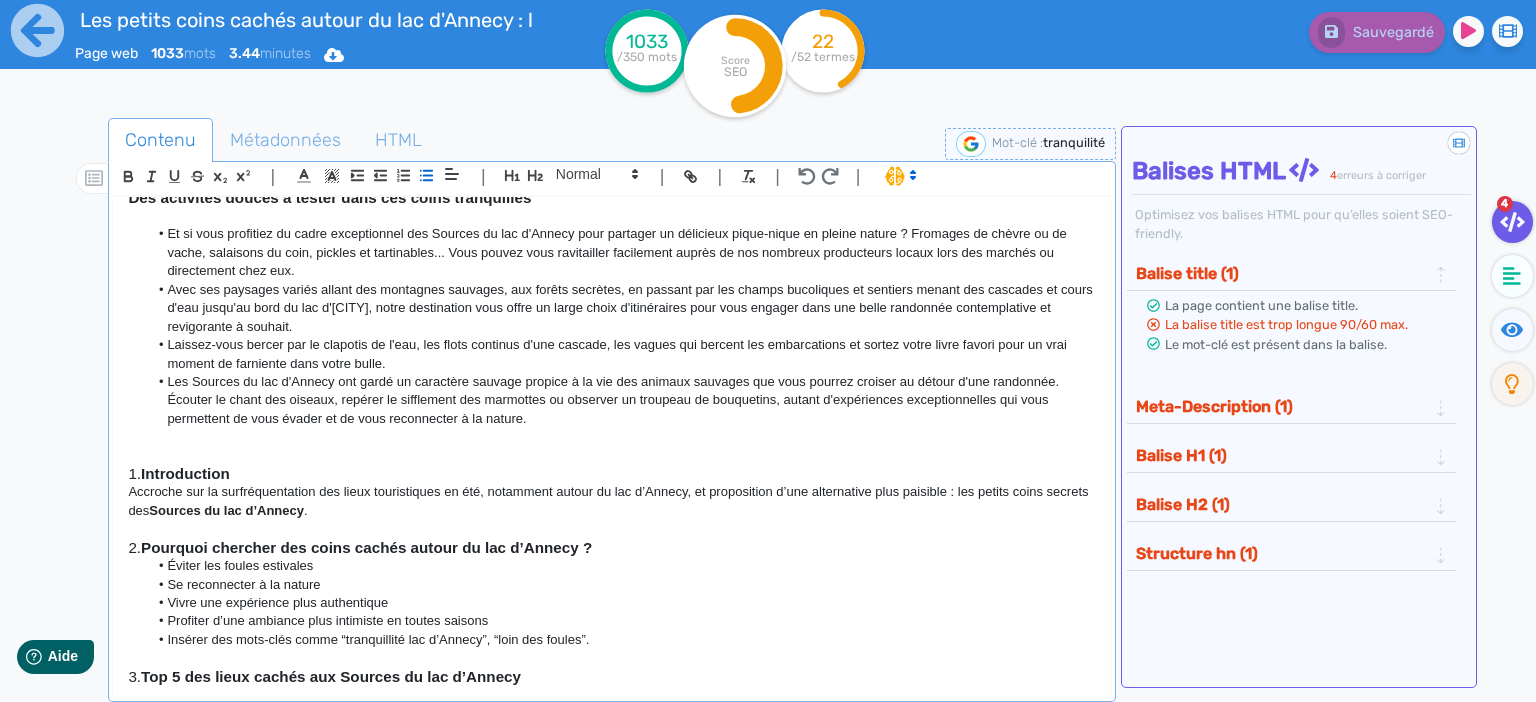 click on "Et si vous profitiez du cadre exceptionnel des Sources du lac d'Annecy pour partager un délicieux pique-nique en pleine nature ? Fromages de chèvre ou de vache, salaisons du coin, pickles et tartinables... Vous pouvez vous ravitailler facilement auprès de nos nombreux producteurs locaux lors des marchés ou directement chez eux." 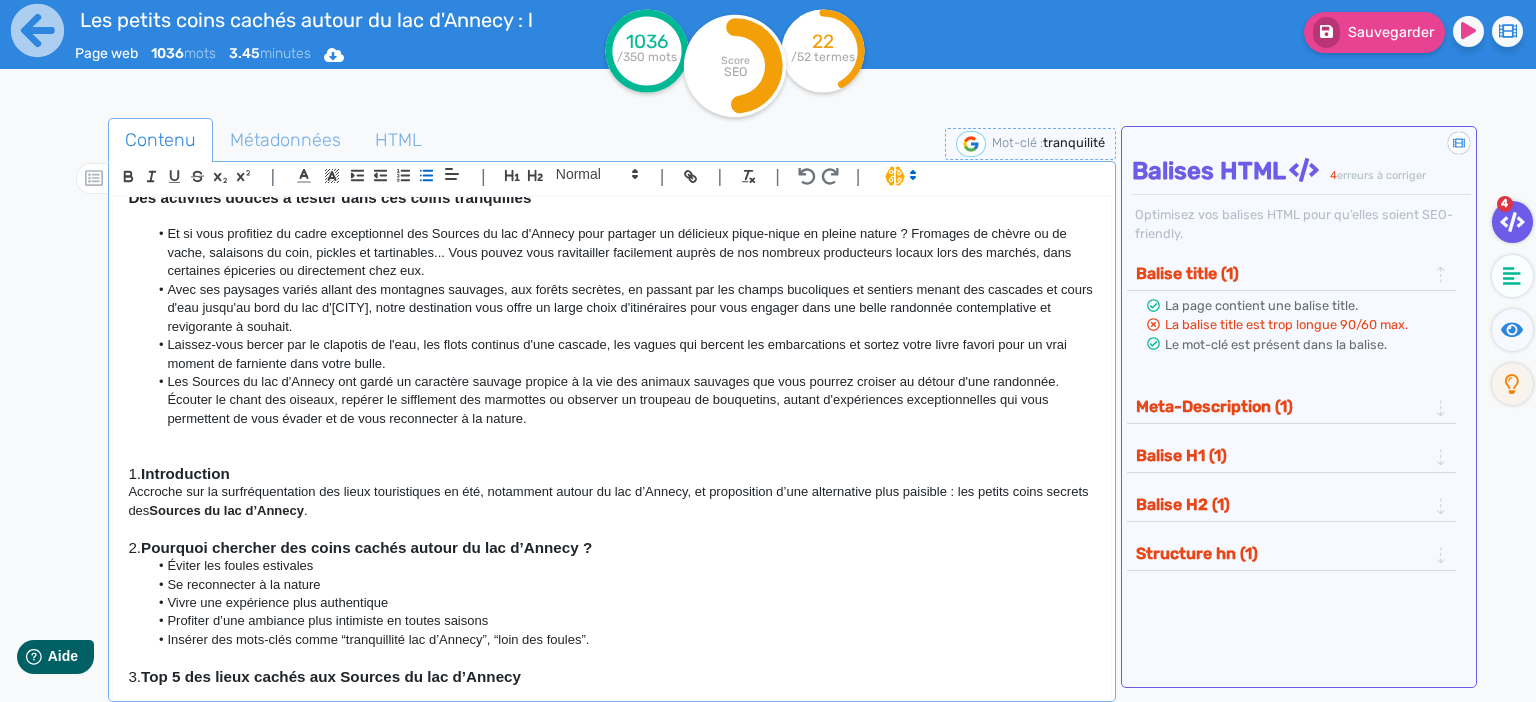 click on "Et si vous profitiez du cadre exceptionnel des Sources du lac d'Annecy pour partager un délicieux pique-nique en pleine nature ? Fromages de chèvre ou de vache, salaisons du coin, pickles et tartinables... Vous pouvez vous ravitailler facilement auprès de nos nombreux producteurs locaux lors des marchés, dans certaines épiceries ou directement chez eux." 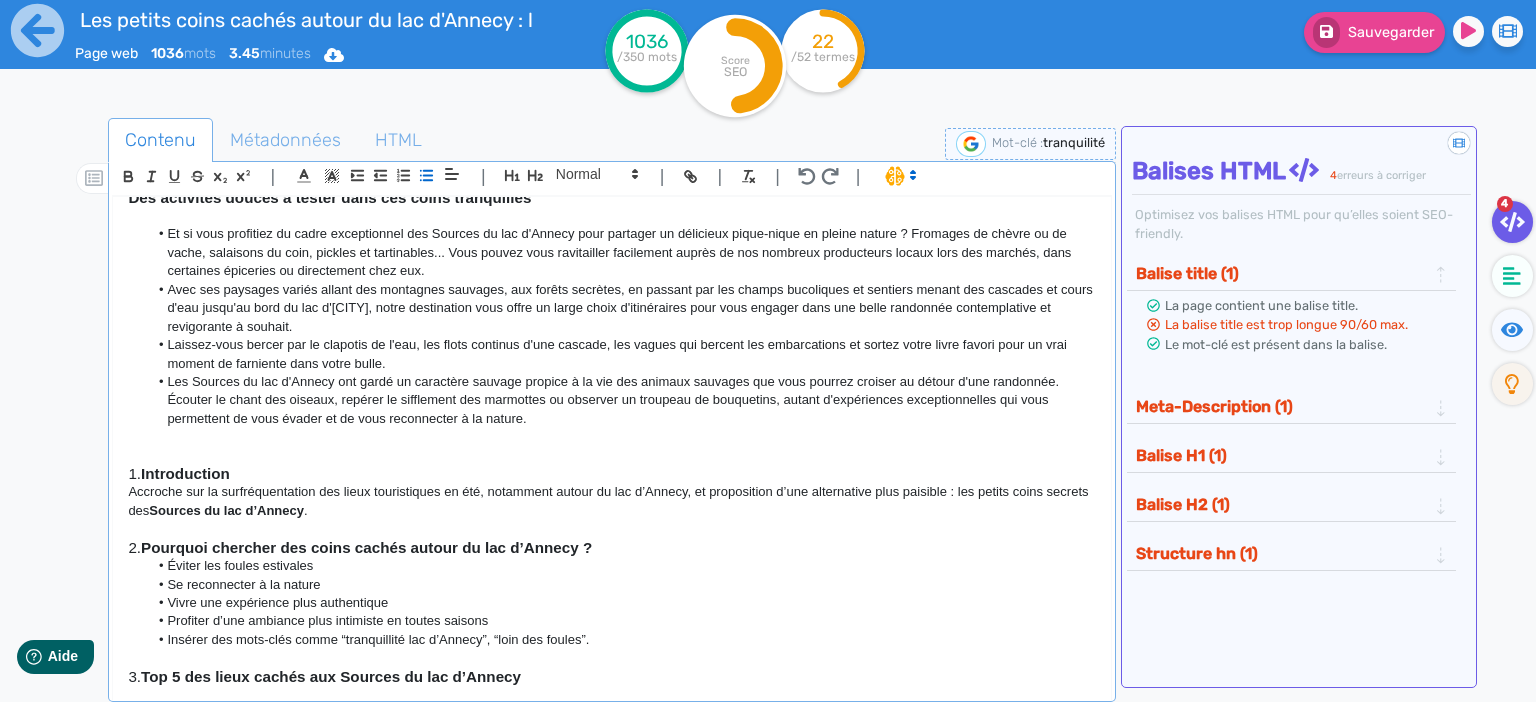 click on "Et si vous profitiez du cadre exceptionnel des Sources du lac d'Annecy pour partager un délicieux pique-nique en pleine nature ? Fromages de chèvre ou de vache, salaisons du coin, pickles et tartinables... Vous pouvez vous ravitailler facilement auprès de nos nombreux producteurs locaux lors des marchés, dans certaines épiceries ou directement chez eux." 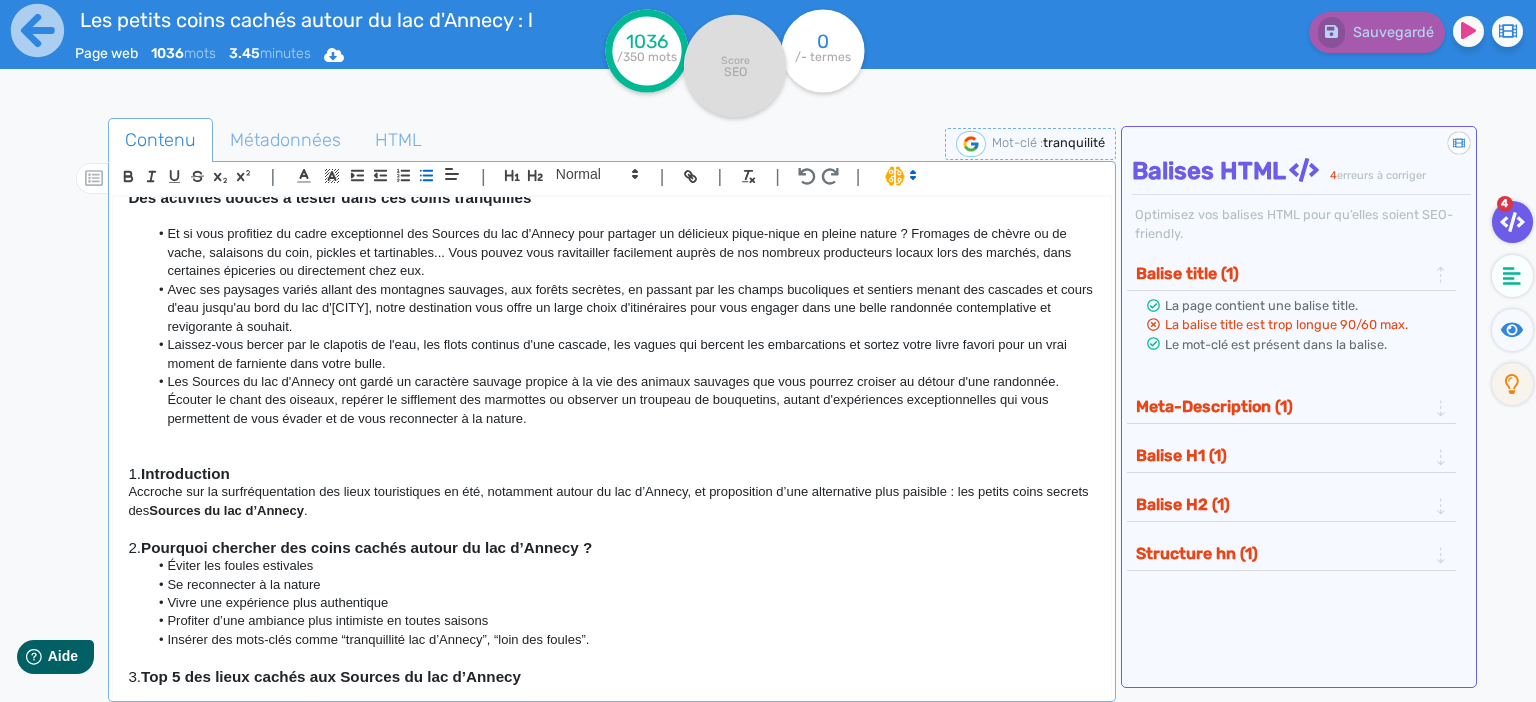 click on "Et si vous profitiez du cadre exceptionnel des Sources du lac d'Annecy pour partager un délicieux pique-nique en pleine nature ? Fromages de chèvre ou de vache, salaisons du coin, pickles et tartinables... Vous pouvez vous ravitailler facilement auprès de nos nombreux producteurs locaux lors des marchés, dans certaines épiceries ou directement chez eux." 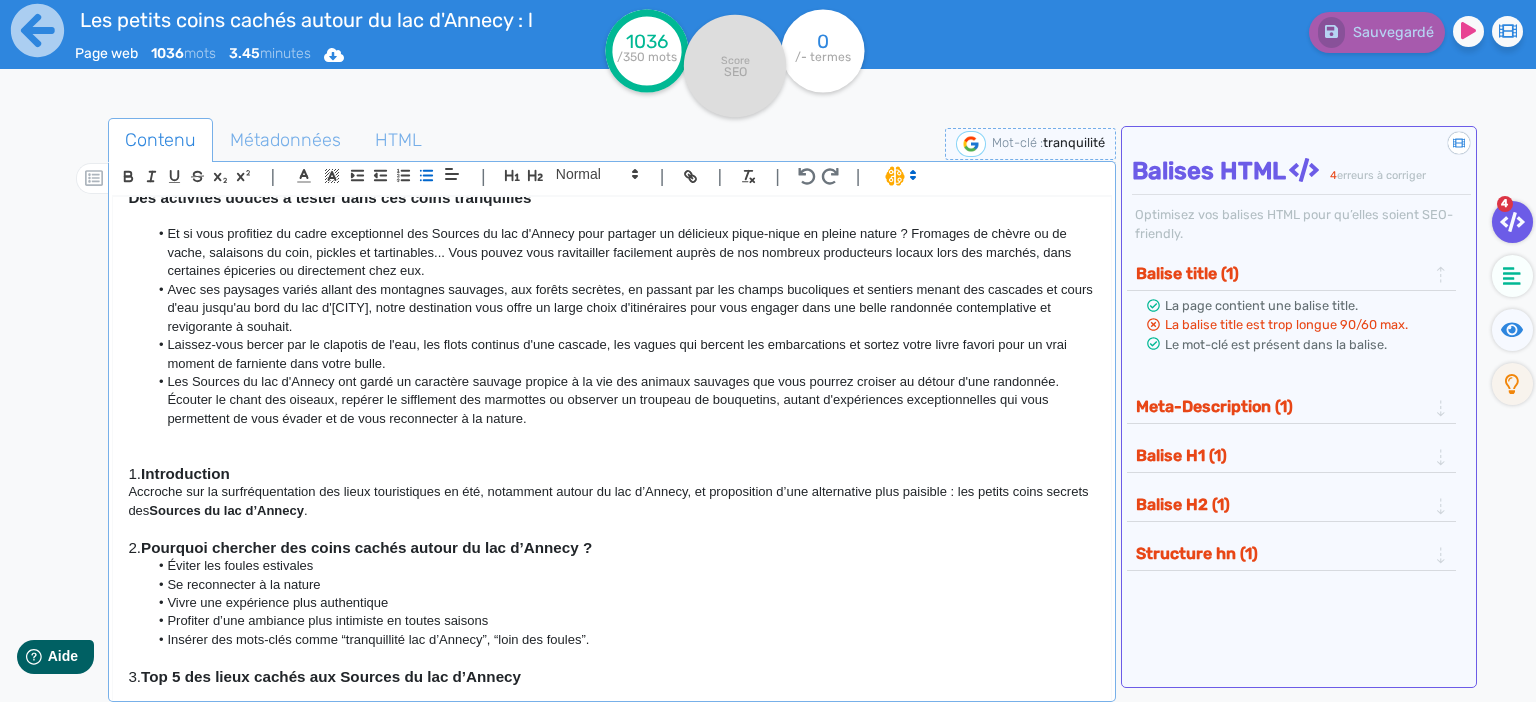 click on "Et si vous profitiez du cadre exceptionnel des Sources du lac d'Annecy pour partager un délicieux pique-nique en pleine nature ? Fromages de chèvre ou de vache, salaisons du coin, pickles et tartinables... Vous pouvez vous ravitailler facilement auprès de nos nombreux producteurs locaux lors des marchés, dans certaines épiceries ou directement chez eux." 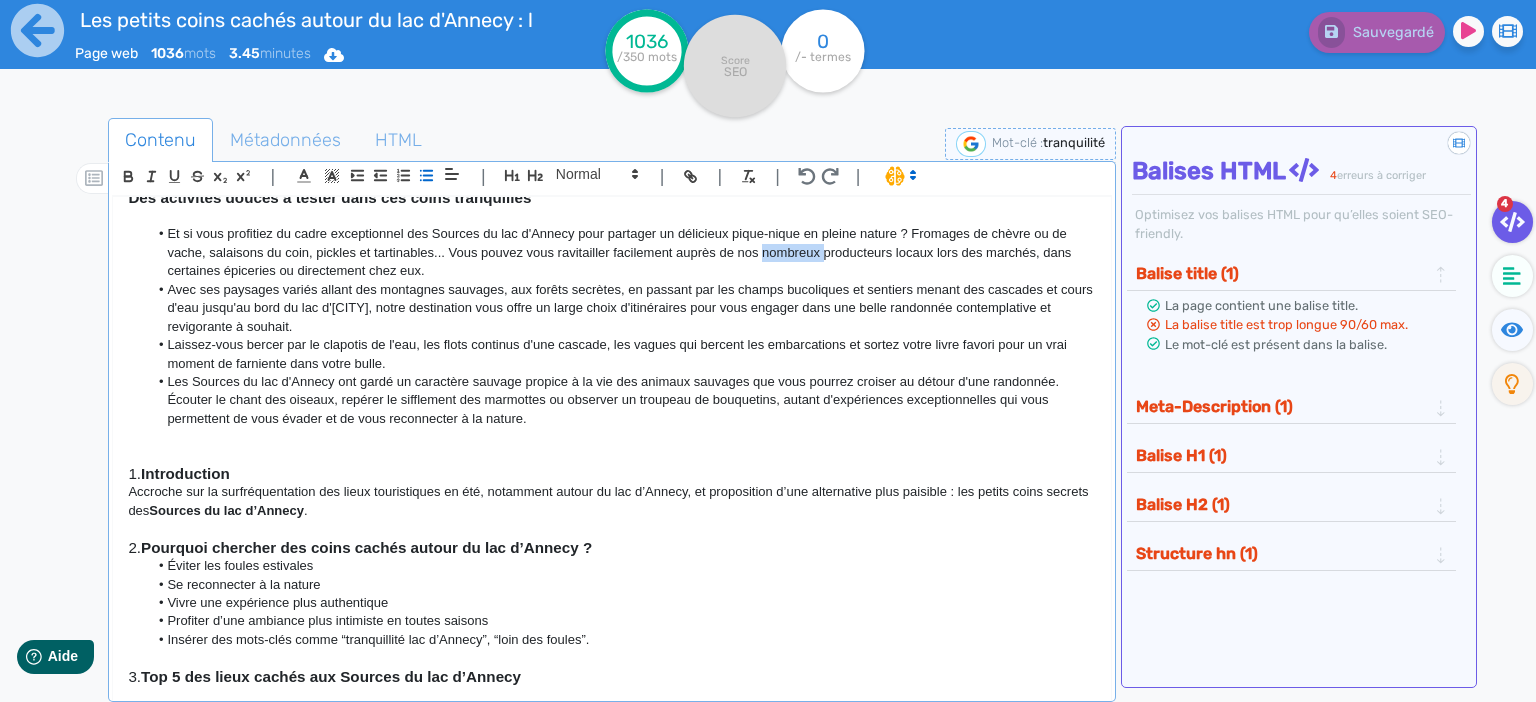 click on "Et si vous profitiez du cadre exceptionnel des Sources du lac d'Annecy pour partager un délicieux pique-nique en pleine nature ? Fromages de chèvre ou de vache, salaisons du coin, pickles et tartinables... Vous pouvez vous ravitailler facilement auprès de nos nombreux producteurs locaux lors des marchés, dans certaines épiceries ou directement chez eux." 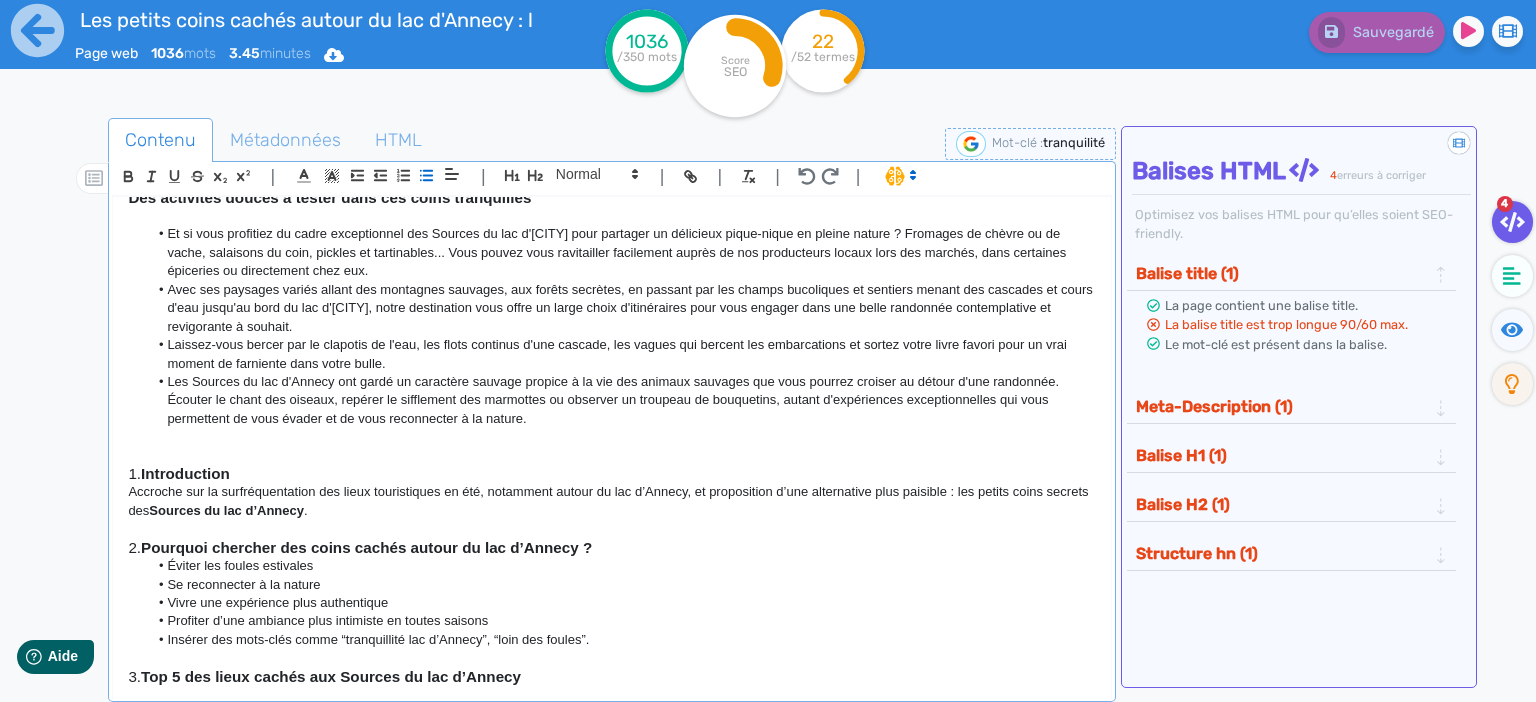 click on "Et si vous profitiez du cadre exceptionnel des Sources du lac d'[CITY] pour partager un délicieux pique-nique en pleine nature ? Fromages de chèvre ou de vache, salaisons du coin, pickles et tartinables... Vous pouvez vous ravitailler facilement auprès de nos producteurs locaux lors des marchés, dans certaines épiceries ou directement chez eux." 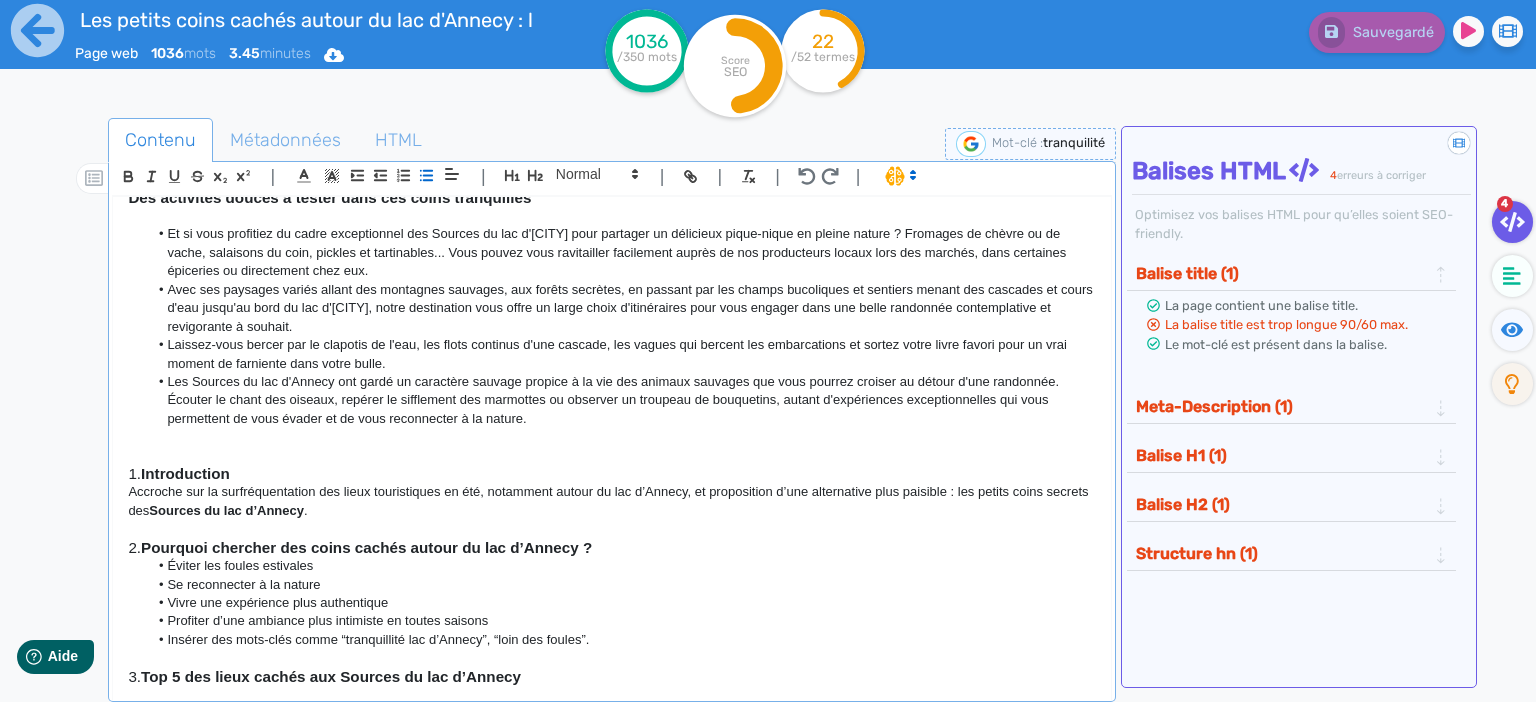 click on "Et si vous profitiez du cadre exceptionnel des Sources du lac d'[CITY] pour partager un délicieux pique-nique en pleine nature ? Fromages de chèvre ou de vache, salaisons du coin, pickles et tartinables... Vous pouvez vous ravitailler facilement auprès de nos producteurs locaux lors des marchés, dans certaines épiceries ou directement chez eux." 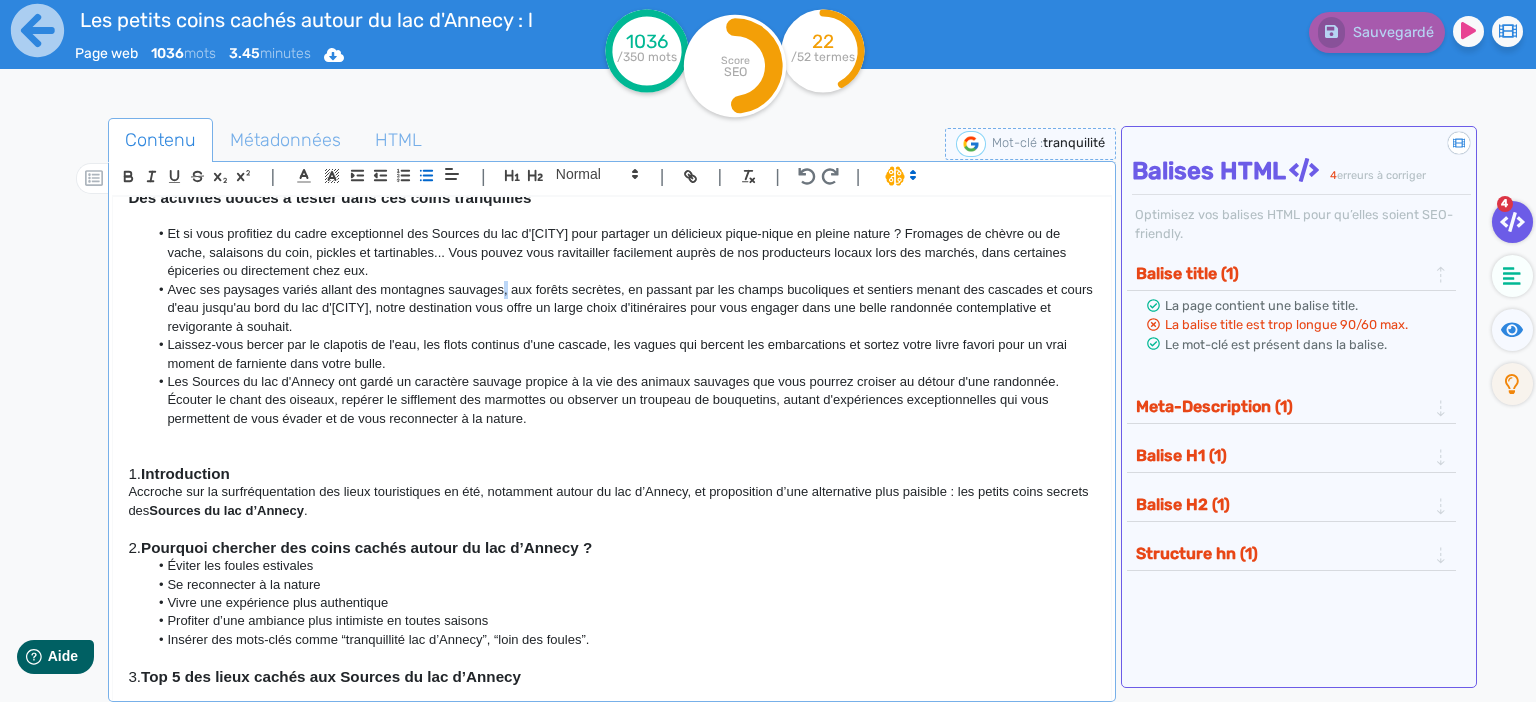 click on "Avec ses paysages variés allant des montagnes sauvages, aux forêts secrètes, en passant par les champs bucoliques et sentiers menant des cascades et cours d'eau jusqu'au bord du lac d'[CITY], notre destination vous offre un large choix d'itinéraires pour vous engager dans une belle randonnée contemplative et revigorante à souhait." 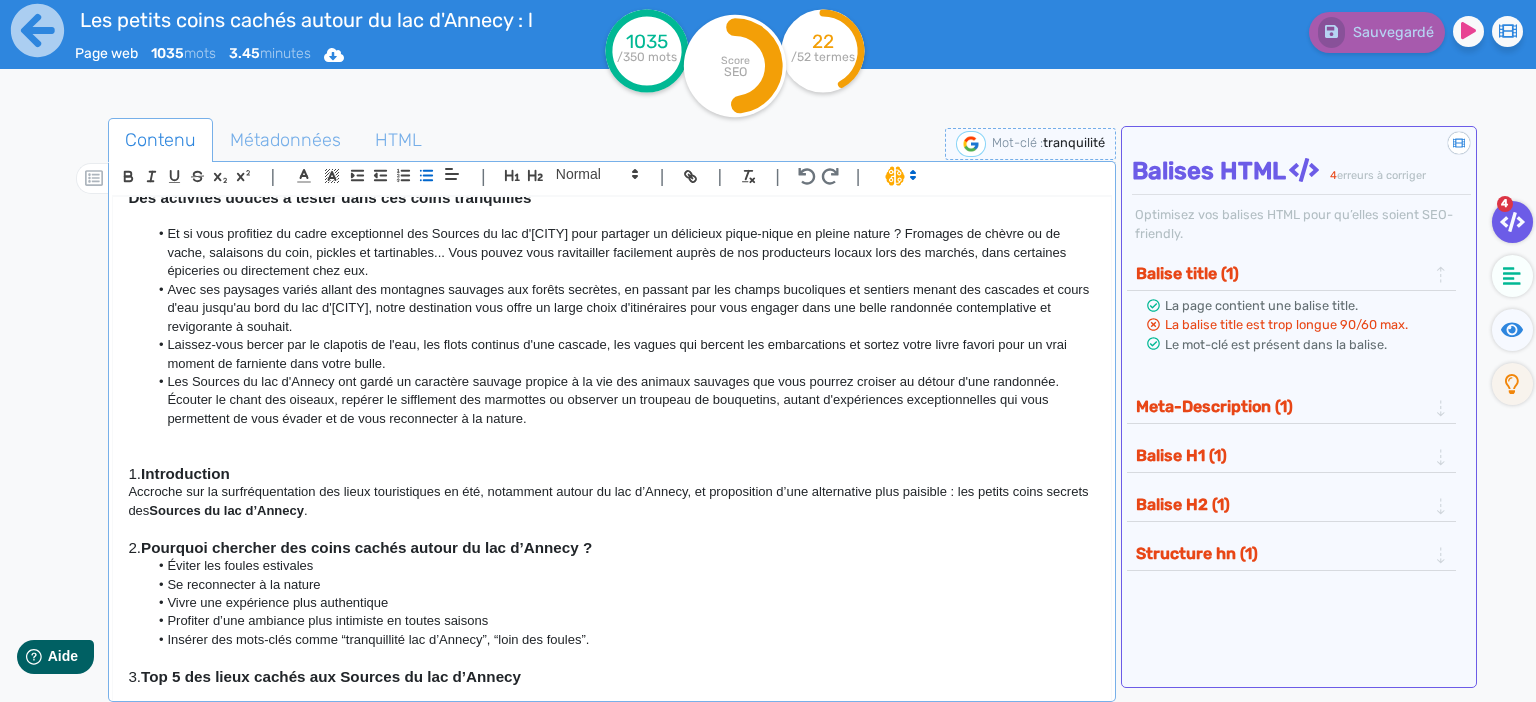 click on "Avec ses paysages variés allant des montagnes sauvages aux forêts secrètes, en passant par les champs bucoliques et sentiers menant des cascades et cours d'eau jusqu'au bord du lac d'[CITY], notre destination vous offre un large choix d'itinéraires pour vous engager dans une belle randonnée contemplative et revigorante à souhait." 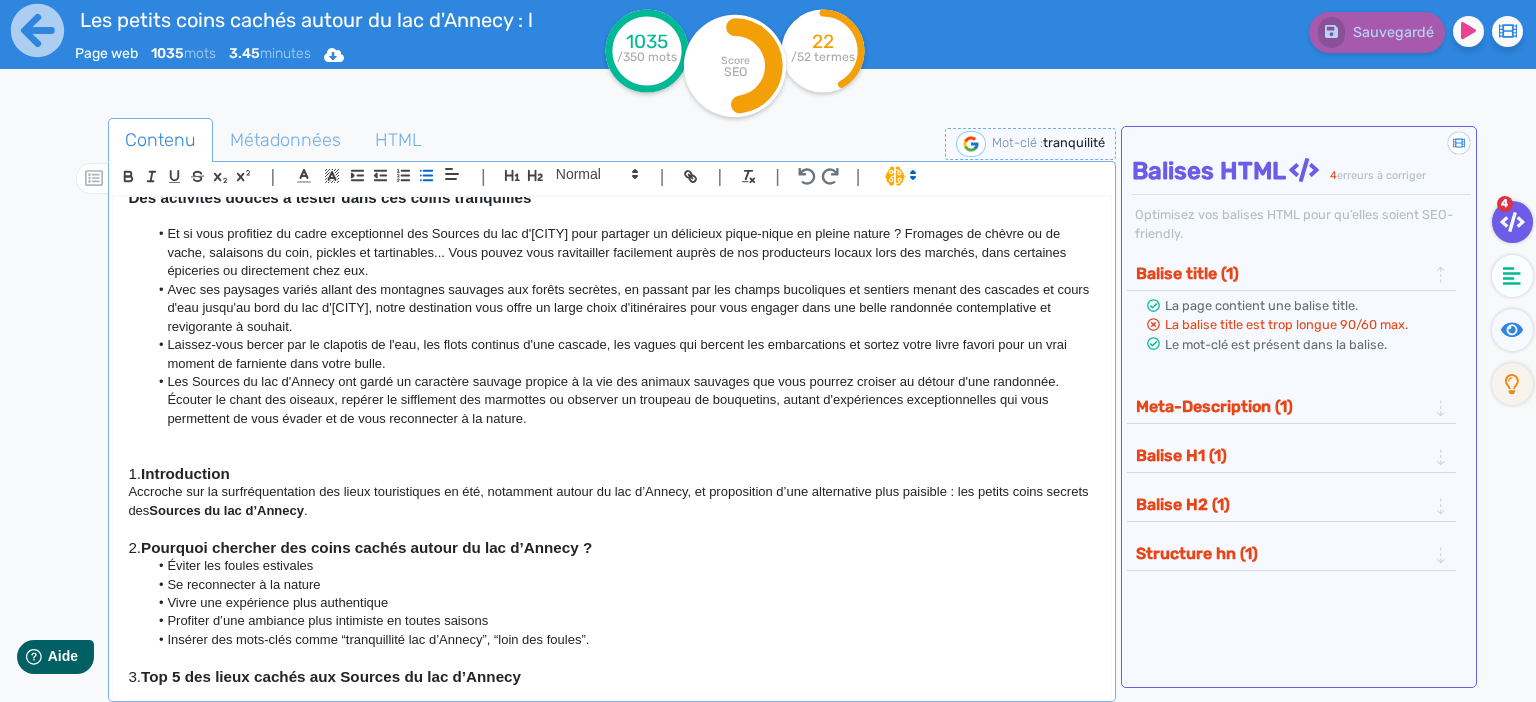 click on "Avec ses paysages variés allant des montagnes sauvages aux forêts secrètes, en passant par les champs bucoliques et sentiers menant des cascades et cours d'eau jusqu'au bord du lac d'[CITY], notre destination vous offre un large choix d'itinéraires pour vous engager dans une belle randonnée contemplative et revigorante à souhait." 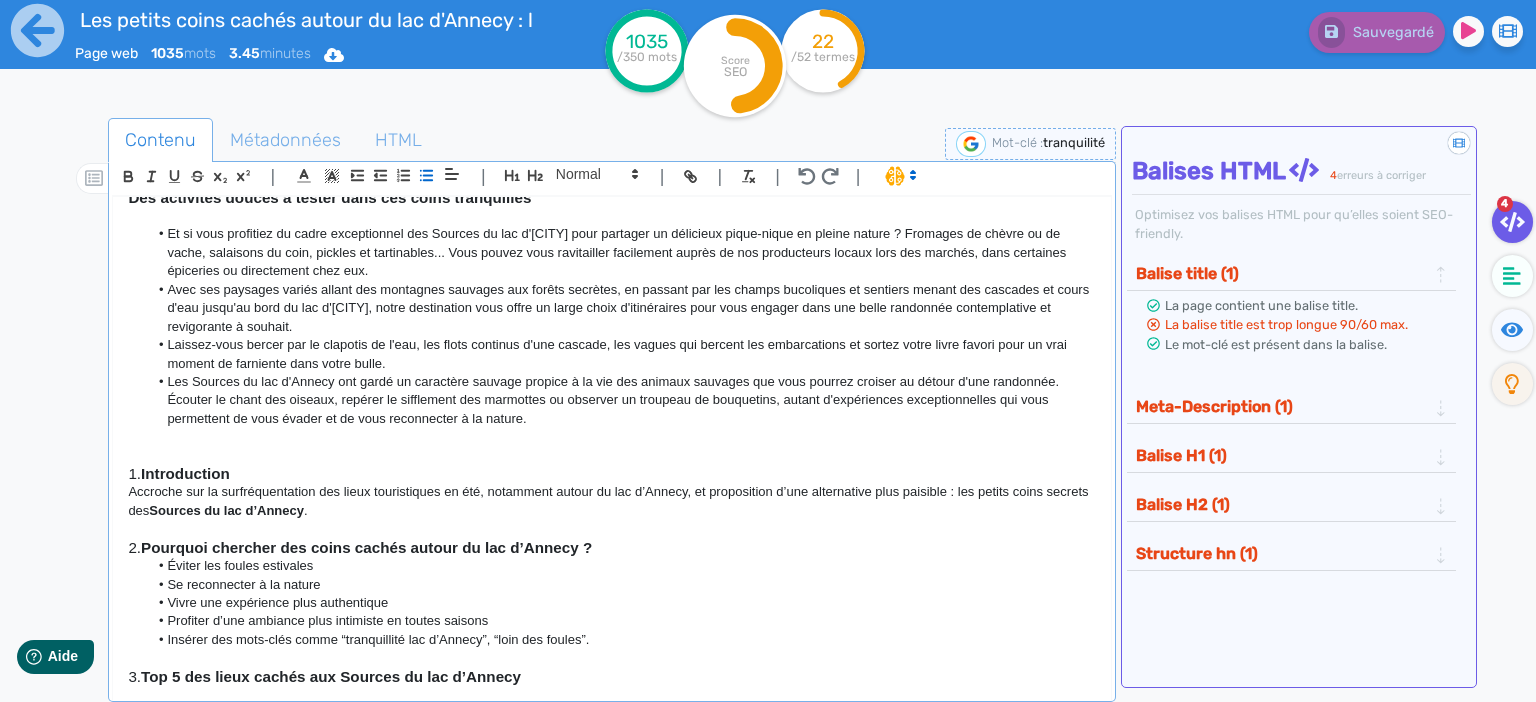 click on "Laissez-vous bercer par le clapotis de l'eau, les flots continus d'une cascade, les vagues qui bercent les embarcations et sortez votre livre favori pour un vrai moment de farniente dans votre bulle." 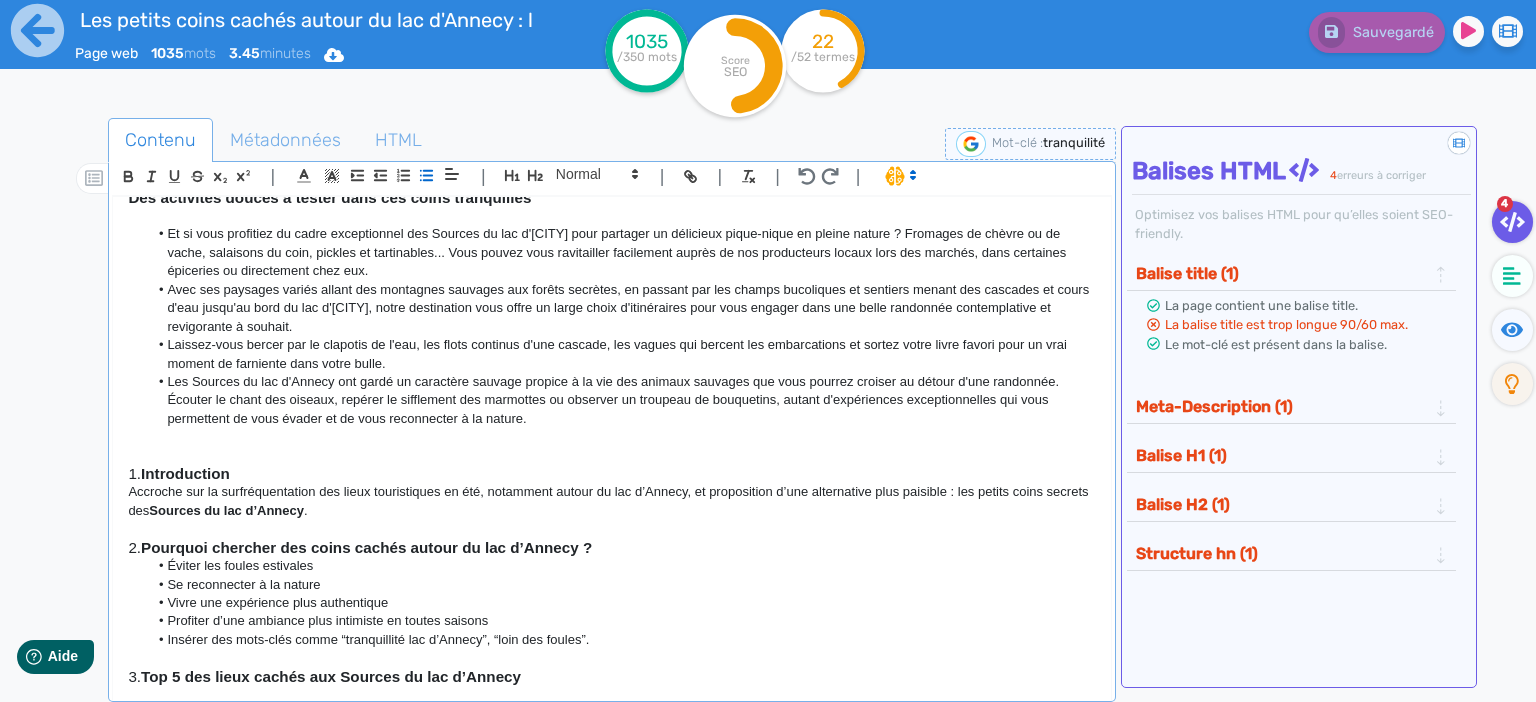 click on "Laissez-vous bercer par le clapotis de l'eau, les flots continus d'une cascade, les vagues qui bercent les embarcations et sortez votre livre favori pour un vrai moment de farniente dans votre bulle." 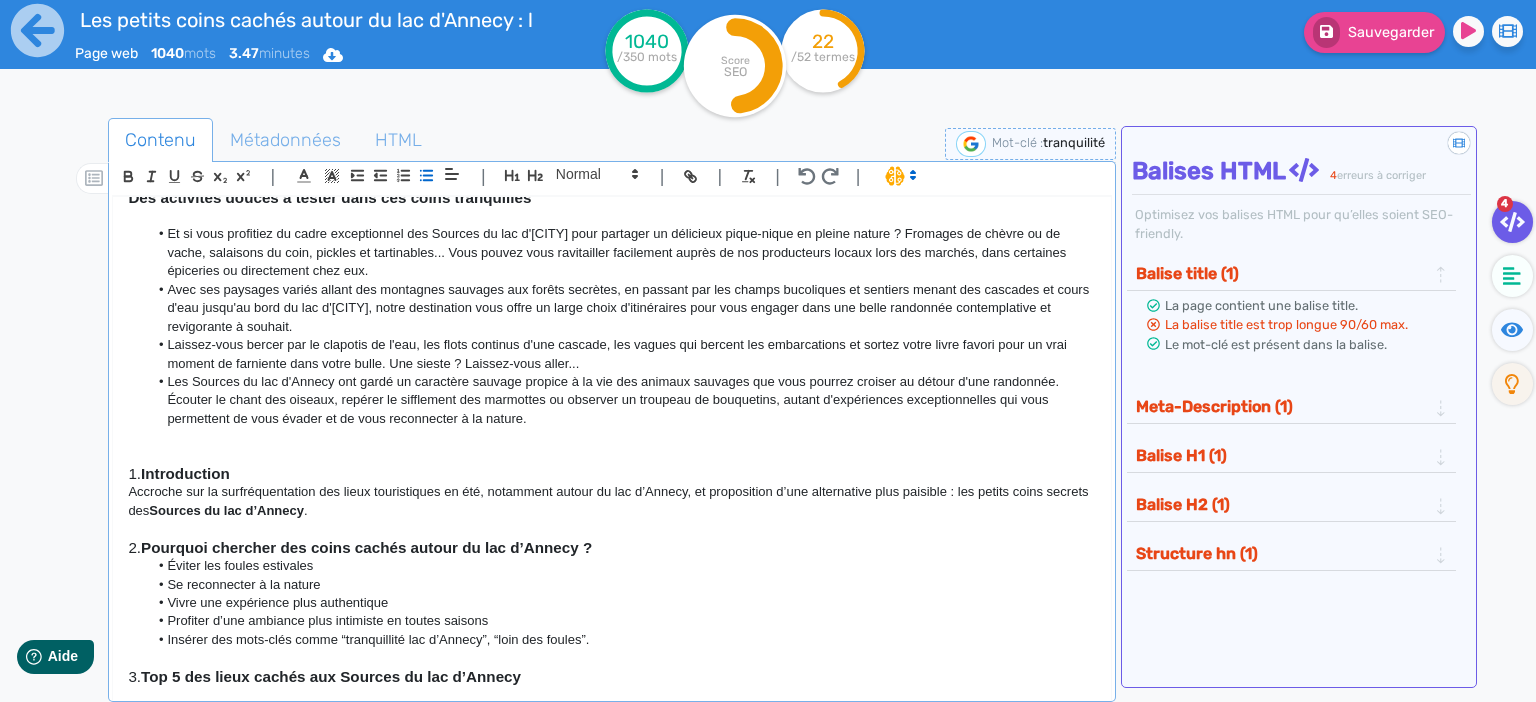 click on "Les Sources du lac d'Annecy ont gardé un caractère sauvage propice à la vie des animaux sauvages que vous pourrez croiser au détour d'une randonnée. Écouter le chant des oiseaux, repérer le sifflement des marmottes ou observer un troupeau de bouquetins, autant d'expériences exceptionnelles qui vous permettent de vous évader et de vous reconnecter à la nature." 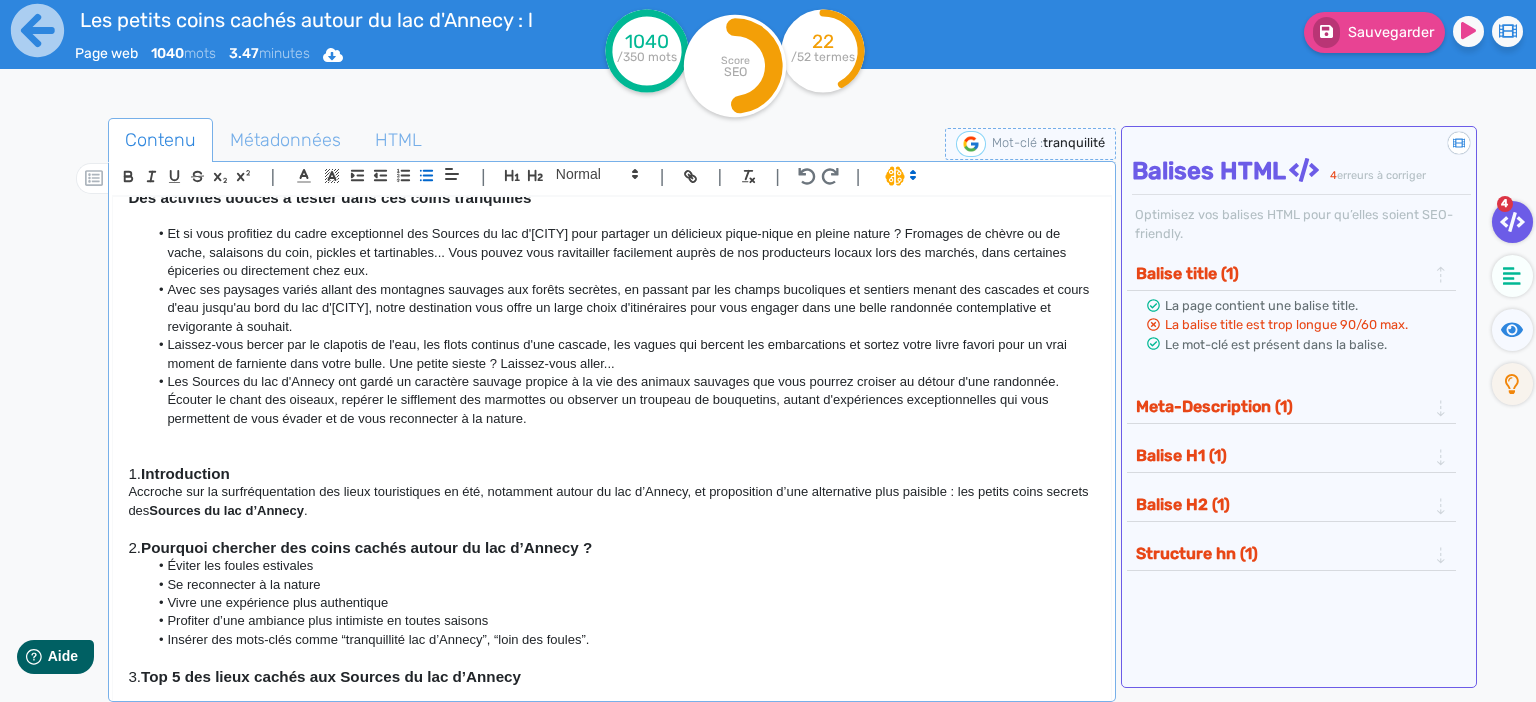click on "Les Sources du lac d'Annecy ont gardé un caractère sauvage propice à la vie des animaux sauvages que vous pourrez croiser au détour d'une randonnée. Écouter le chant des oiseaux, repérer le sifflement des marmottes ou observer un troupeau de bouquetins, autant d'expériences exceptionnelles qui vous permettent de vous évader et de vous reconnecter à la nature." 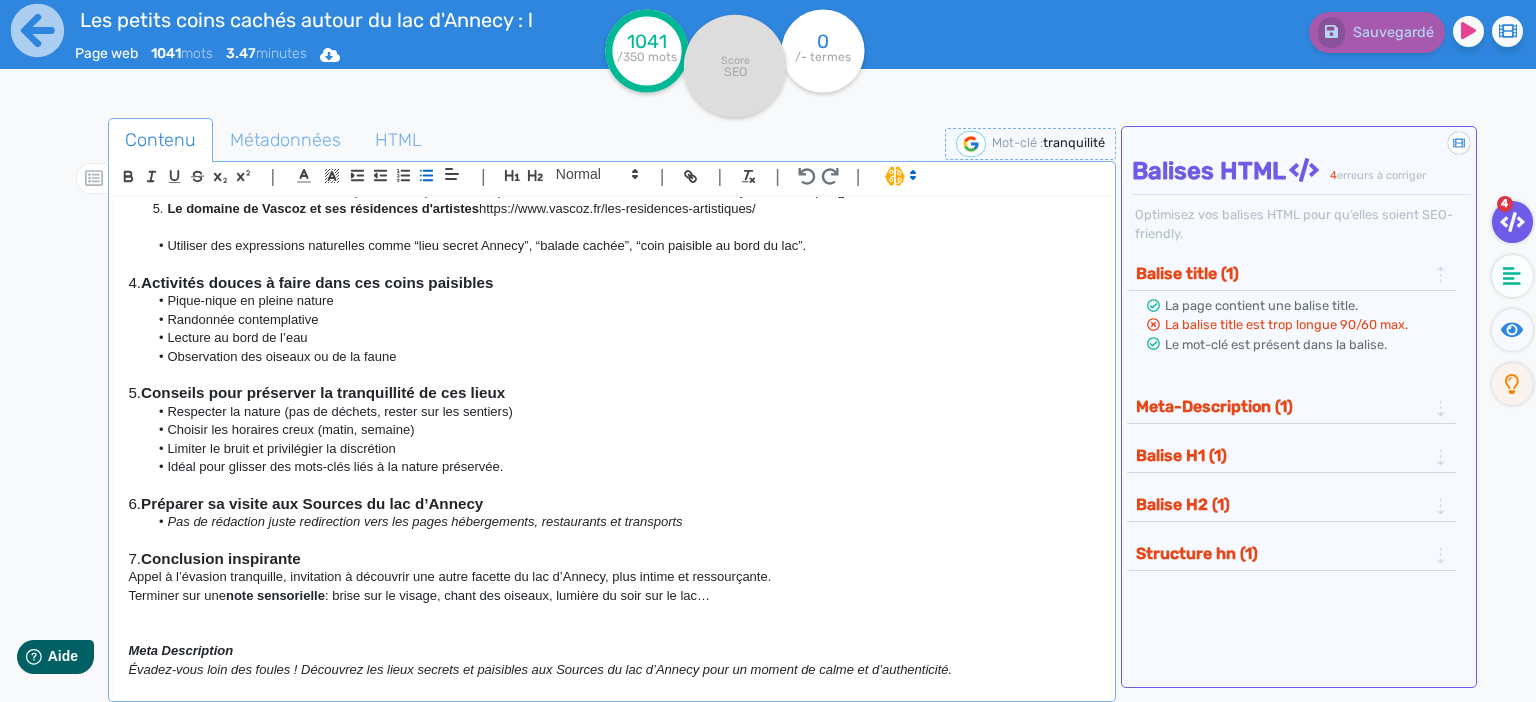 scroll, scrollTop: 1309, scrollLeft: 0, axis: vertical 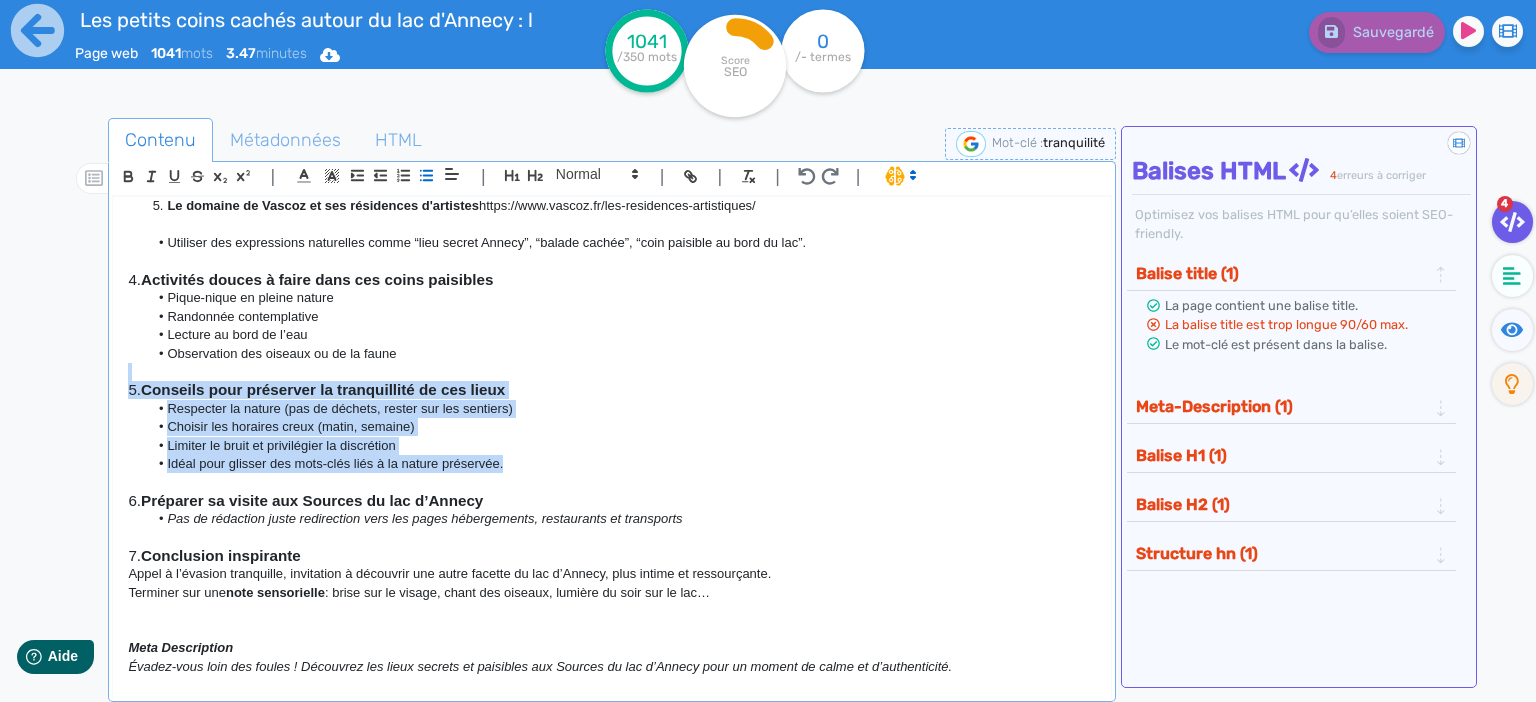 drag, startPoint x: 525, startPoint y: 459, endPoint x: 50, endPoint y: 376, distance: 482.19705 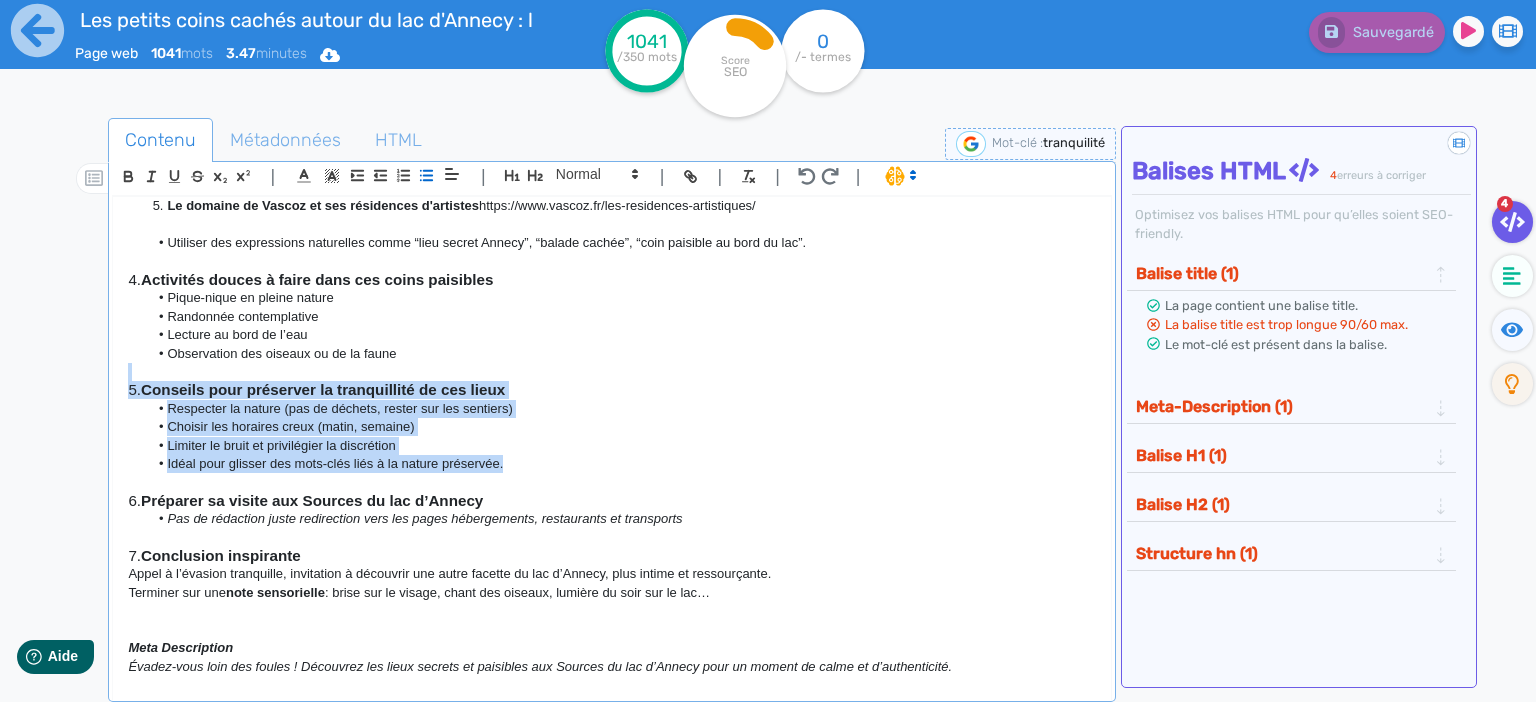 click on "Les petits coins cachés autour du lac d'Annecy : loin des foules, découvrez la tranquillité Vous connaissez peut-être le lac d'Annecy, destination aux paysages variés offrant une multitude d'activités sur le lac et en montagne, mais aussi des visites culturelles dans le centre historique d'Annecy, ville d'art et d'histoire connue sous le nom de "petite Venise des Alpes". Vous connaissez ? Vous n'êtes pas les seuls ! En été, cette destination très prisée des vacanciers est malheureusement sujette, comme beaucoup d'autres, au sur-tourisme : plages bondées, restaurants complets et hors de prix, bouchons sur la route... Et si vous vous offriez de vraies vacances reposantes loin de toute cette agitation en explorant les petits coins secrets des Sources du lac d'Annecy, à seulement une vingtaine de kilomètres d'Annecy ? Pourquoi chercher des coins cachés autour du lac d’Annecy ? Qu'allez-vous trouver dans les petits coins secrets autour du lac d'Annecy ? (titre alternatif) Mot-clé principal 1.  ." 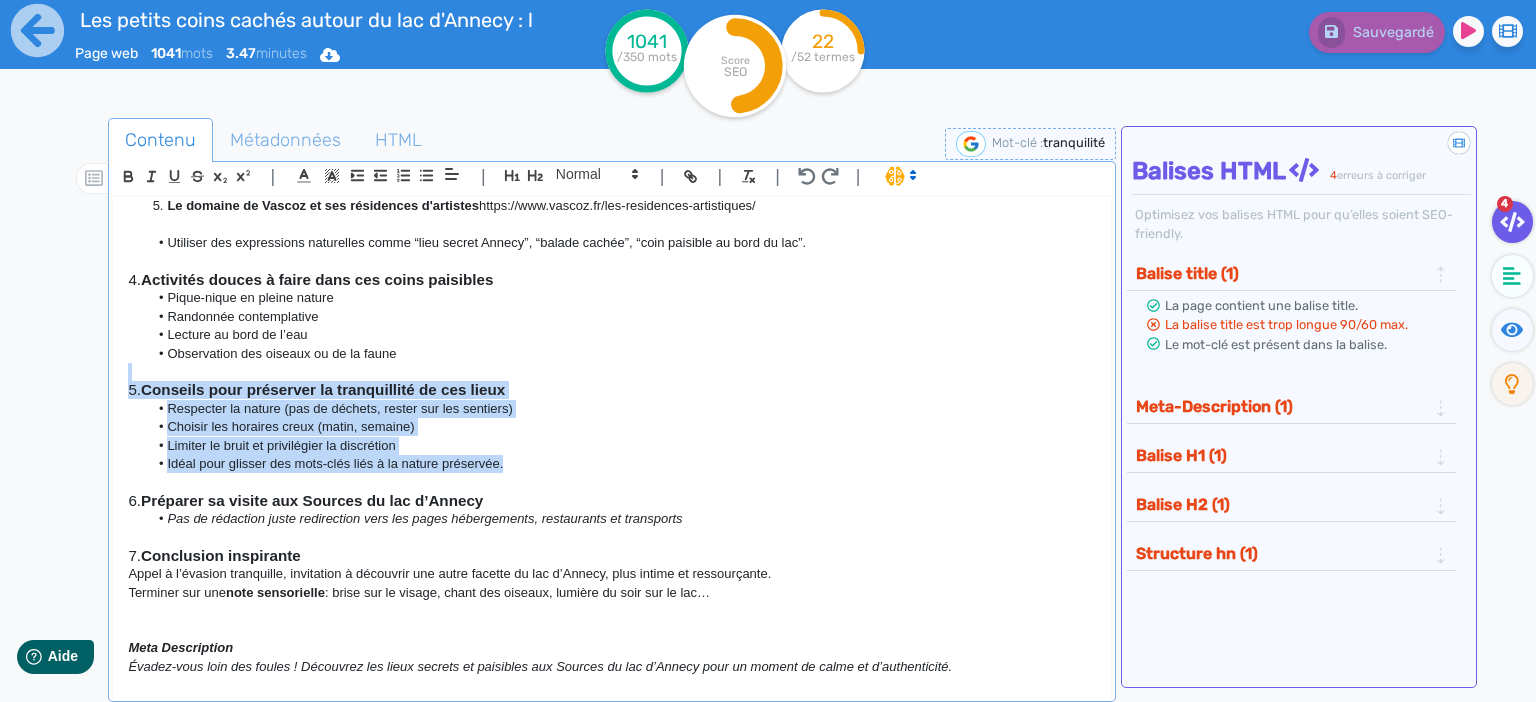 copy on "5.  Conseils pour préserver la tranquillité de ces lieux Respecter la nature (pas de déchets, rester sur les sentiers) Choisir les horaires creux (matin, semaine) Limiter le bruit et privilégier la discrétion Idéal pour glisser des mots-clés liés à la nature préservée." 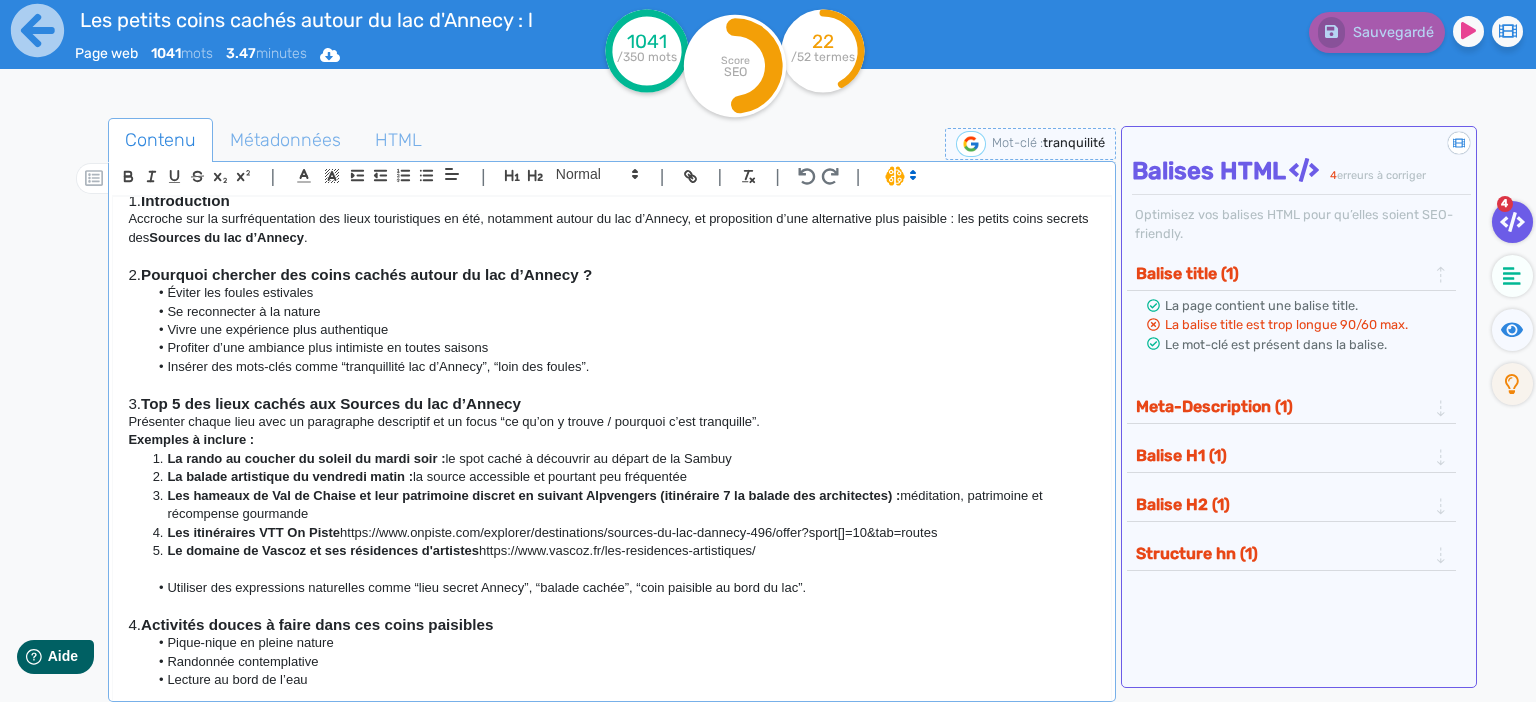 scroll, scrollTop: 704, scrollLeft: 0, axis: vertical 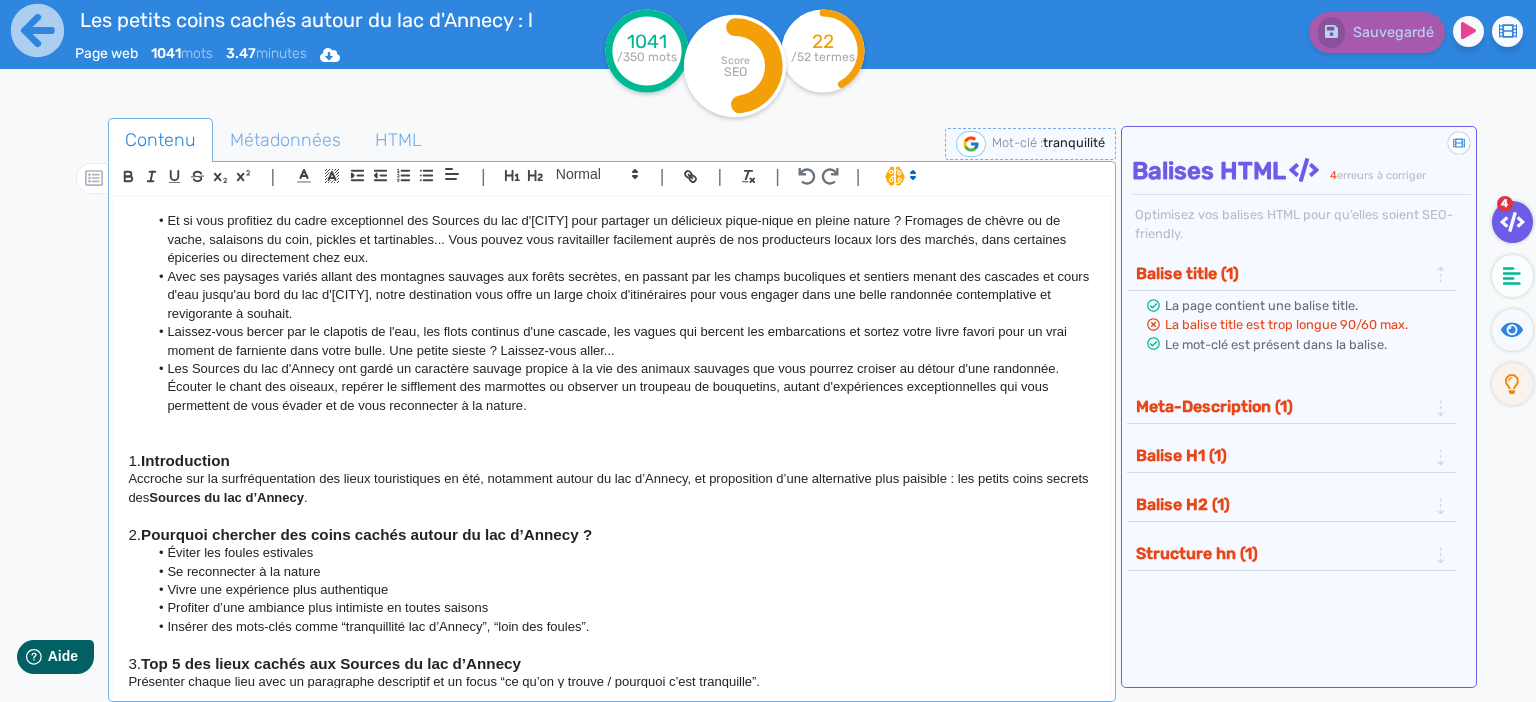 click on "Les Sources du lac d'Annecy ont gardé un caractère sauvage propice à la vie des animaux sauvages que vous pourrez croiser au détour d'une randonnée. Écouter le chant des oiseaux, repérer le sifflement des marmottes ou observer un troupeau de bouquetins, autant d'expériences exceptionnelles qui vous permettent de vous évader et de vous reconnecter à la nature." 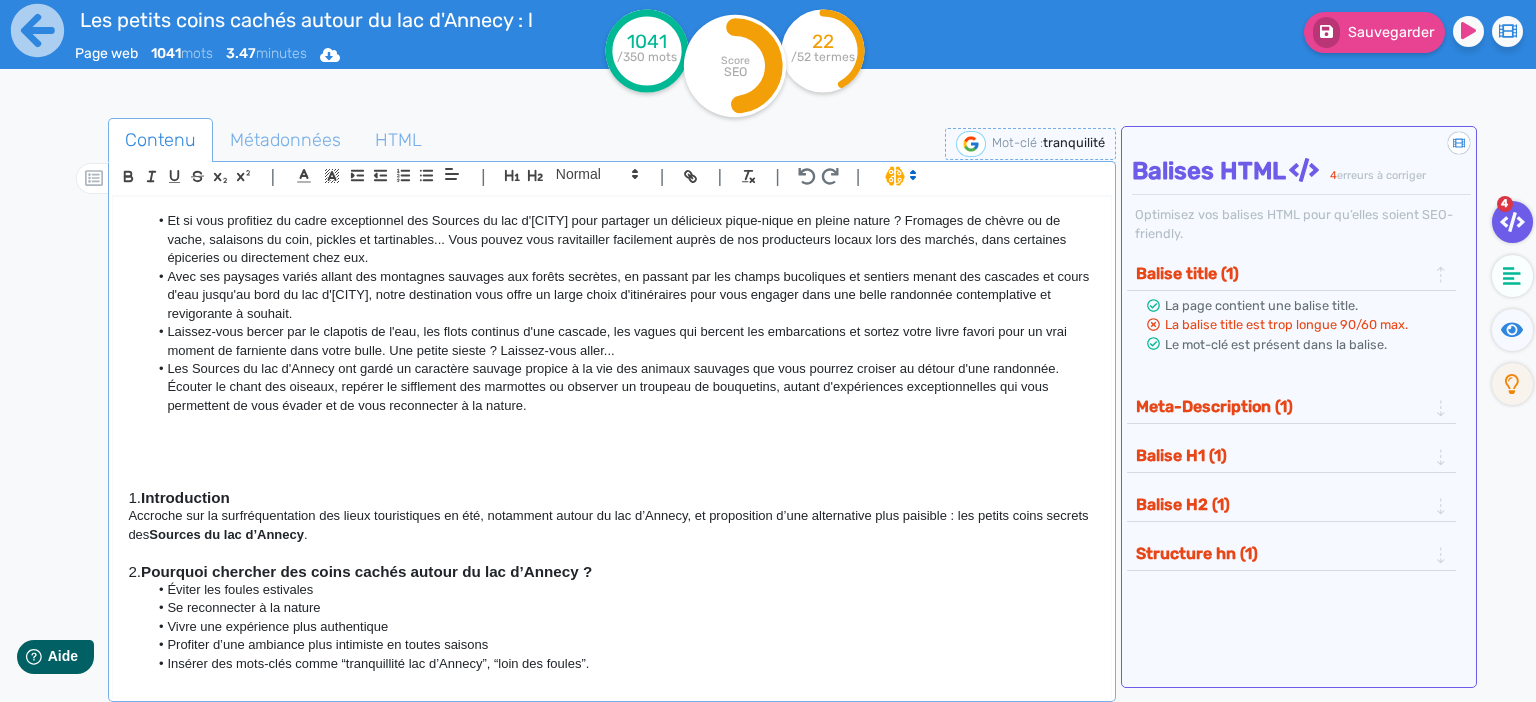 scroll, scrollTop: 0, scrollLeft: 0, axis: both 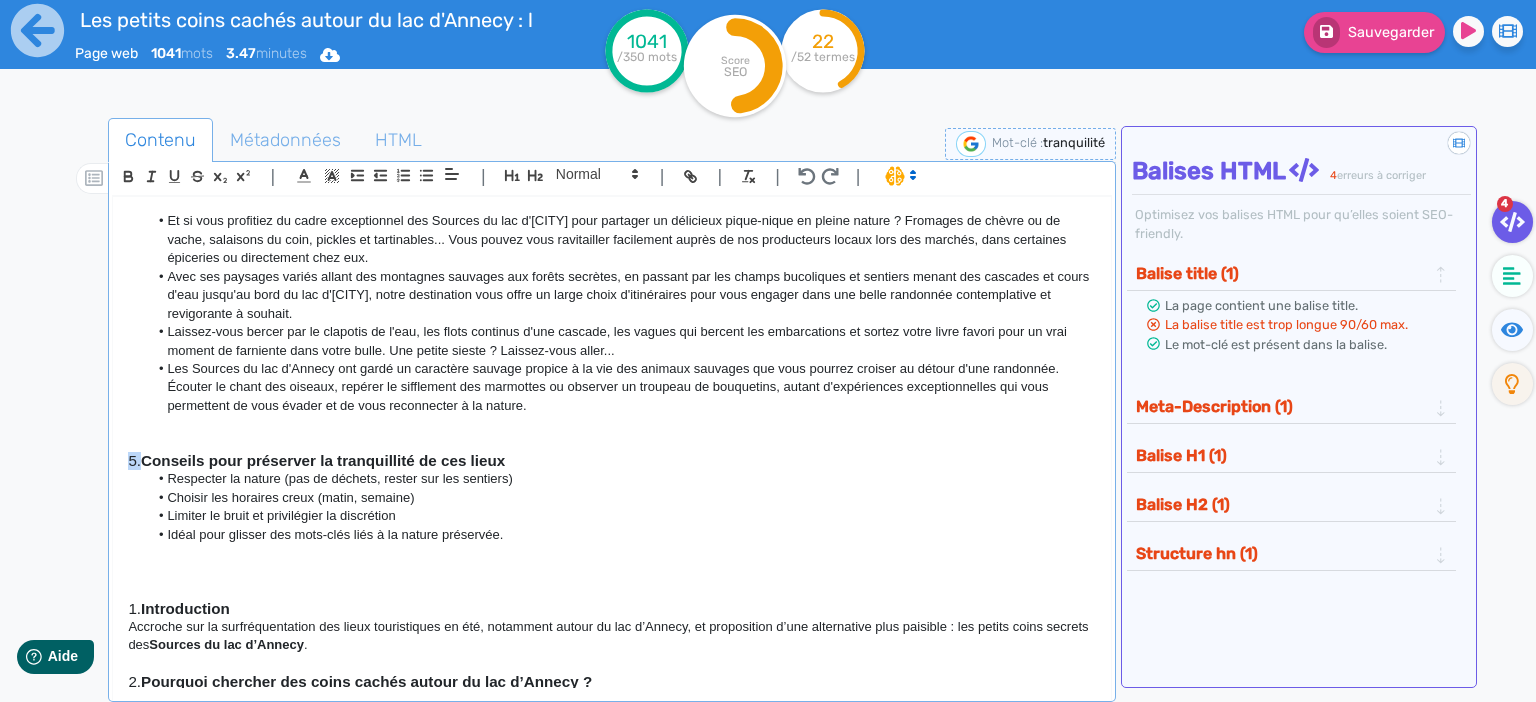 drag, startPoint x: 142, startPoint y: 462, endPoint x: 95, endPoint y: 462, distance: 47 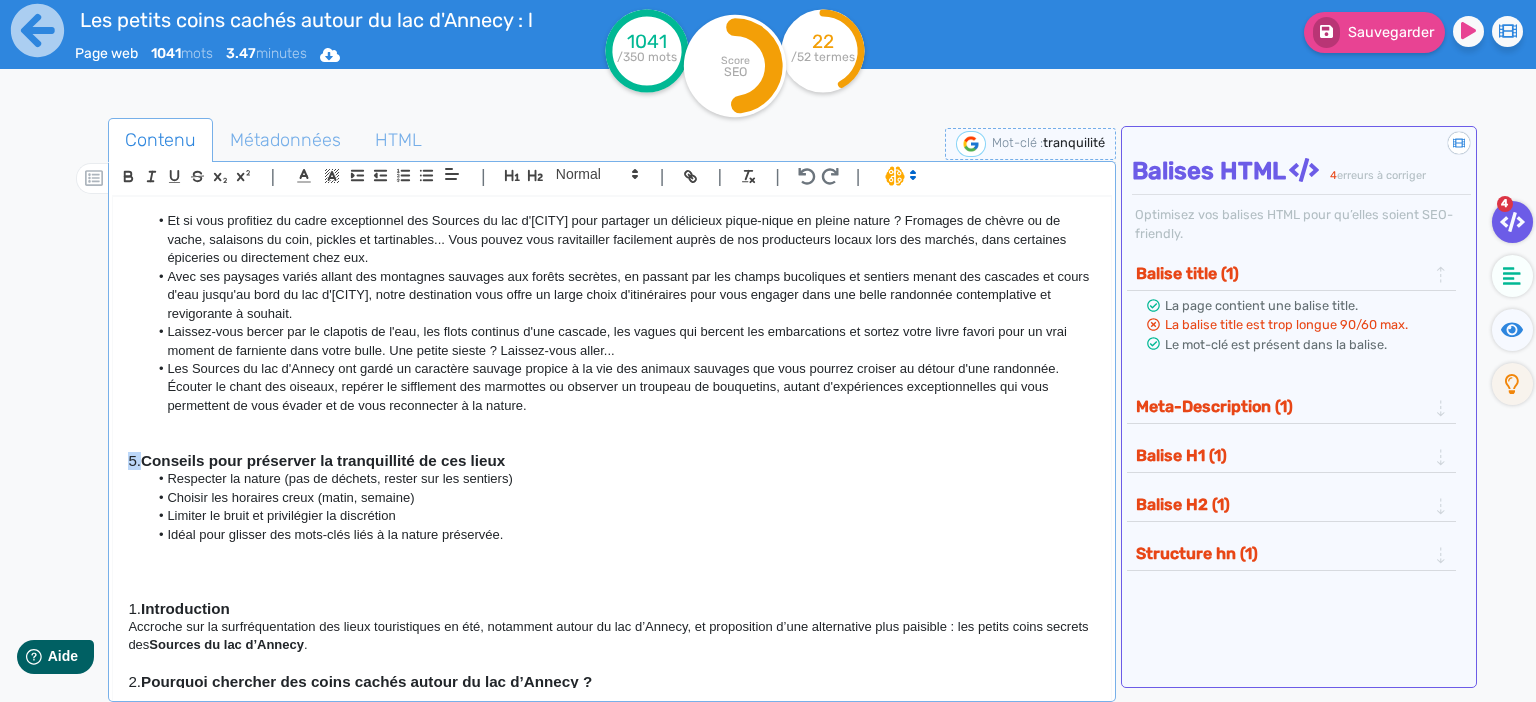 click on "Les petits coins cachés autour du lac d'Annecy : loin des foules, découvrez la tranquillité Vous connaissez peut-être le lac d'Annecy, destination aux paysages variés offrant une multitude d'activités sur le lac et en montagne, mais aussi des visites culturelles dans le centre historique d'Annecy, ville d'art et d'histoire connue sous le nom de "petite Venise des Alpes". Vous connaissez ? Vous n'êtes pas les seuls ! En été, cette destination très prisée des vacanciers est malheureusement sujette, comme beaucoup d'autres, au sur-tourisme : plages bondées, restaurants complets et hors de prix, bouchons sur la route... Et si vous vous offriez de vraies vacances reposantes loin de toute cette agitation en explorant les petits coins secrets des Sources du lac d'Annecy, à seulement une vingtaine de kilomètres d'Annecy ? Pourquoi chercher des coins cachés autour du lac d’Annecy ? Qu'allez-vous trouver dans les petits coins secrets autour du lac d'Annecy ? (titre alternatif) Mot-clé principal 5.  ." 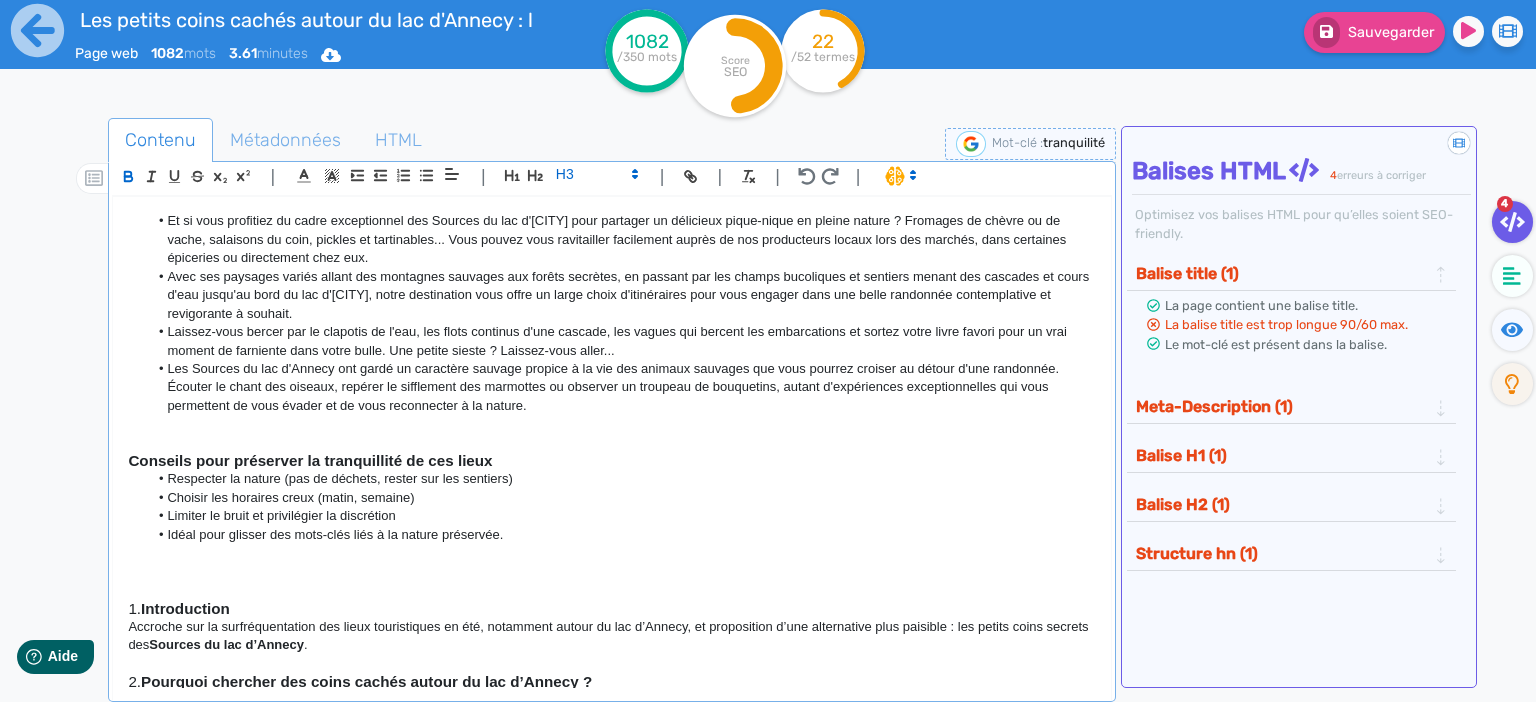click on "Conseils pour préserver la tranquillité de ces lieux" 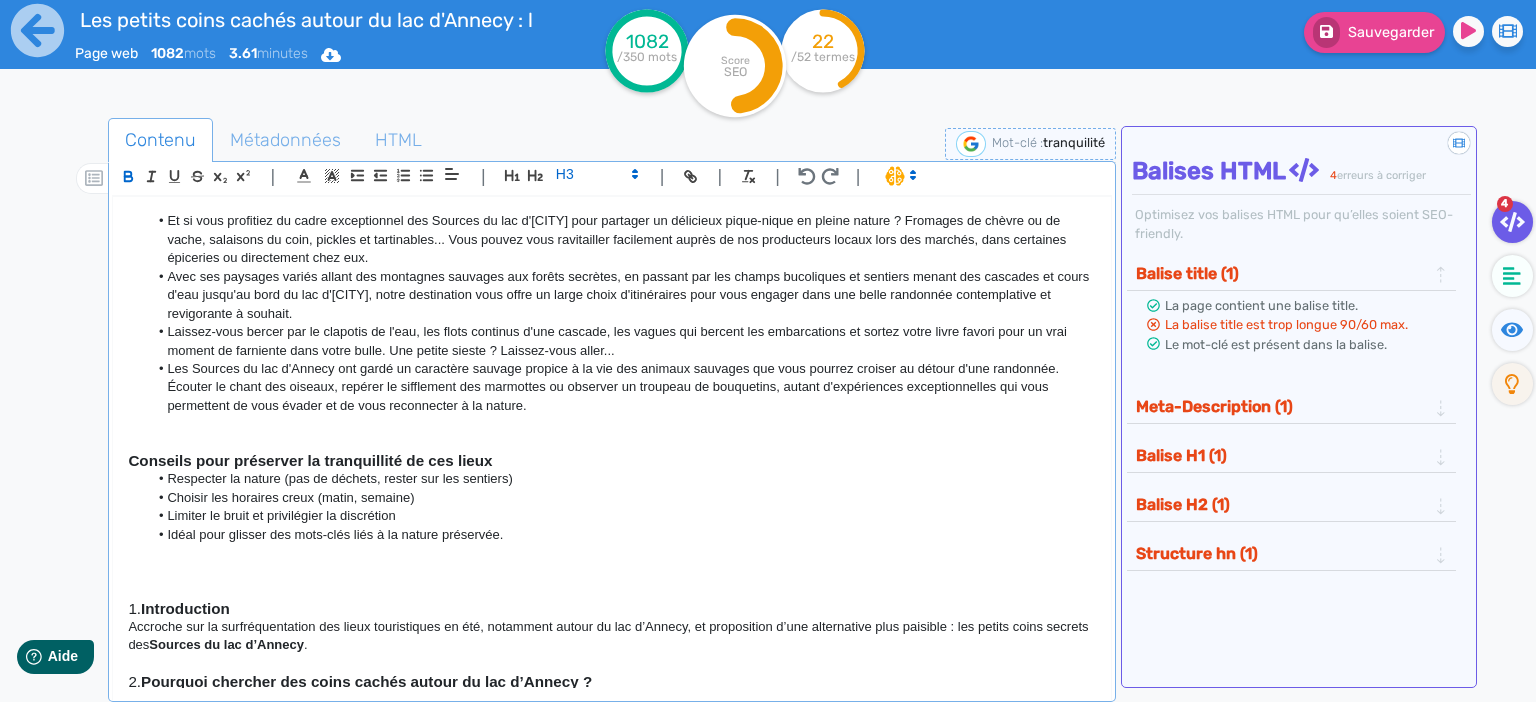 click on "Conseils pour préserver la tranquillité de ces lieux" 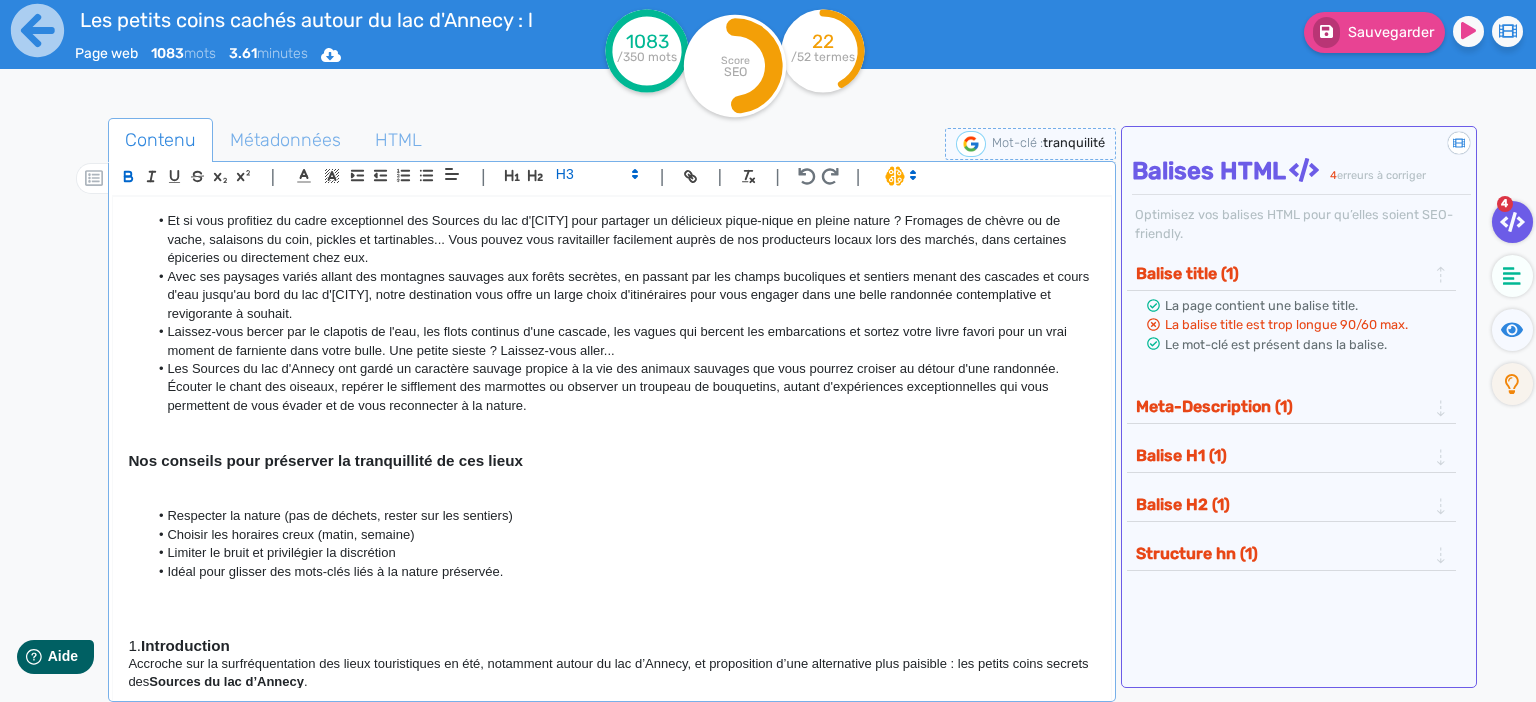 click on "Nos conseils pour préserver la tranquillité de ces lieux" 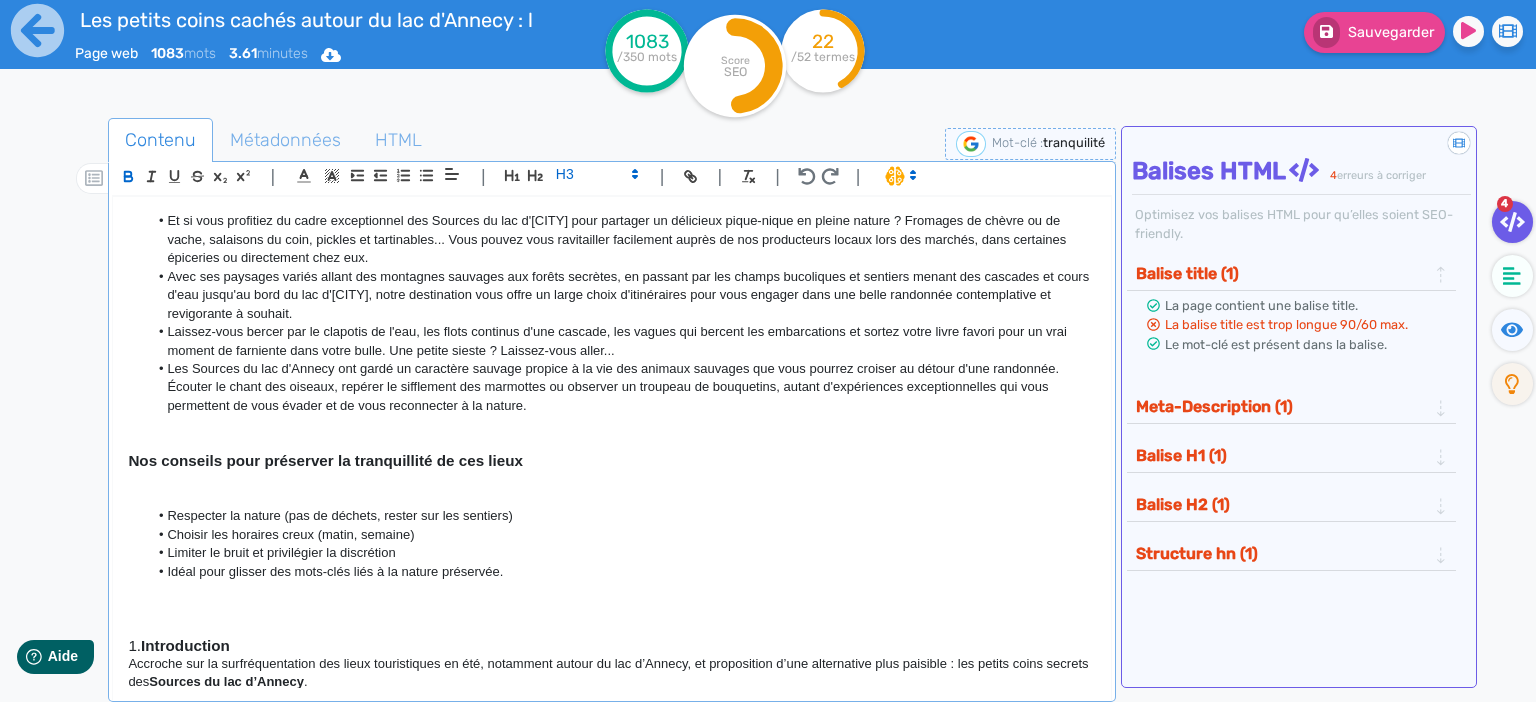 click 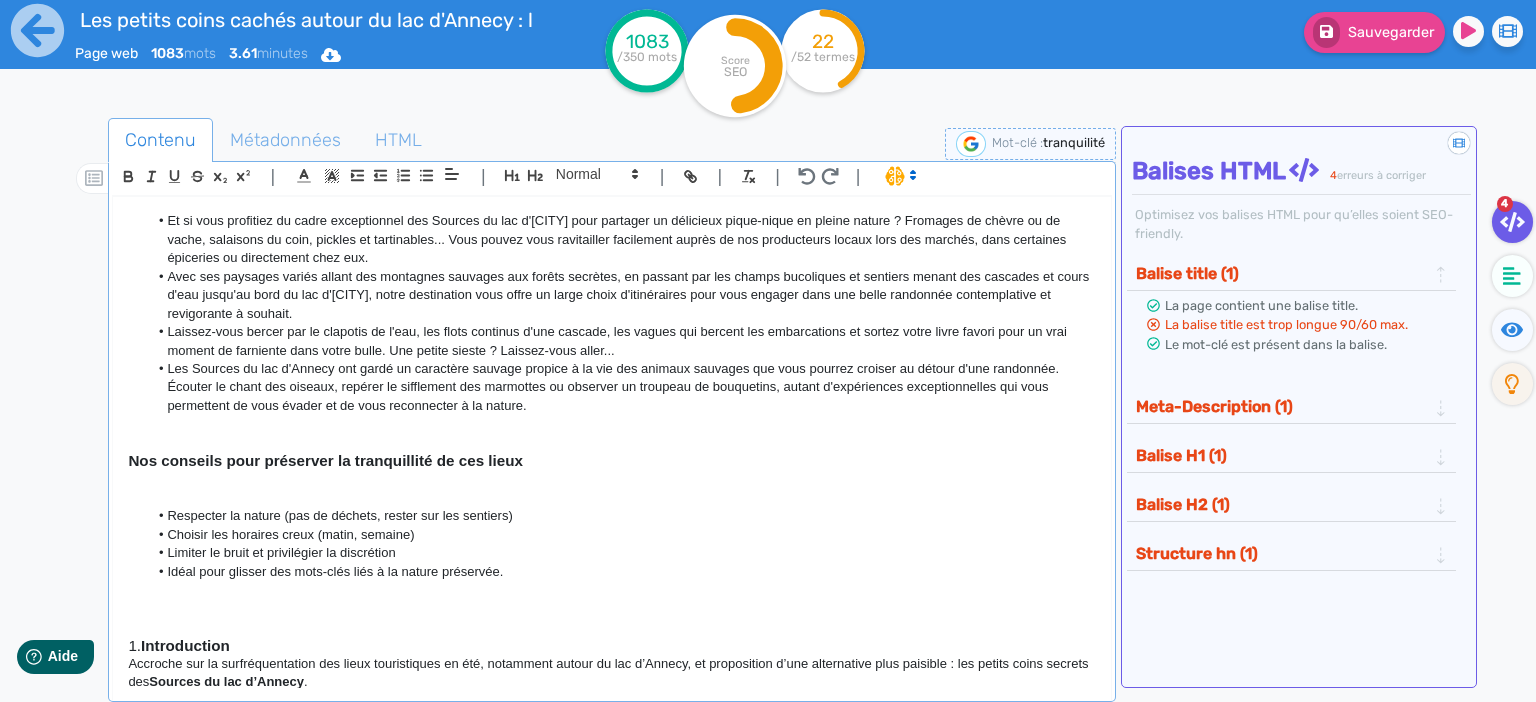 click 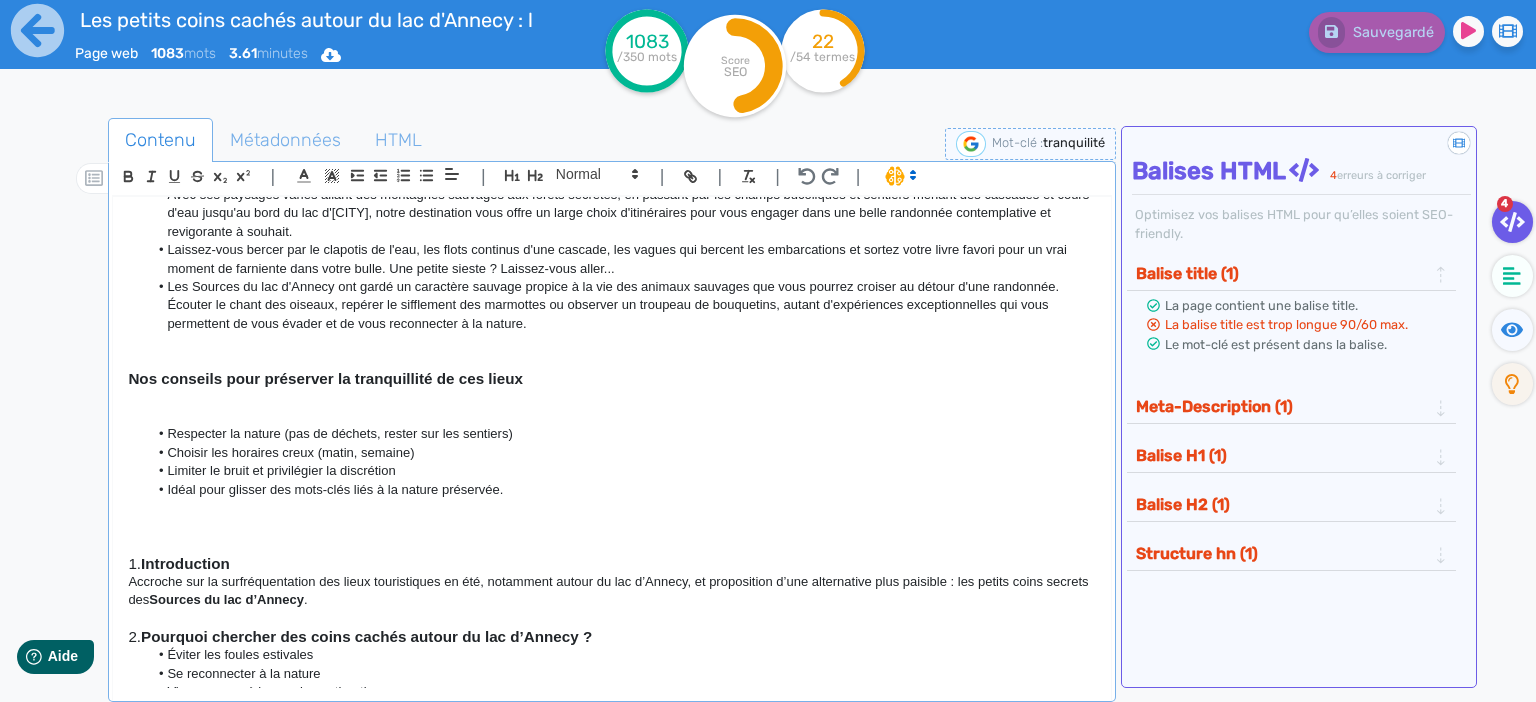 scroll, scrollTop: 704, scrollLeft: 0, axis: vertical 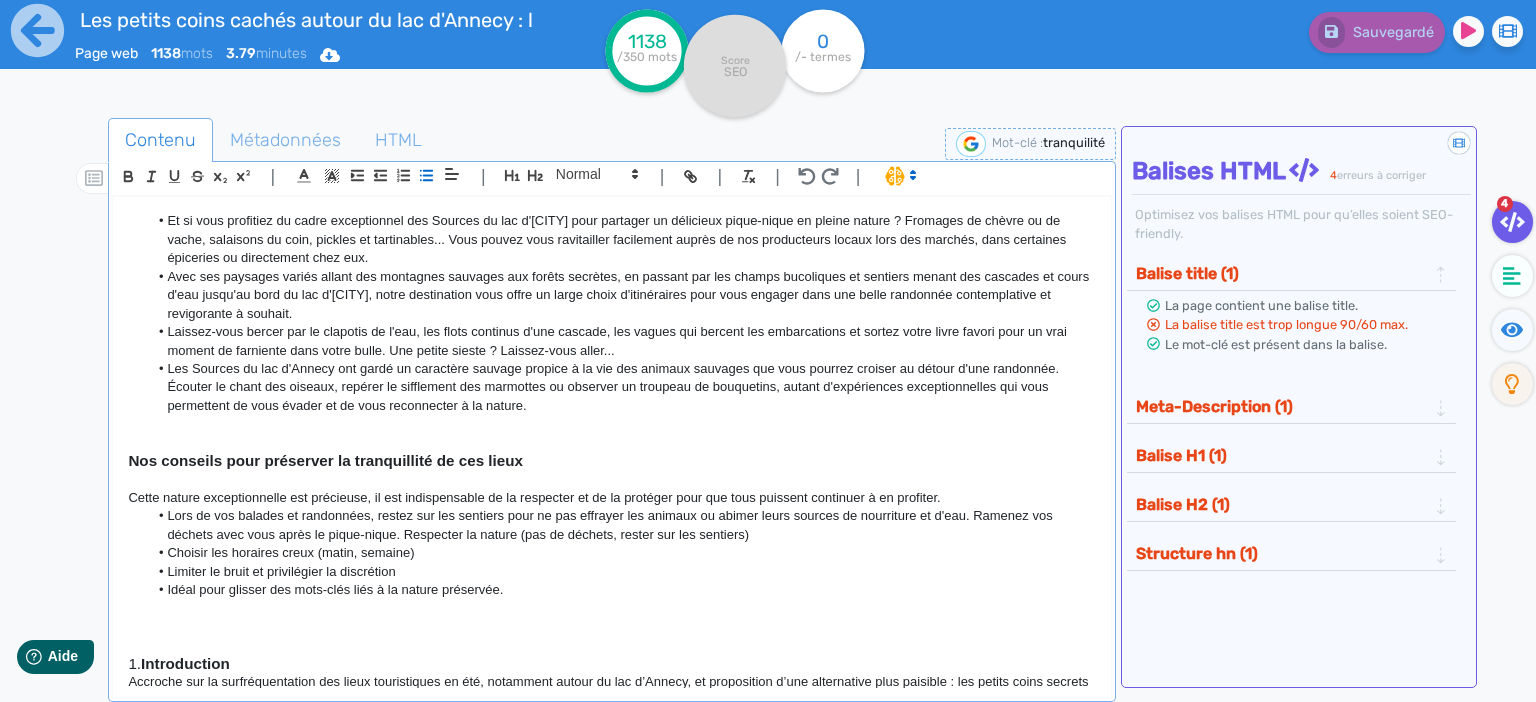 click on "Choisir les horaires creux (matin, semaine)" 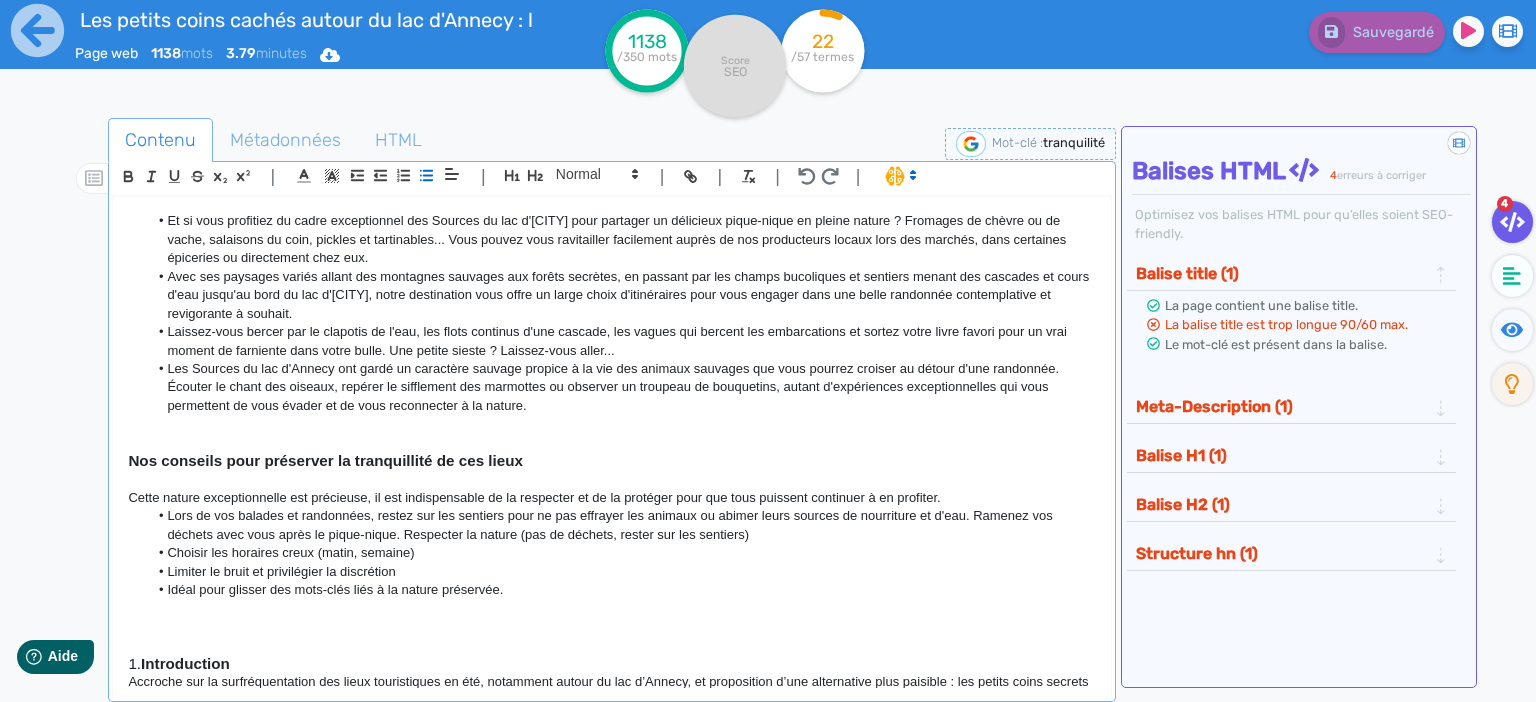 click on "Lors de vos balades et randonnées, restez sur les sentiers pour ne pas effrayer les animaux ou abimer leurs sources de nourriture et d'eau. Ramenez vos déchets avec vous après le pique-nique. Respecter la nature (pas de déchets, rester sur les sentiers)" 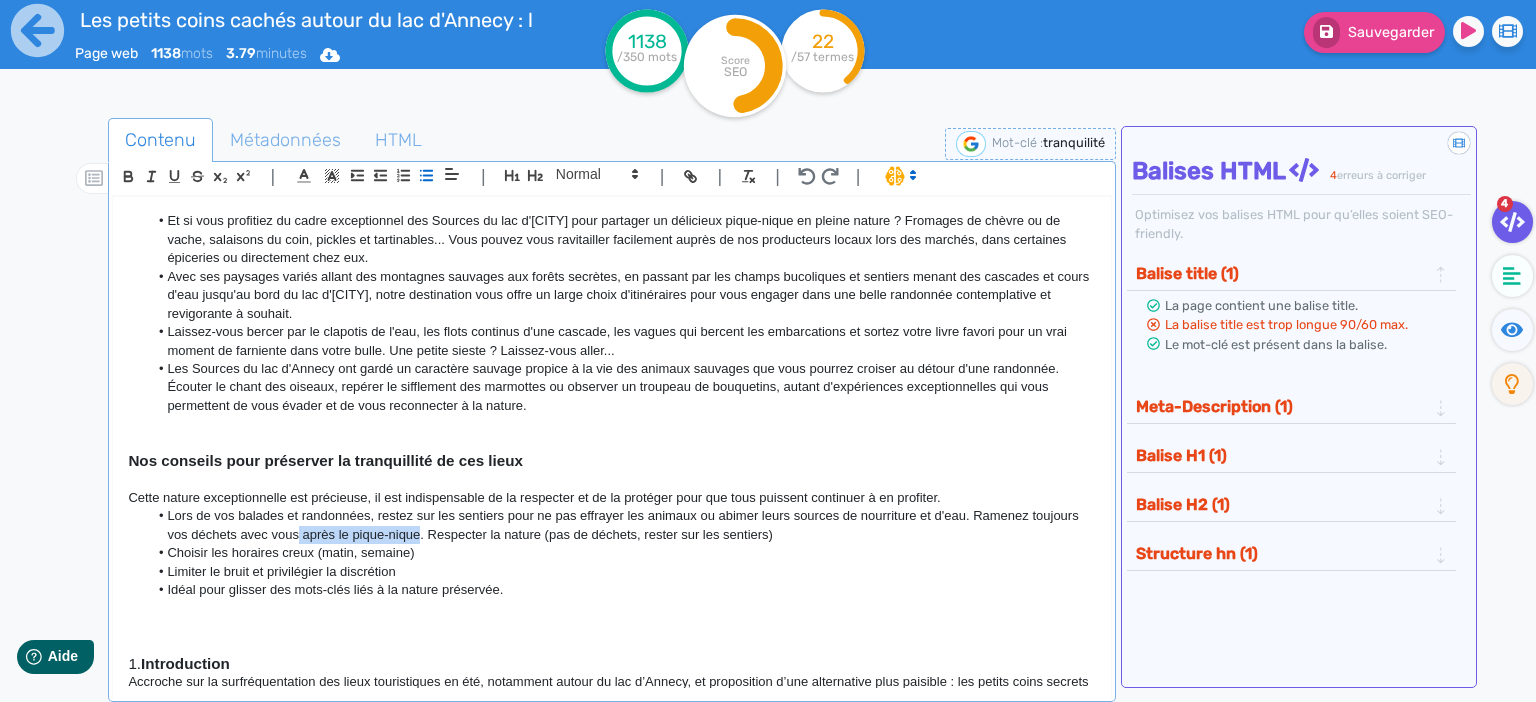 drag, startPoint x: 296, startPoint y: 534, endPoint x: 419, endPoint y: 537, distance: 123.03658 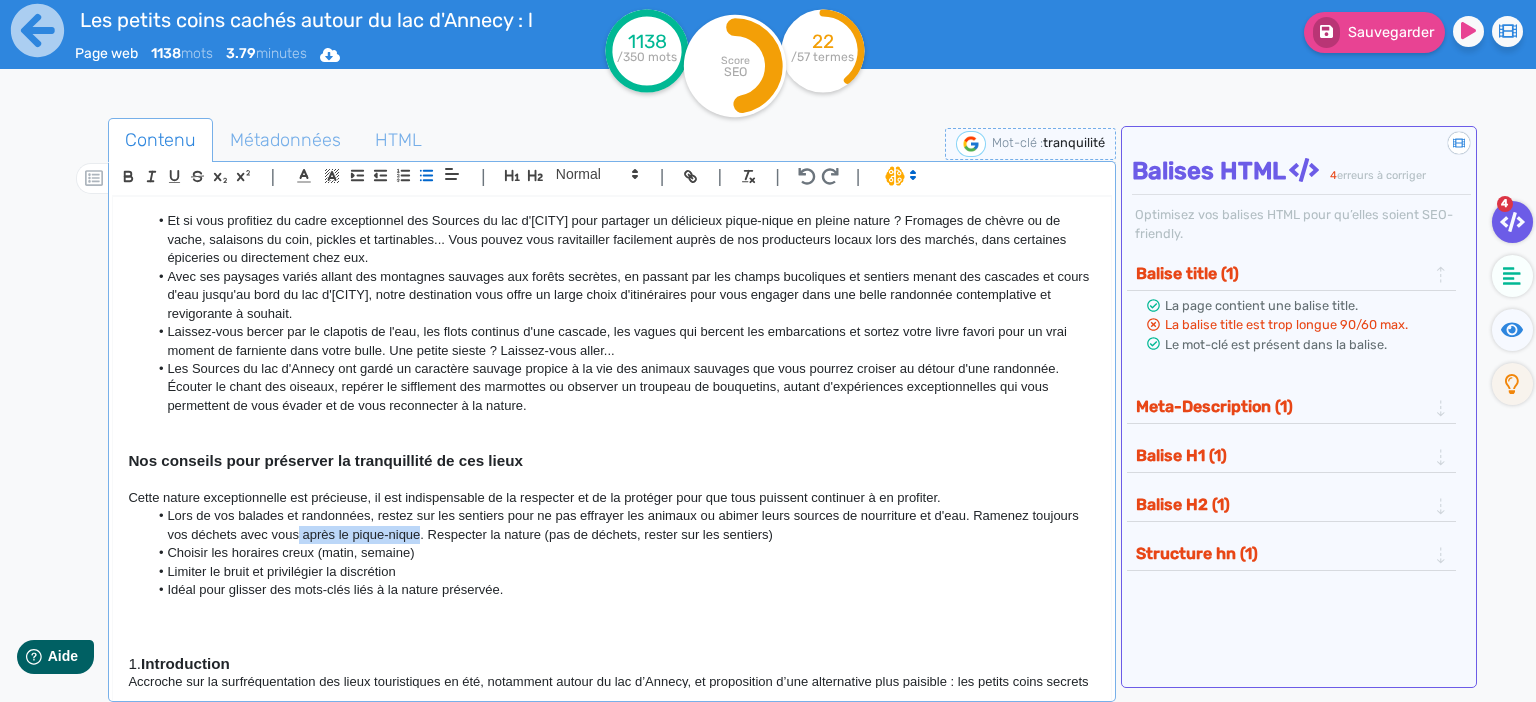 click on "Lors de vos balades et randonnées, restez sur les sentiers pour ne pas effrayer les animaux ou abimer leurs sources de nourriture et d'eau. Ramenez toujours vos déchets avec vous après le pique-nique. Respecter la nature (pas de déchets, rester sur les sentiers)" 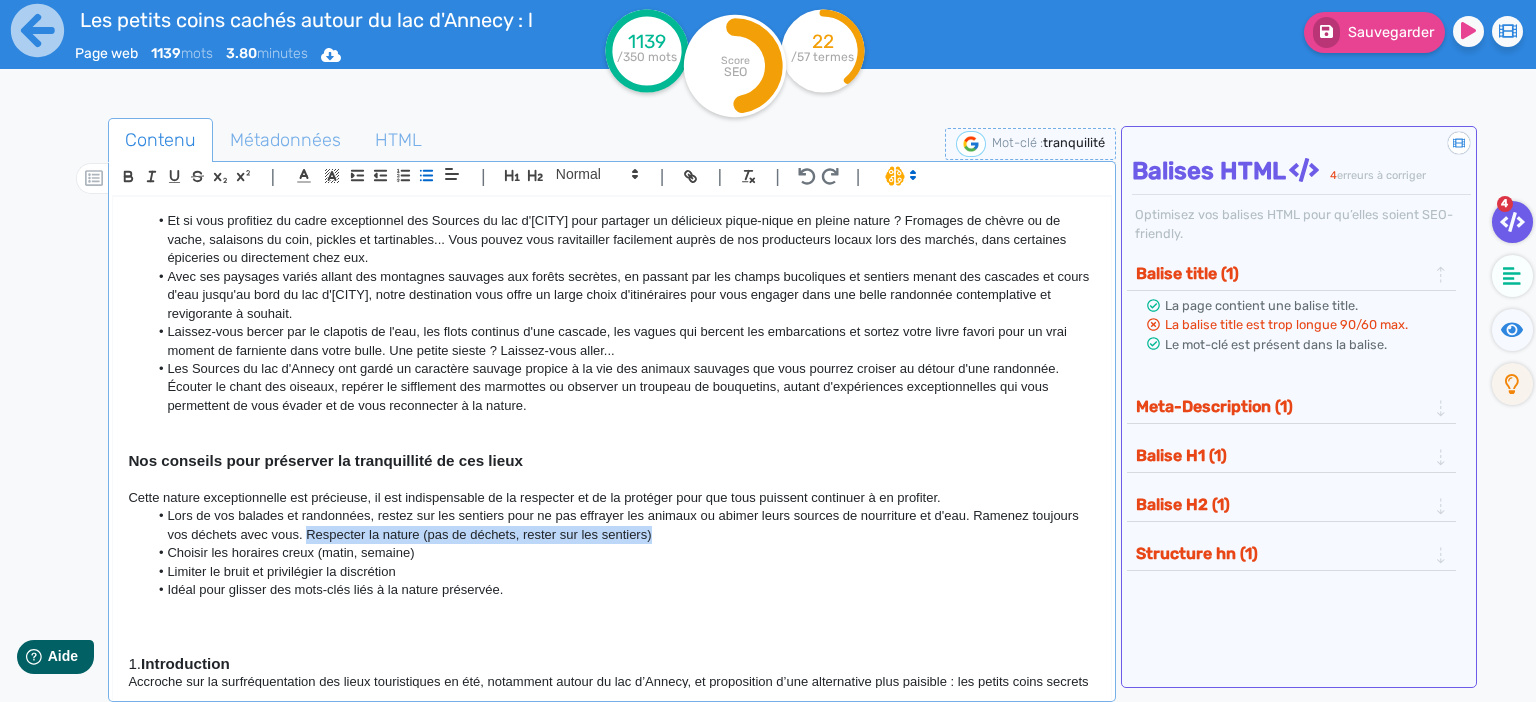 drag, startPoint x: 308, startPoint y: 535, endPoint x: 658, endPoint y: 533, distance: 350.0057 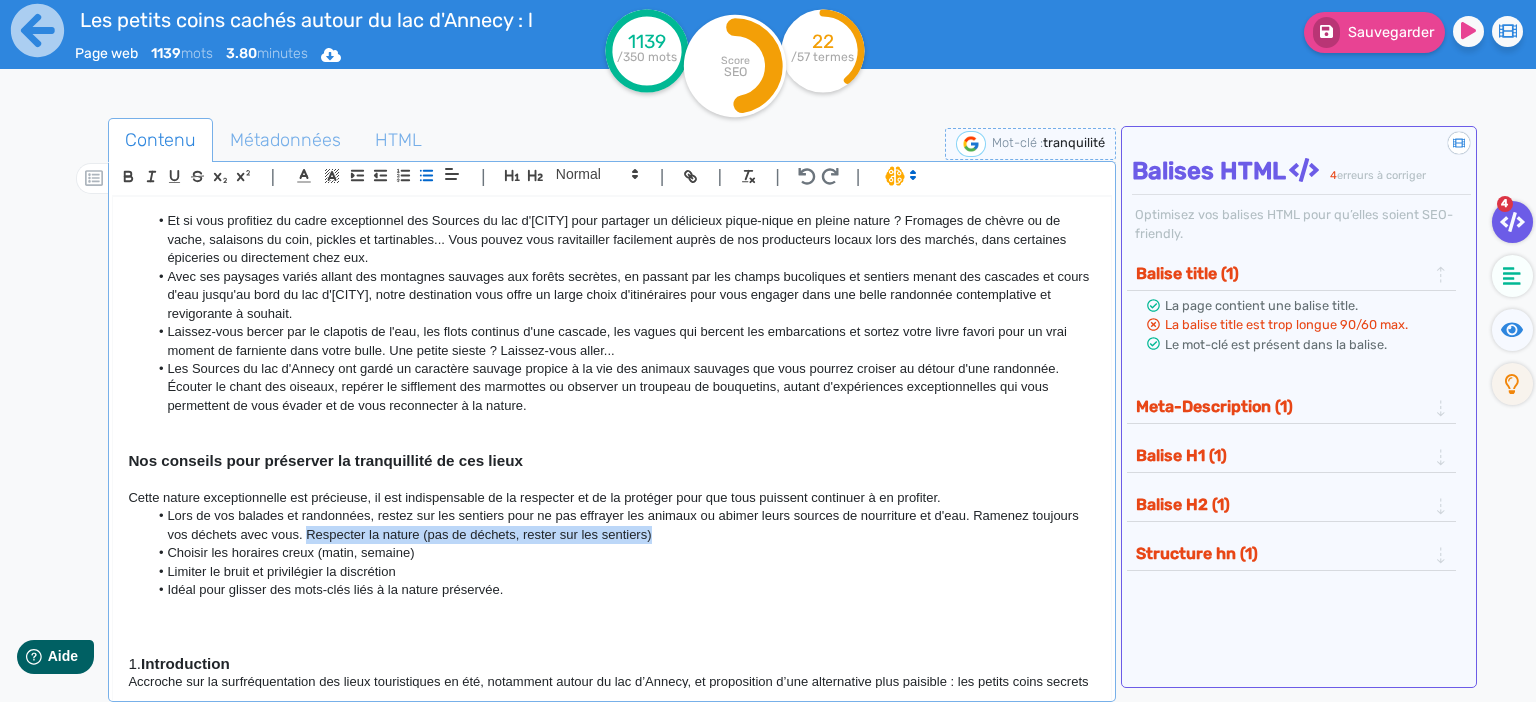click on "Lors de vos balades et randonnées, restez sur les sentiers pour ne pas effrayer les animaux ou abimer leurs sources de nourriture et d'eau. Ramenez toujours vos déchets avec vous. Respecter la nature (pas de déchets, rester sur les sentiers)" 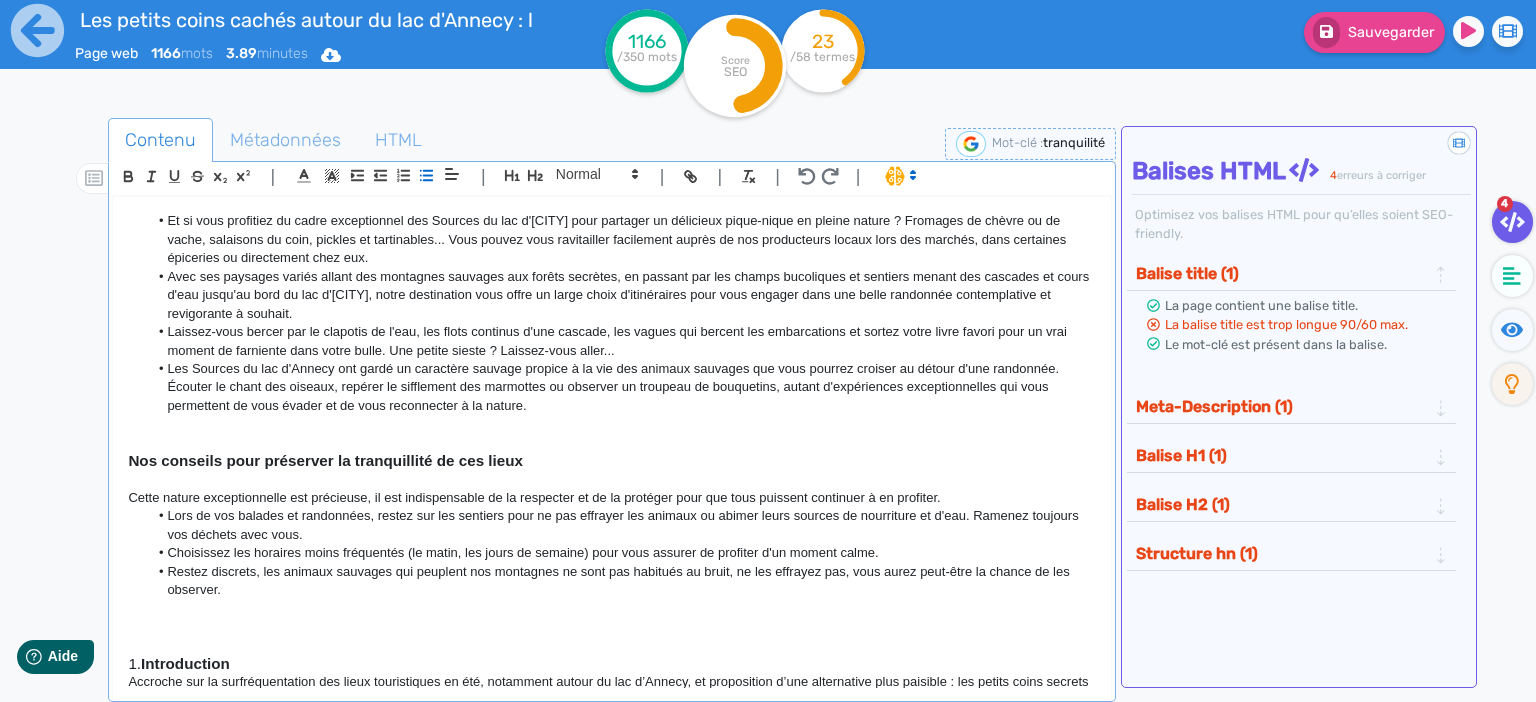 click on "Lors de vos balades et randonnées, restez sur les sentiers pour ne pas effrayer les animaux ou abimer leurs sources de nourriture et d'eau. Ramenez toujours vos déchets avec vous." 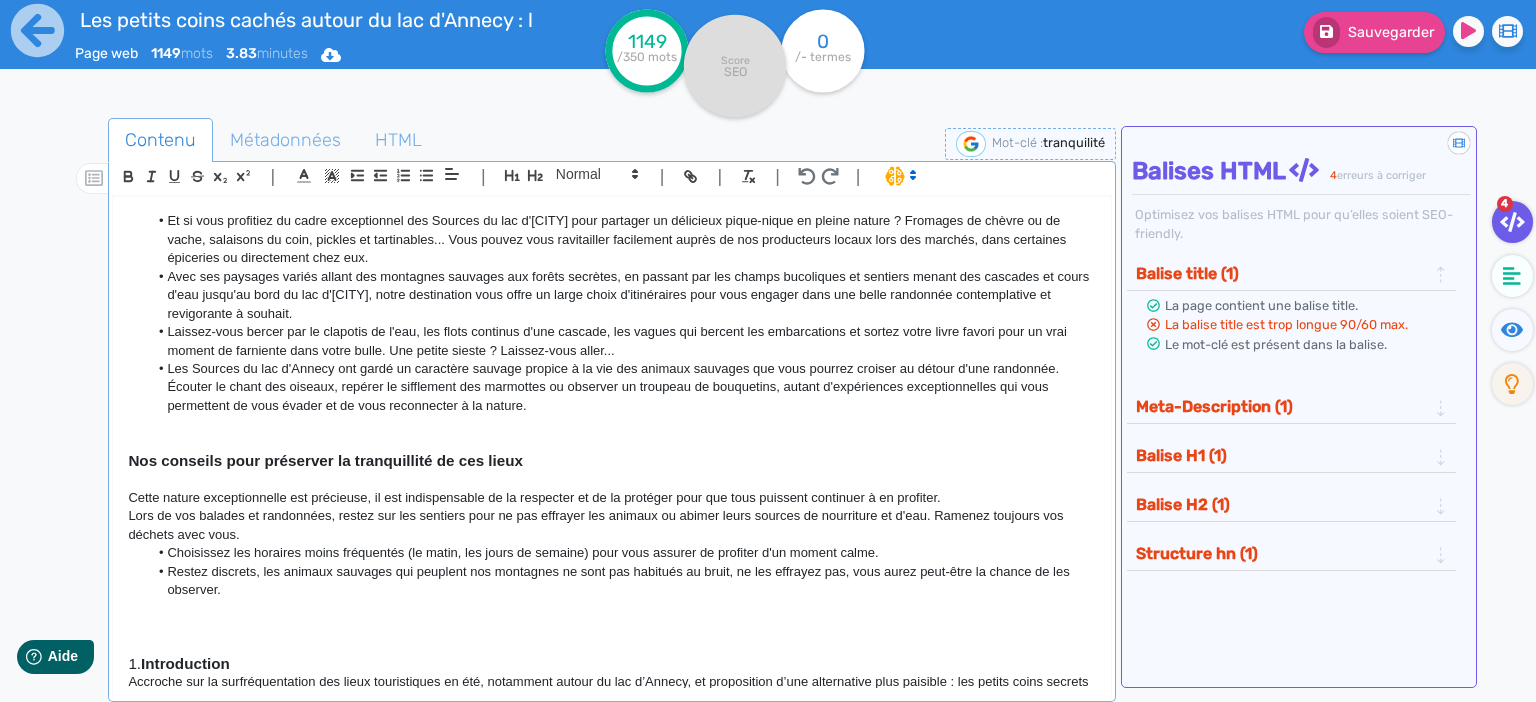 click on "Choisissez les horaires moins fréquentés (le matin, les jours de semaine) pour vous assurer de profiter d'un moment calme." 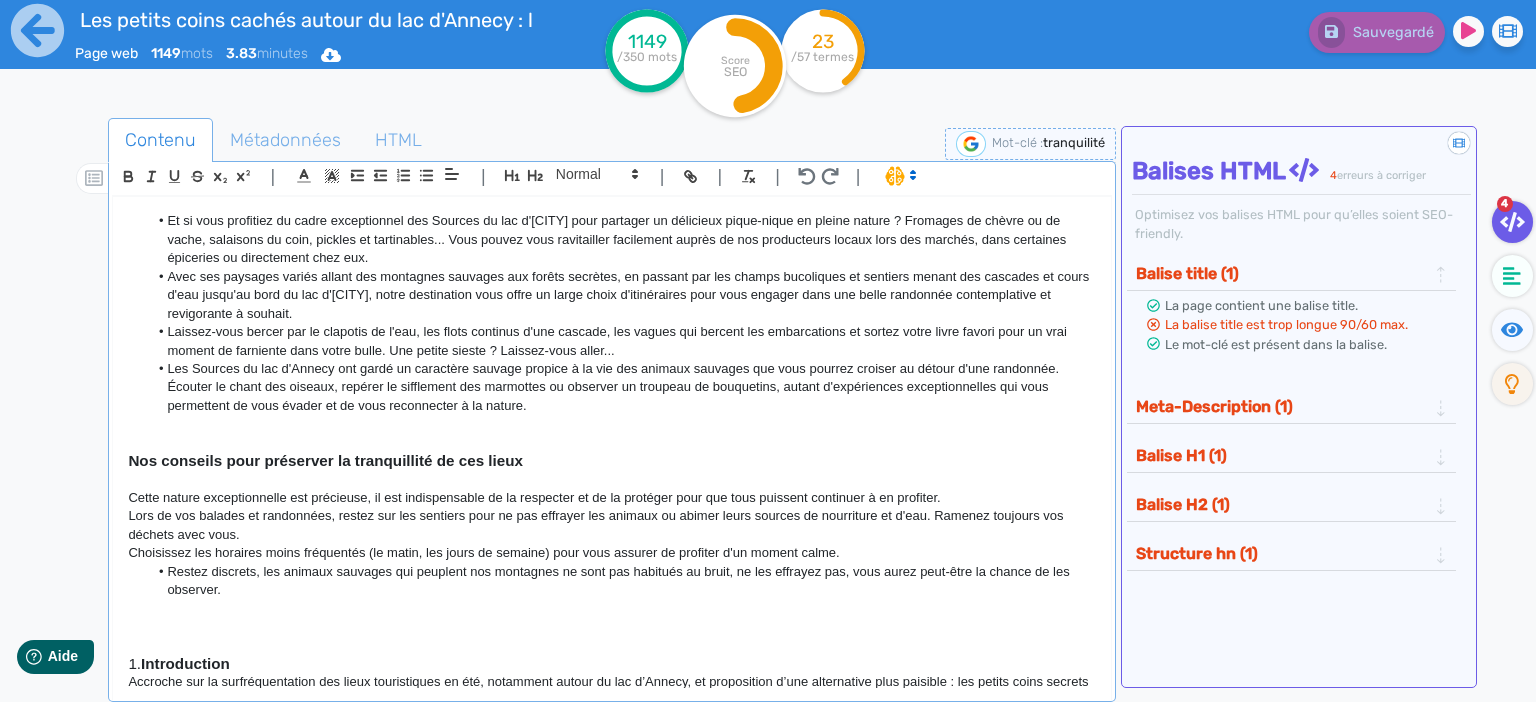 click on "Restez discrets, les animaux sauvages qui peuplent nos montagnes ne sont pas habitués au bruit, ne les effrayez pas, vous aurez peut-être la chance de les observer." 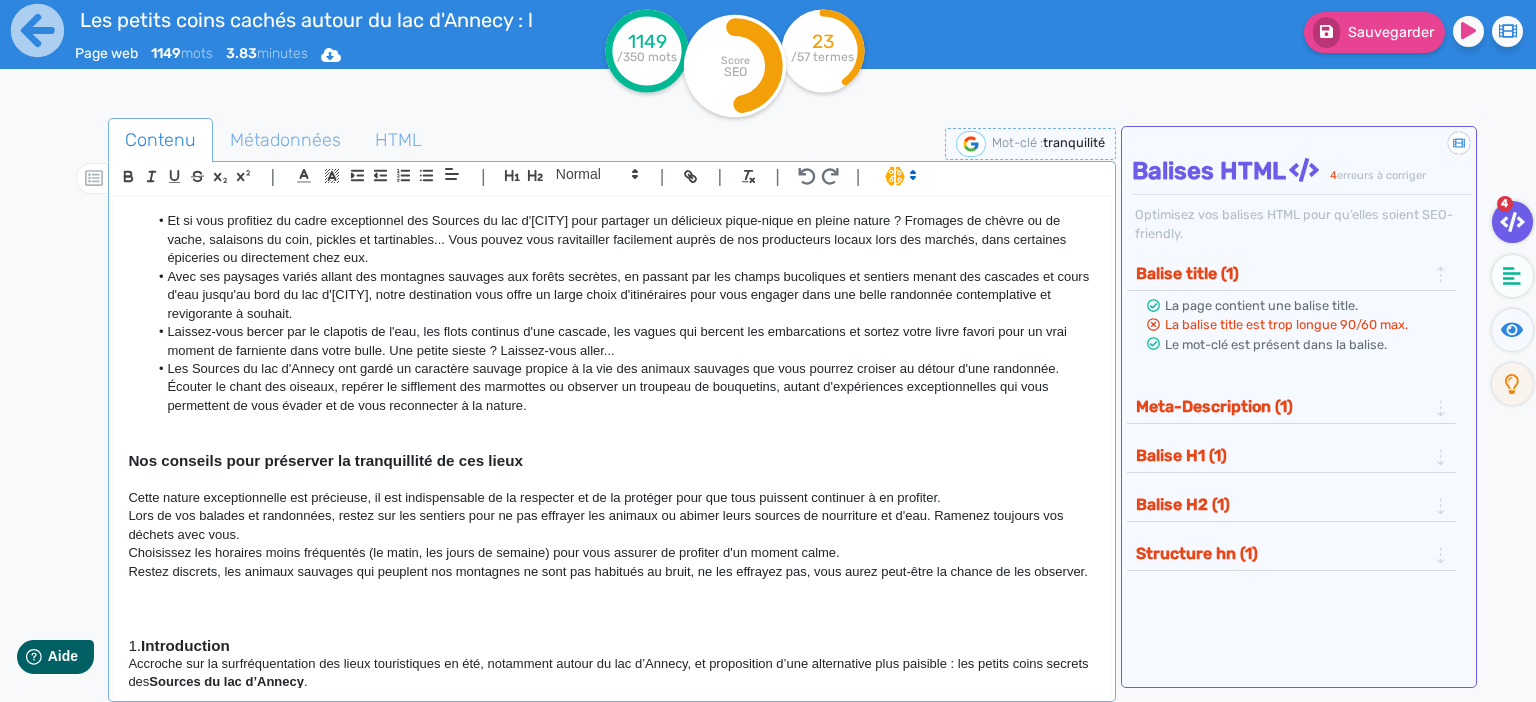 click on "Lors de vos balades et randonnées, restez sur les sentiers pour ne pas effrayer les animaux ou abimer leurs sources de nourriture et d'eau. Ramenez toujours vos déchets avec vous." 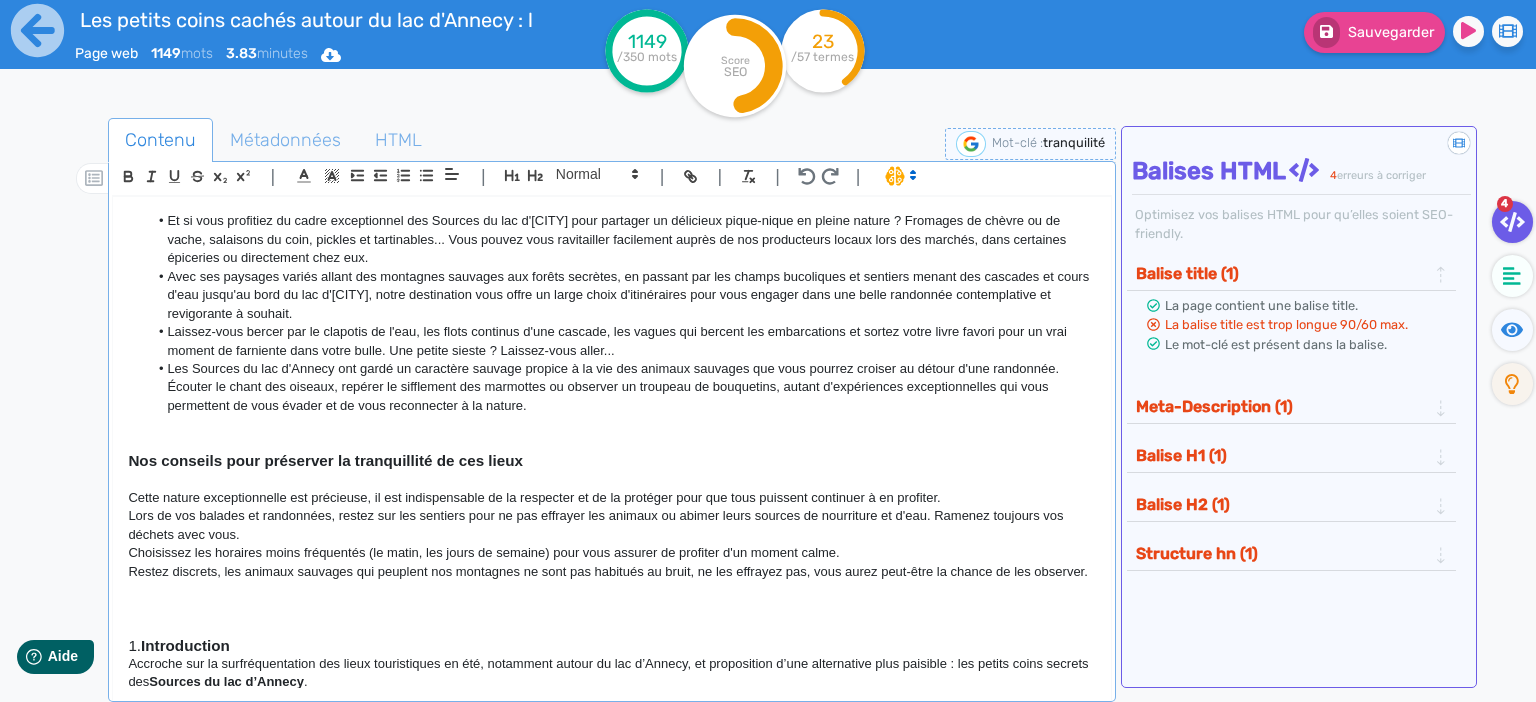 click on "Lors de vos balades et randonnées, restez sur les sentiers pour ne pas effrayer les animaux ou abimer leurs sources de nourriture et d'eau. Ramenez toujours vos déchets avec vous." 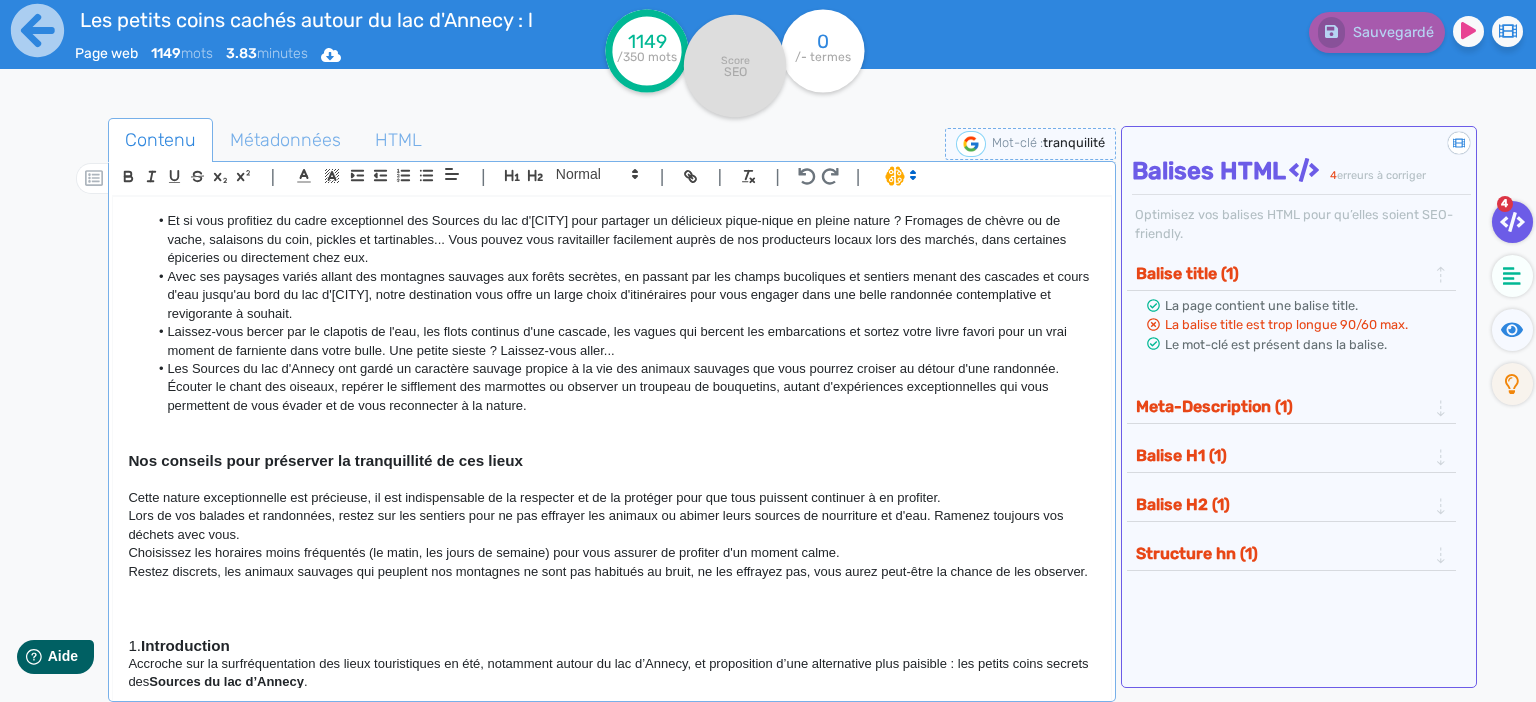 click on "Lors de vos balades et randonnées, restez sur les sentiers pour ne pas effrayer les animaux ou abimer leurs sources de nourriture et d'eau. Ramenez toujours vos déchets avec vous." 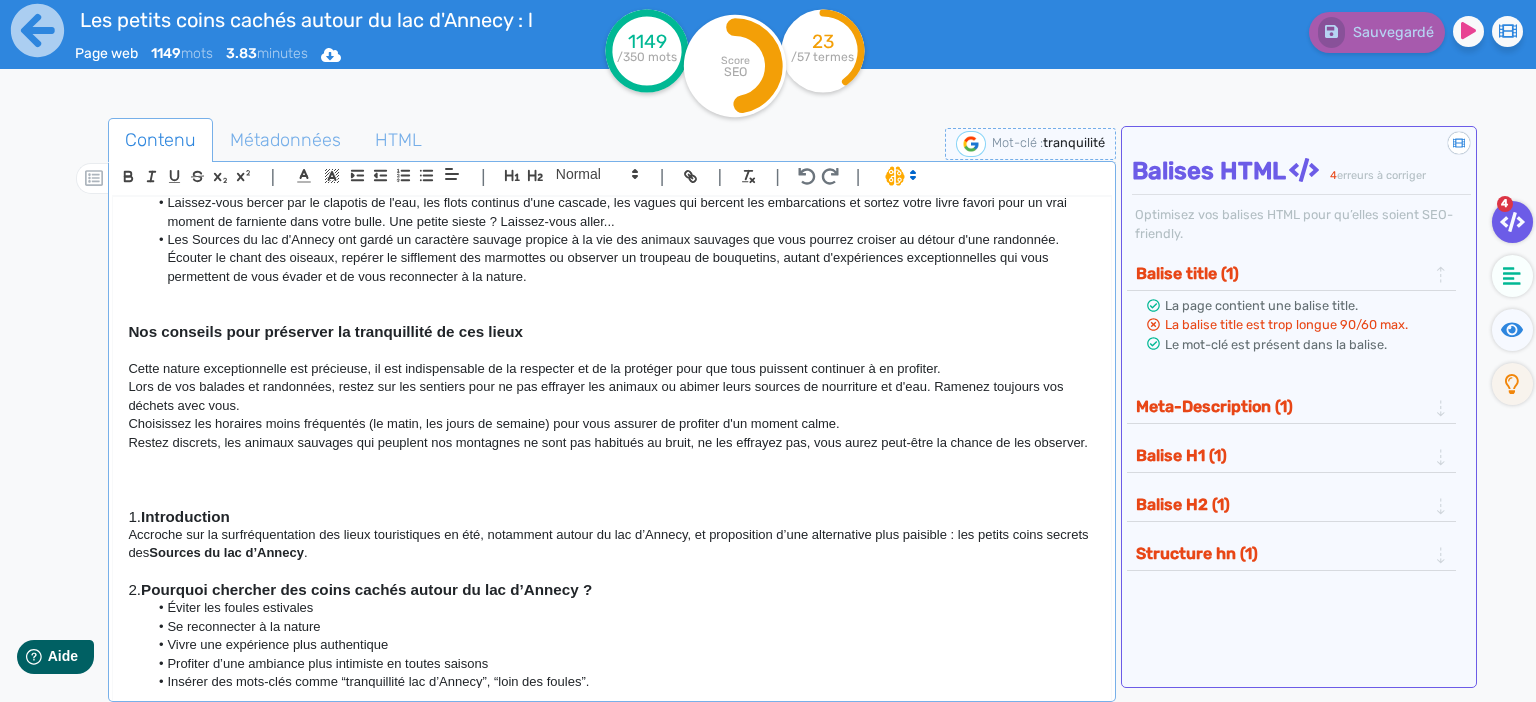 scroll, scrollTop: 791, scrollLeft: 0, axis: vertical 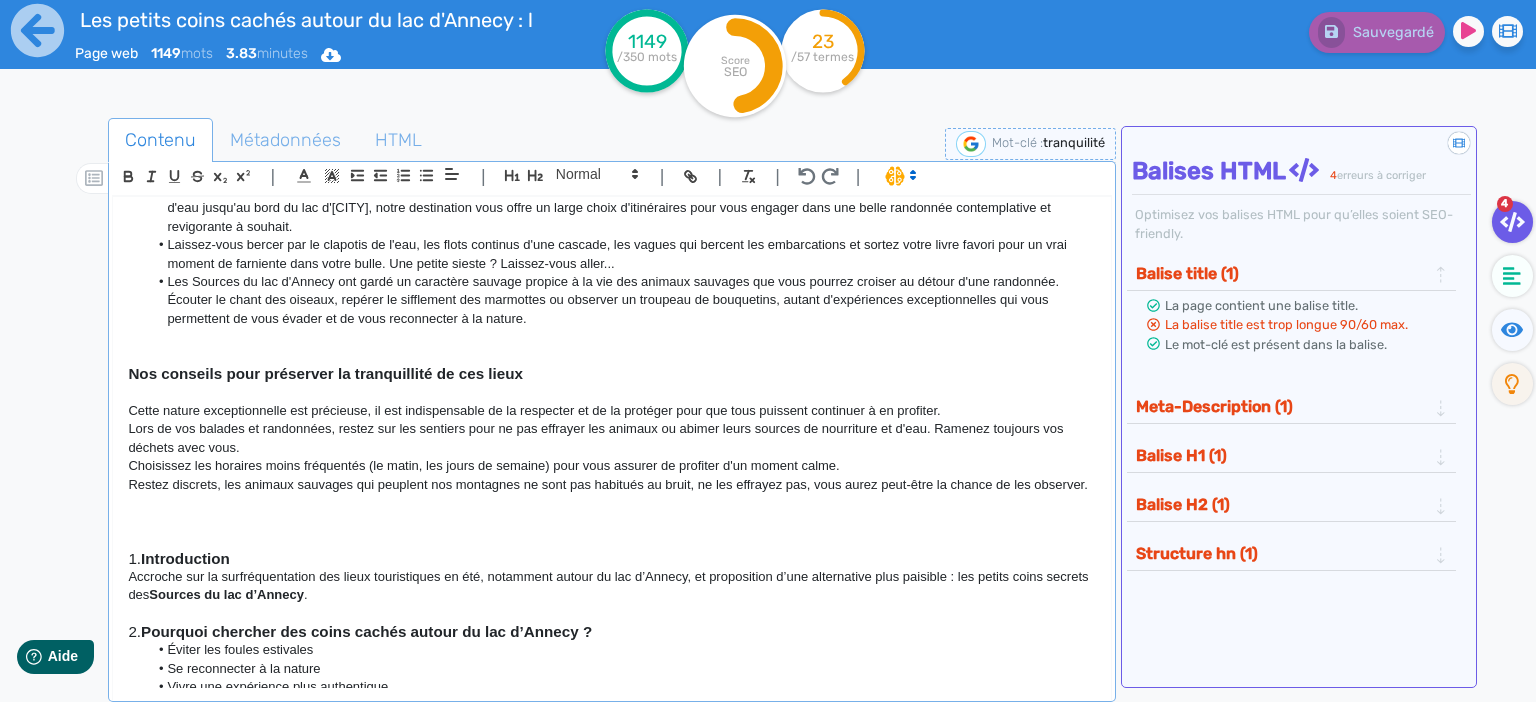 click on "Restez discrets, les animaux sauvages qui peuplent nos montagnes ne sont pas habitués au bruit, ne les effrayez pas, vous aurez peut-être la chance de les observer." 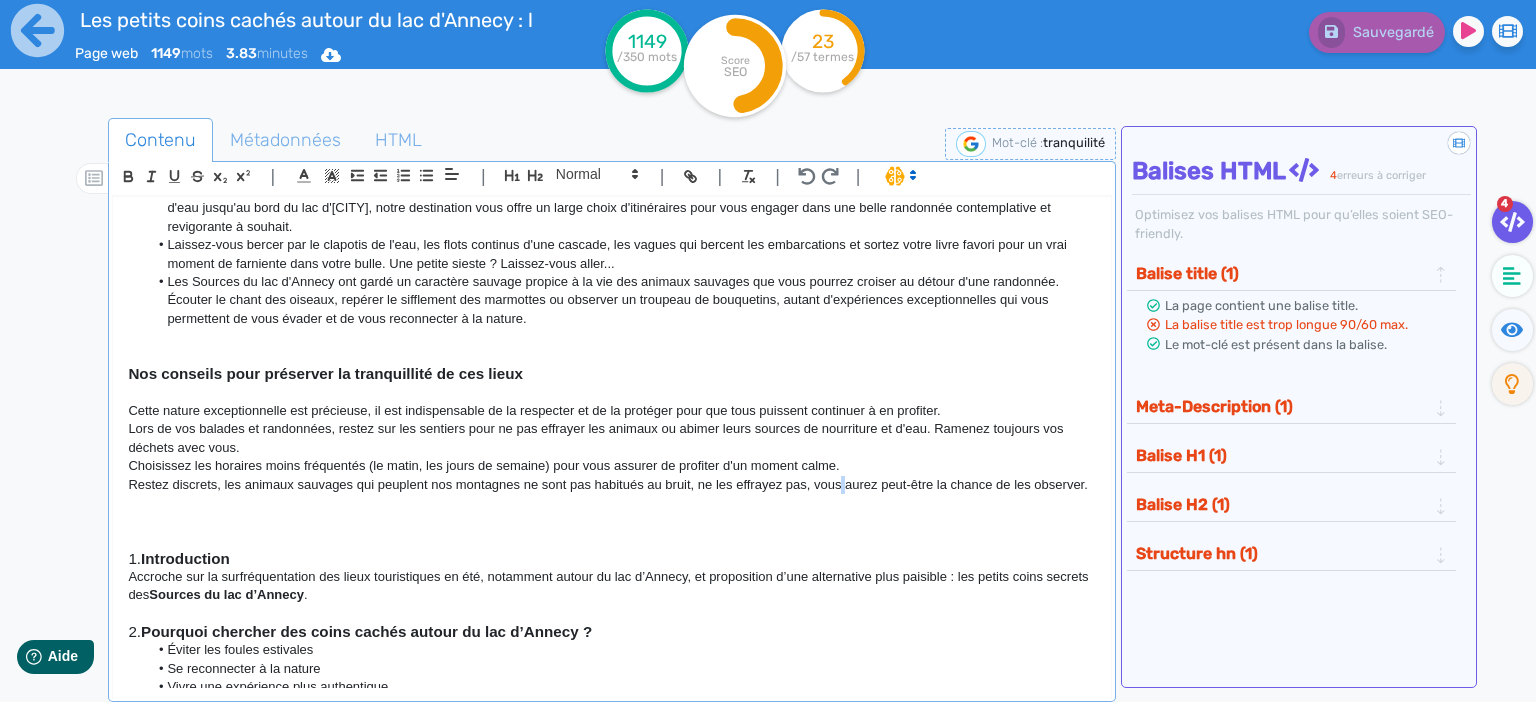 click on "Restez discrets, les animaux sauvages qui peuplent nos montagnes ne sont pas habitués au bruit, ne les effrayez pas, vous aurez peut-être la chance de les observer." 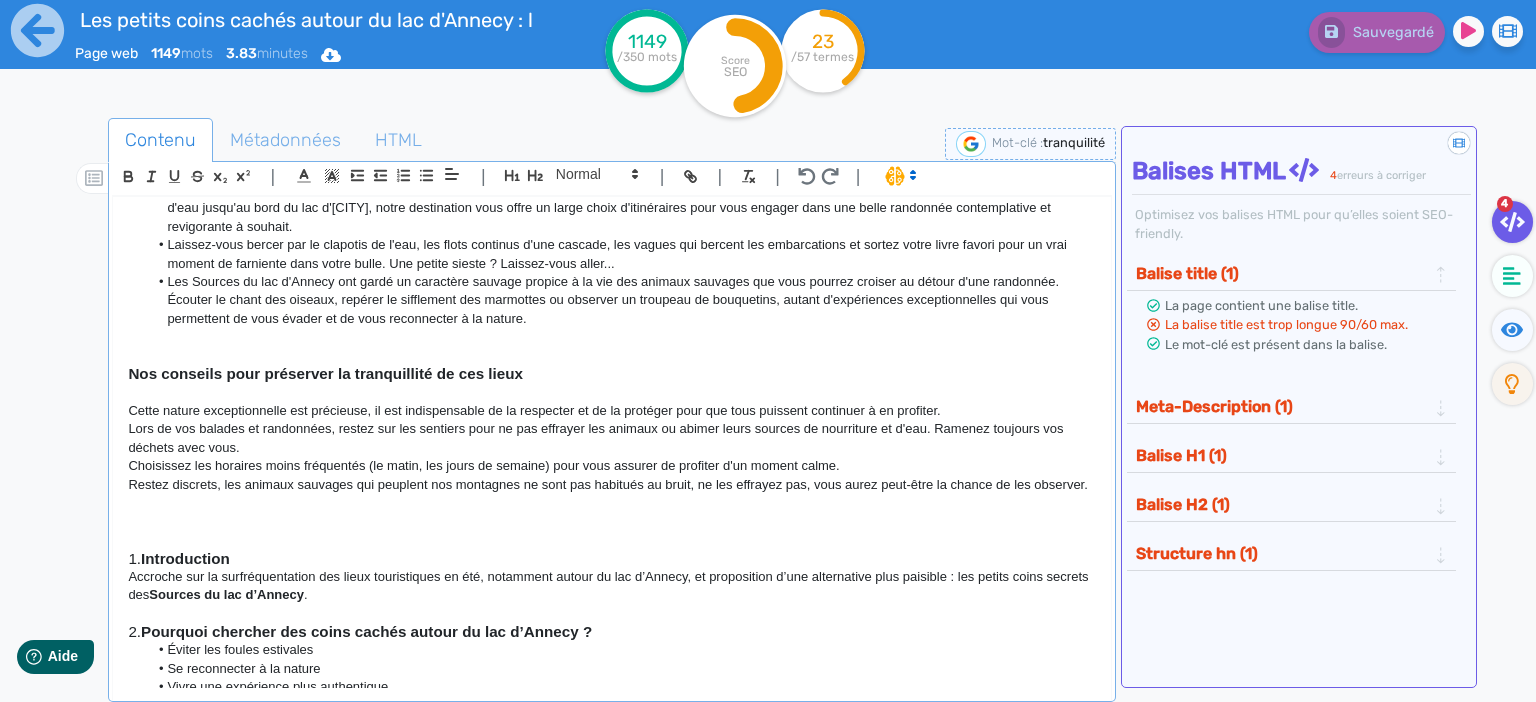 click on "Choisissez les horaires moins fréquentés (le matin, les jours de semaine) pour vous assurer de profiter d'un moment calme." 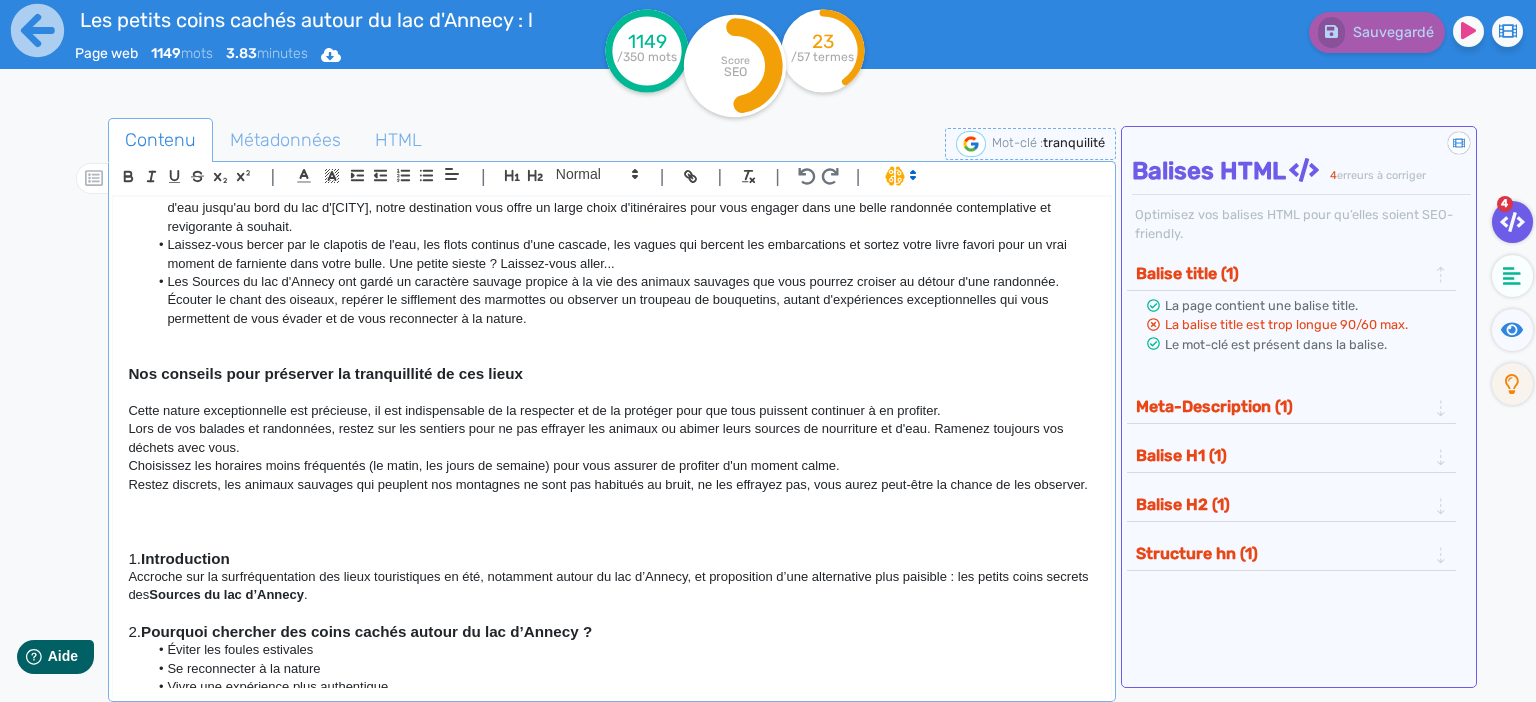 click on "Restez discrets, les animaux sauvages qui peuplent nos montagnes ne sont pas habitués au bruit, ne les effrayez pas, vous aurez peut-être la chance de les observer." 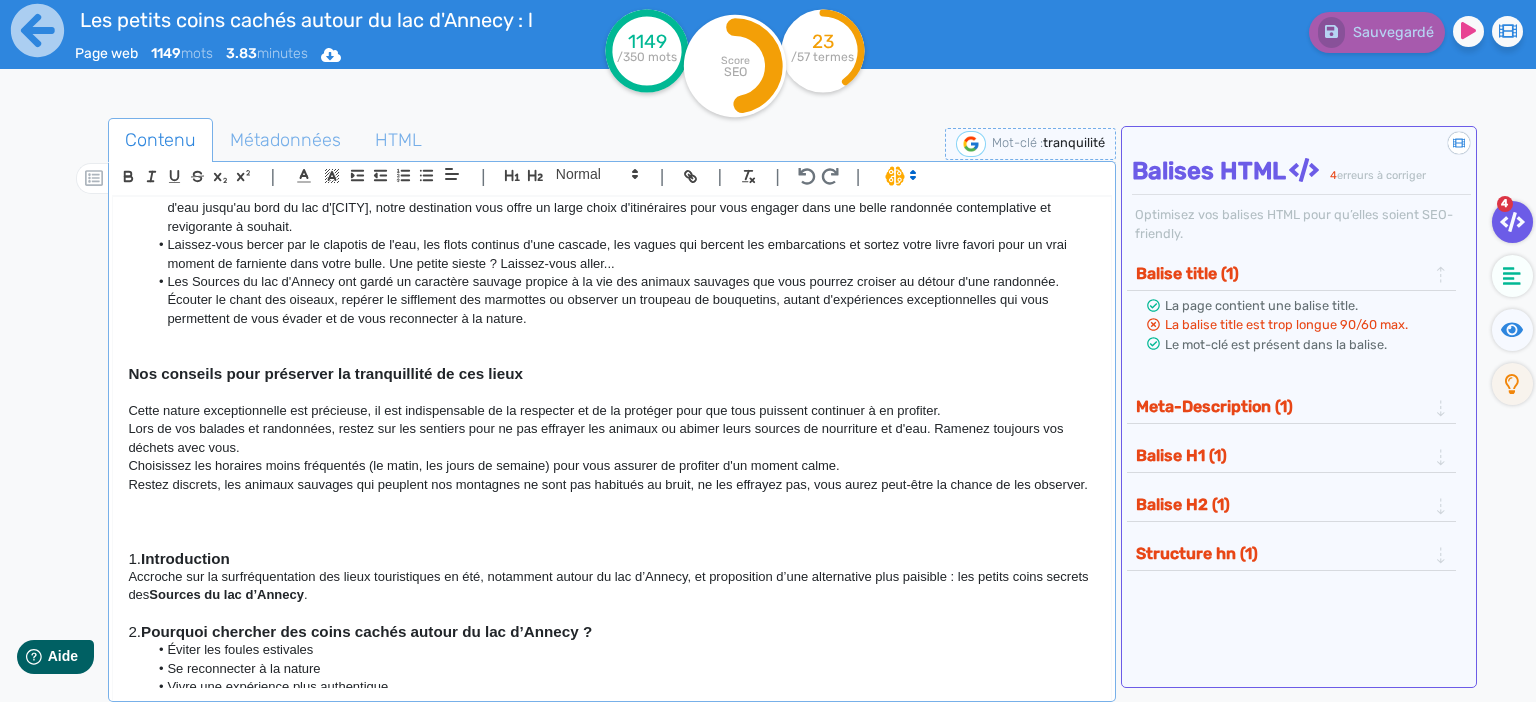 click on "Lors de vos balades et randonnées, restez sur les sentiers pour ne pas effrayer les animaux ou abimer leurs sources de nourriture et d'eau. Ramenez toujours vos déchets avec vous." 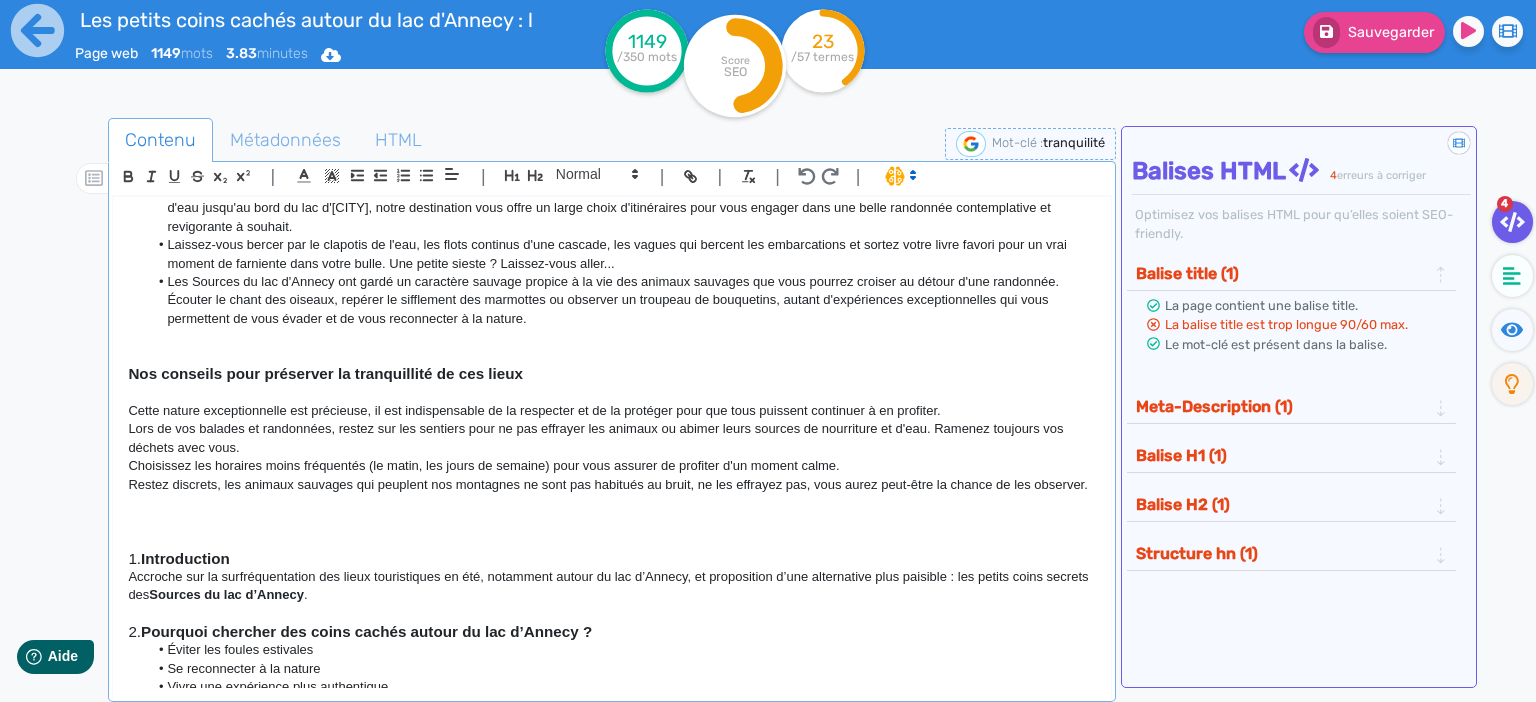 click on "Lors de vos balades et randonnées, restez sur les sentiers pour ne pas effrayer les animaux ou abimer leurs sources de nourriture et d'eau. Ramenez toujours vos déchets avec vous." 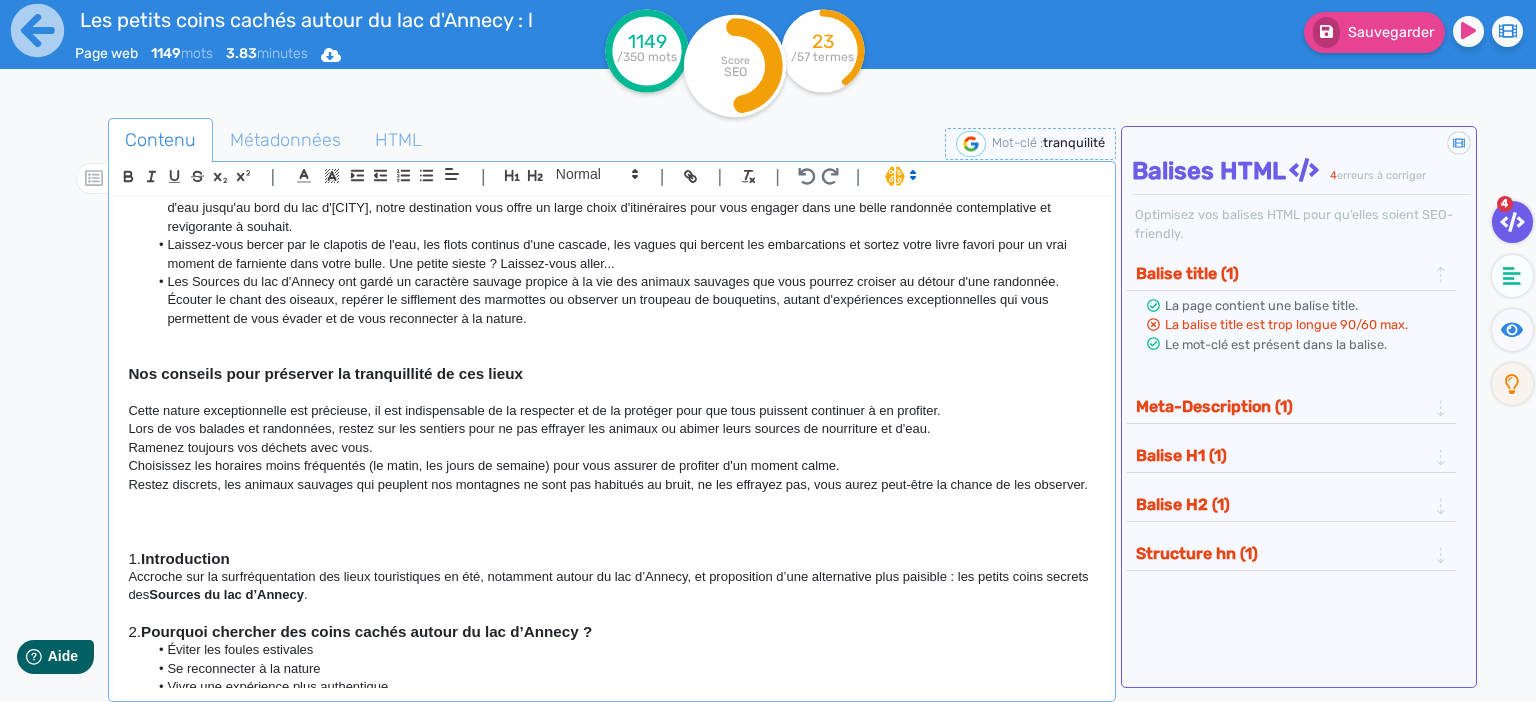 click on "Lors de vos balades et randonnées, restez sur les sentiers pour ne pas effrayer les animaux ou abimer leurs sources de nourriture et d'eau." 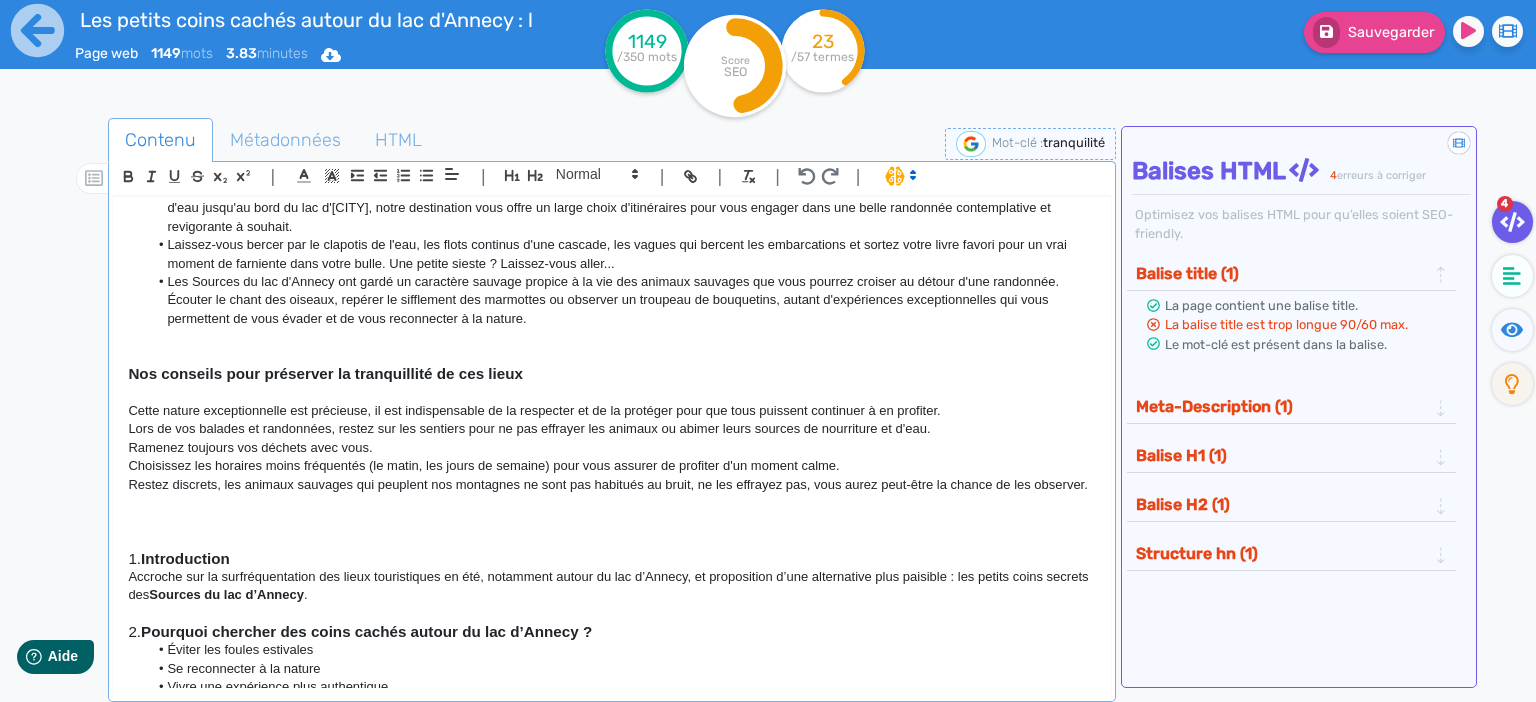 click on "Choisissez les horaires moins fréquentés (le matin, les jours de semaine) pour vous assurer de profiter d'un moment calme." 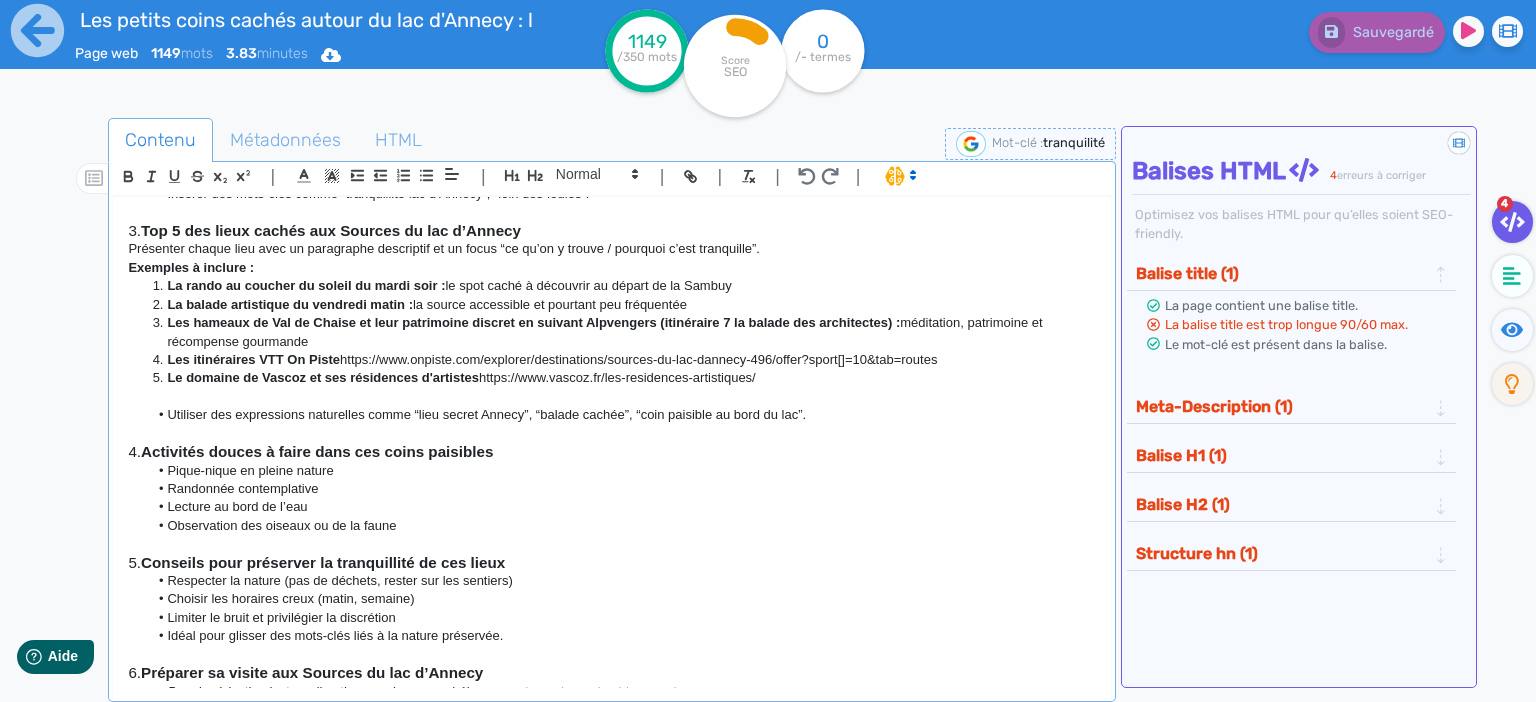 scroll, scrollTop: 1494, scrollLeft: 0, axis: vertical 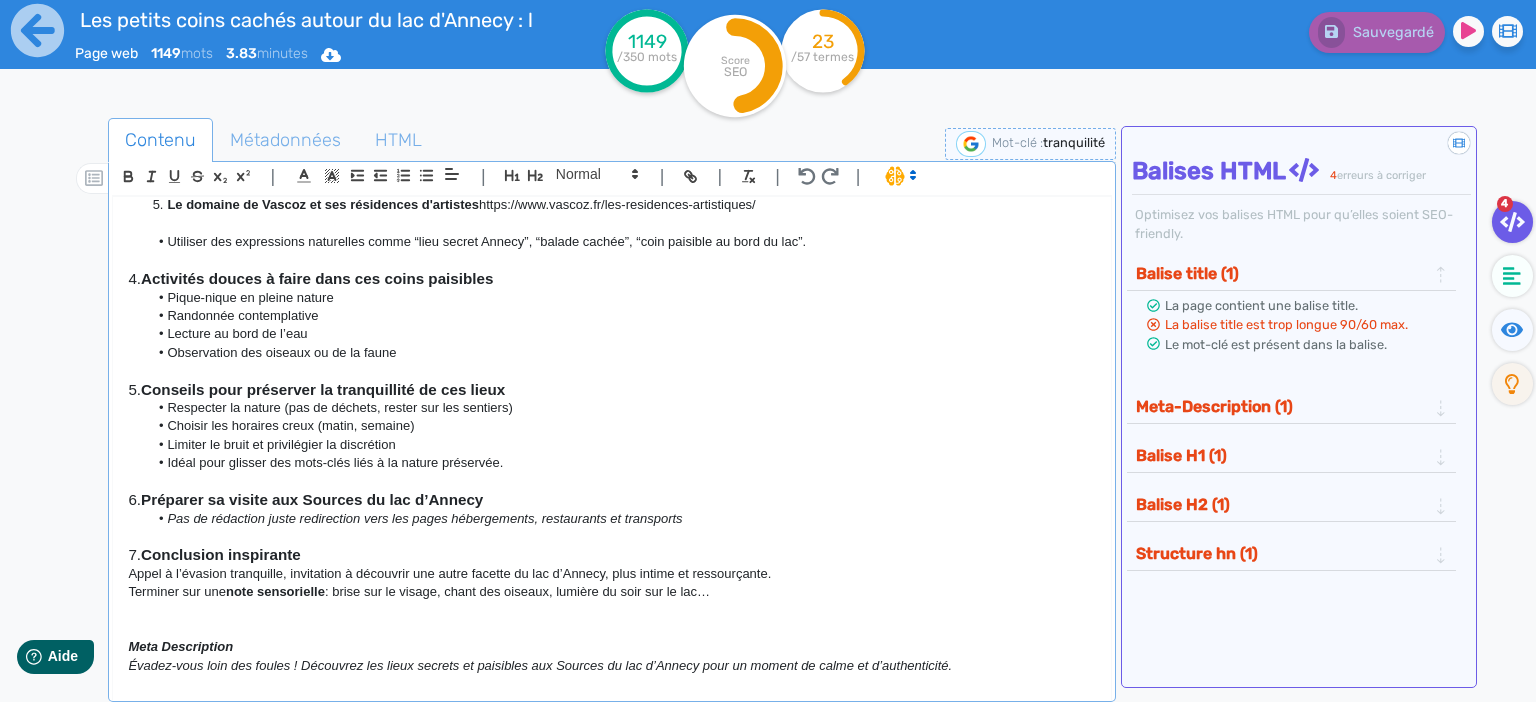 click on "Préparer sa visite aux Sources du lac d’Annecy" 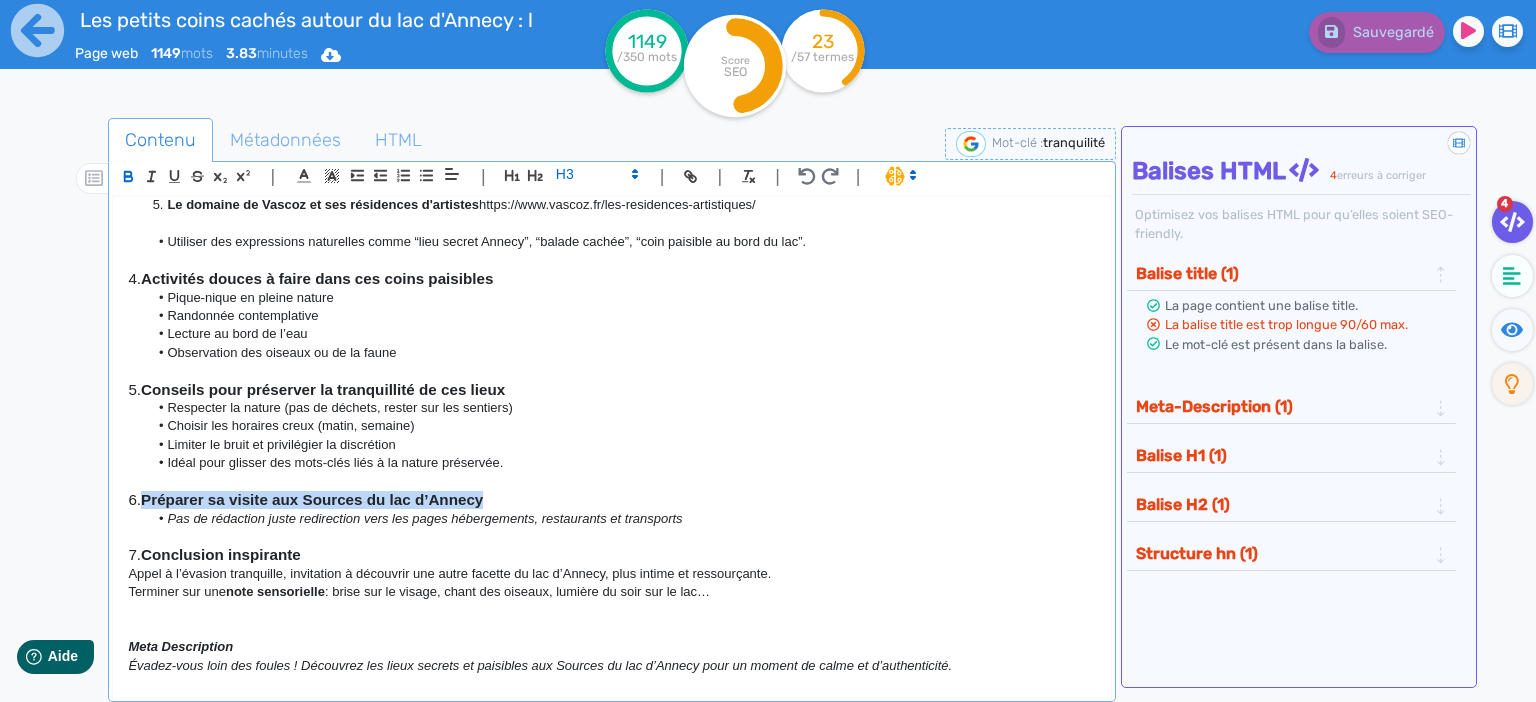 drag, startPoint x: 503, startPoint y: 499, endPoint x: 147, endPoint y: 497, distance: 356.0056 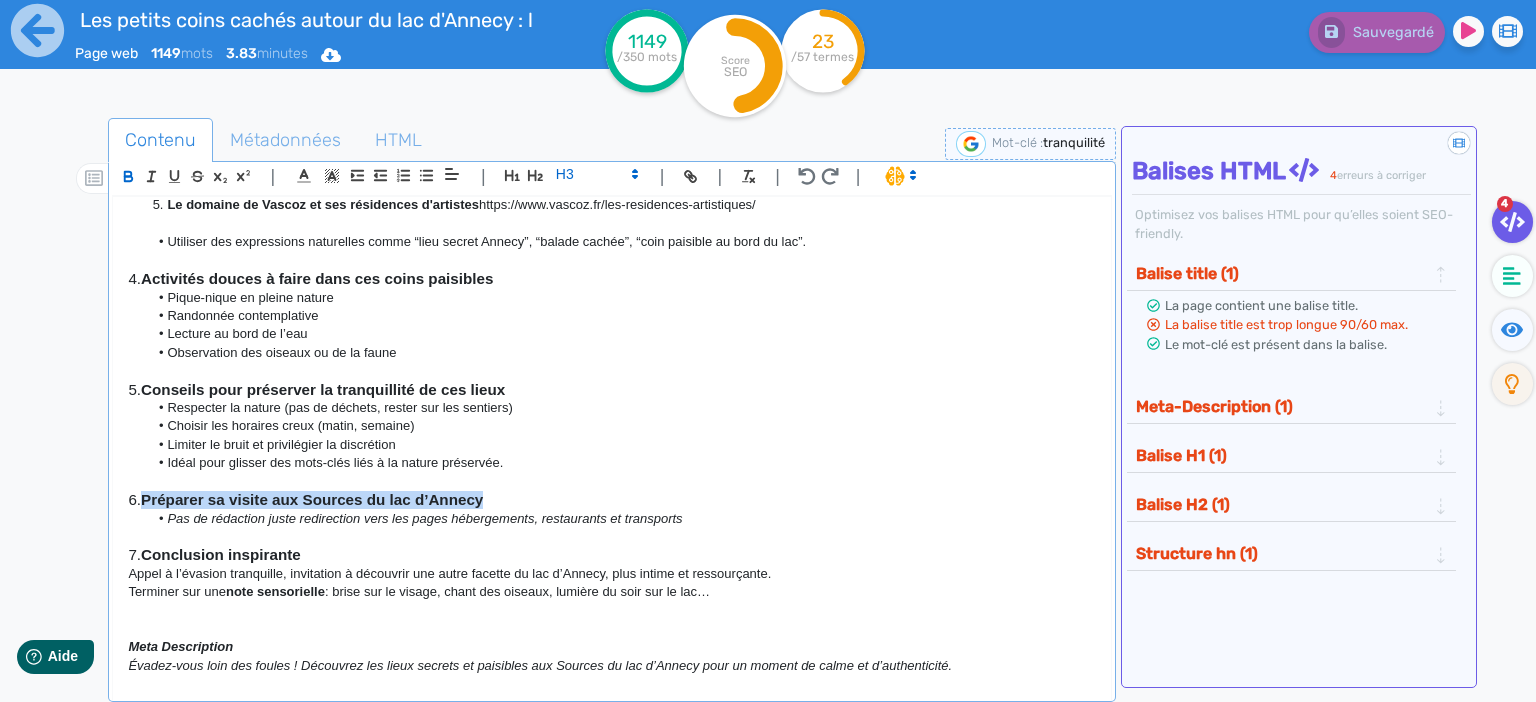 click on "6.  Préparer sa visite aux Sources du lac d’[CITY]" 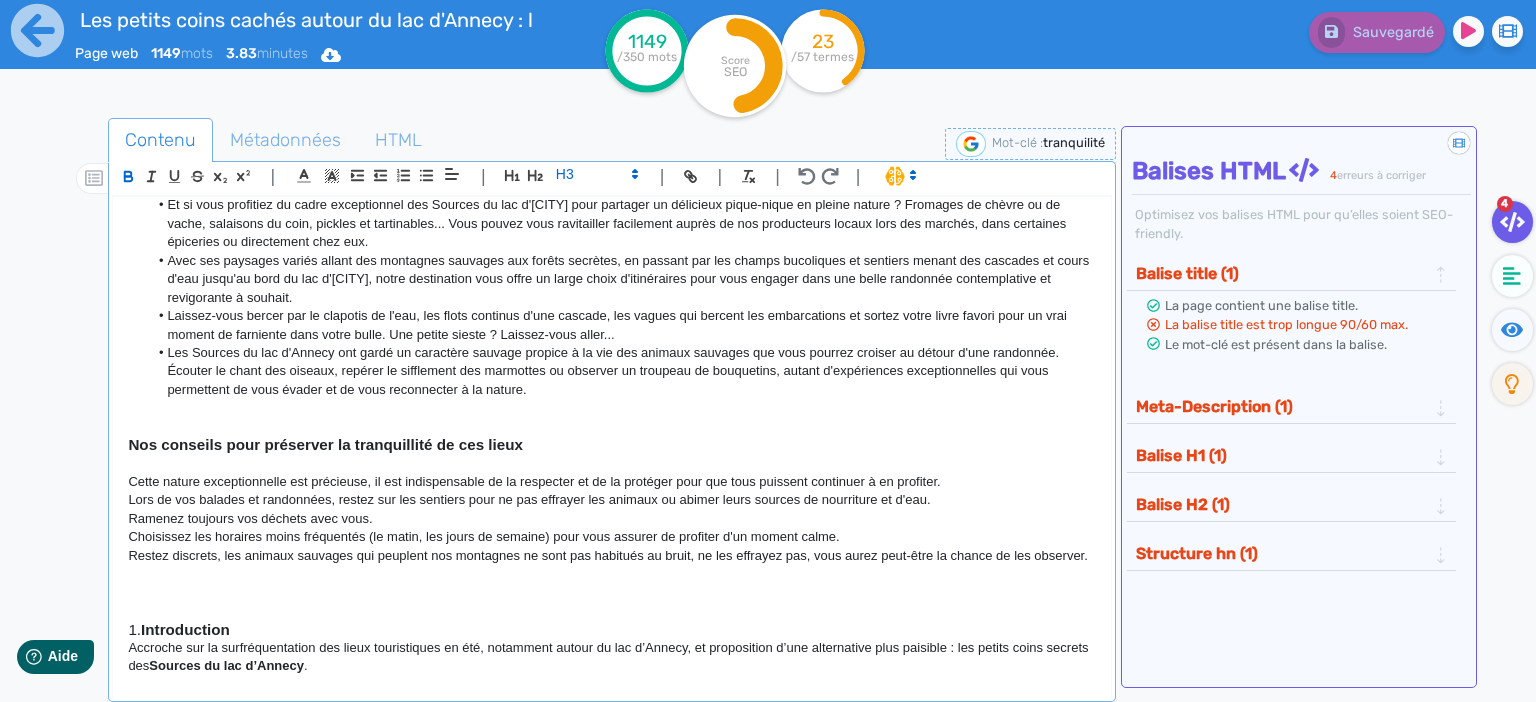 scroll, scrollTop: 803, scrollLeft: 0, axis: vertical 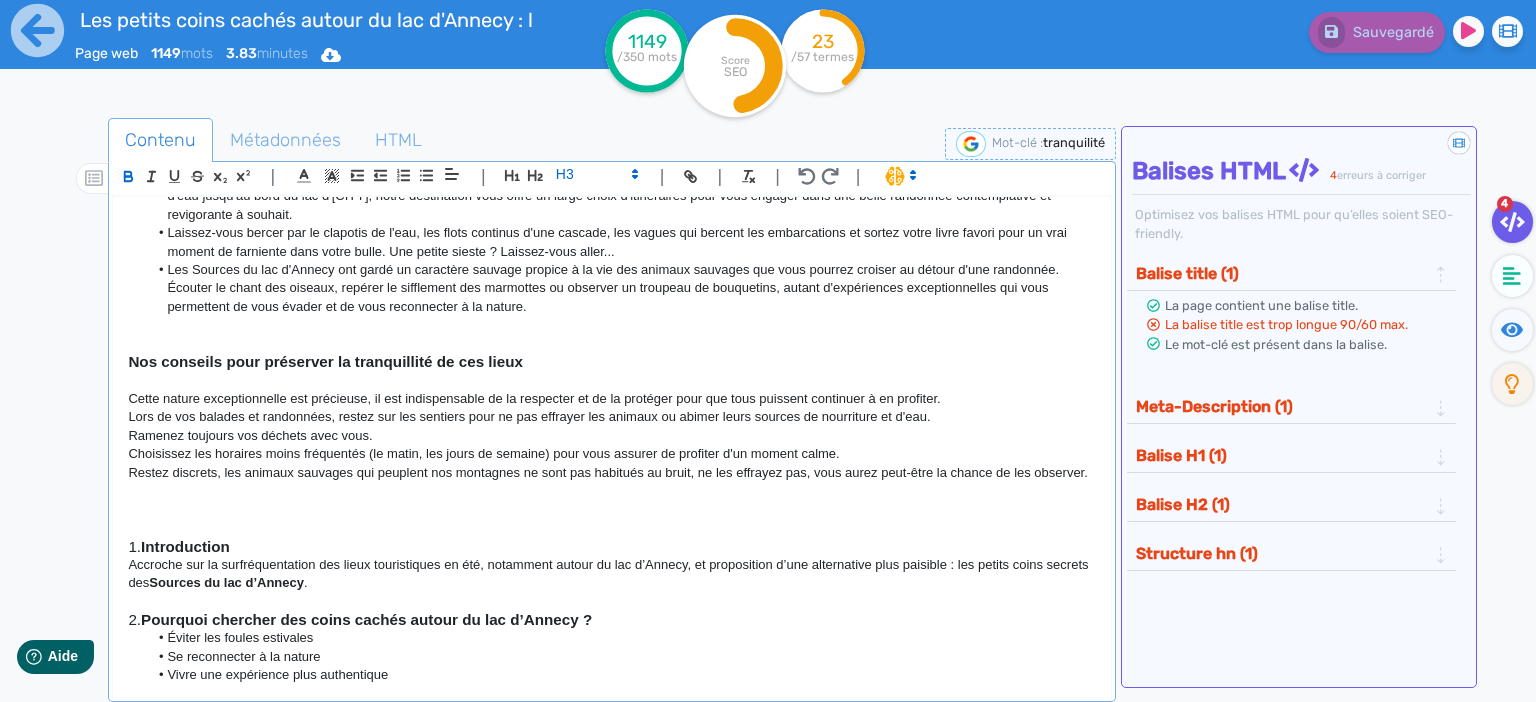 click 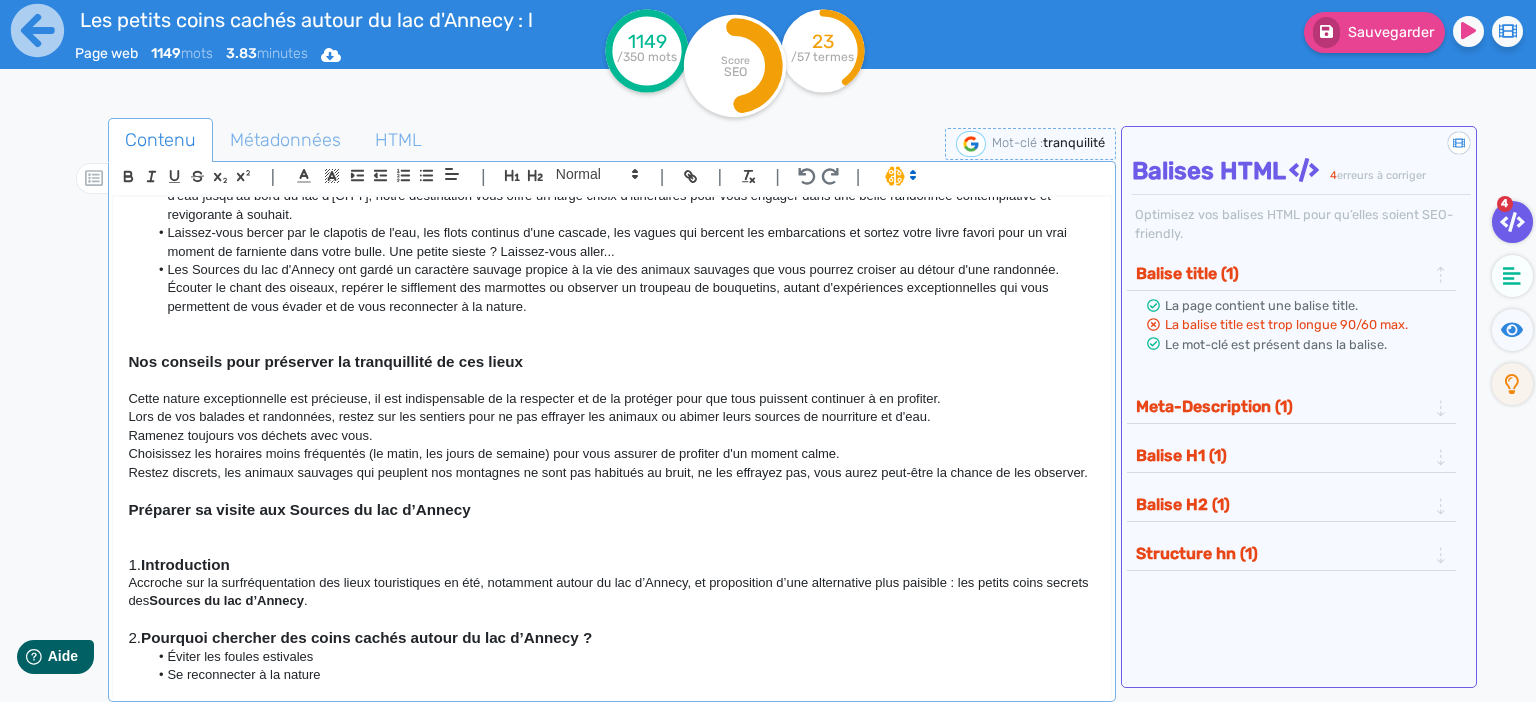 scroll, scrollTop: 0, scrollLeft: 0, axis: both 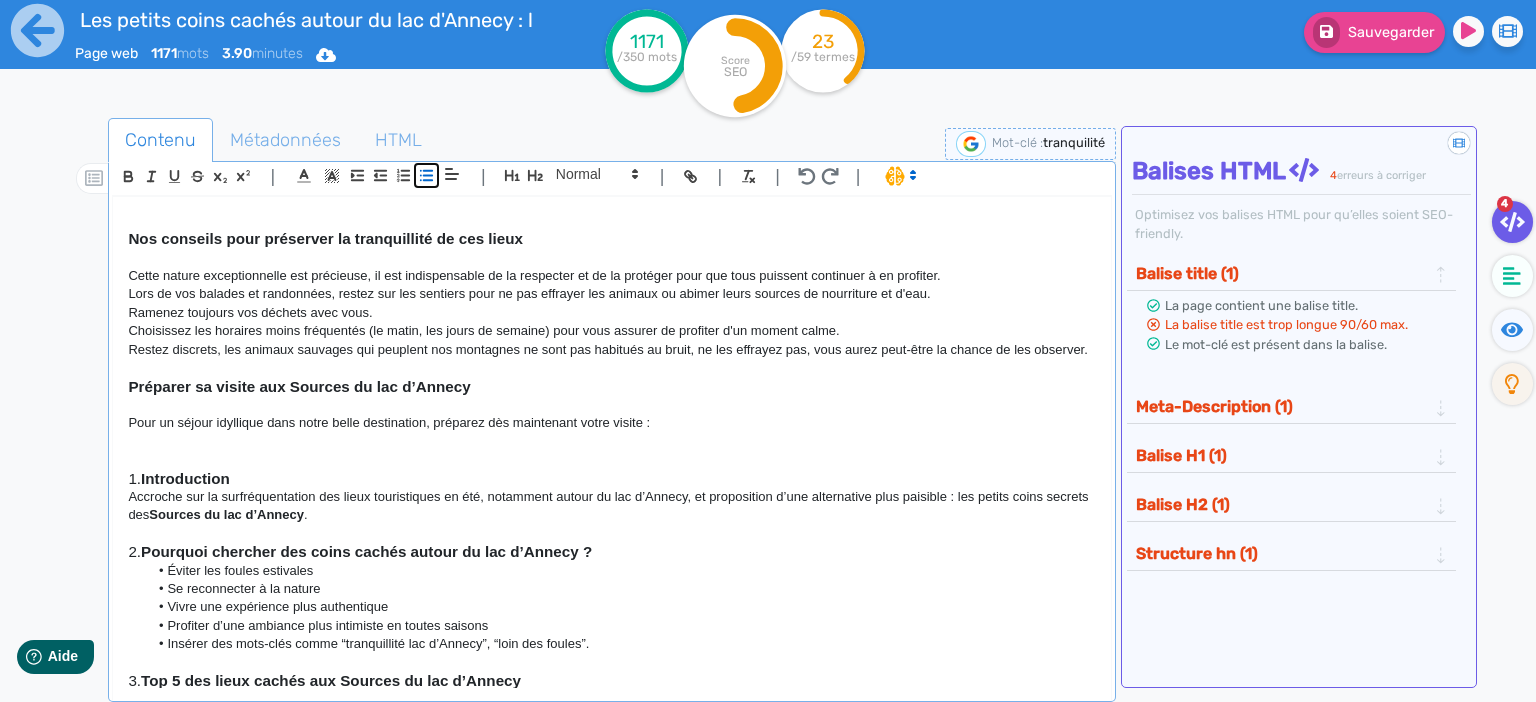 click 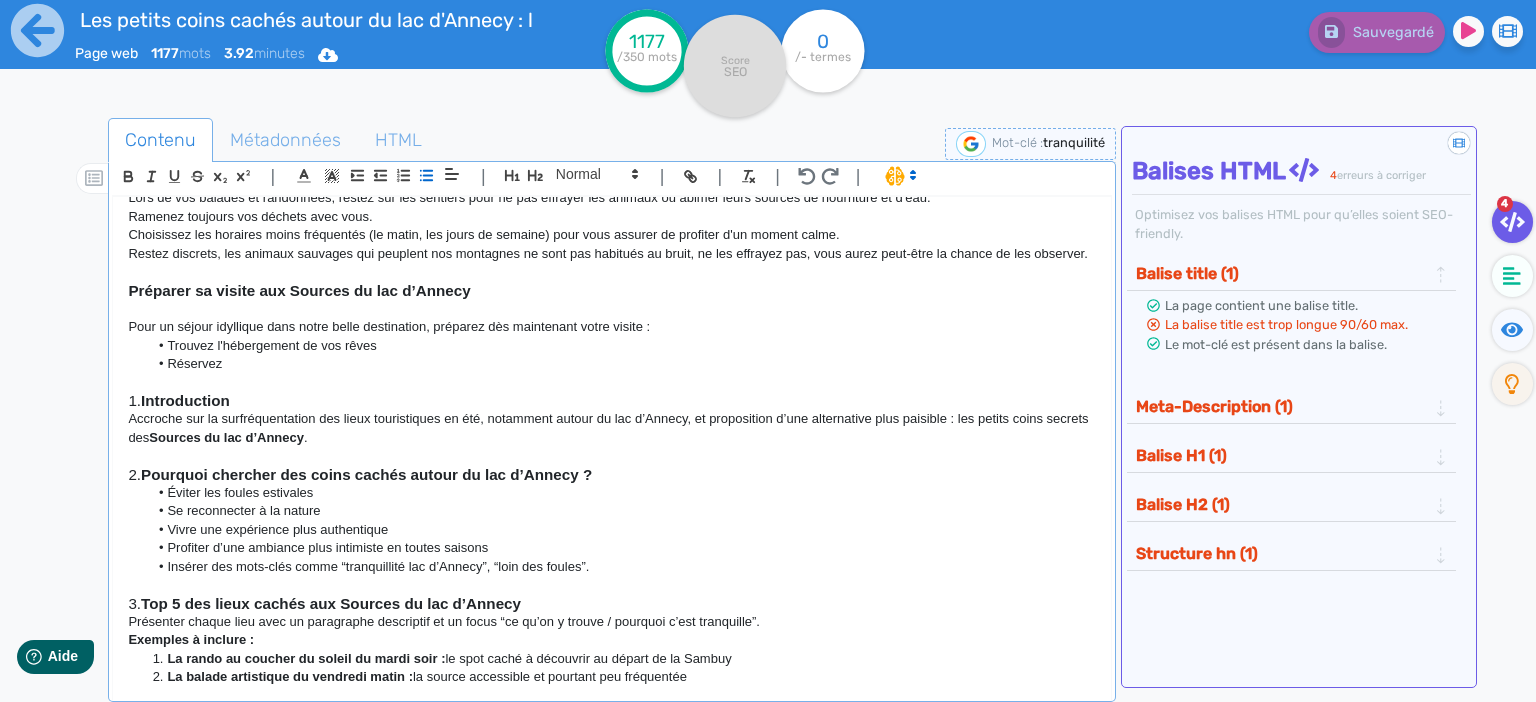 scroll, scrollTop: 963, scrollLeft: 0, axis: vertical 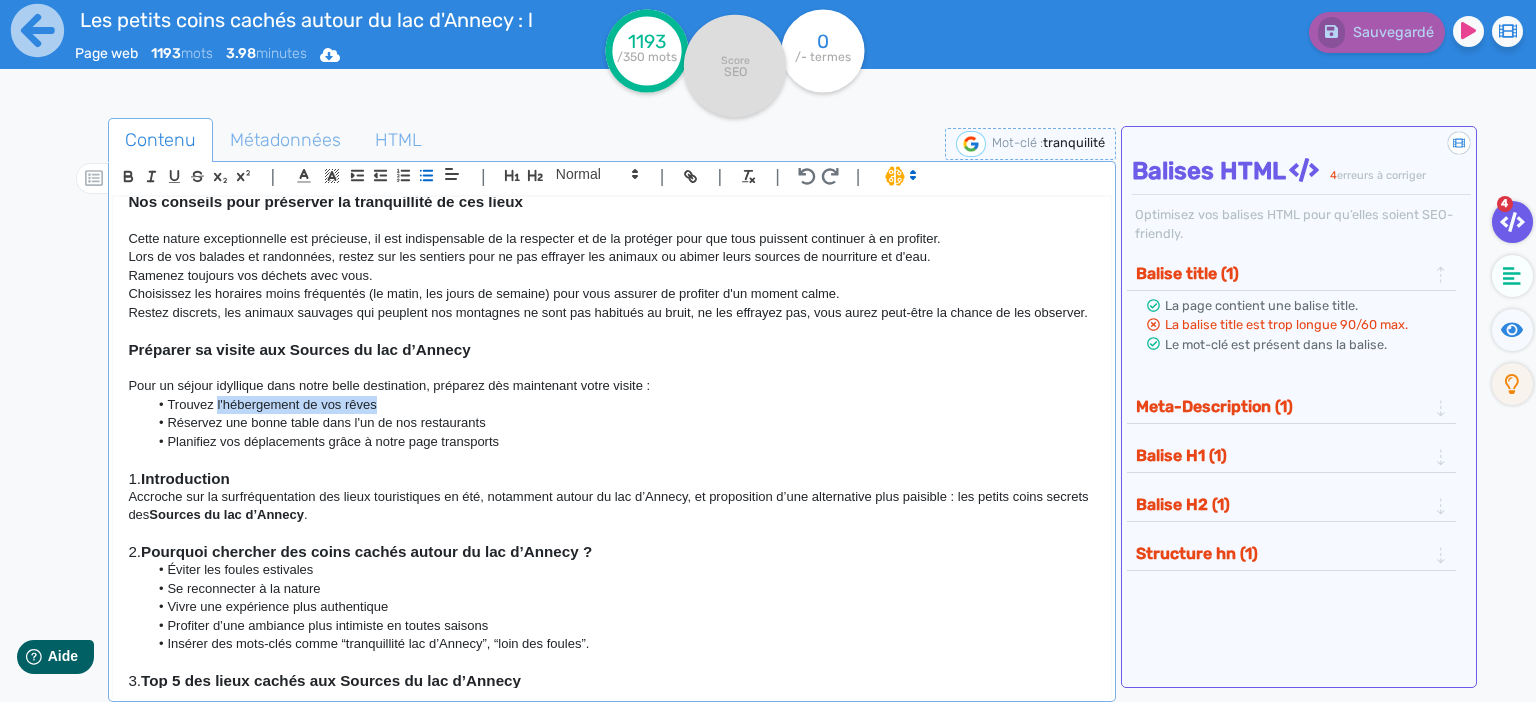 drag, startPoint x: 218, startPoint y: 403, endPoint x: 386, endPoint y: 409, distance: 168.1071 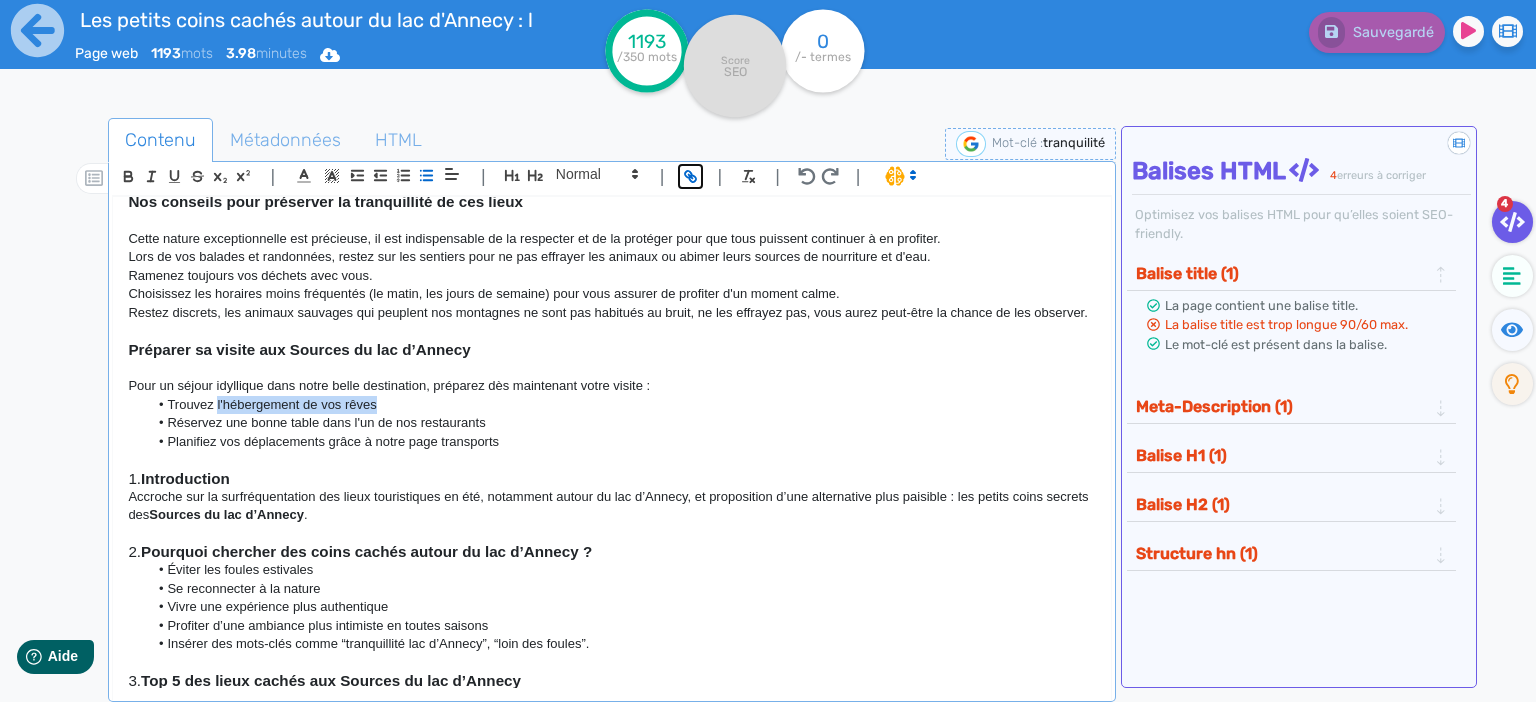 click 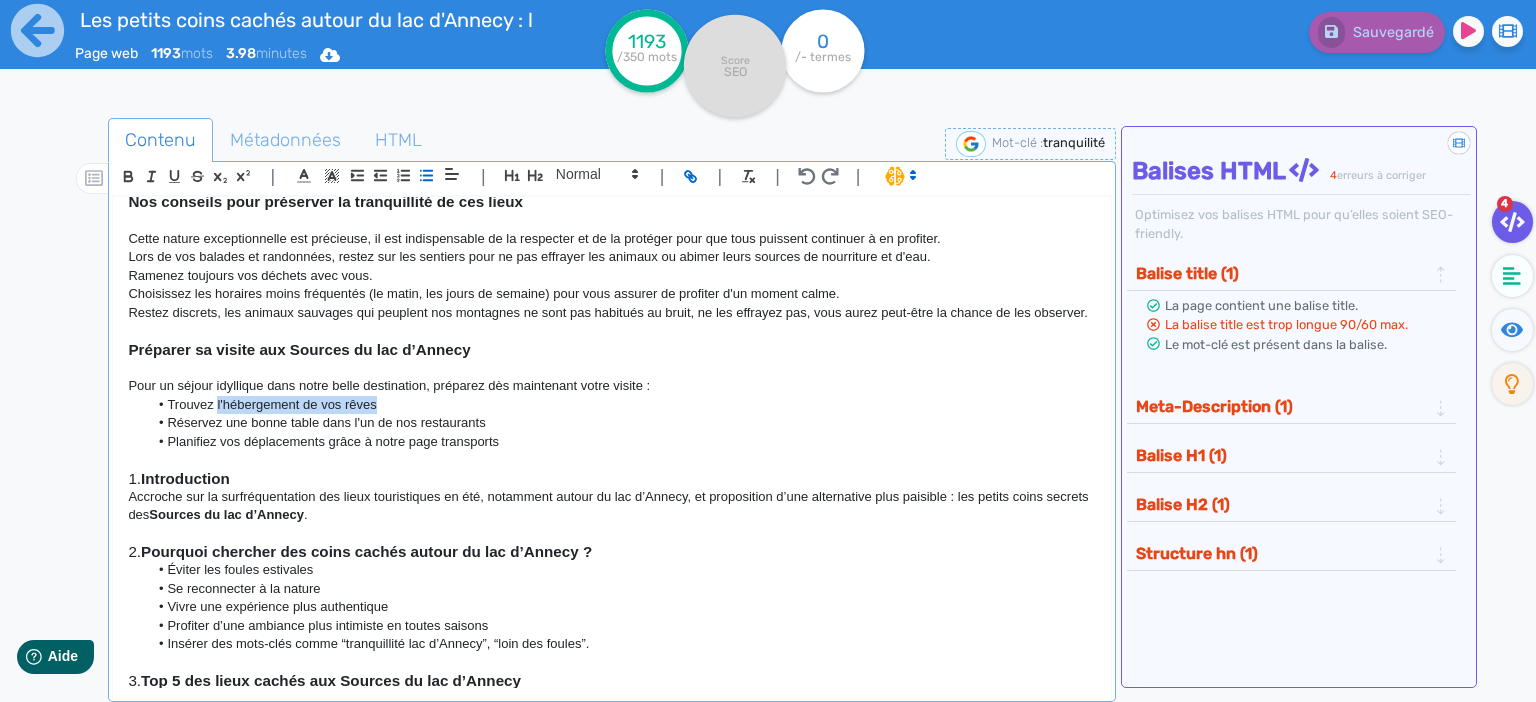 type on "l'hébergement de vos rêves" 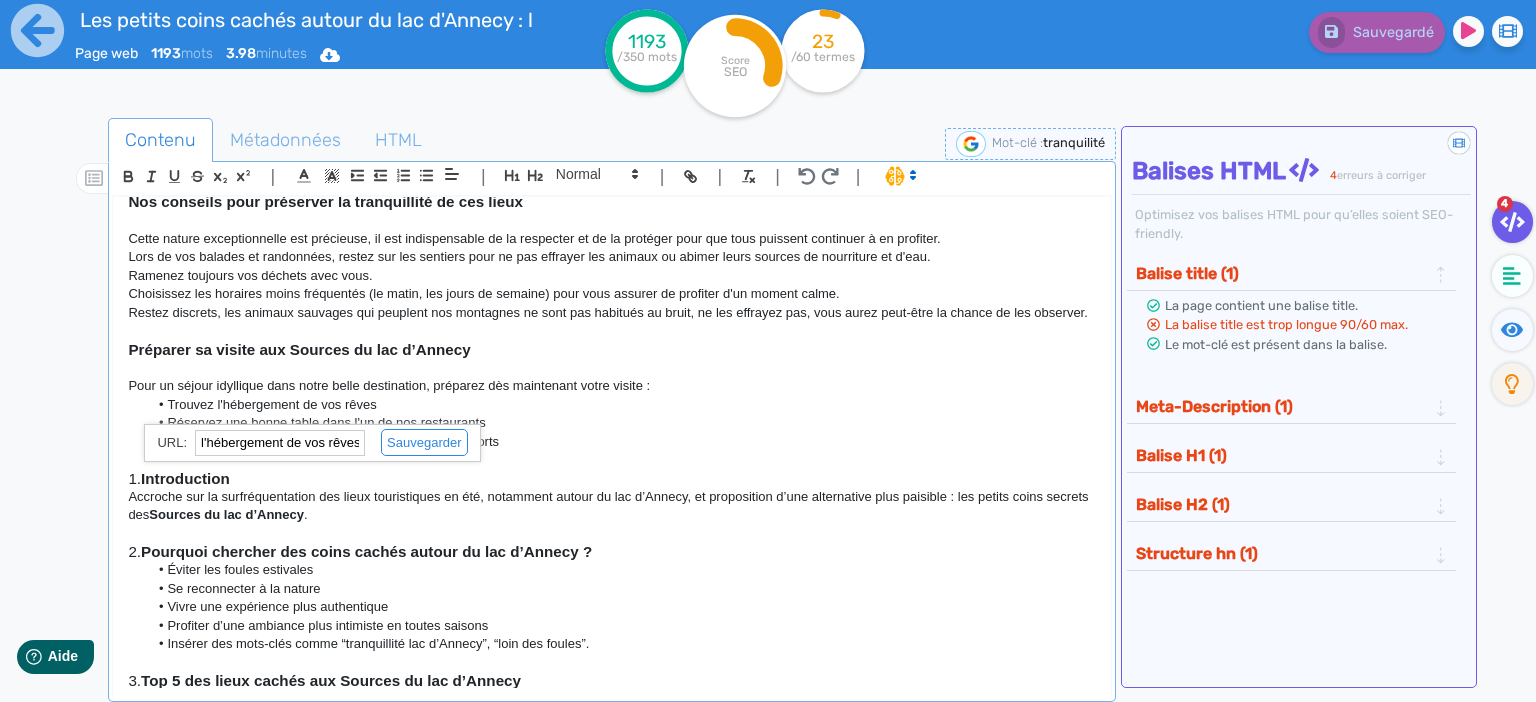 click 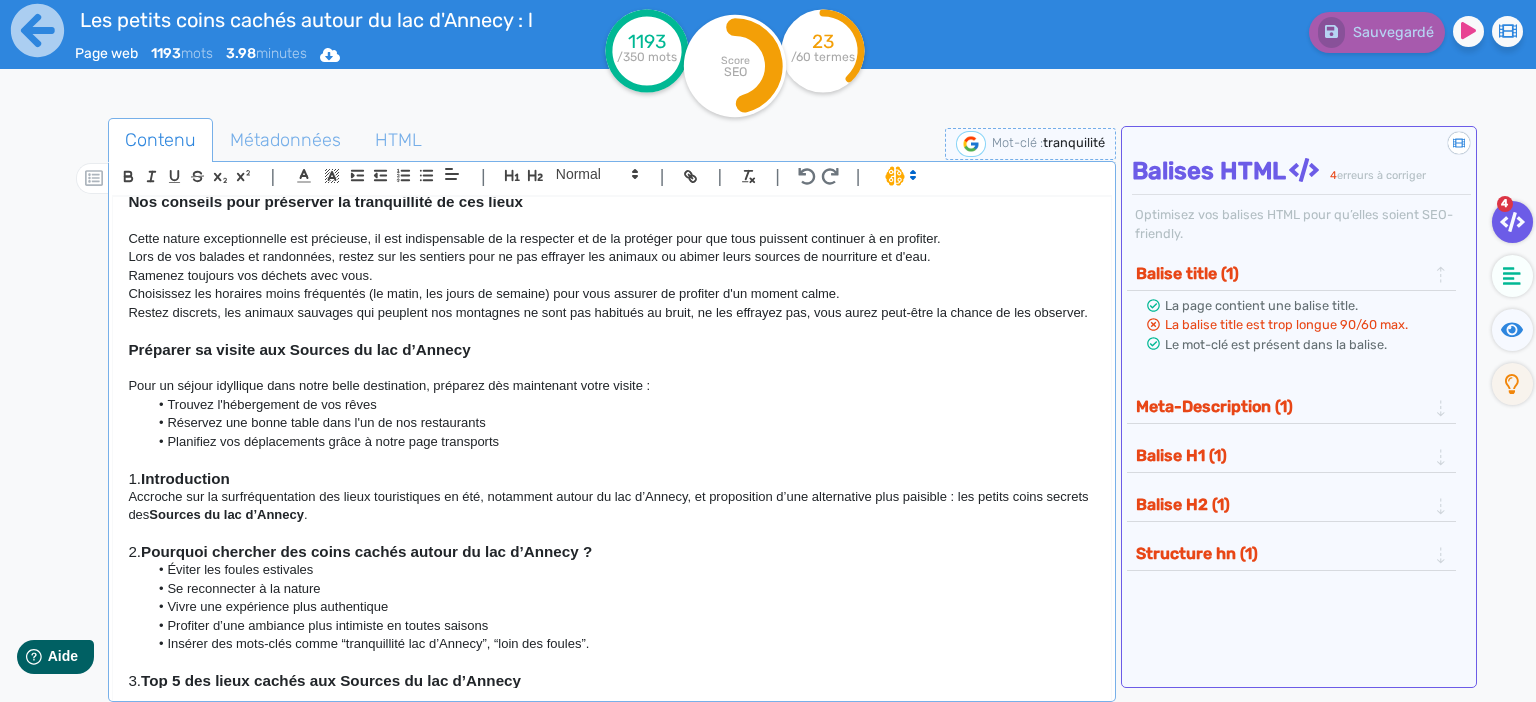 click on "Trouvez l'hébergement de vos rêves" 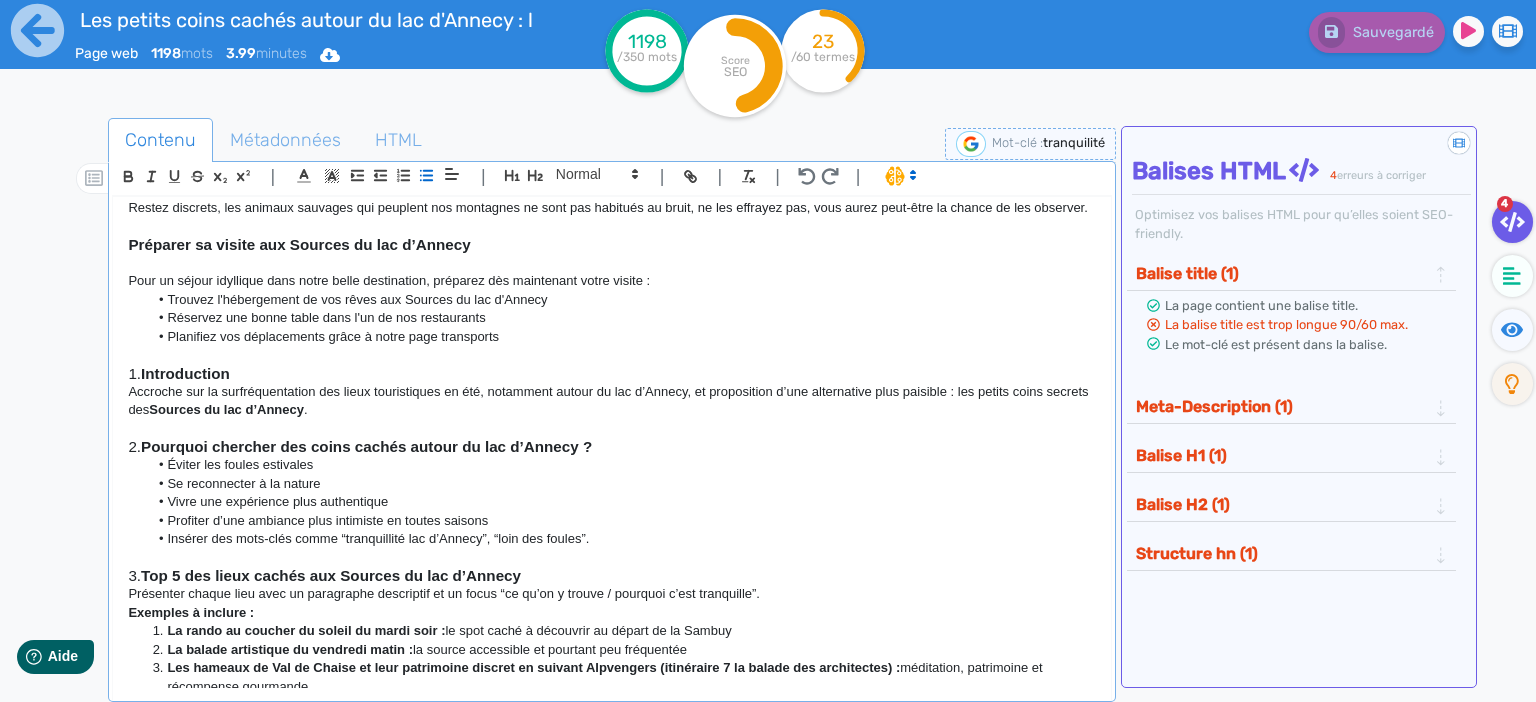 scroll, scrollTop: 981, scrollLeft: 0, axis: vertical 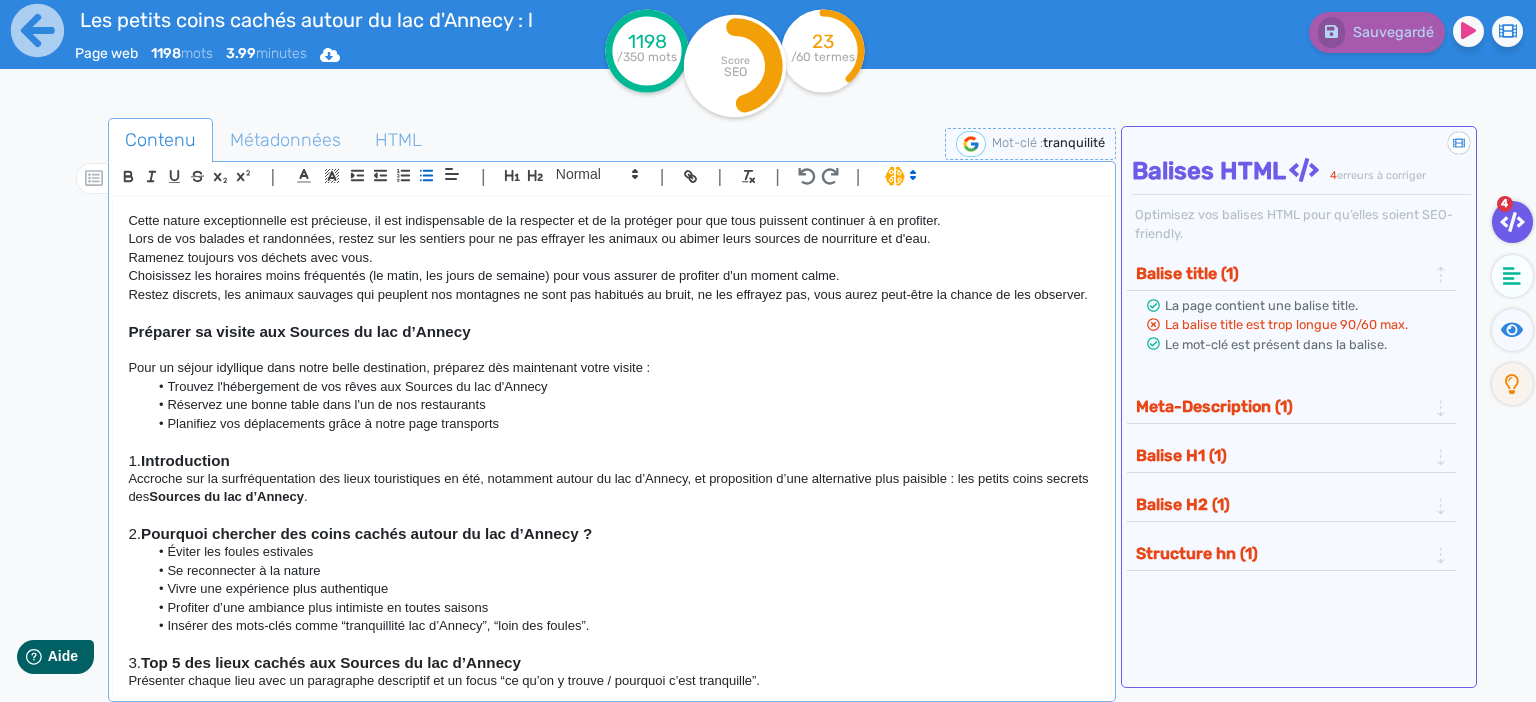 click on "Réservez une bonne table dans l'un de nos restaurants" 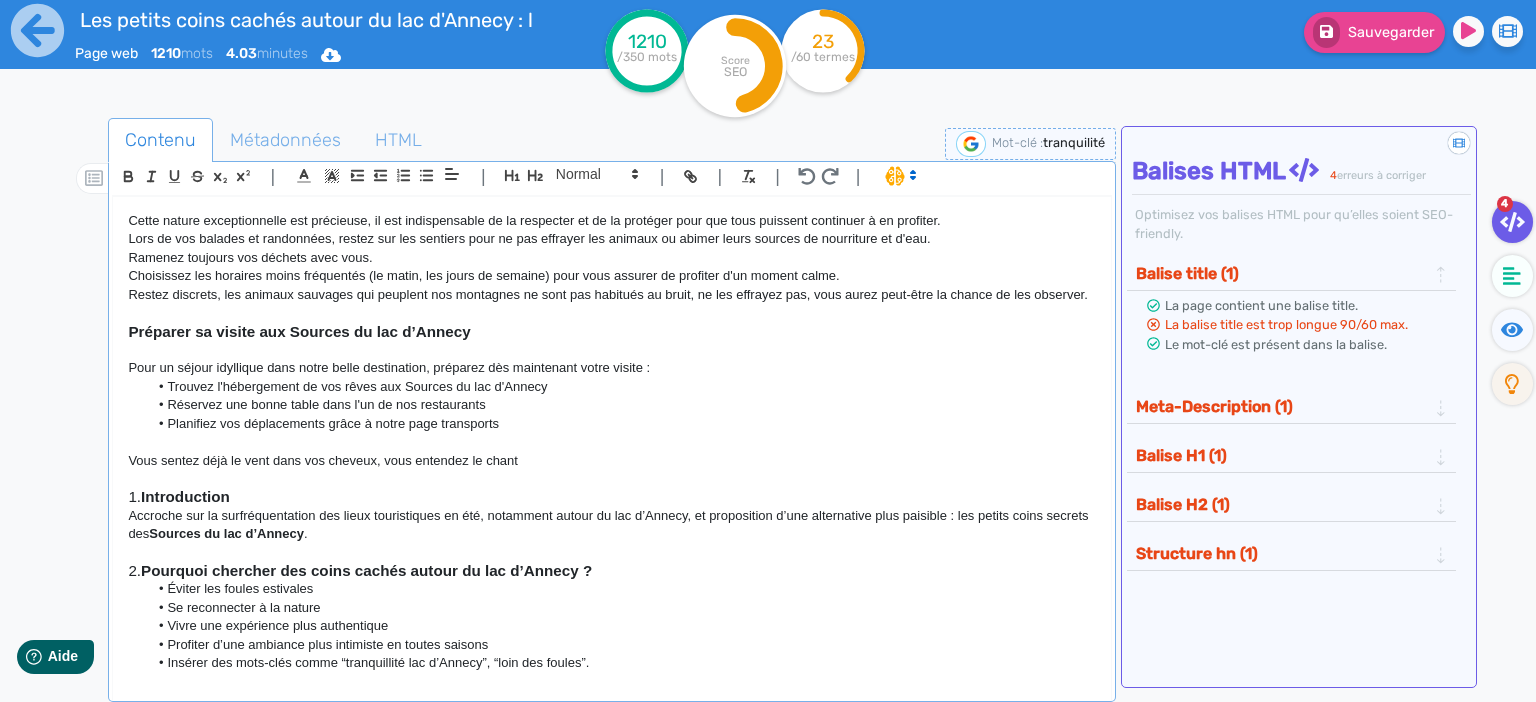 click on "Vous sentez déjà le vent dans vos cheveux, vous entendez le chant" 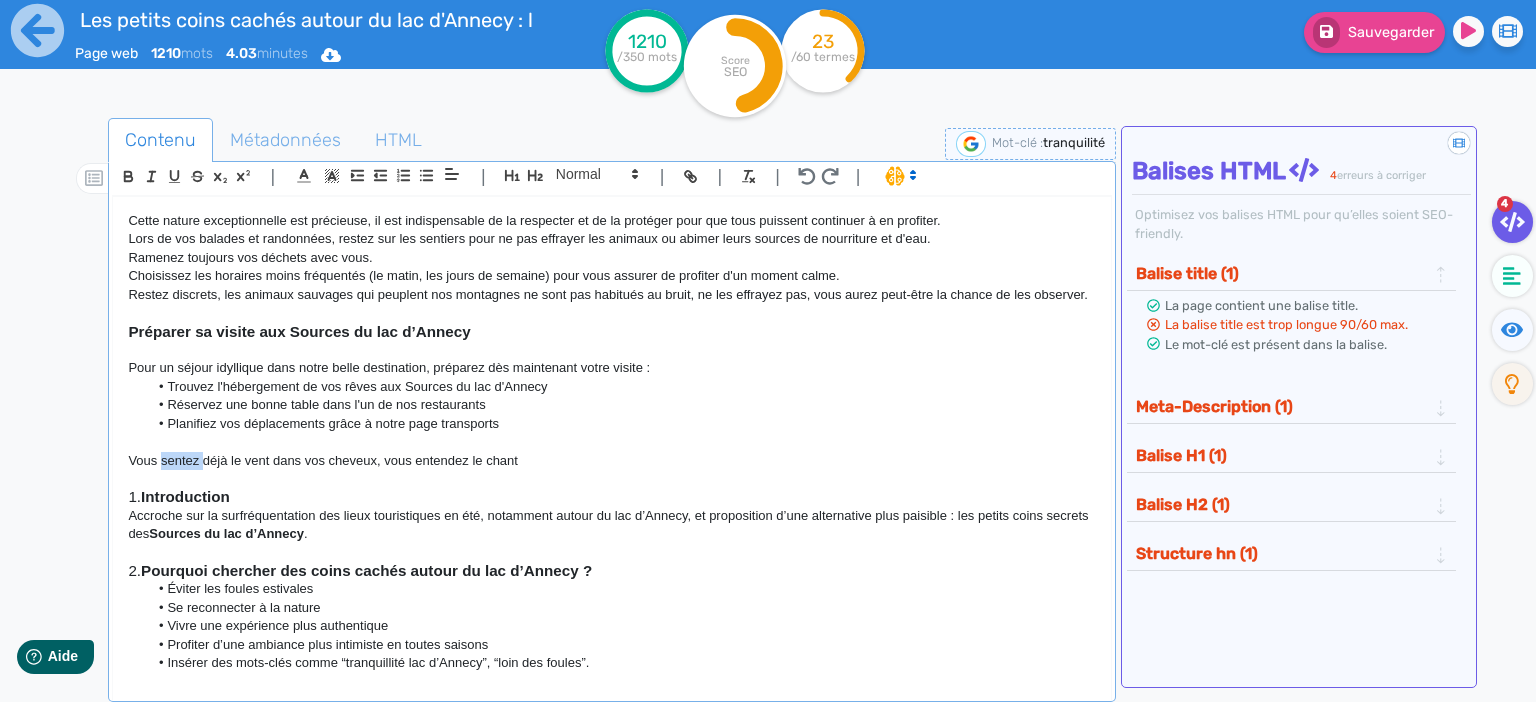 click on "Vous sentez déjà le vent dans vos cheveux, vous entendez le chant" 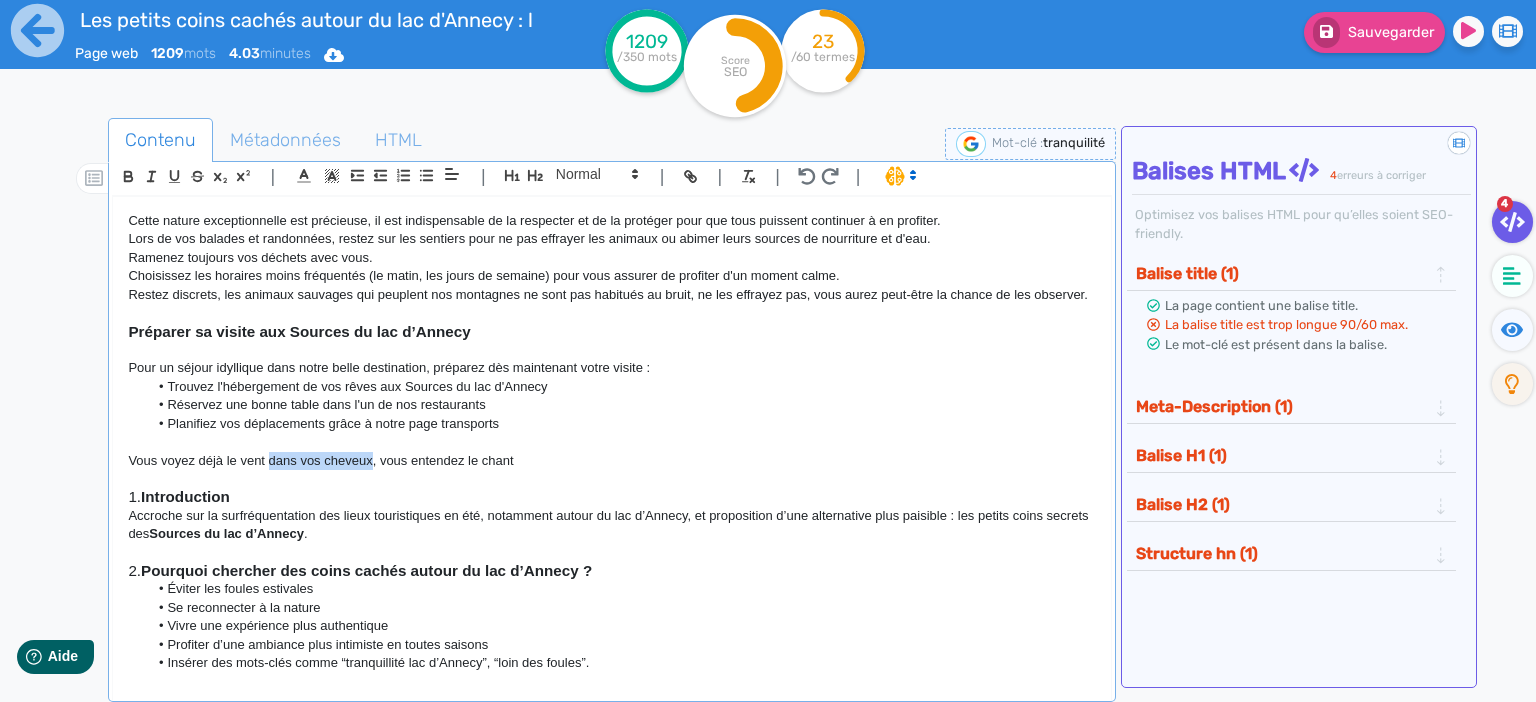 drag, startPoint x: 267, startPoint y: 462, endPoint x: 371, endPoint y: 460, distance: 104.019226 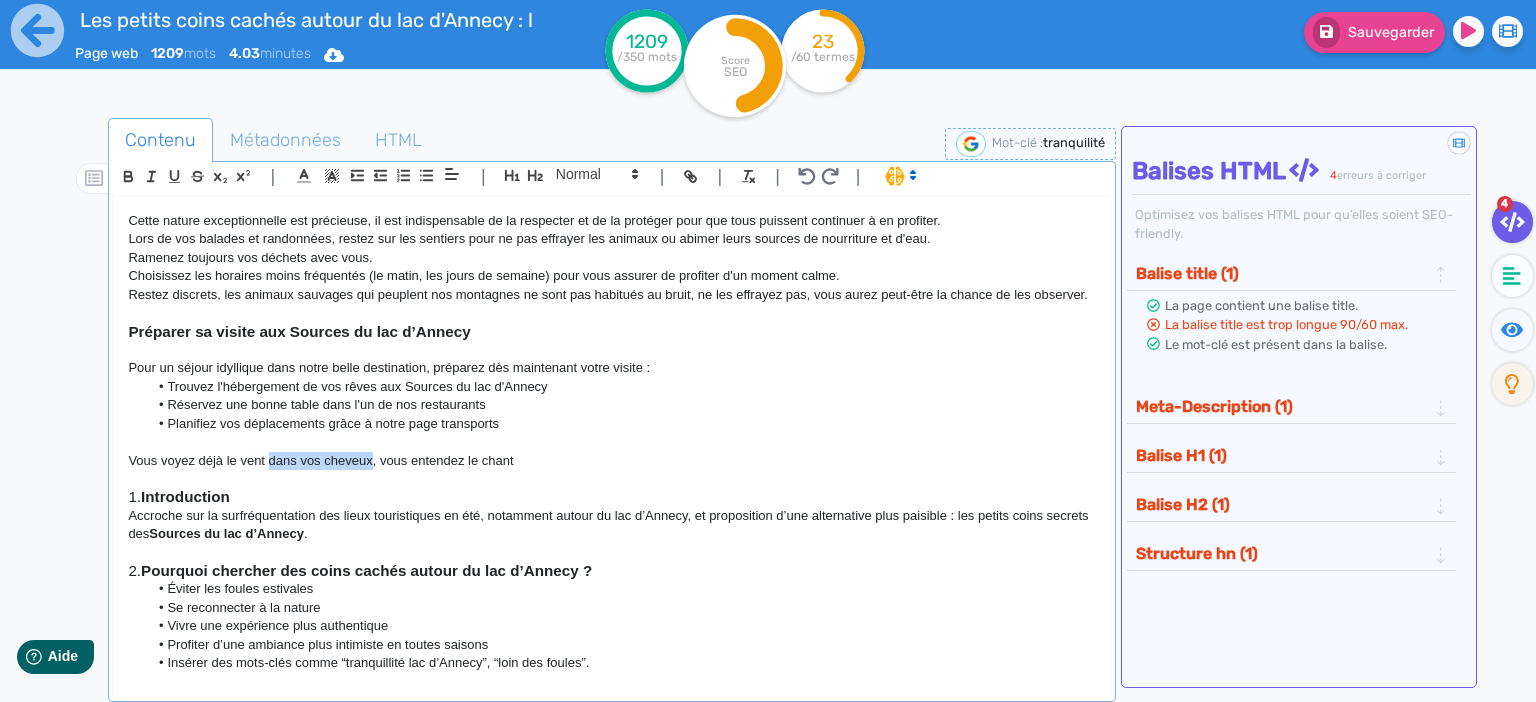 click on "Vous voyez déjà le vent dans vos cheveux, vous entendez le chant" 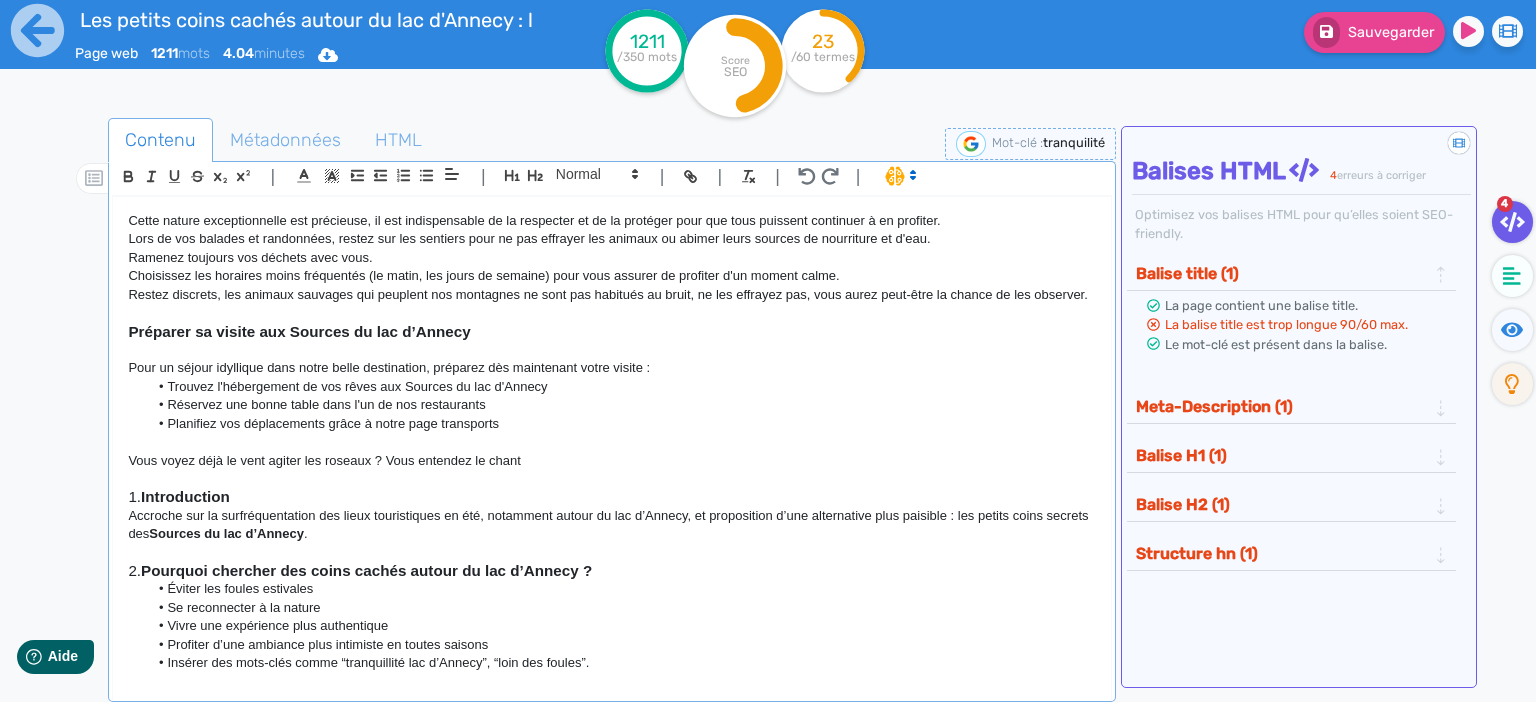 click on "Vous voyez déjà le vent agiter les roseaux ? Vous entendez le chant" 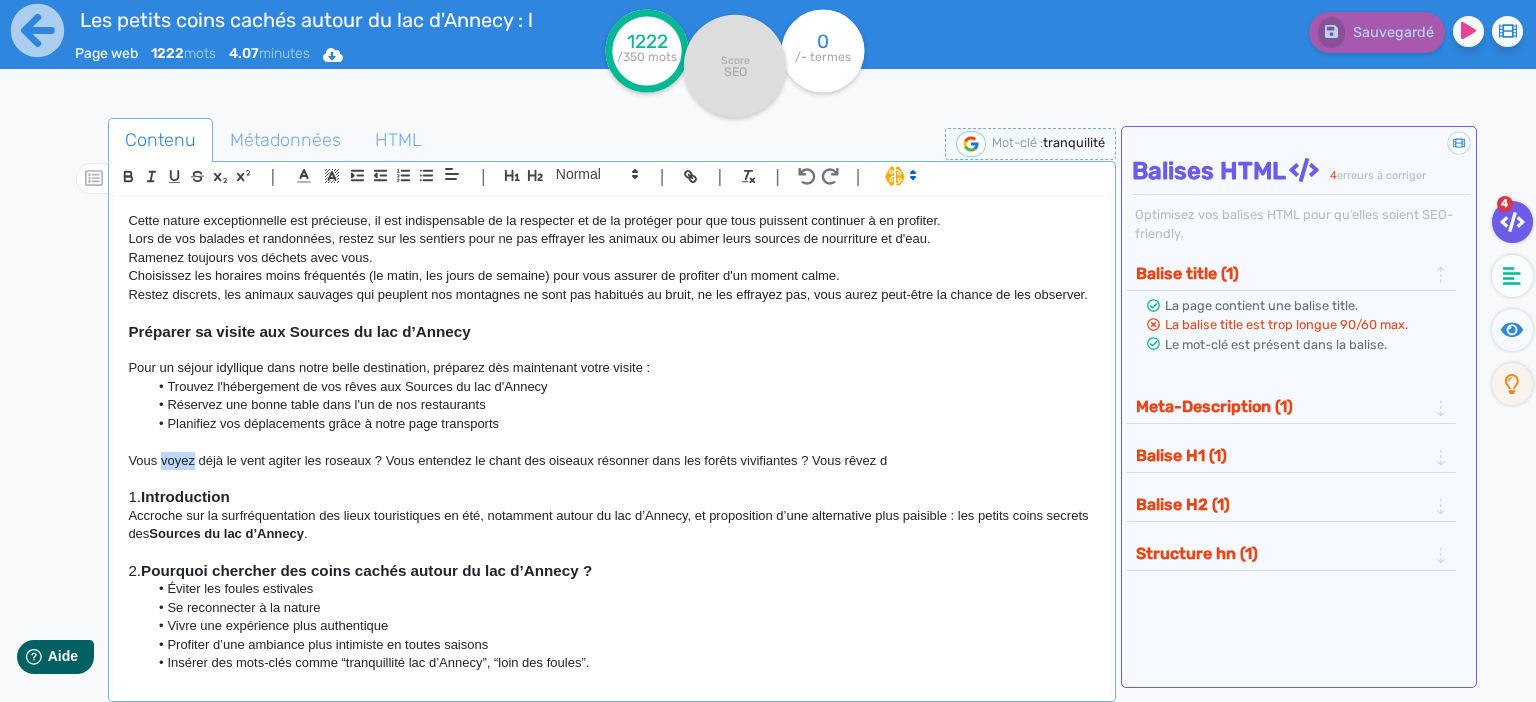 drag, startPoint x: 162, startPoint y: 458, endPoint x: 194, endPoint y: 462, distance: 32.24903 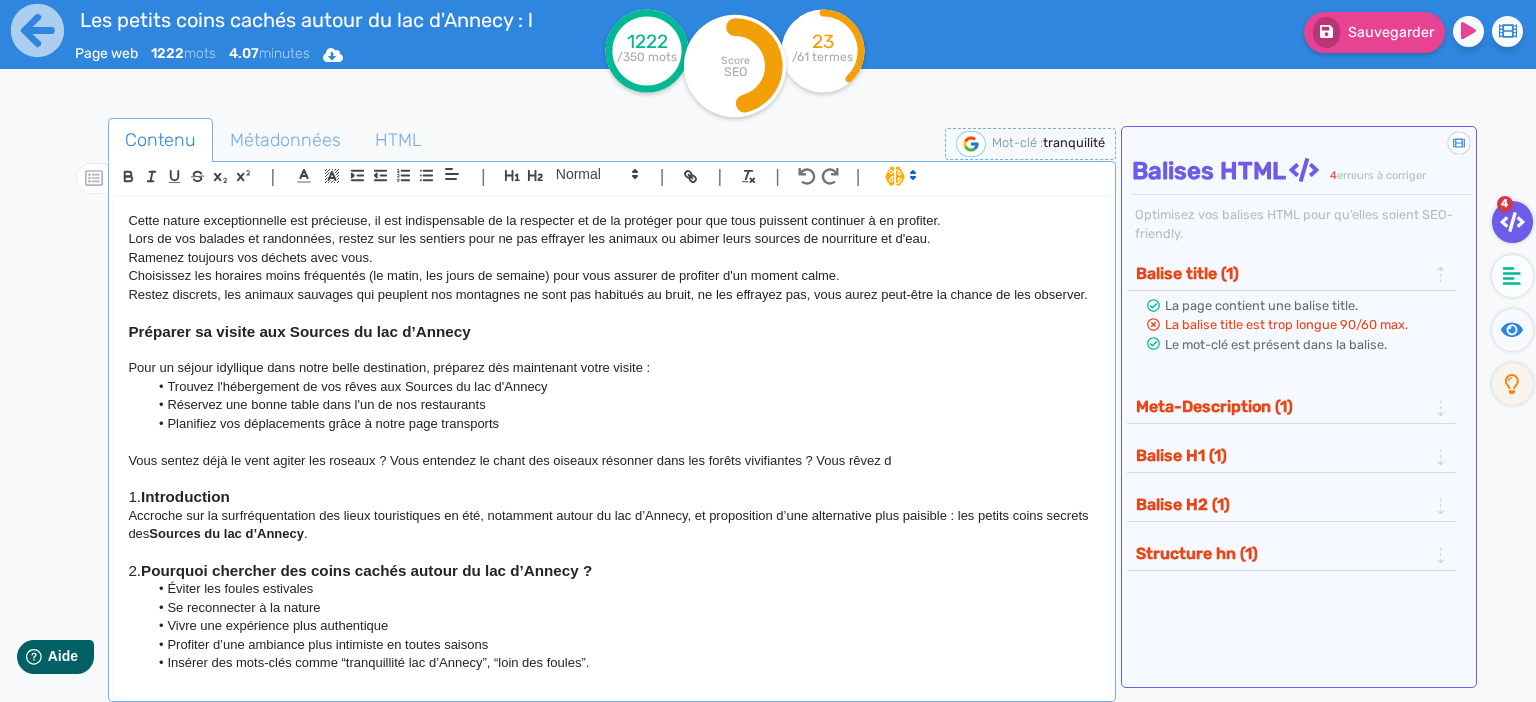 click on "Vous sentez déjà le vent agiter les roseaux ? Vous entendez le chant des oiseaux résonner dans les forêts vivifiantes ? Vous rêvez d" 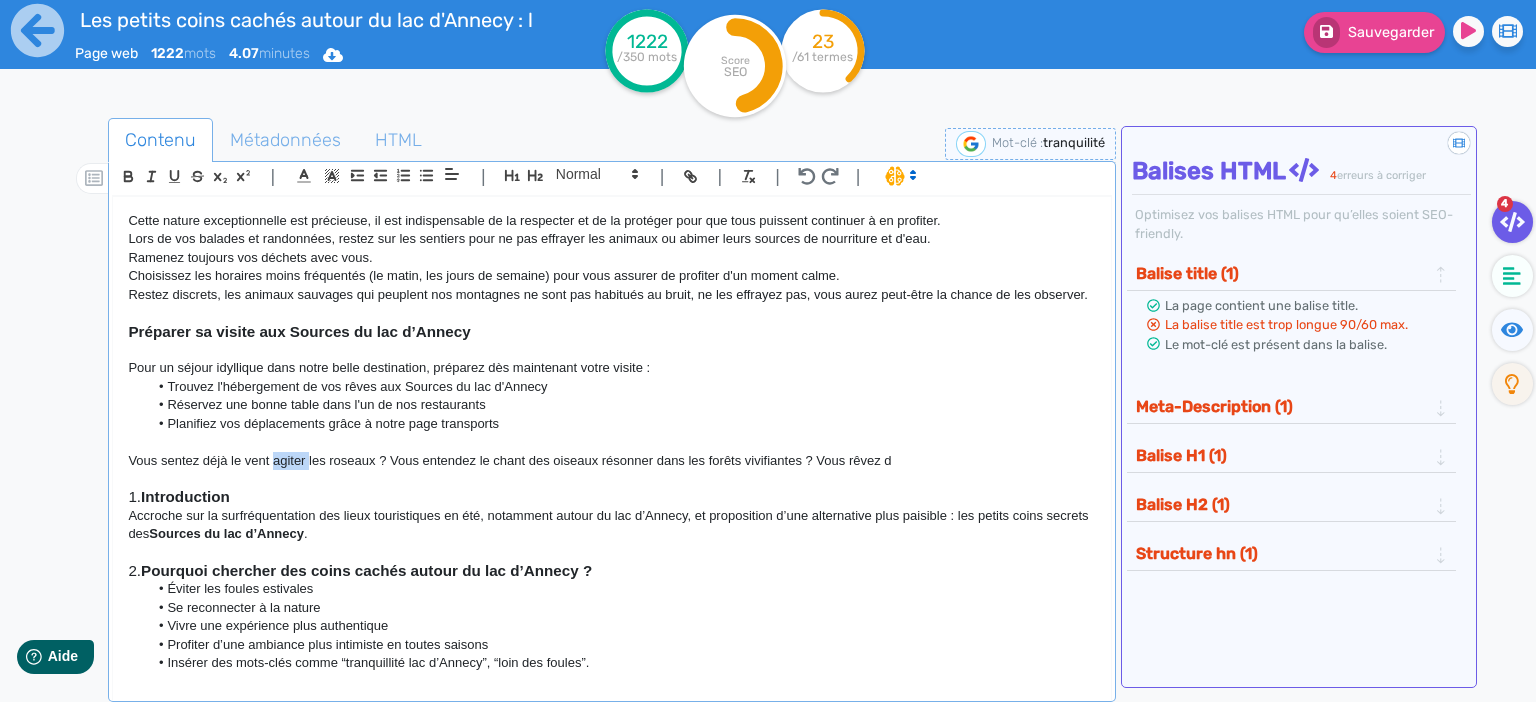 click on "Vous sentez déjà le vent agiter les roseaux ? Vous entendez le chant des oiseaux résonner dans les forêts vivifiantes ? Vous rêvez d" 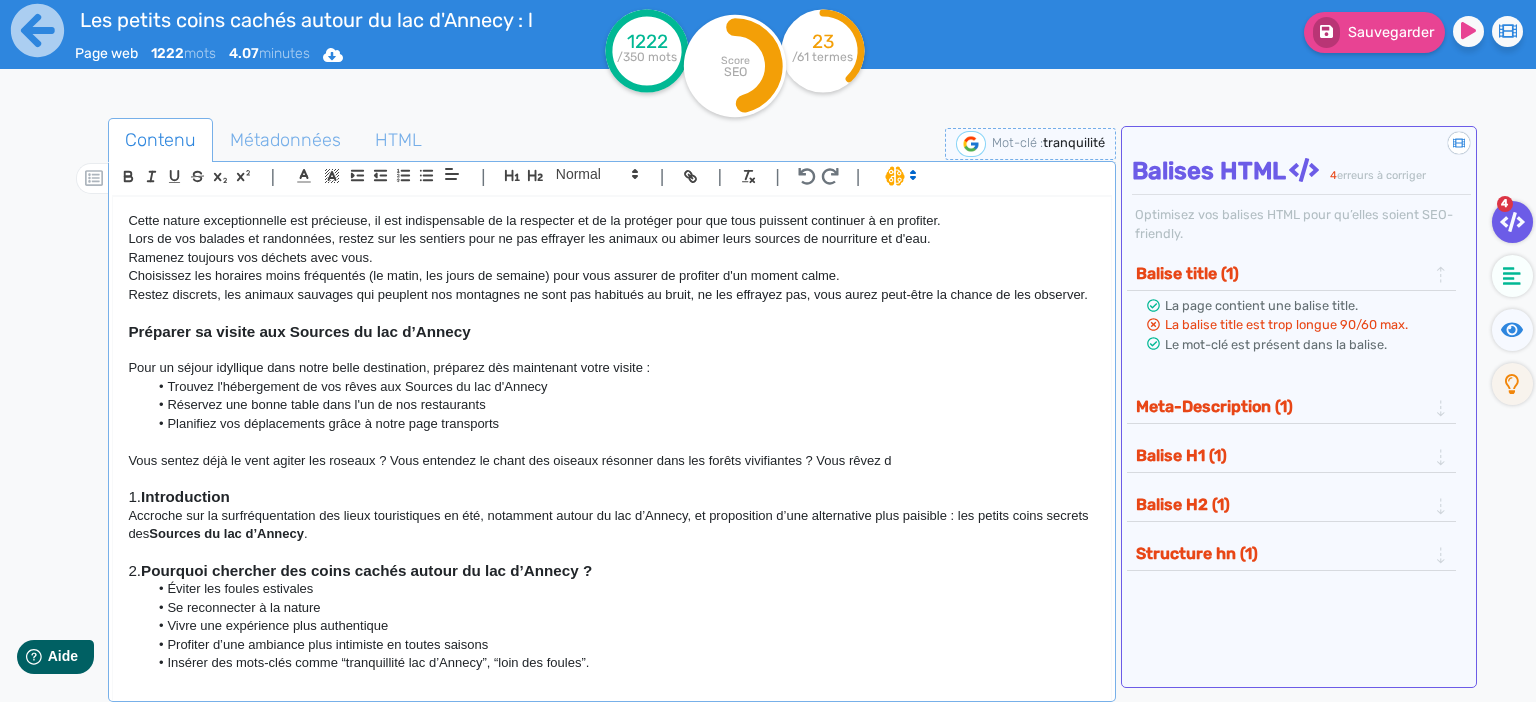 click on "Vous sentez déjà le vent agiter les roseaux ? Vous entendez le chant des oiseaux résonner dans les forêts vivifiantes ? Vous rêvez d" 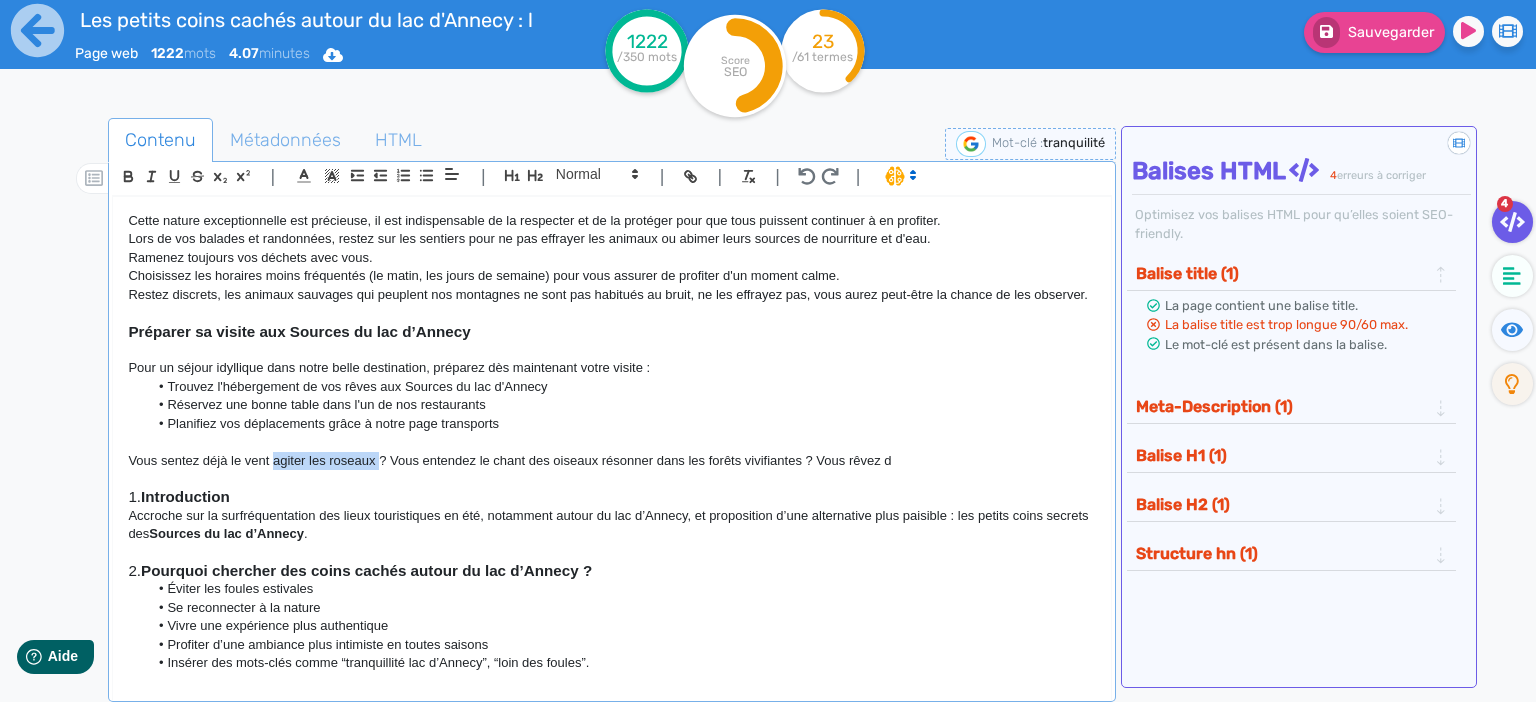 drag, startPoint x: 274, startPoint y: 464, endPoint x: 374, endPoint y: 466, distance: 100.02 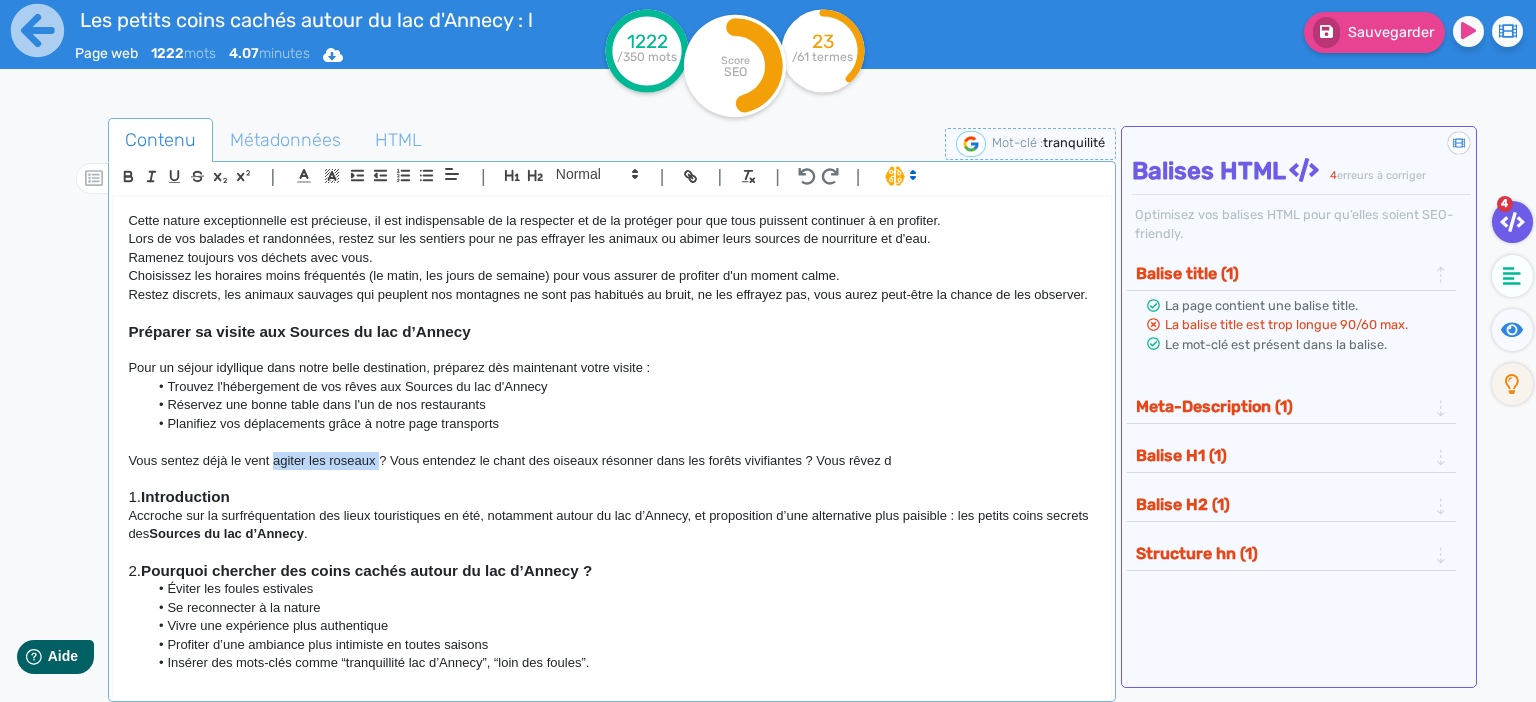 click on "Vous sentez déjà le vent agiter les roseaux ? Vous entendez le chant des oiseaux résonner dans les forêts vivifiantes ? Vous rêvez d" 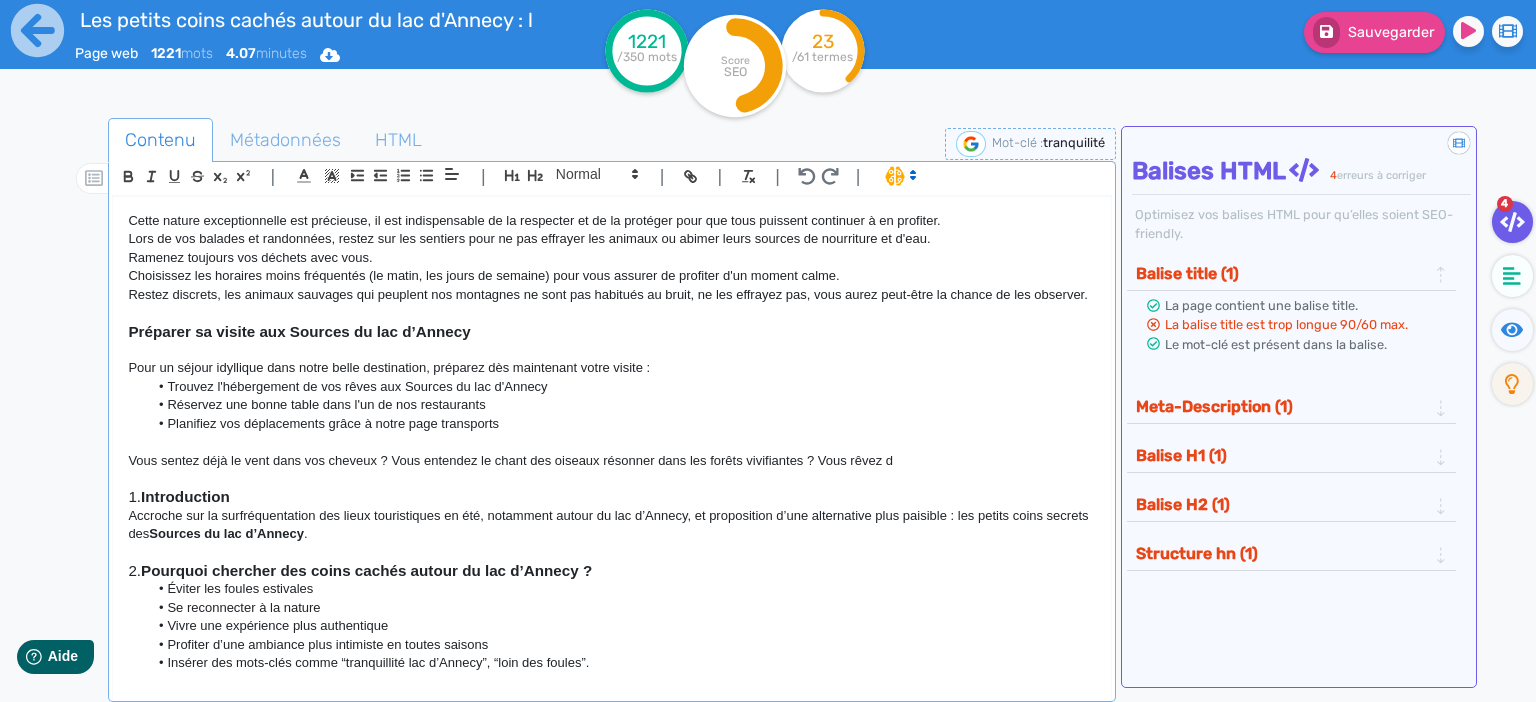 click on "Vous sentez déjà le vent dans vos cheveux ? Vous entendez le chant des oiseaux résonner dans les forêts vivifiantes ? Vous rêvez d" 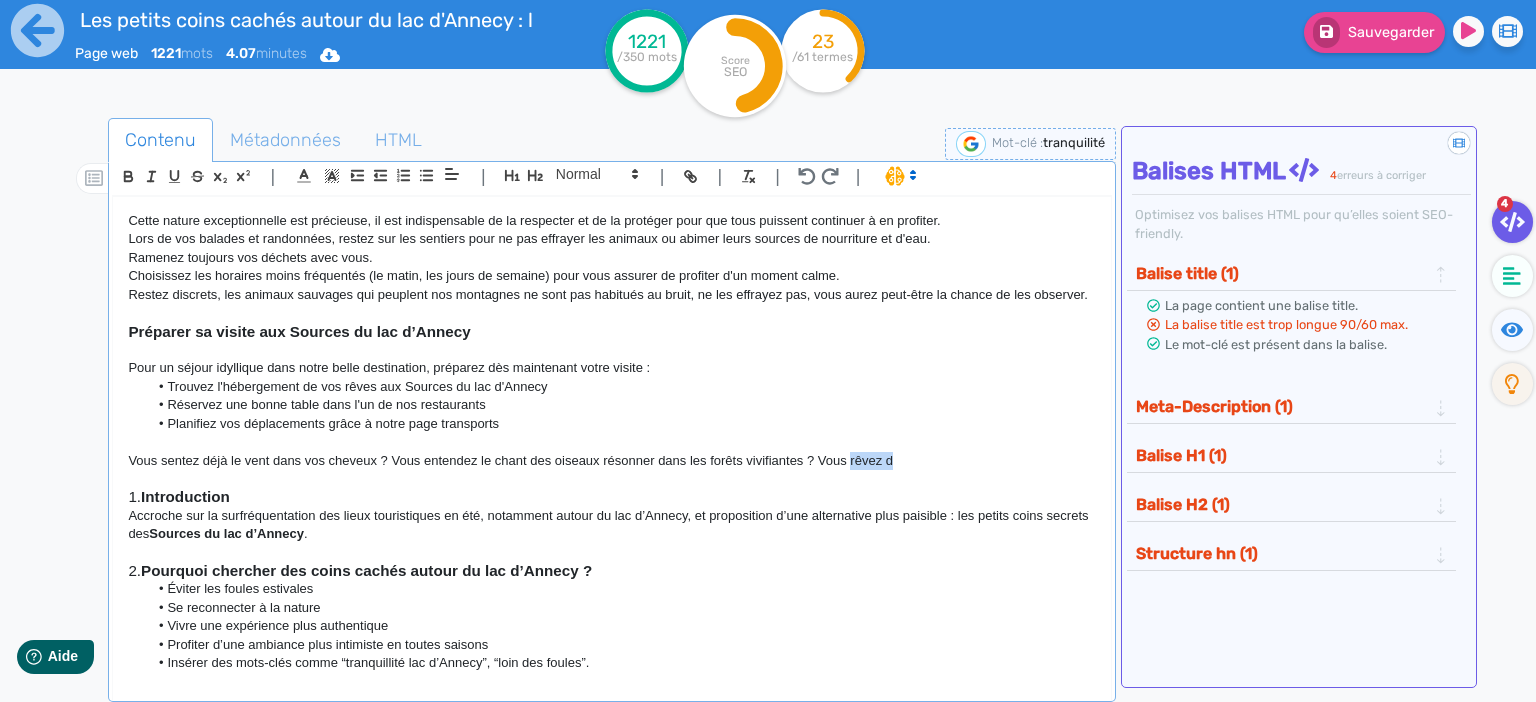 drag, startPoint x: 900, startPoint y: 458, endPoint x: 852, endPoint y: 462, distance: 48.166378 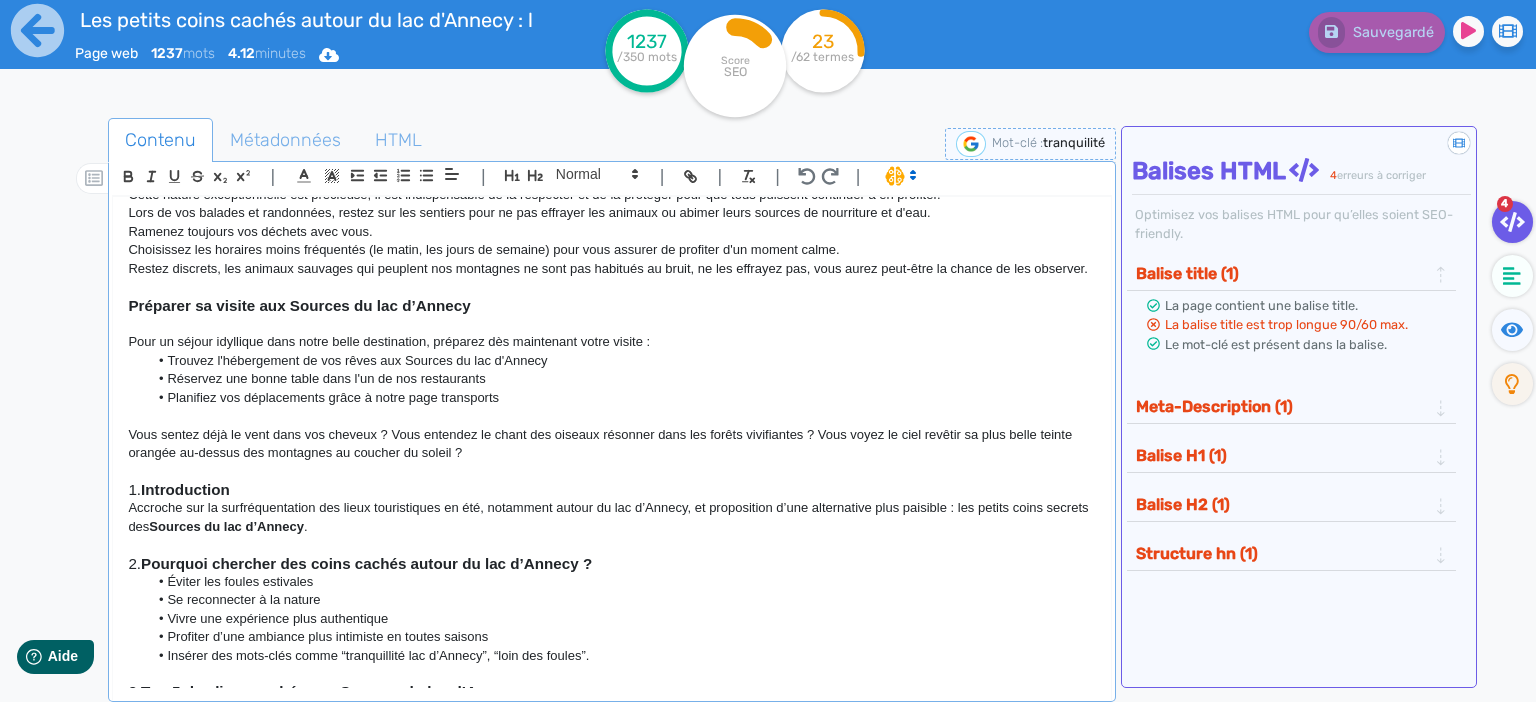 scroll, scrollTop: 1036, scrollLeft: 0, axis: vertical 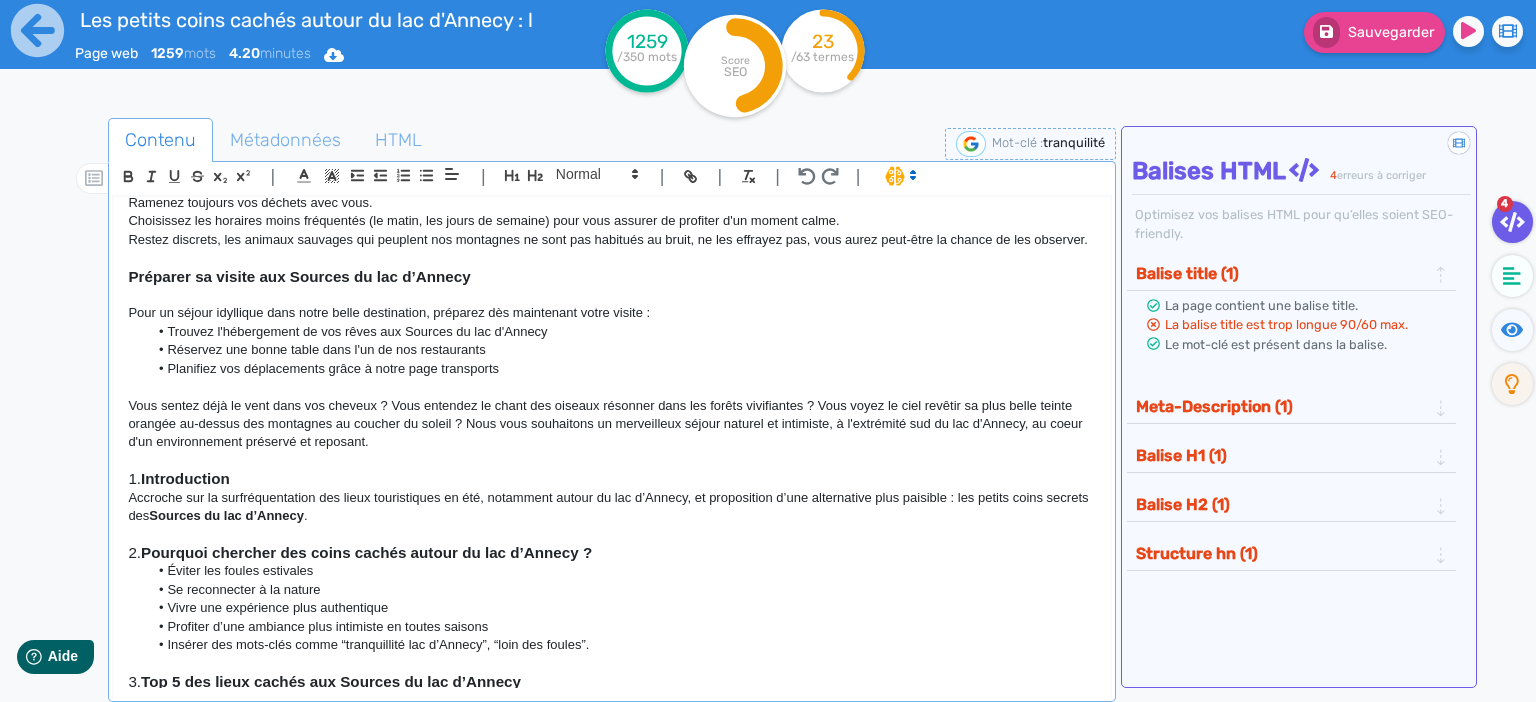 click on "Vous sentez déjà le vent dans vos cheveux ? Vous entendez le chant des oiseaux résonner dans les forêts vivifiantes ? Vous voyez le ciel revêtir sa plus belle teinte orangée au-dessus des montagnes au coucher du soleil ? Nous vous souhaitons un merveilleux séjour naturel et intimiste, à l'extrémité sud du lac d'Annecy, au coeur d'un environnement préservé et reposant." 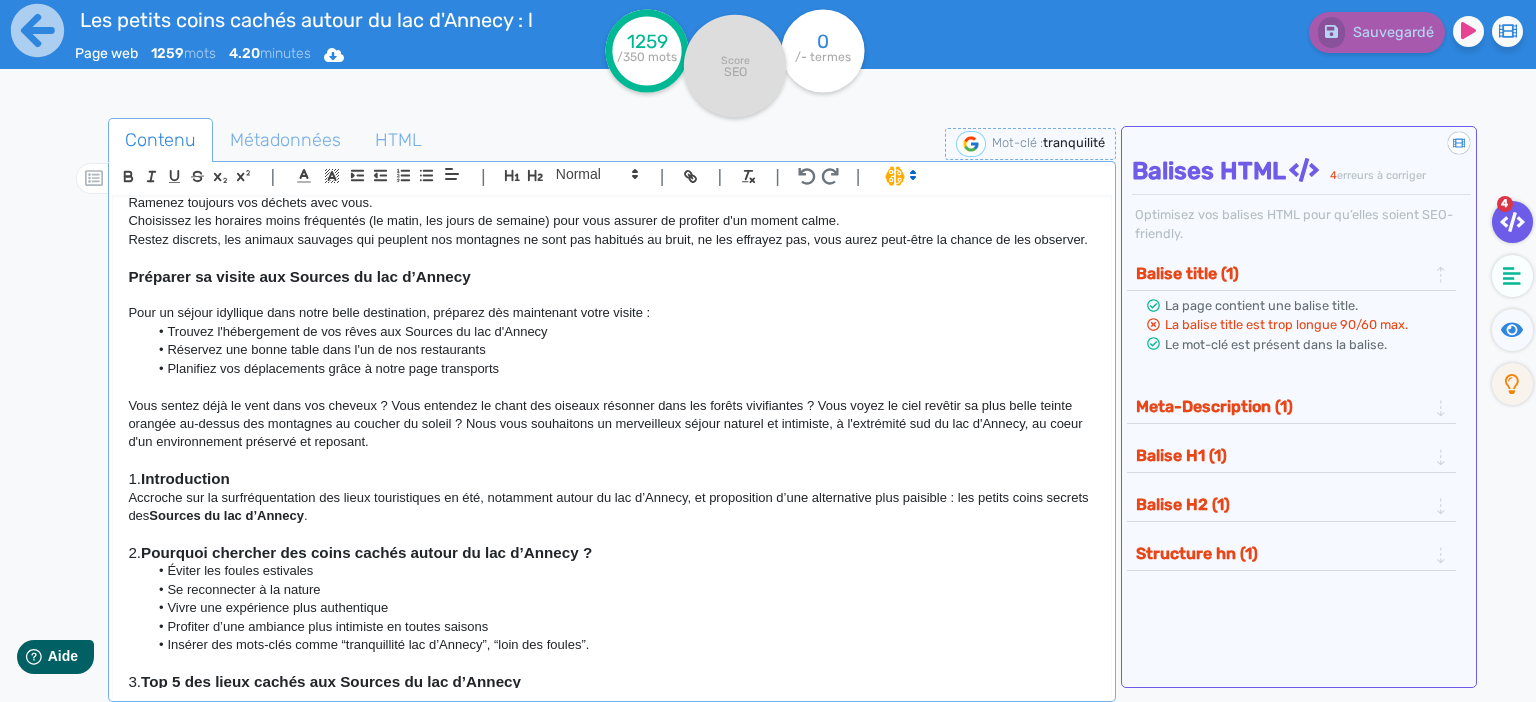 click on "Balise H1 (1)" 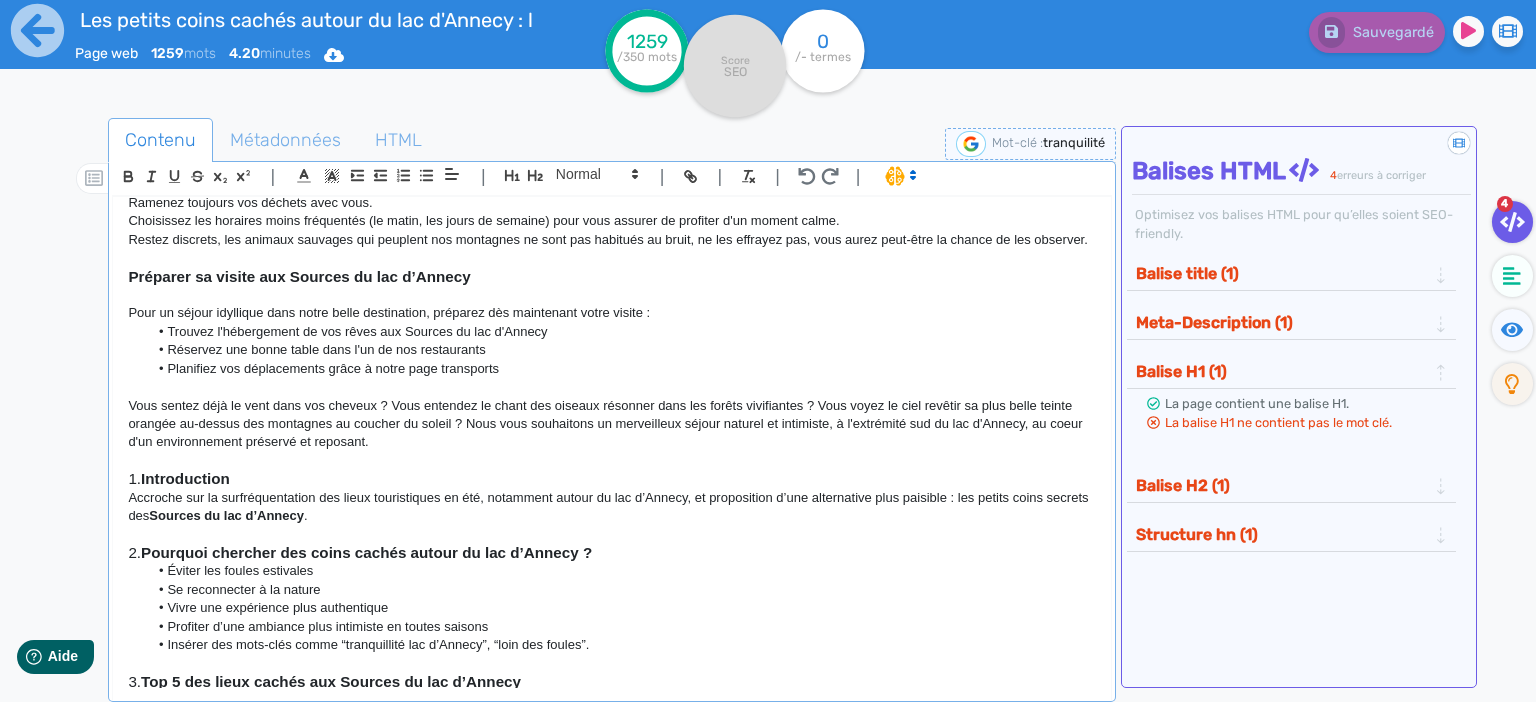 click on "Balise H2 (1)" 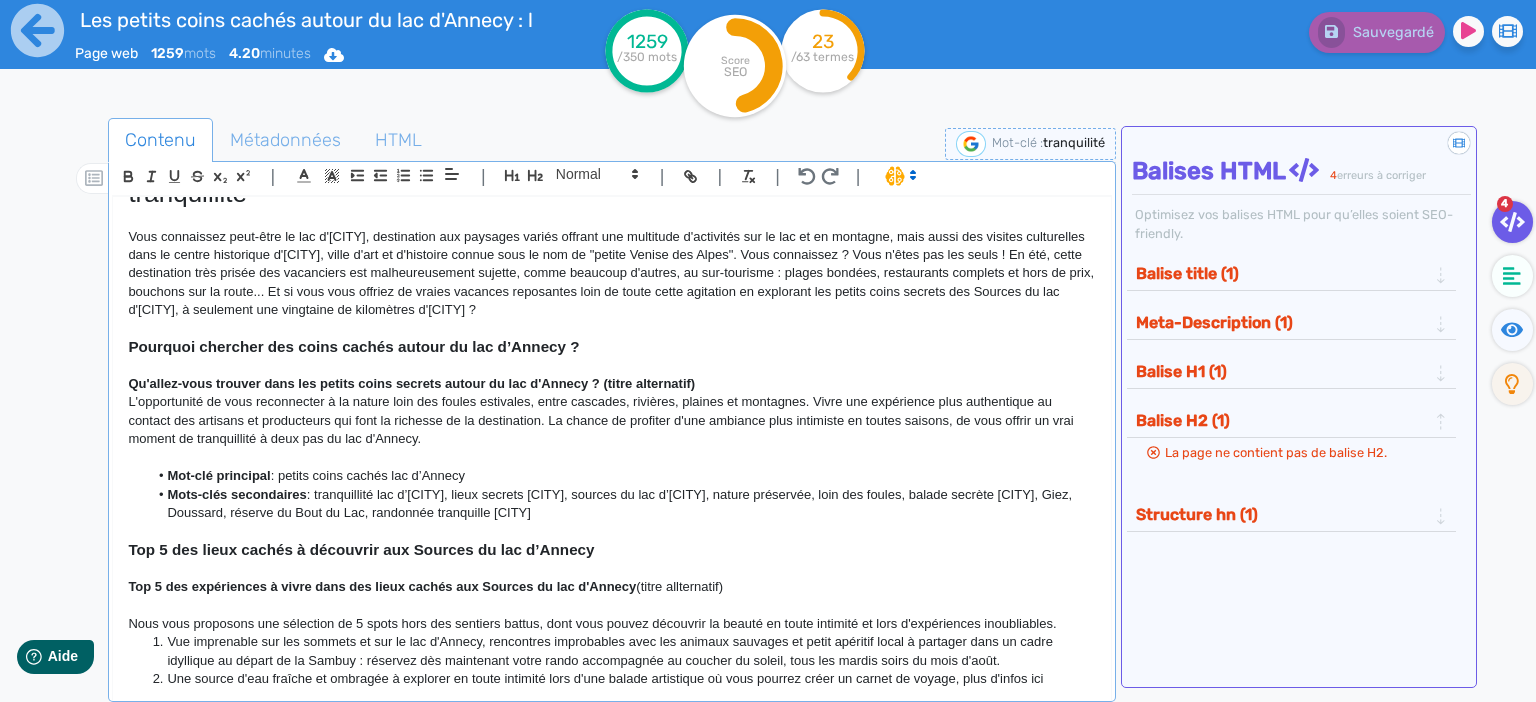 scroll, scrollTop: 0, scrollLeft: 0, axis: both 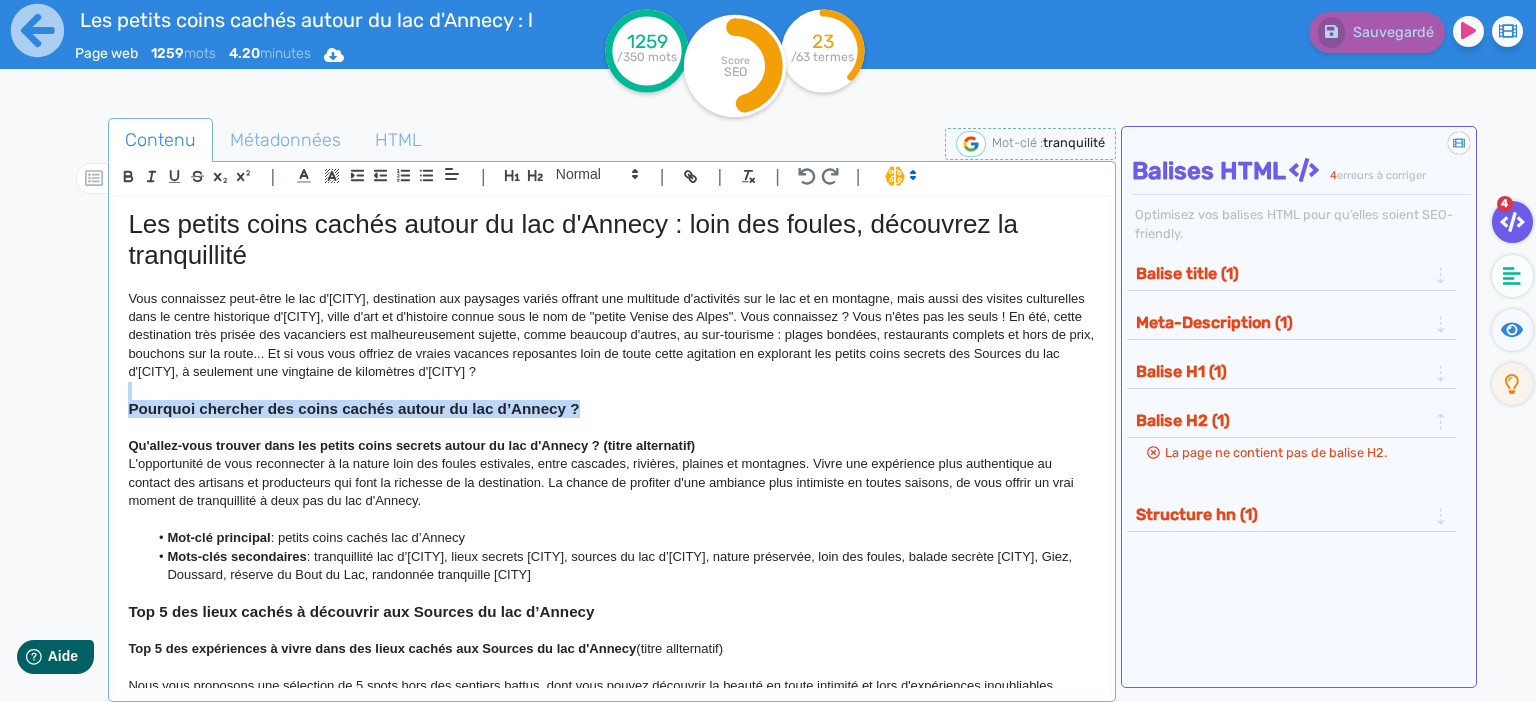drag, startPoint x: 586, startPoint y: 404, endPoint x: 157, endPoint y: 386, distance: 429.37744 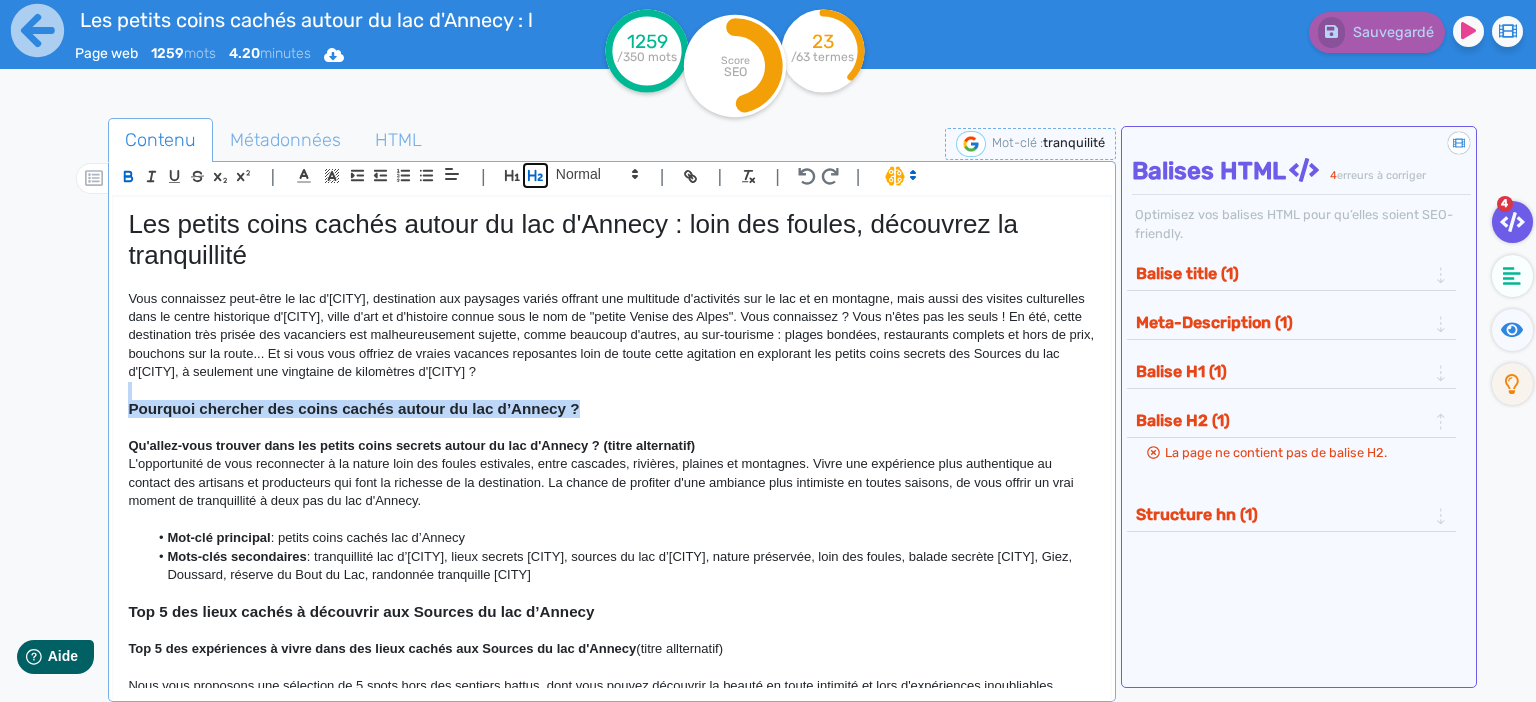 click 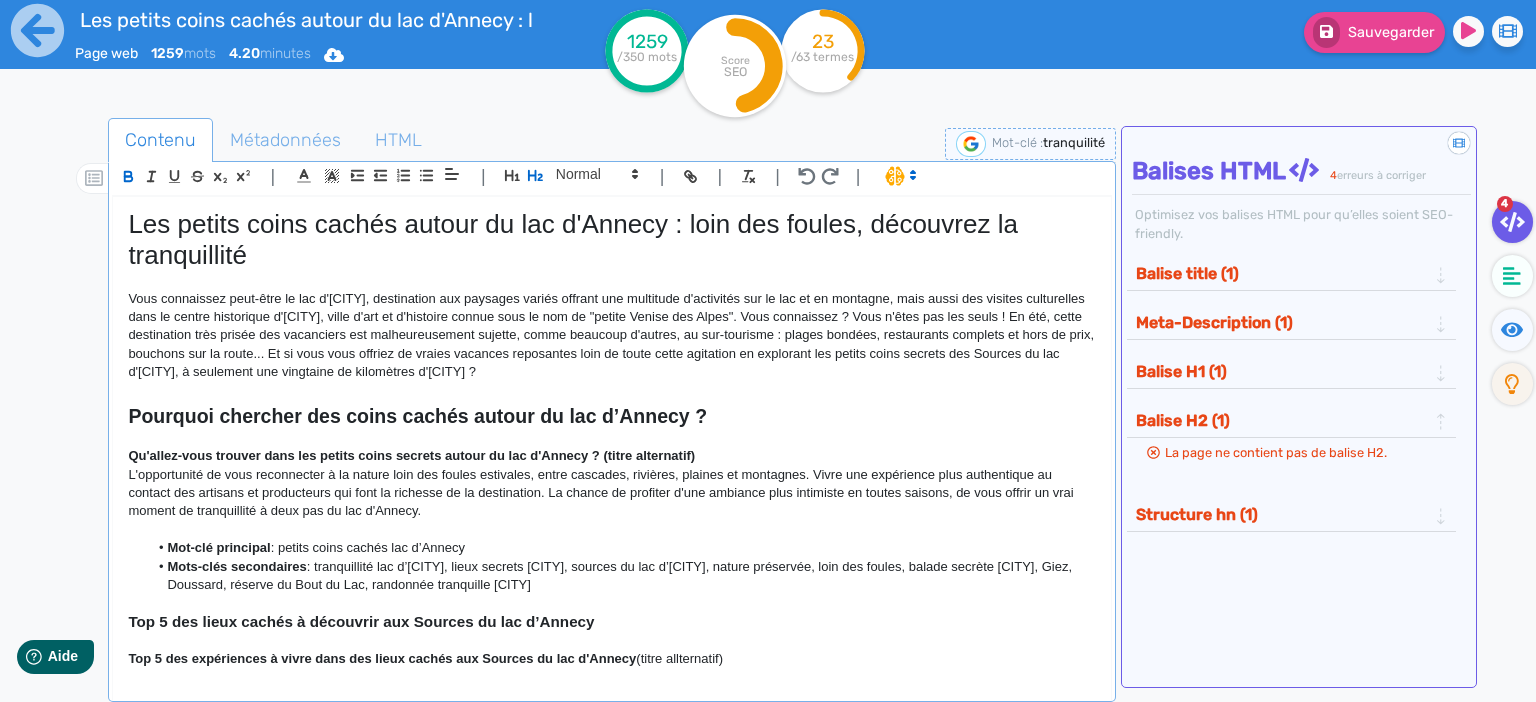 click 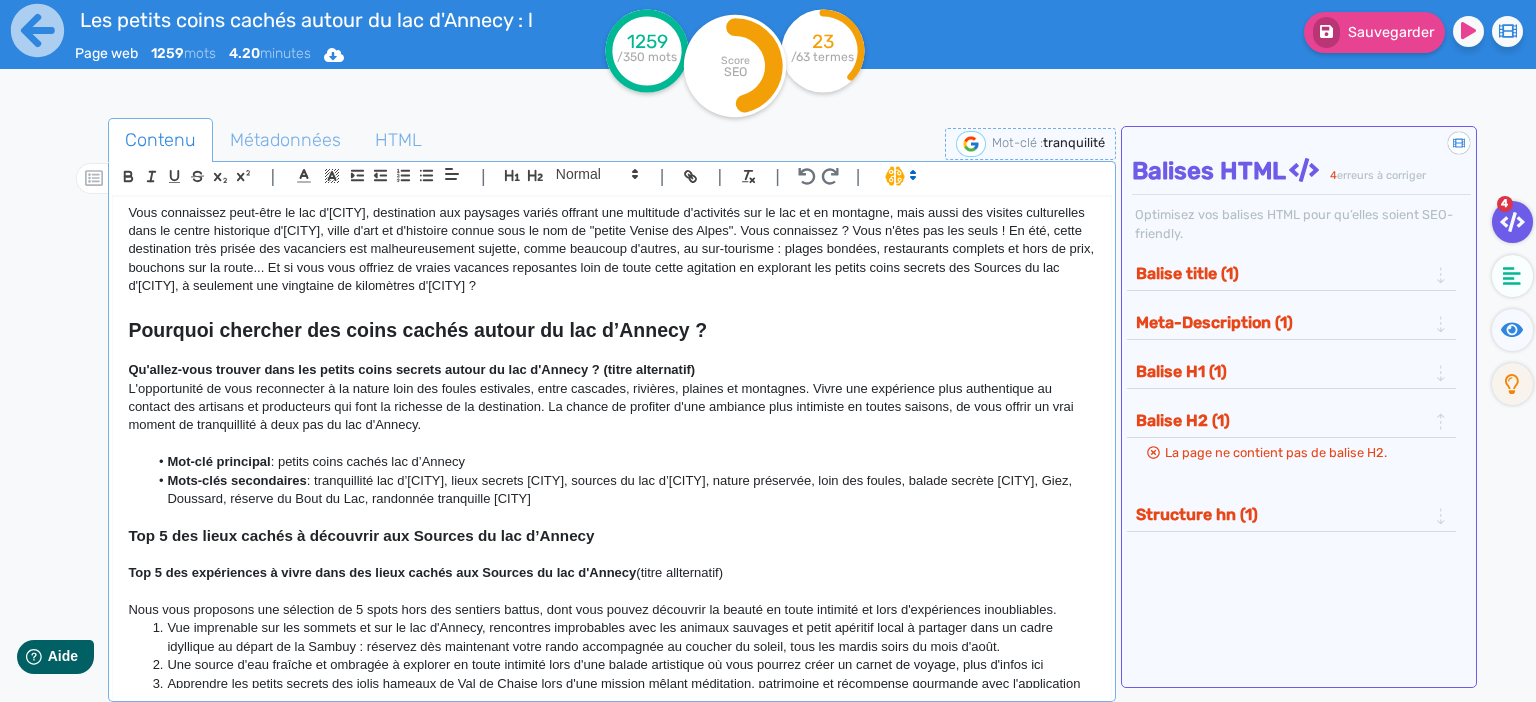 scroll, scrollTop: 172, scrollLeft: 0, axis: vertical 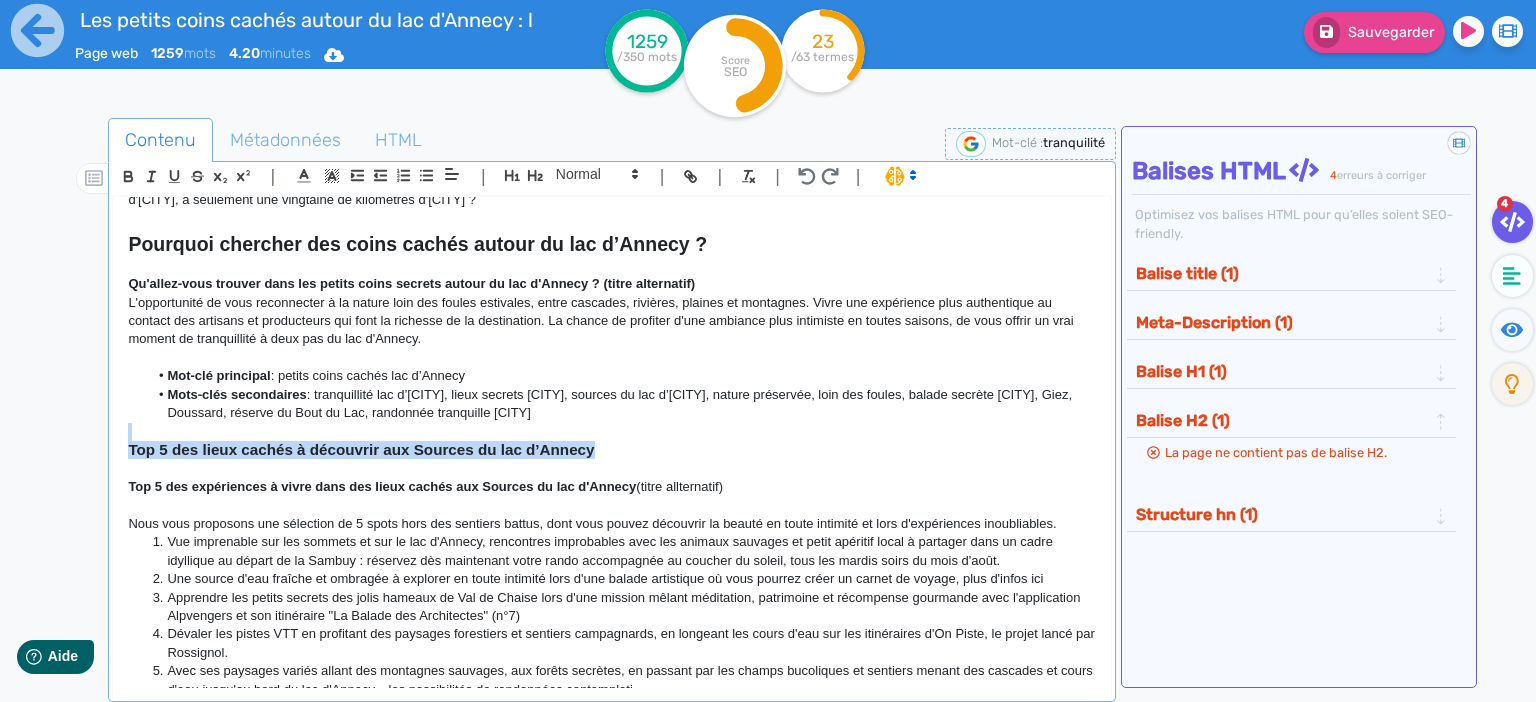 drag, startPoint x: 623, startPoint y: 452, endPoint x: 35, endPoint y: 432, distance: 588.34 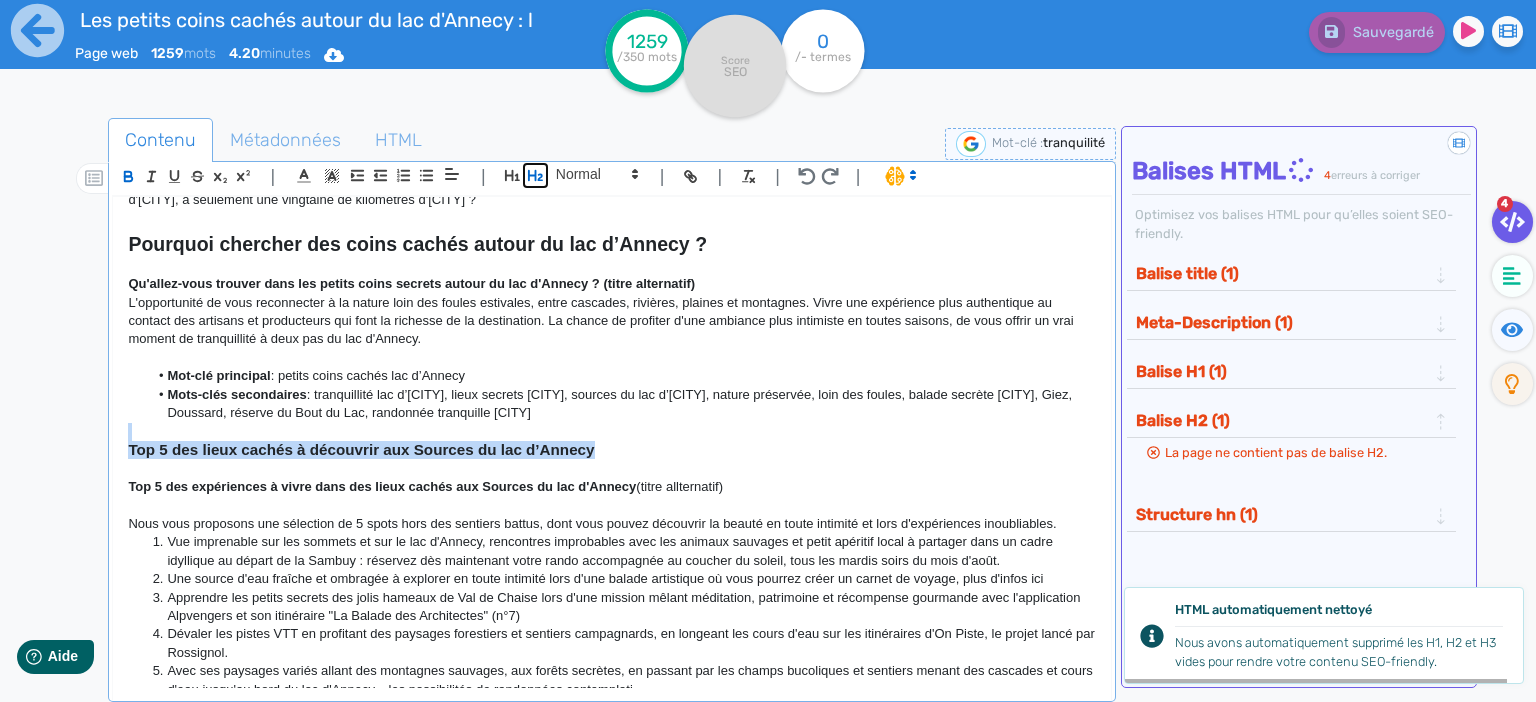 click 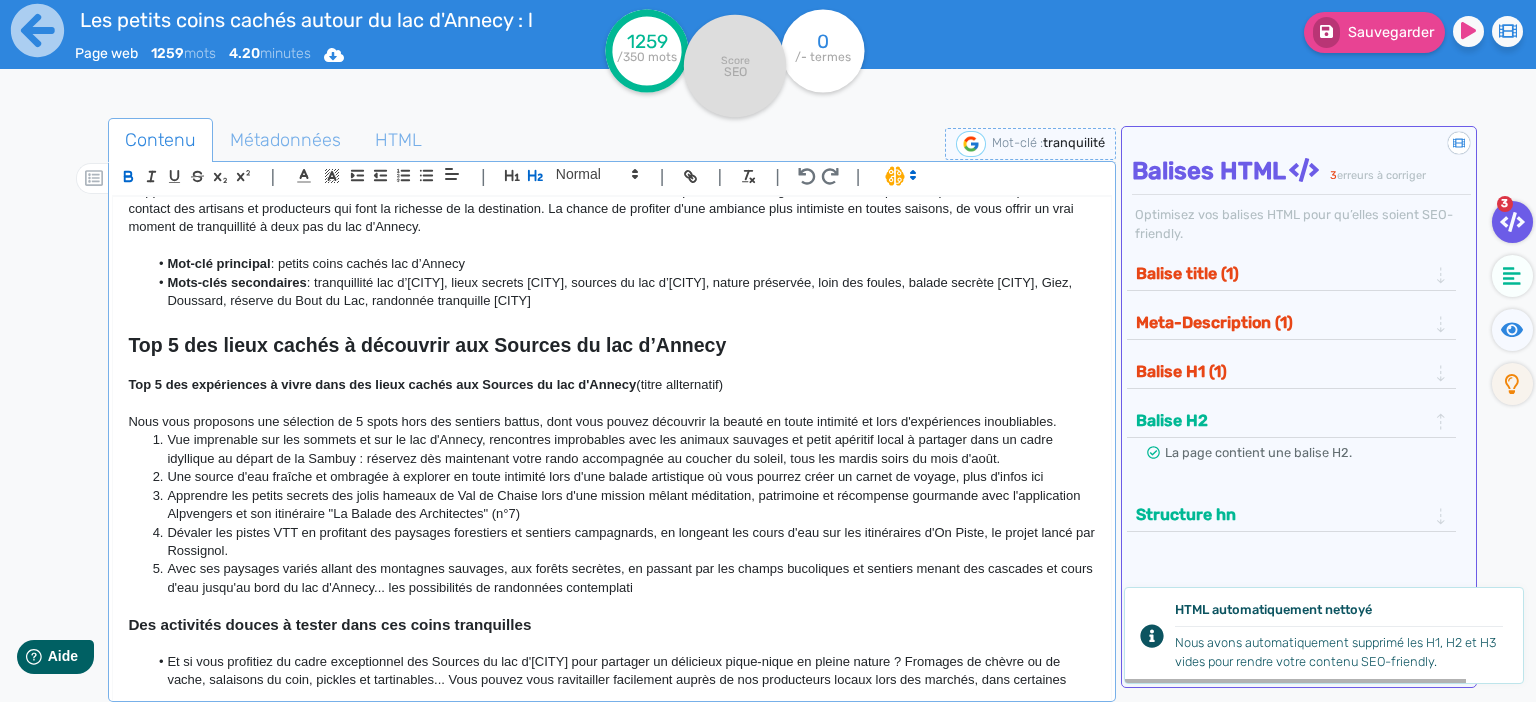scroll, scrollTop: 432, scrollLeft: 0, axis: vertical 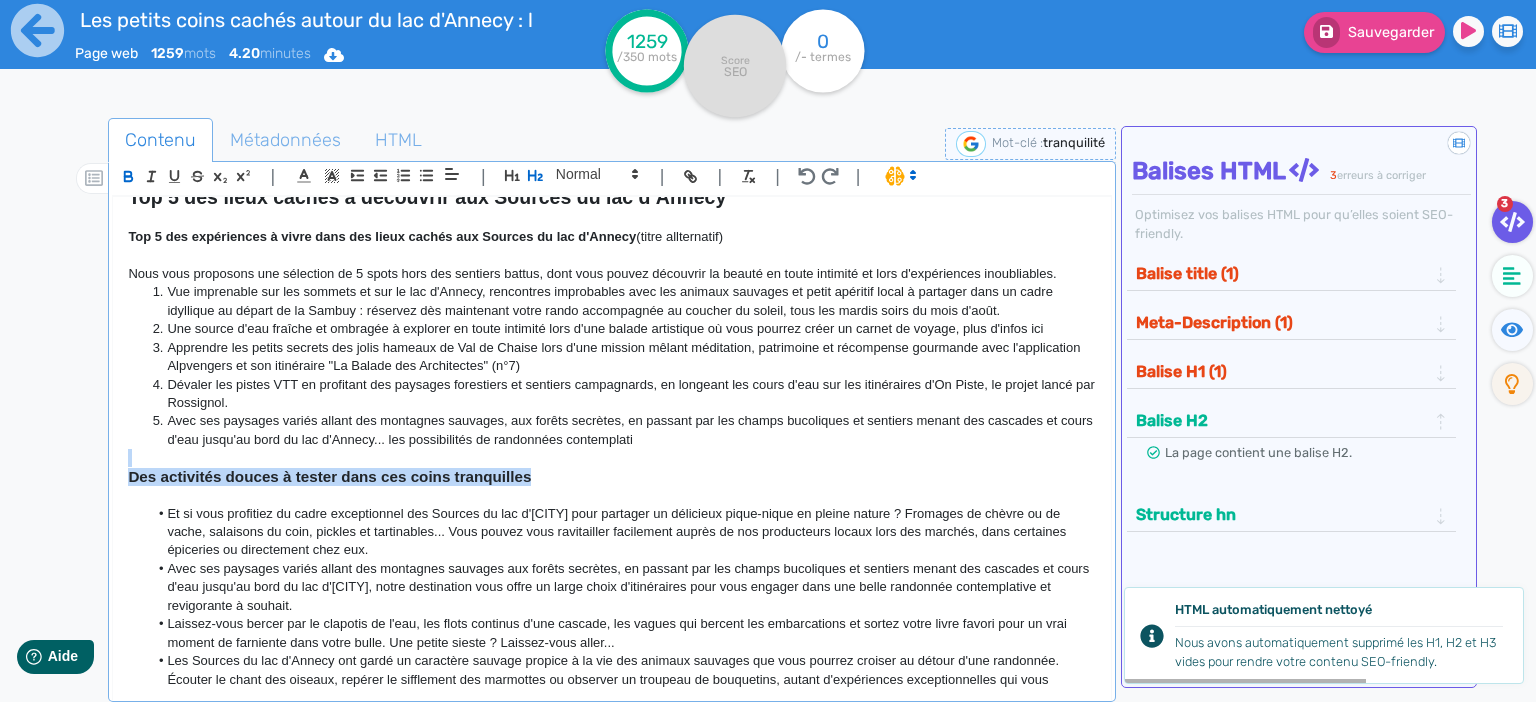 drag, startPoint x: 541, startPoint y: 478, endPoint x: 70, endPoint y: 457, distance: 471.46793 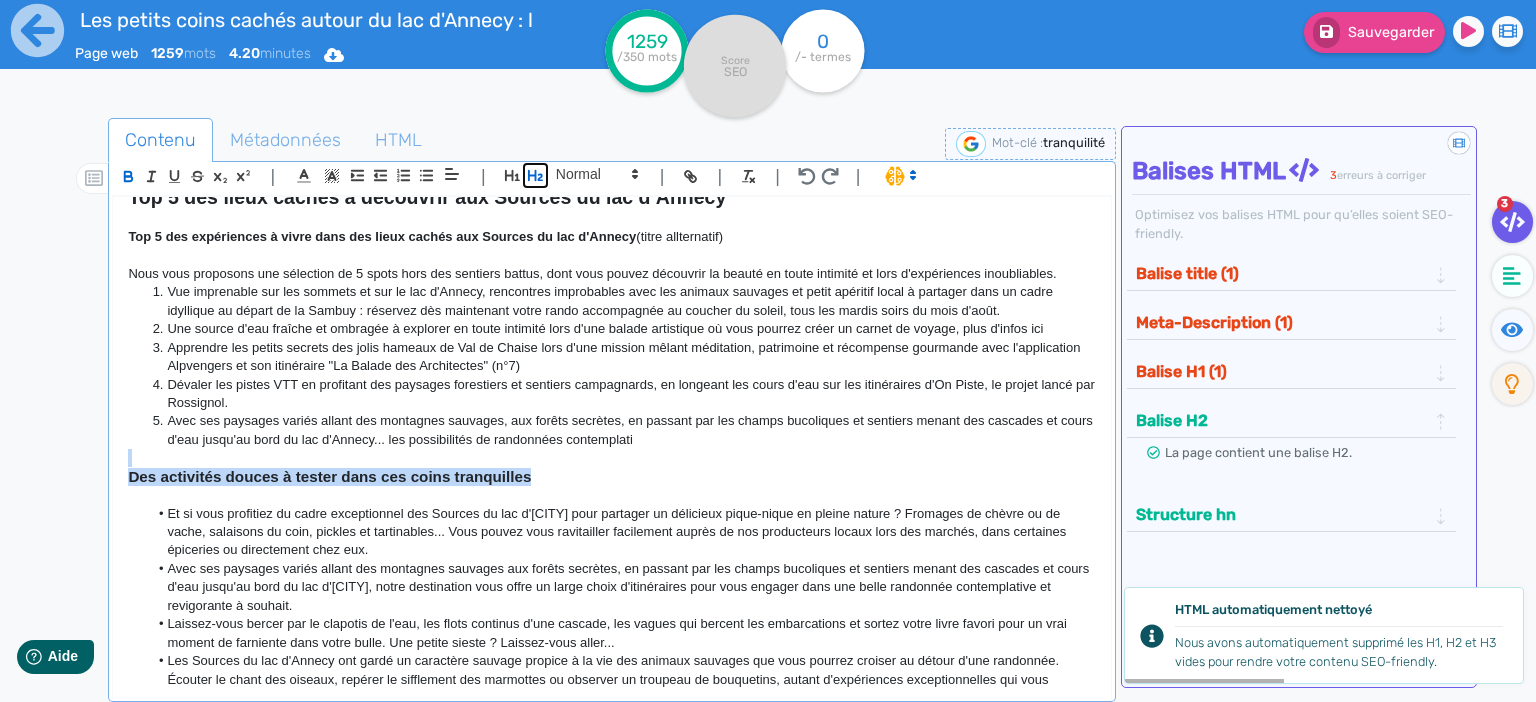 click 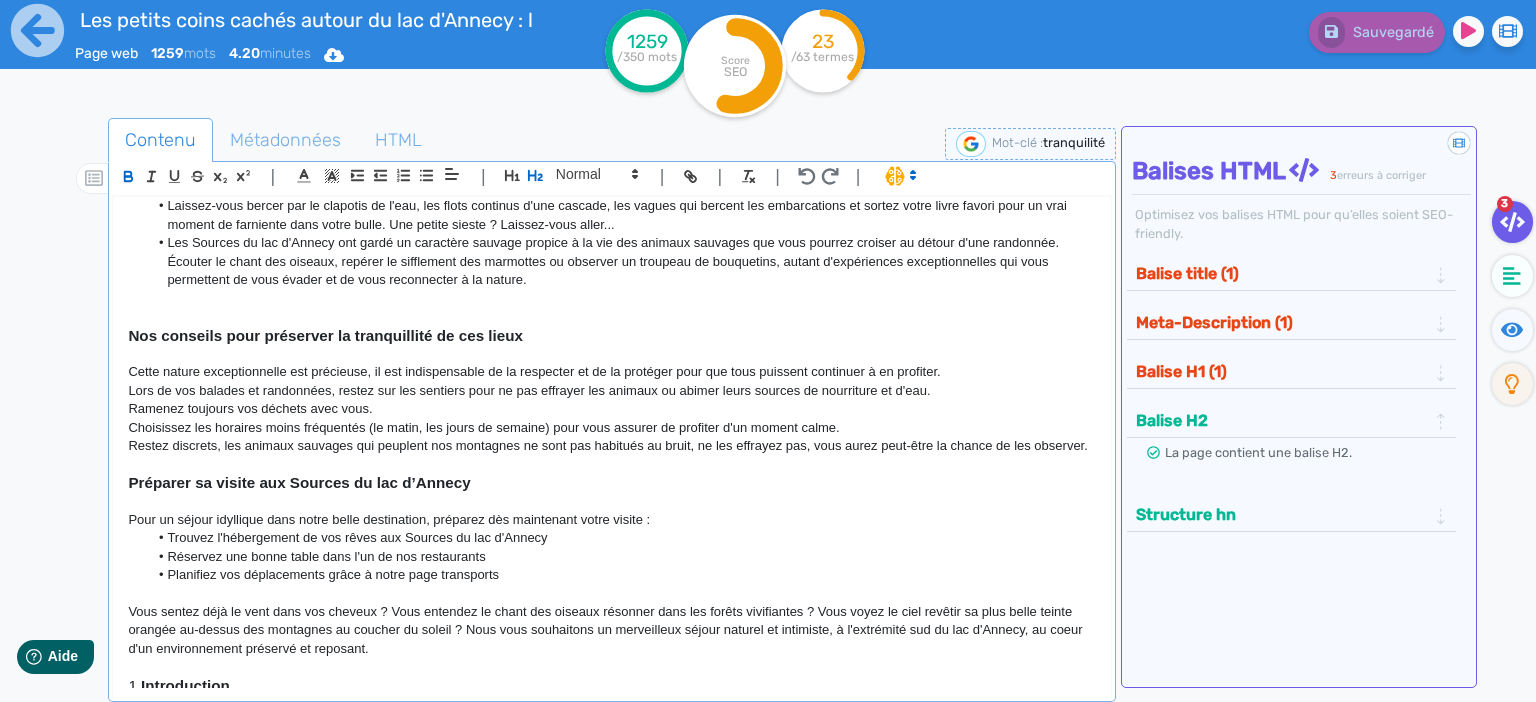 scroll, scrollTop: 864, scrollLeft: 0, axis: vertical 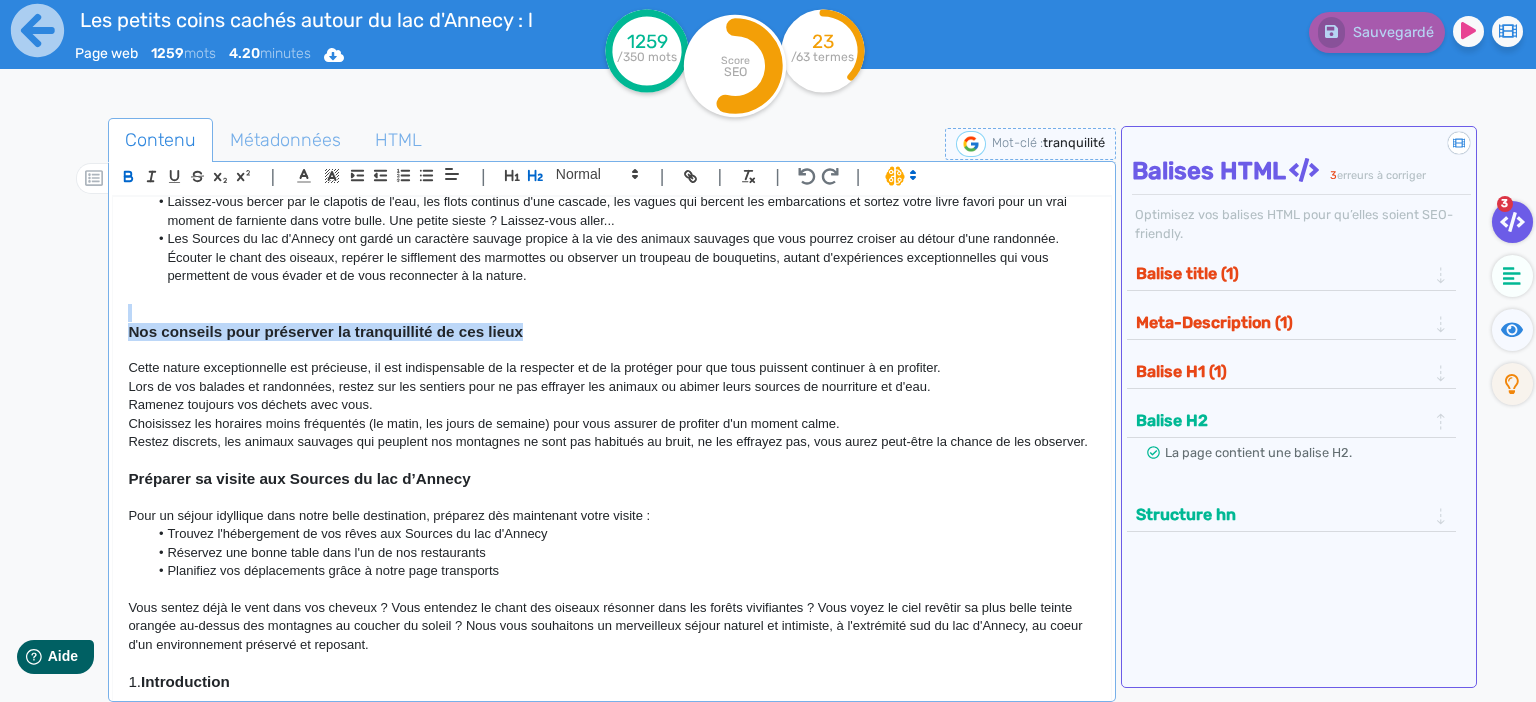 drag, startPoint x: 527, startPoint y: 339, endPoint x: 125, endPoint y: 320, distance: 402.44876 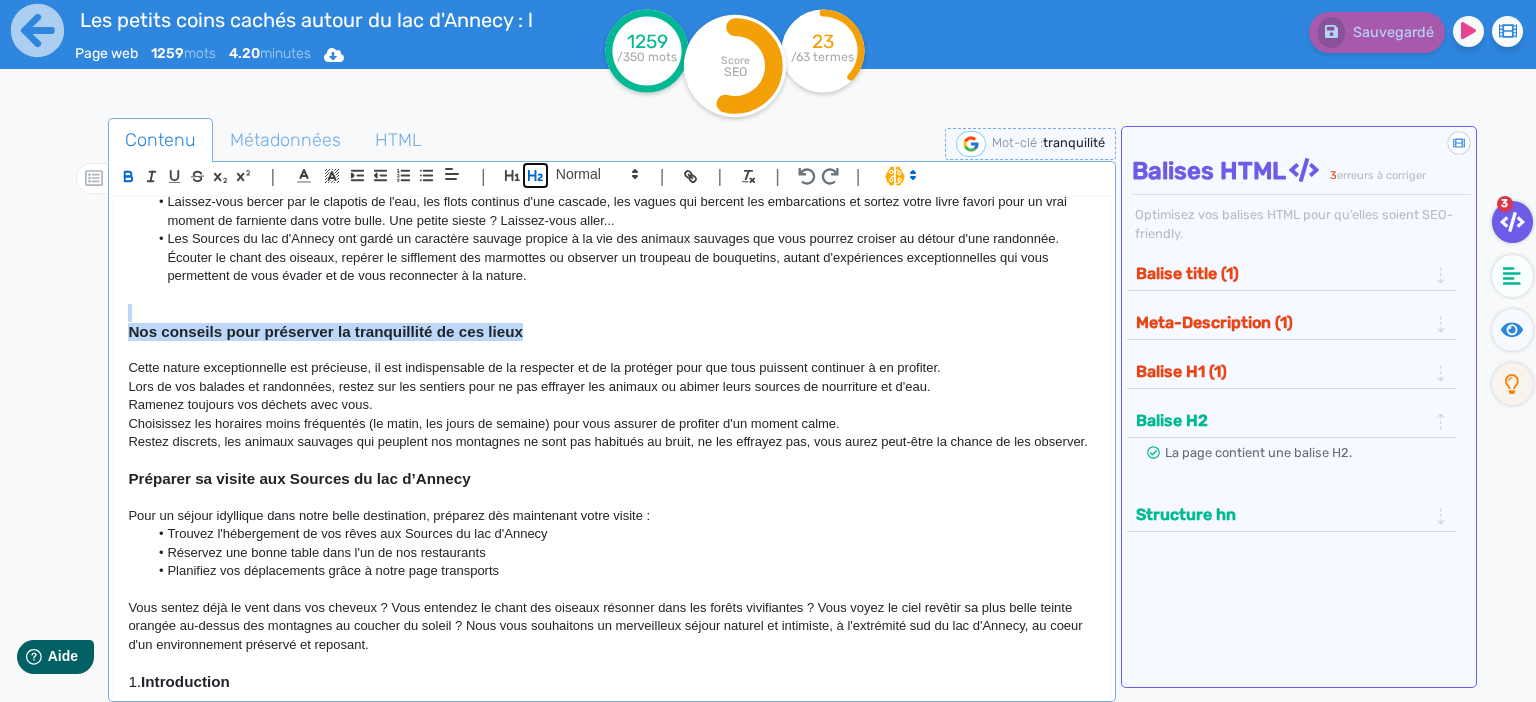 click 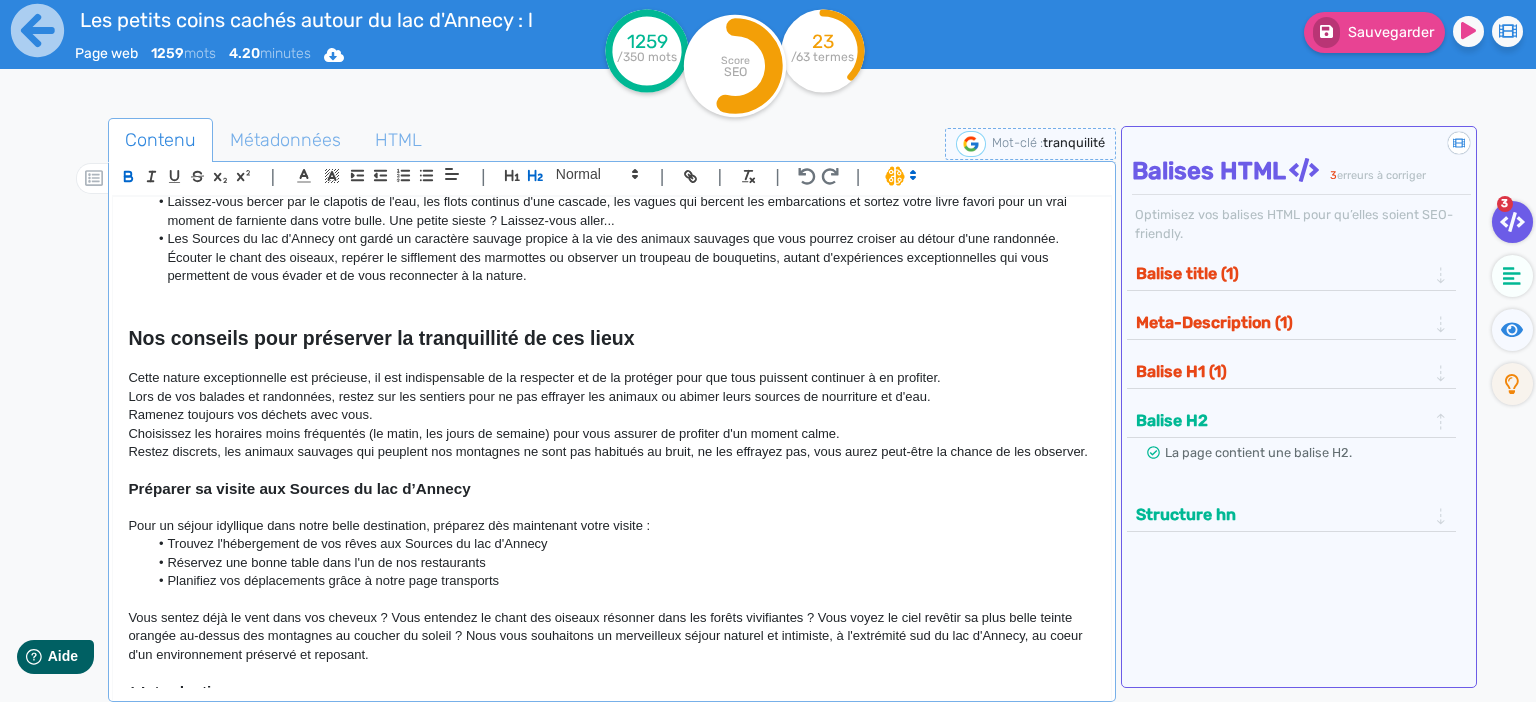 click 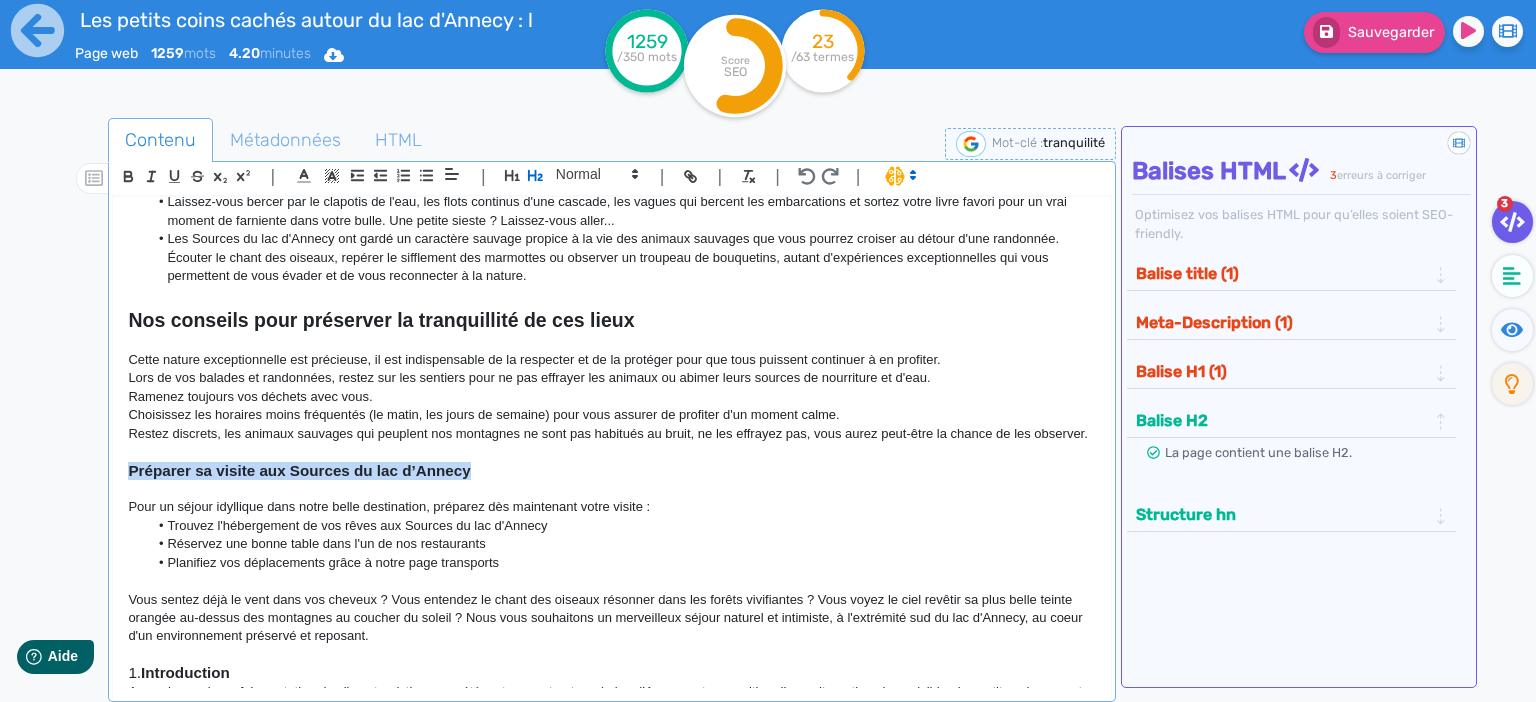 drag, startPoint x: 498, startPoint y: 470, endPoint x: 108, endPoint y: 474, distance: 390.0205 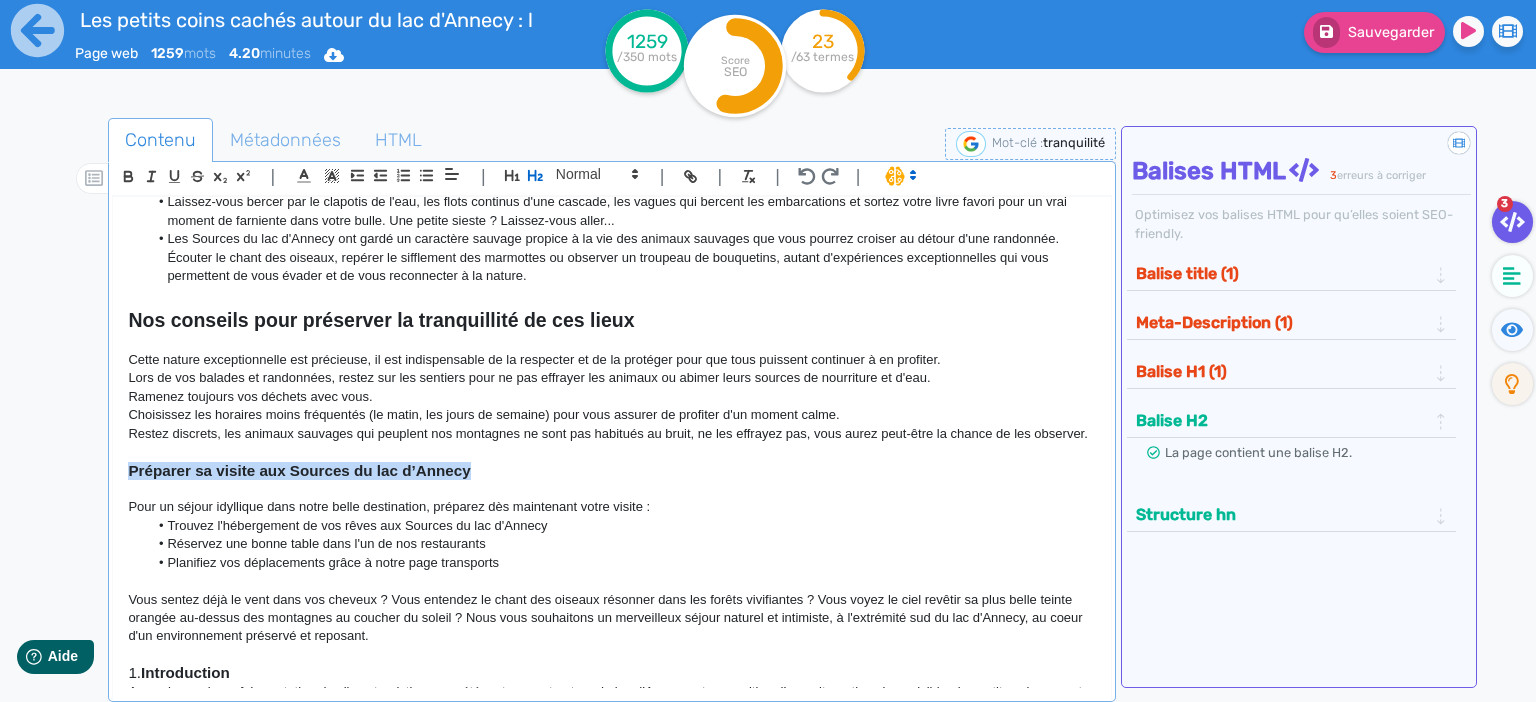 click on "Les petits coins cachés autour du lac d'Annecy : loin des foules, découvrez la tranquillité Vous connaissez peut-être le lac d'Annecy, destination aux paysages variés offrant une multitude d'activités sur le lac et en montagne, mais aussi des visites culturelles dans le centre historique d'Annecy, ville d'art et d'histoire connue sous le nom de "petite Venise des Alpes". Vous connaissez ? Vous n'êtes pas les seuls ! En été, cette destination très prisée des vacanciers est malheureusement sujette, comme beaucoup d'autres, au sur-tourisme : plages bondées, restaurants complets et hors de prix, bouchons sur la route... Et si vous vous offriez de vraies vacances reposantes loin de toute cette agitation en explorant les petits coins secrets des Sources du lac d'Annecy, à seulement une vingtaine de kilomètres d'Annecy ? Pourquoi chercher des coins cachés autour du lac d’Annecy ? Qu'allez-vous trouver dans les petits coins secrets autour du lac d'Annecy ? (titre alternatif) Mot-clé principal 1.  ." 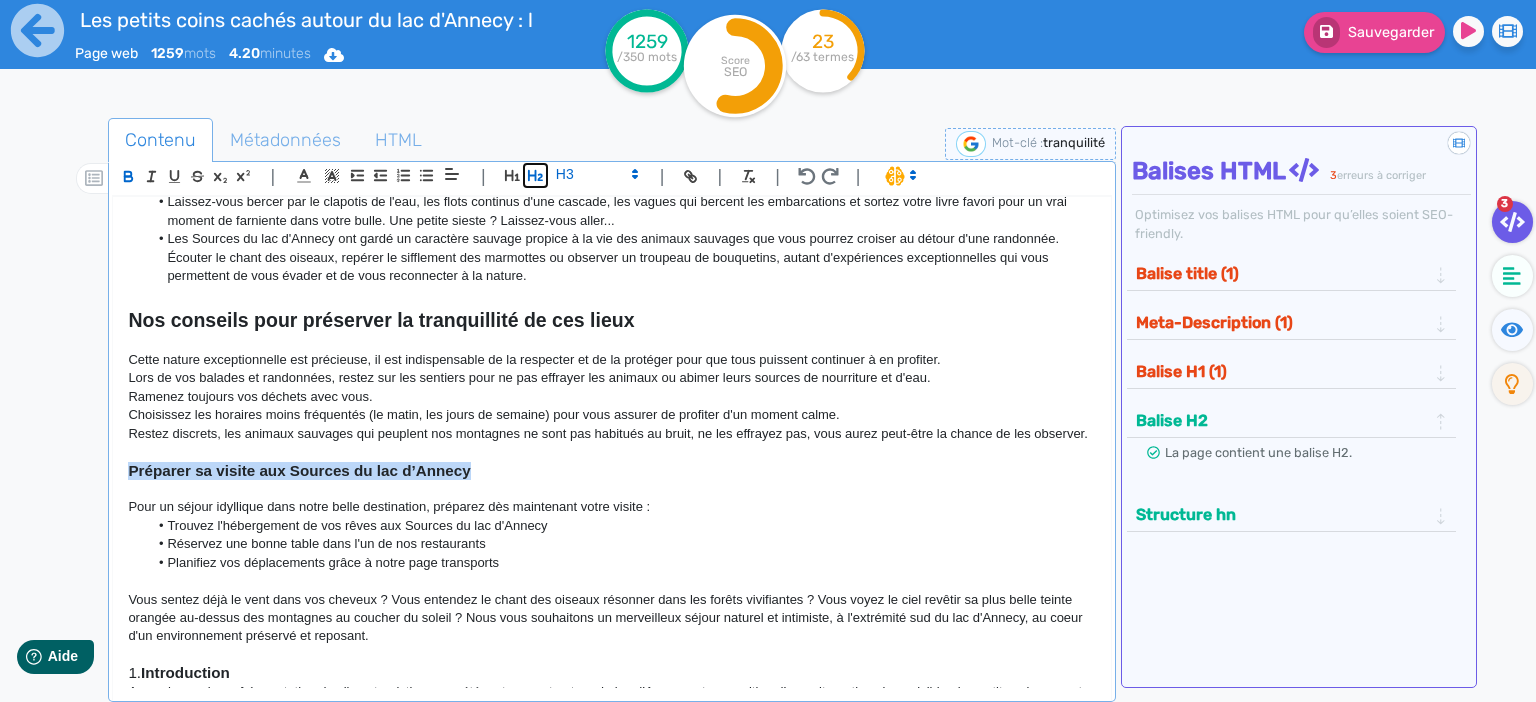 click 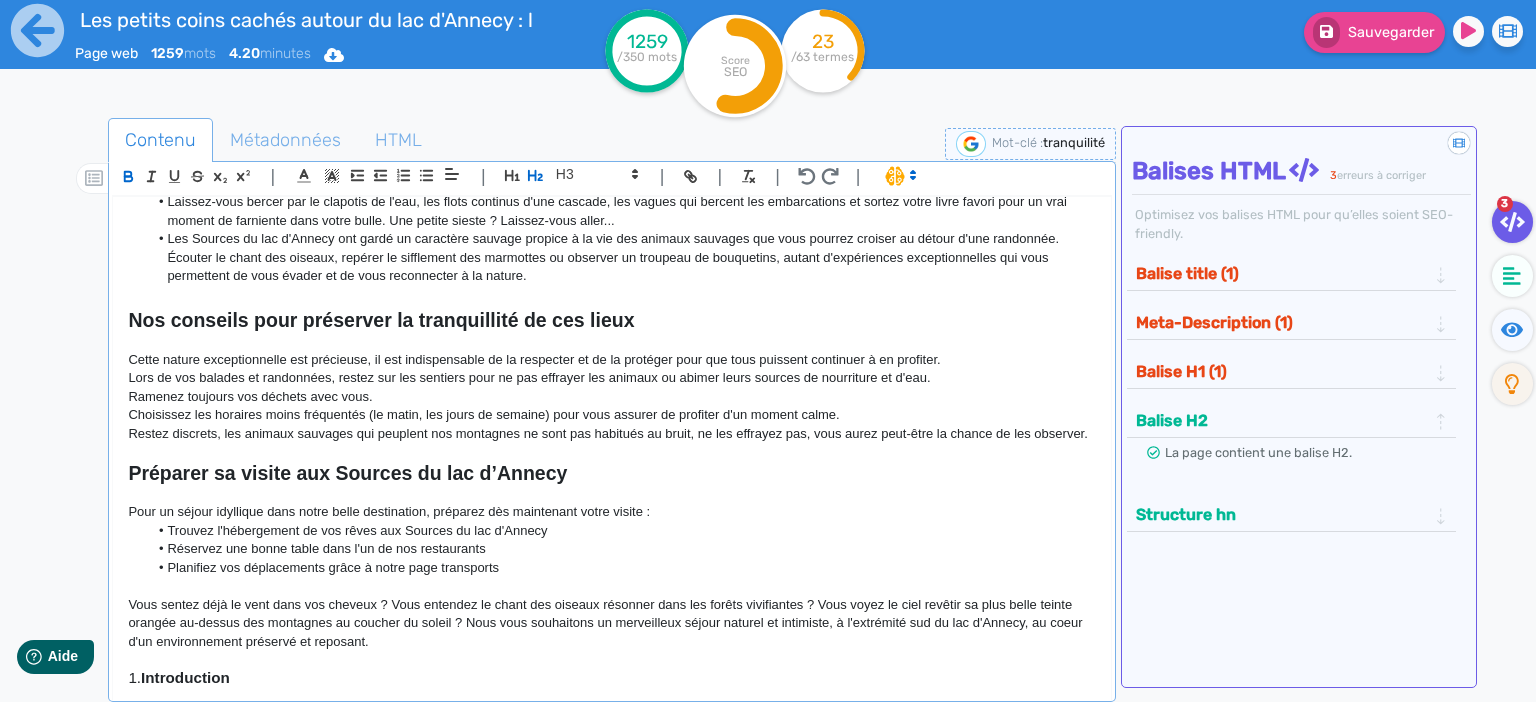 click on "Trouvez l'hébergement de vos rêves aux Sources du lac d'Annecy" 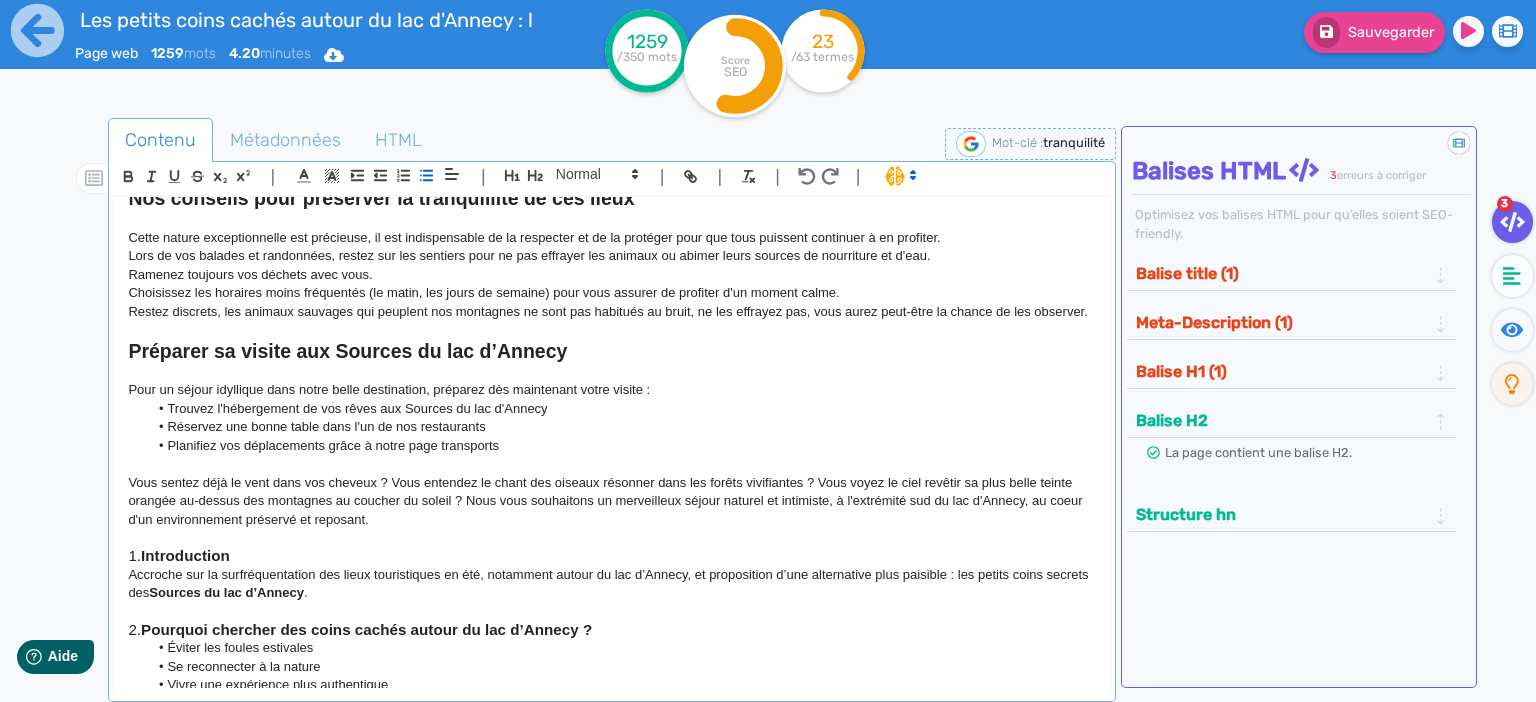 scroll, scrollTop: 1123, scrollLeft: 0, axis: vertical 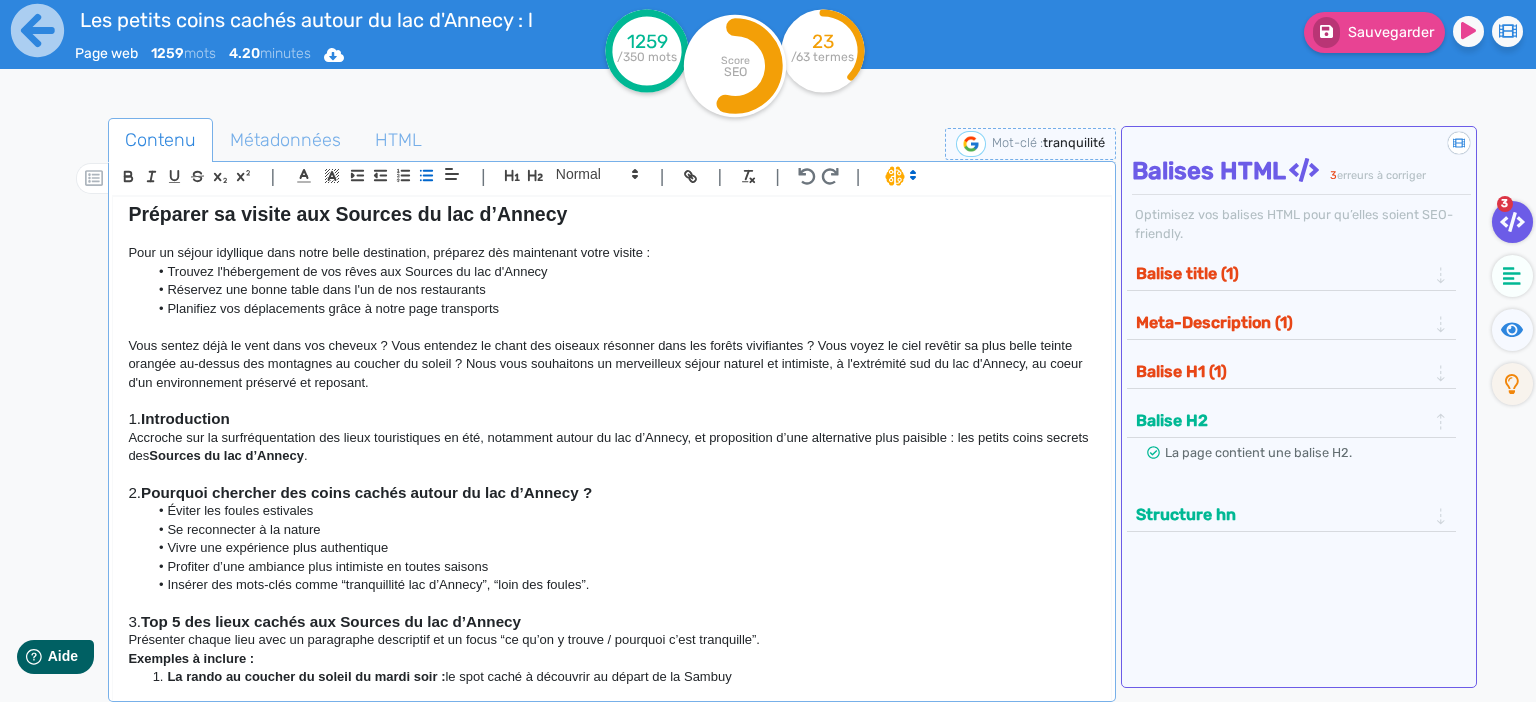 click on "Vous sentez déjà le vent dans vos cheveux ? Vous entendez le chant des oiseaux résonner dans les forêts vivifiantes ? Vous voyez le ciel revêtir sa plus belle teinte orangée au-dessus des montagnes au coucher du soleil ? Nous vous souhaitons un merveilleux séjour naturel et intimiste, à l'extrémité sud du lac d'Annecy, au coeur d'un environnement préservé et reposant." 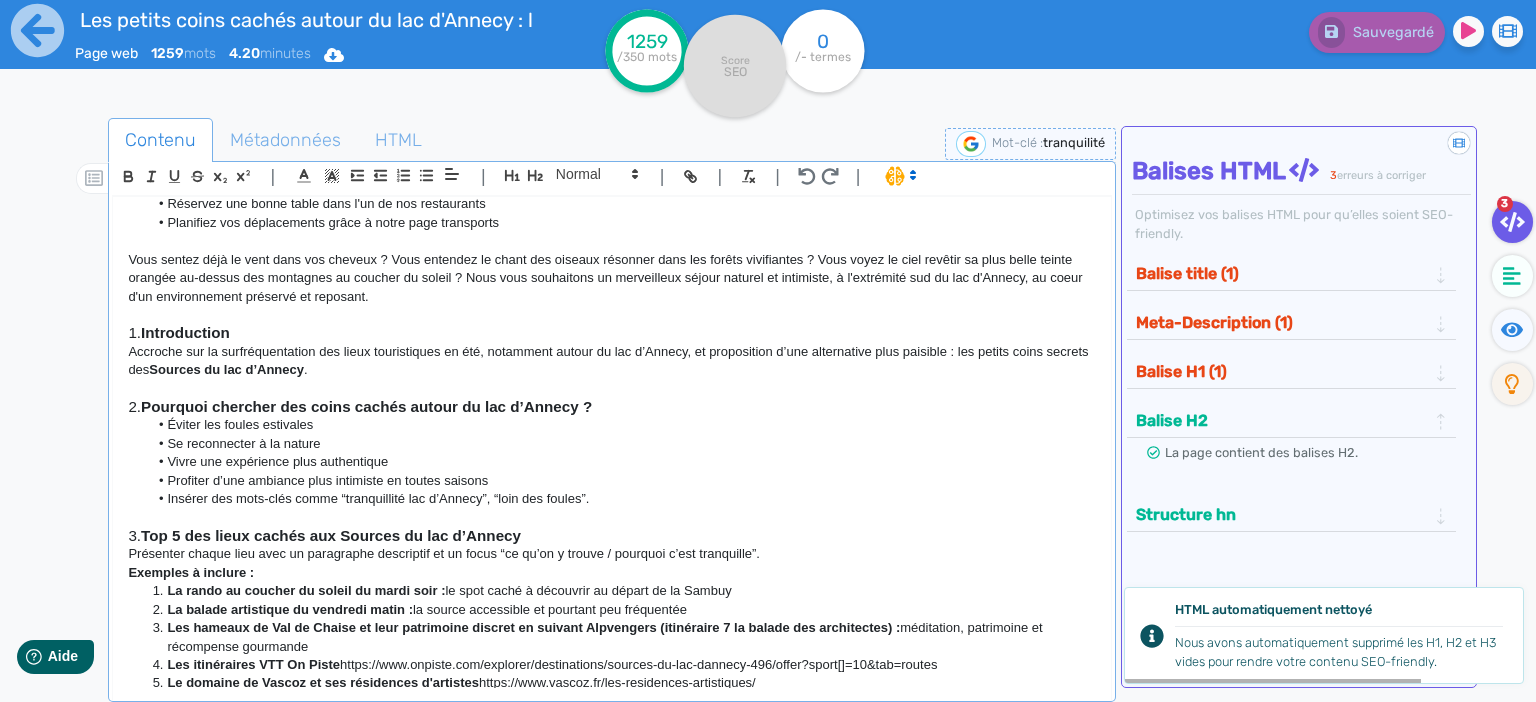 scroll, scrollTop: 1687, scrollLeft: 0, axis: vertical 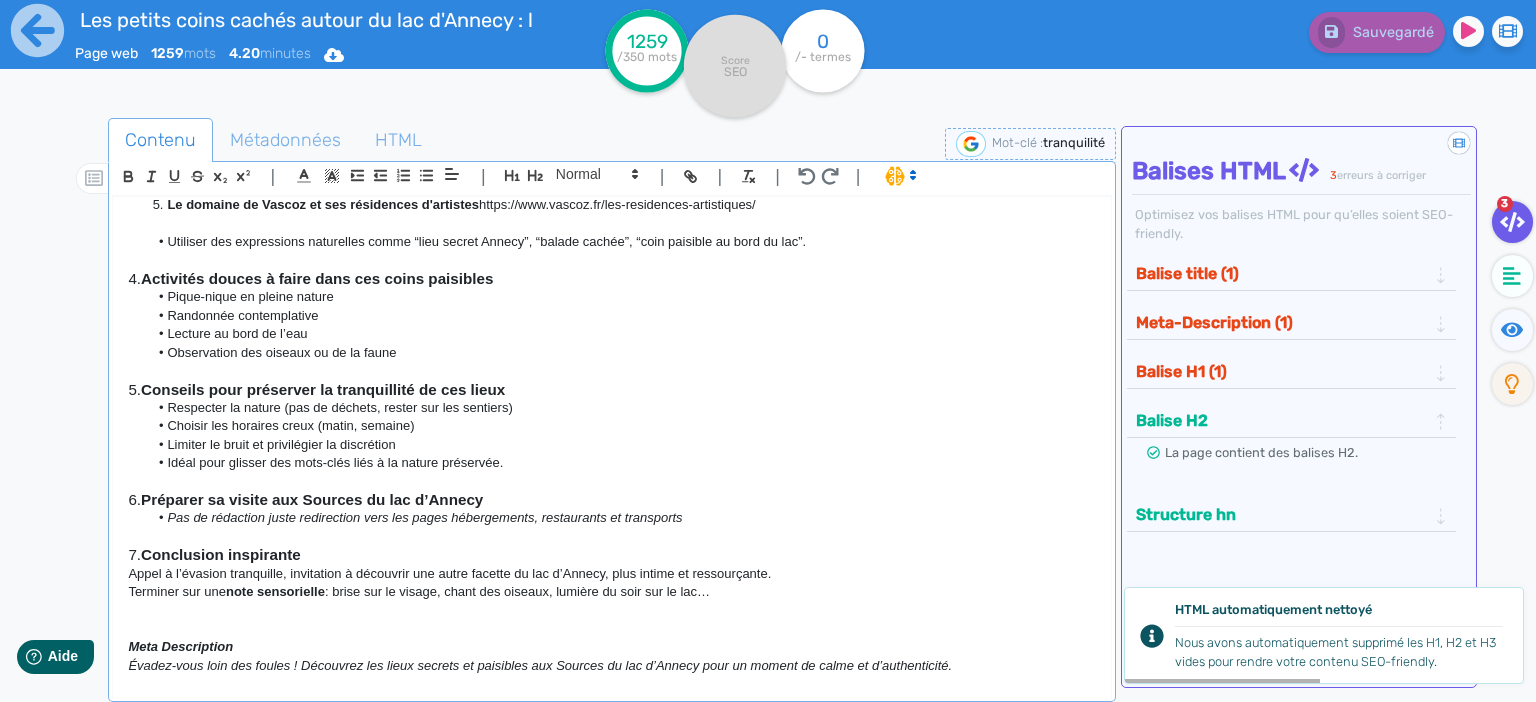 drag, startPoint x: 399, startPoint y: 301, endPoint x: 1135, endPoint y: 708, distance: 841.038 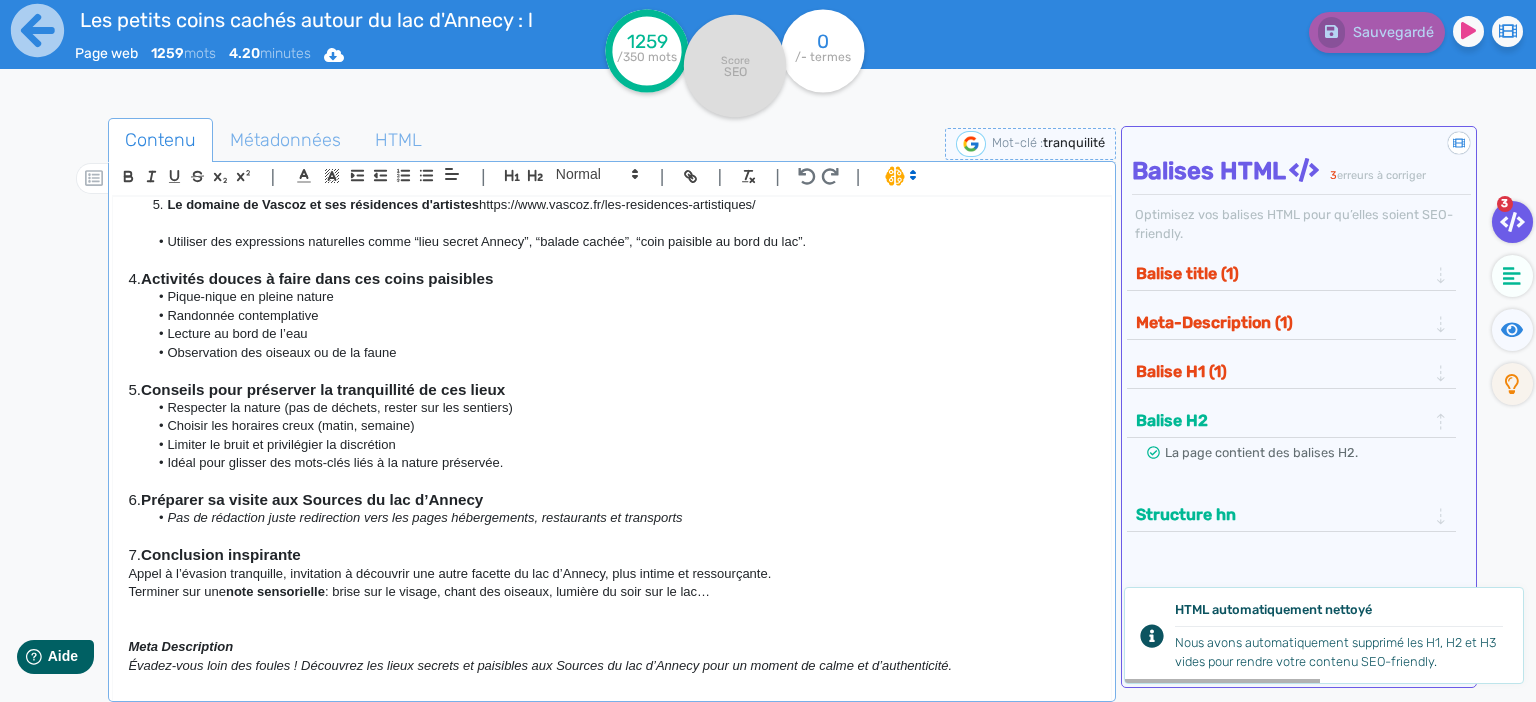 click on "Les petits coins cachés autour du lac d'Annecy : loin des foules, découvrez la tranquillité Vous connaissez peut-être le lac d'Annecy, destination aux paysages variés offrant une multitude d'activités sur le lac et en montagne, mais aussi des visites culturelles dans le centre historique d'Annecy, ville d'art et d'histoire connue sous le nom de "petite Venise des Alpes". Vous connaissez ? Vous n'êtes pas les seuls ! En été, cette destination très prisée des vacanciers est malheureusement sujette, comme beaucoup d'autres, au sur-tourisme : plages bondées, restaurants complets et hors de prix, bouchons sur la route... Et si vous vous offriez de vraies vacances reposantes loin de toute cette agitation en explorant les petits coins secrets des Sources du lac d'Annecy, à seulement une vingtaine de kilomètres d'Annecy ? Pourquoi chercher des coins cachés autour du lac d’Annecy ? Qu'allez-vous trouver dans les petits coins secrets autour du lac d'Annecy ? (titre alternatif) Mot-clé principal 1.  ." 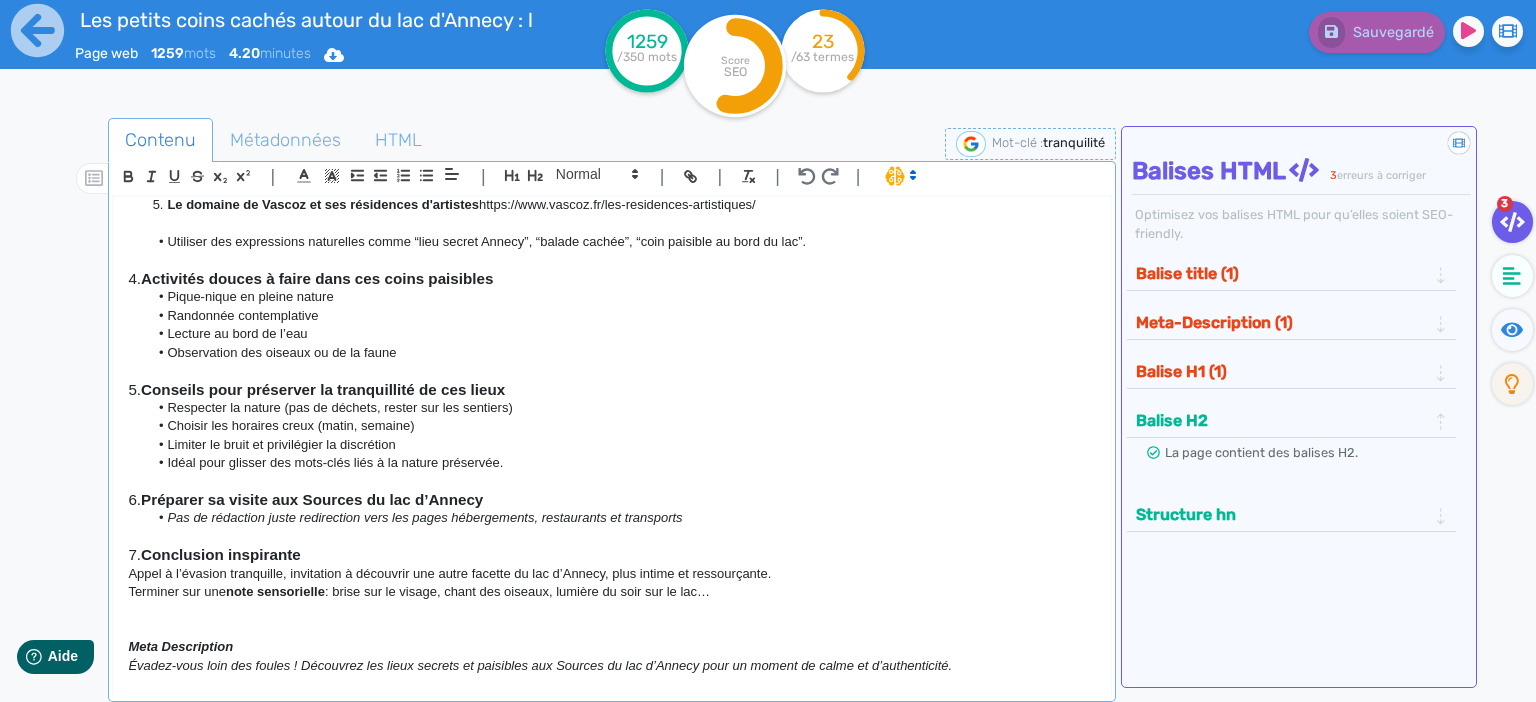 scroll, scrollTop: 839, scrollLeft: 0, axis: vertical 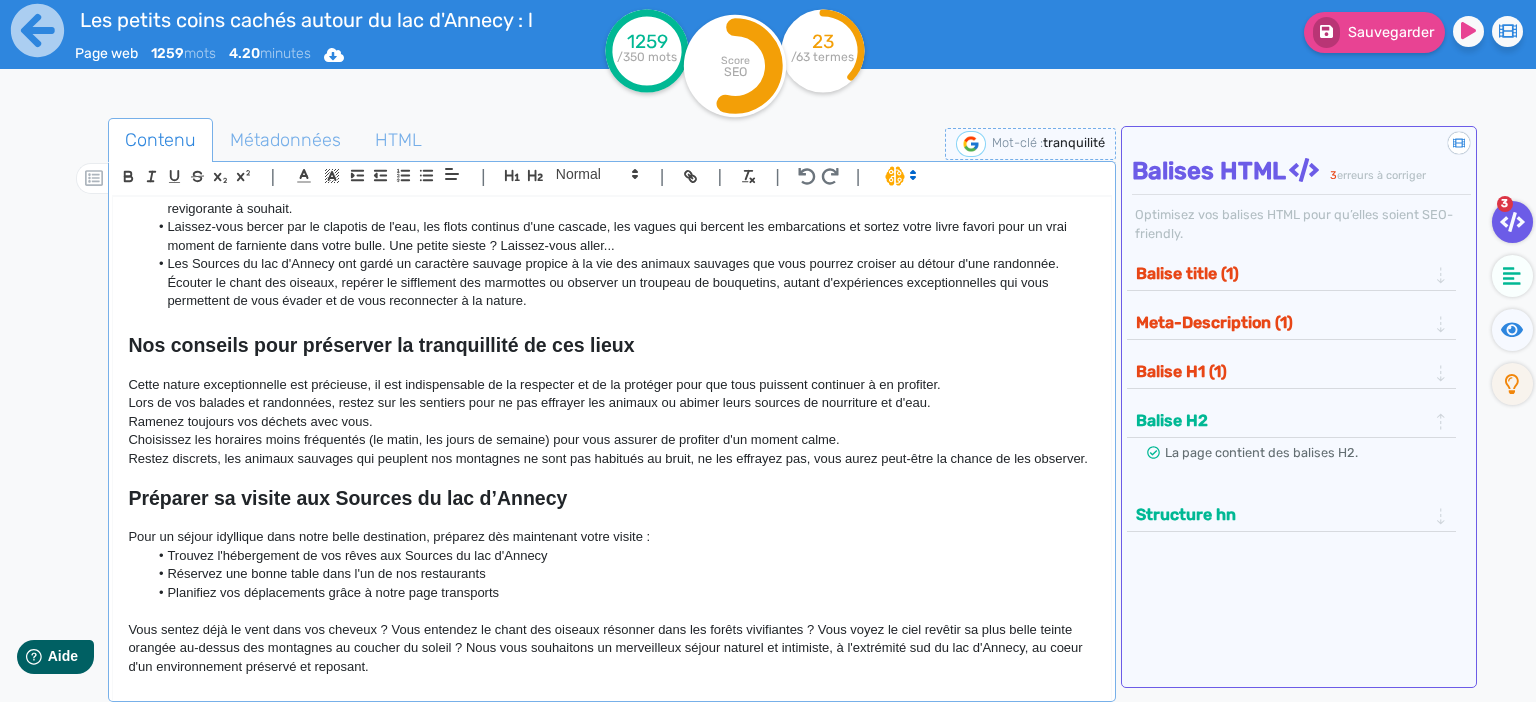 click on "Vous sentez déjà le vent dans vos cheveux ? Vous entendez le chant des oiseaux résonner dans les forêts vivifiantes ? Vous voyez le ciel revêtir sa plus belle teinte orangée au-dessus des montagnes au coucher du soleil ? Nous vous souhaitons un merveilleux séjour naturel et intimiste, à l'extrémité sud du lac d'Annecy, au coeur d'un environnement préservé et reposant." 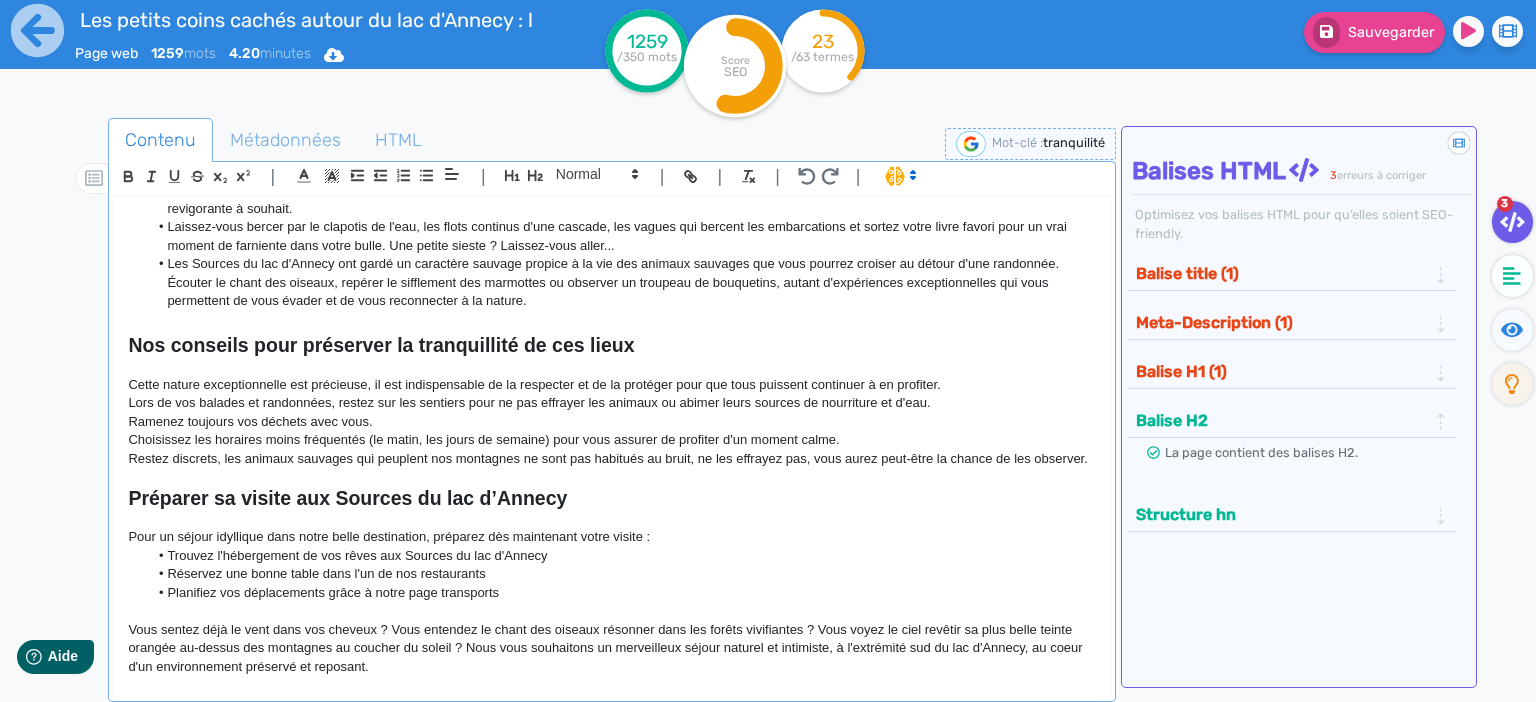 click on "Vous sentez déjà le vent dans vos cheveux ? Vous entendez le chant des oiseaux résonner dans les forêts vivifiantes ? Vous voyez le ciel revêtir sa plus belle teinte orangée au-dessus des montagnes au coucher du soleil ? Nous vous souhaitons un merveilleux séjour naturel et intimiste, à l'extrémité sud du lac d'Annecy, au coeur d'un environnement préservé et reposant." 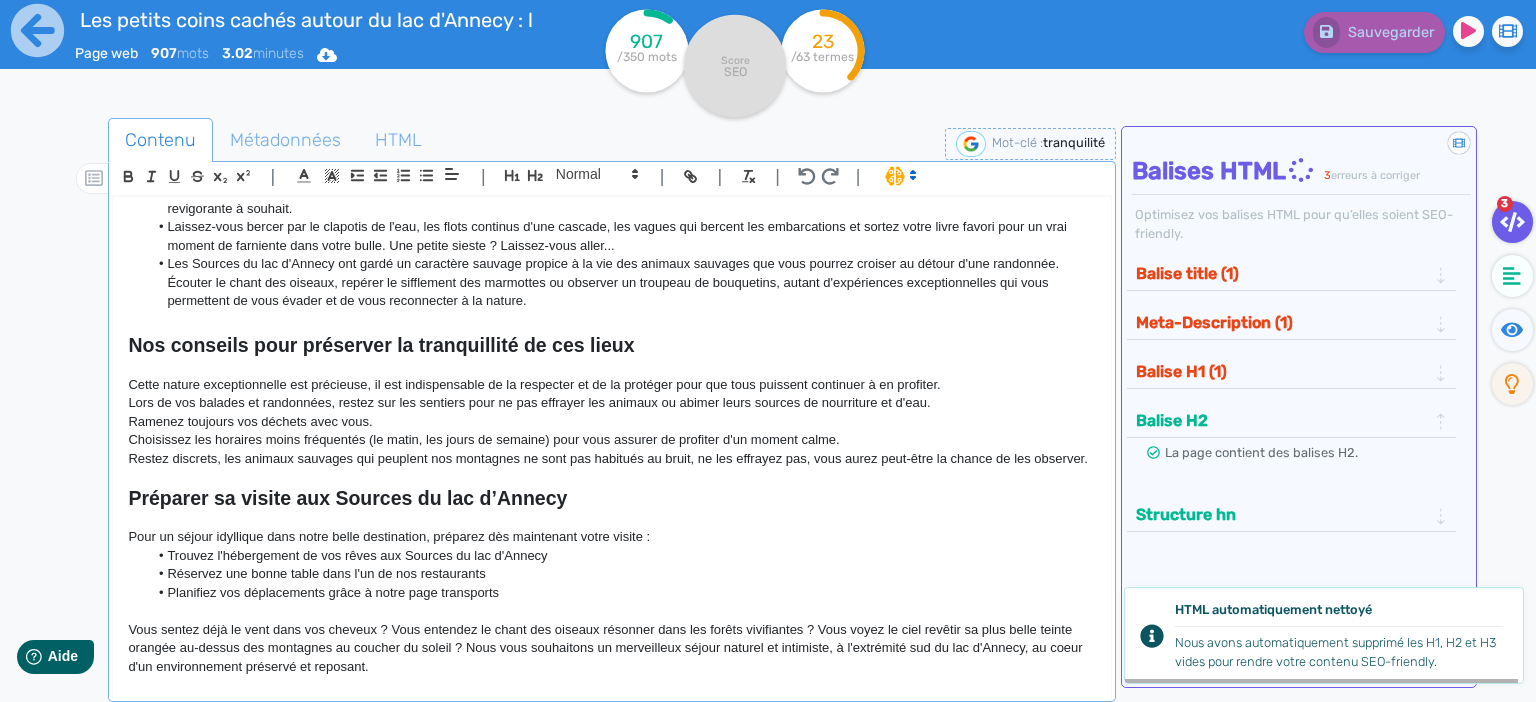 click on "Vous sentez déjà le vent dans vos cheveux ? Vous entendez le chant des oiseaux résonner dans les forêts vivifiantes ? Vous voyez le ciel revêtir sa plus belle teinte orangée au-dessus des montagnes au coucher du soleil ? Nous vous souhaitons un merveilleux séjour naturel et intimiste, à l'extrémité sud du lac d'Annecy, au coeur d'un environnement préservé et reposant." 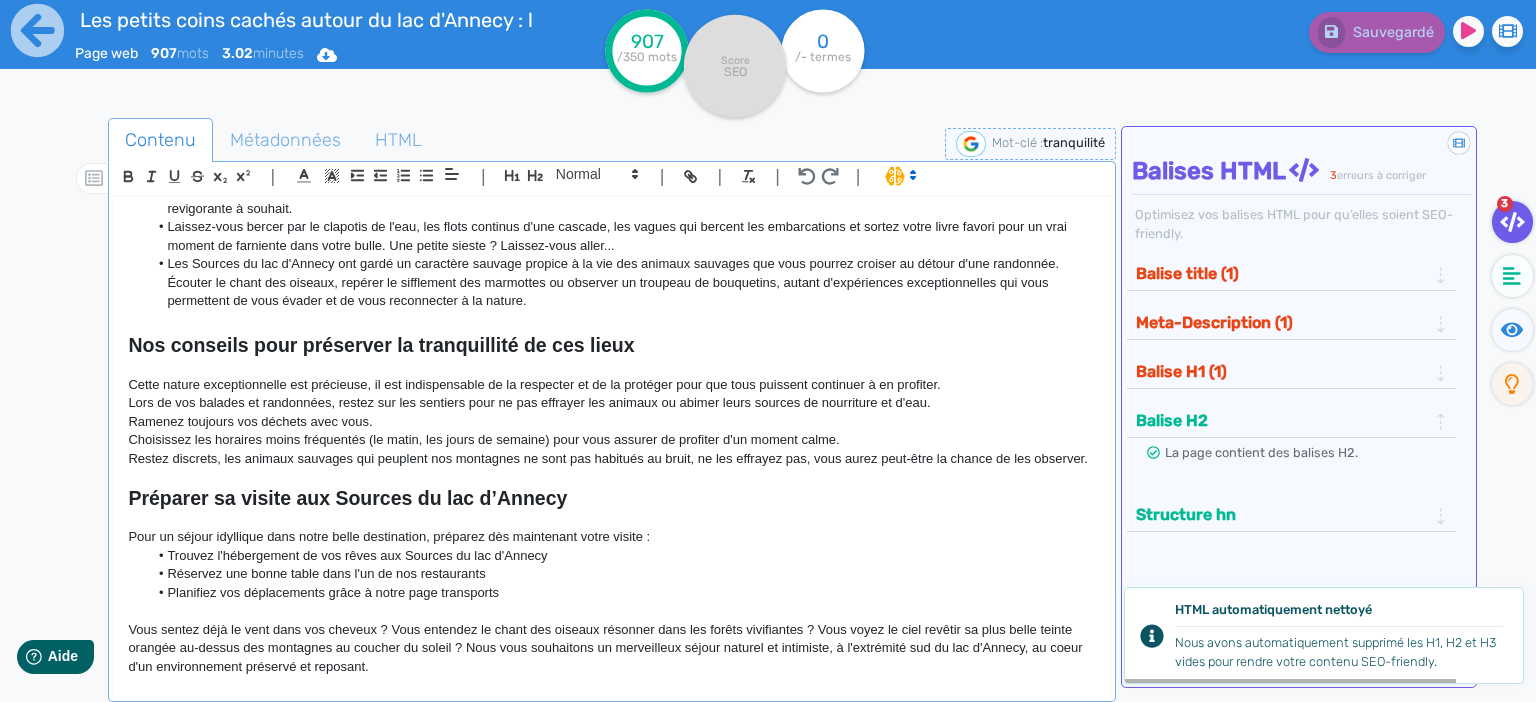 click on "Vous sentez déjà le vent dans vos cheveux ? Vous entendez le chant des oiseaux résonner dans les forêts vivifiantes ? Vous voyez le ciel revêtir sa plus belle teinte orangée au-dessus des montagnes au coucher du soleil ? Nous vous souhaitons un merveilleux séjour naturel et intimiste, à l'extrémité sud du lac d'Annecy, au coeur d'un environnement préservé et reposant." 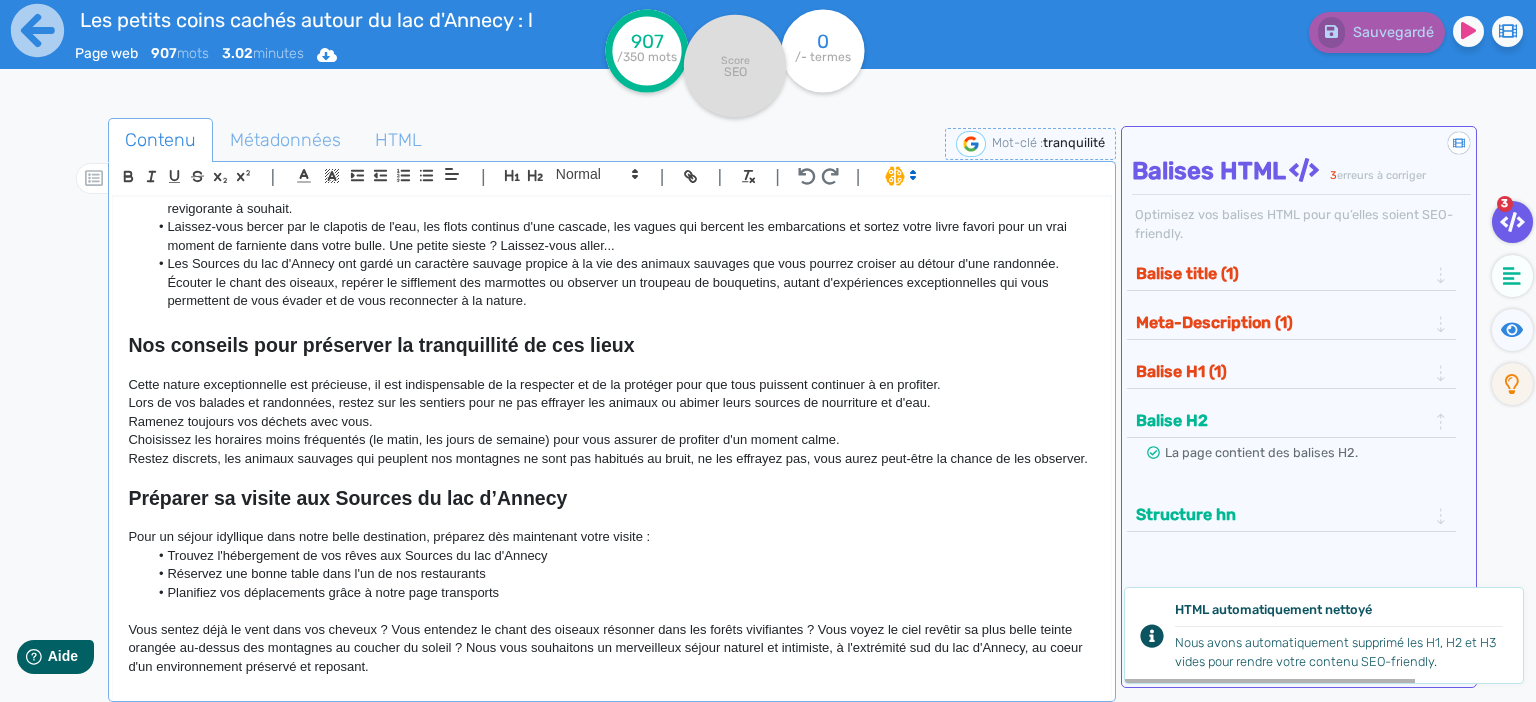 click on "Vous sentez déjà le vent dans vos cheveux ? Vous entendez le chant des oiseaux résonner dans les forêts vivifiantes ? Vous voyez le ciel revêtir sa plus belle teinte orangée au-dessus des montagnes au coucher du soleil ? Nous vous souhaitons un merveilleux séjour naturel et intimiste, à l'extrémité sud du lac d'Annecy, au coeur d'un environnement préservé et reposant." 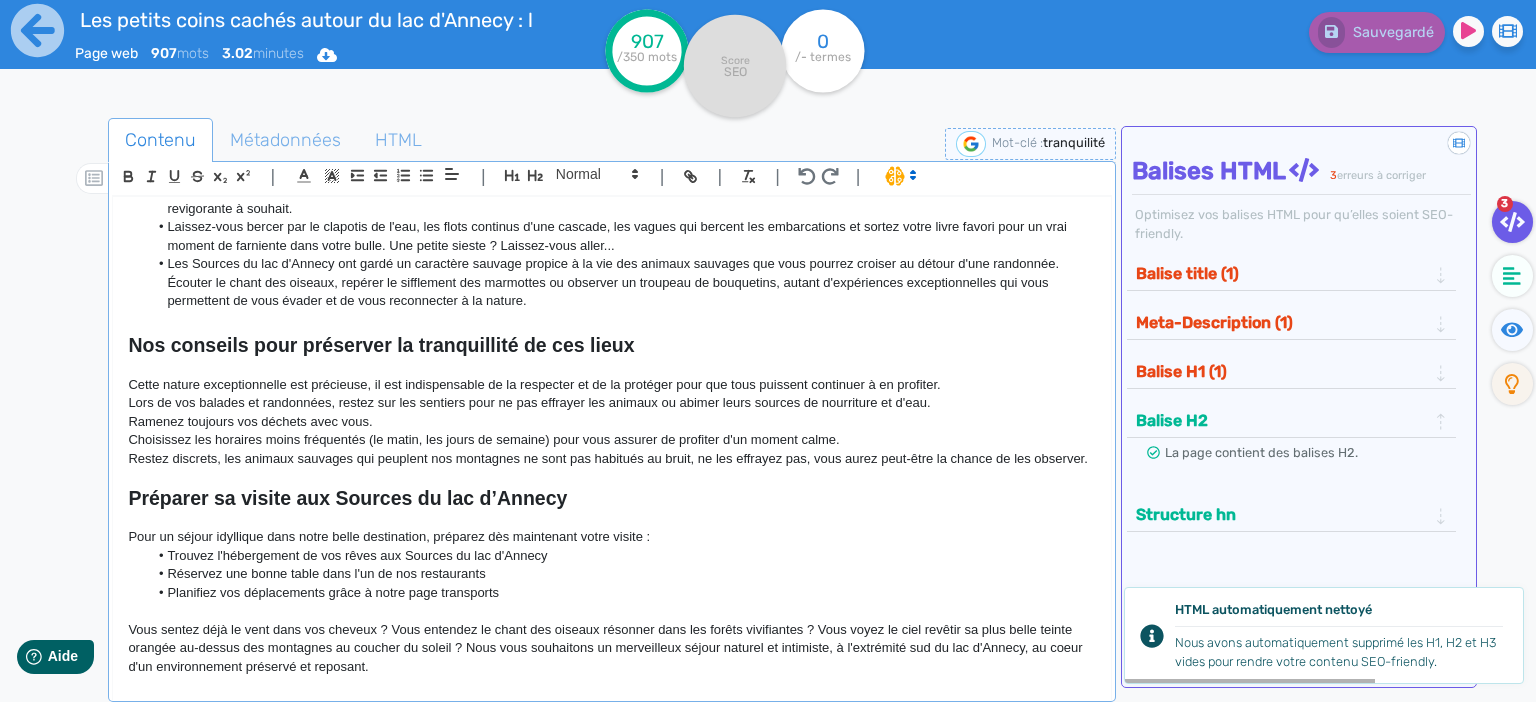 click on "Vous sentez déjà le vent dans vos cheveux ? Vous entendez le chant des oiseaux résonner dans les forêts vivifiantes ? Vous voyez le ciel revêtir sa plus belle teinte orangée au-dessus des montagnes au coucher du soleil ? Nous vous souhaitons un merveilleux séjour naturel et intimiste, à l'extrémité sud du lac d'Annecy, au coeur d'un environnement préservé et reposant." 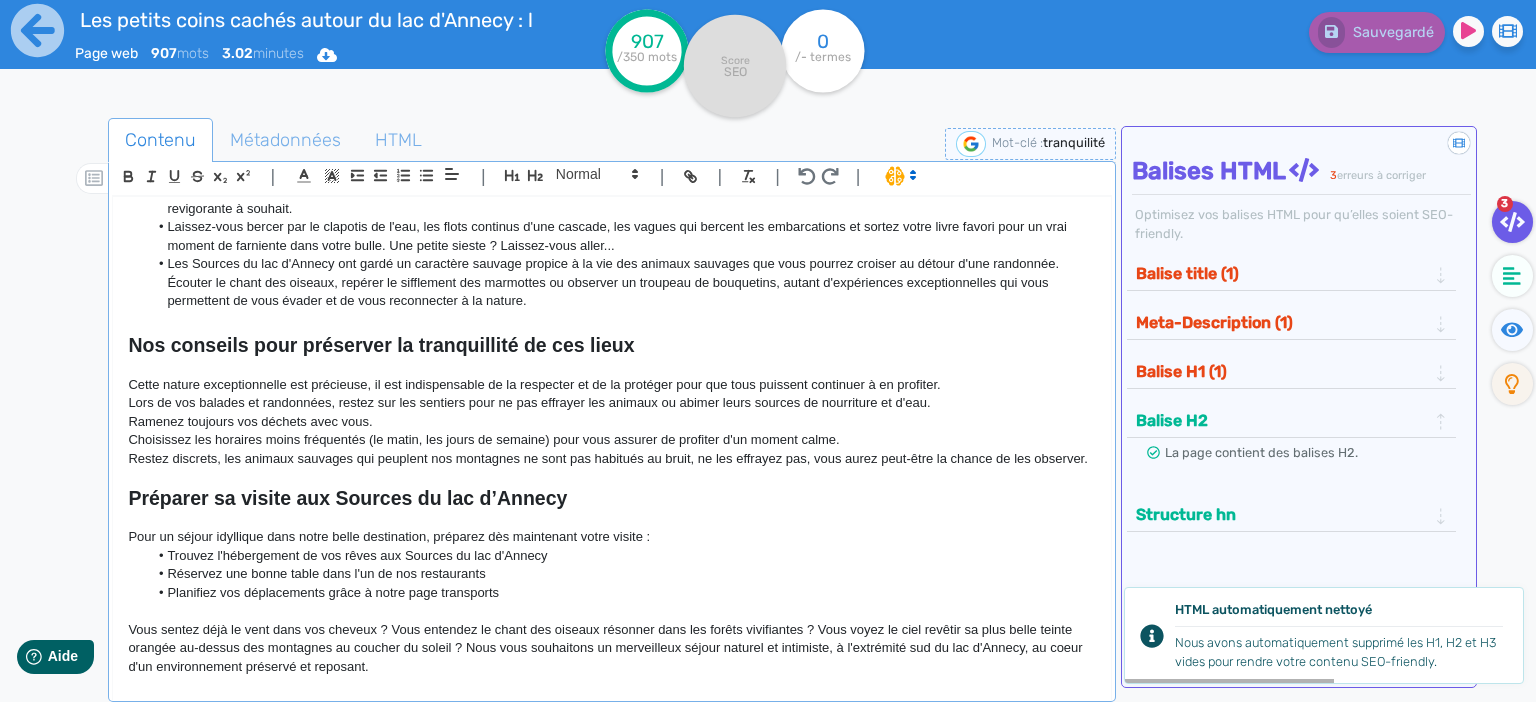 click on "Vous sentez déjà le vent dans vos cheveux ? Vous entendez le chant des oiseaux résonner dans les forêts vivifiantes ? Vous voyez le ciel revêtir sa plus belle teinte orangée au-dessus des montagnes au coucher du soleil ? Nous vous souhaitons un merveilleux séjour naturel et intimiste, à l'extrémité sud du lac d'Annecy, au coeur d'un environnement préservé et reposant." 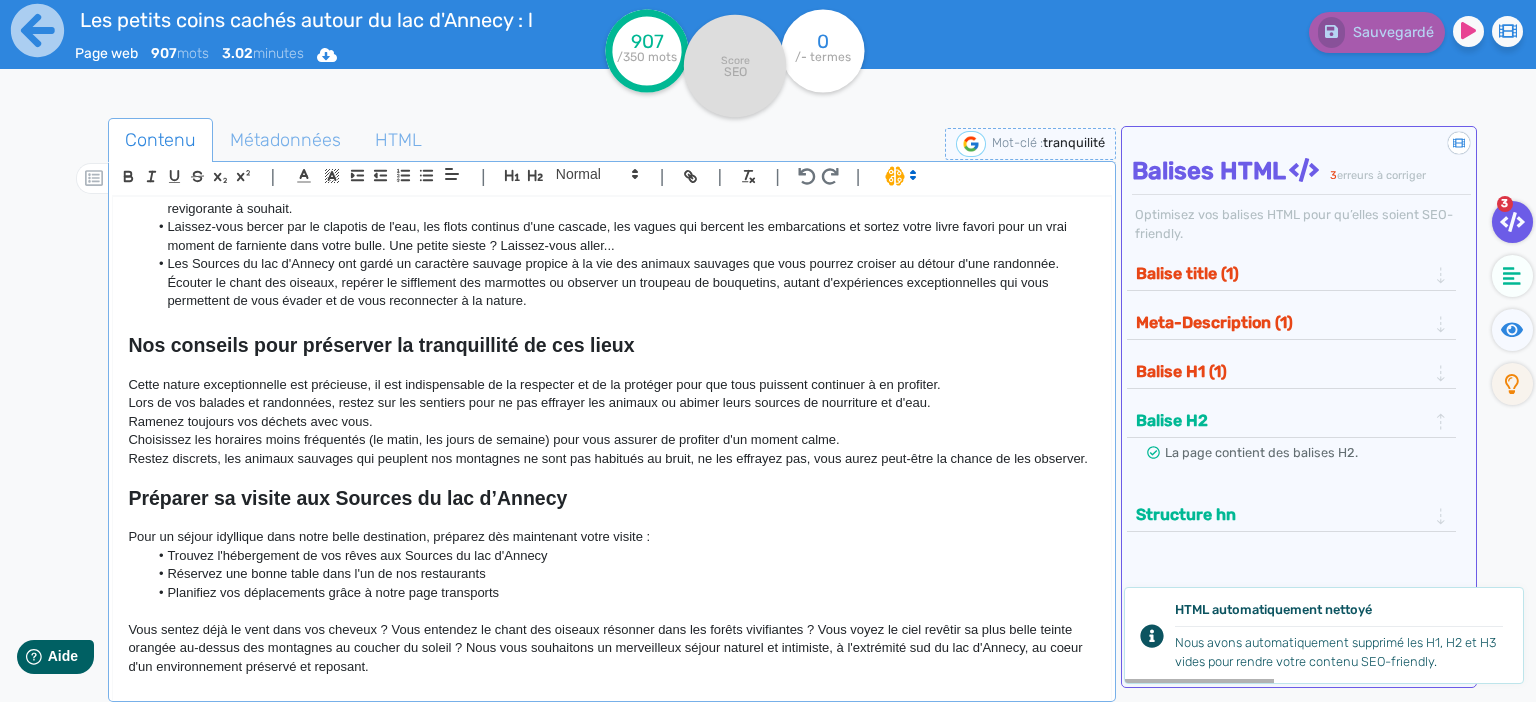 click on "Vous sentez déjà le vent dans vos cheveux ? Vous entendez le chant des oiseaux résonner dans les forêts vivifiantes ? Vous voyez le ciel revêtir sa plus belle teinte orangée au-dessus des montagnes au coucher du soleil ? Nous vous souhaitons un merveilleux séjour naturel et intimiste, à l'extrémité sud du lac d'Annecy, au coeur d'un environnement préservé et reposant." 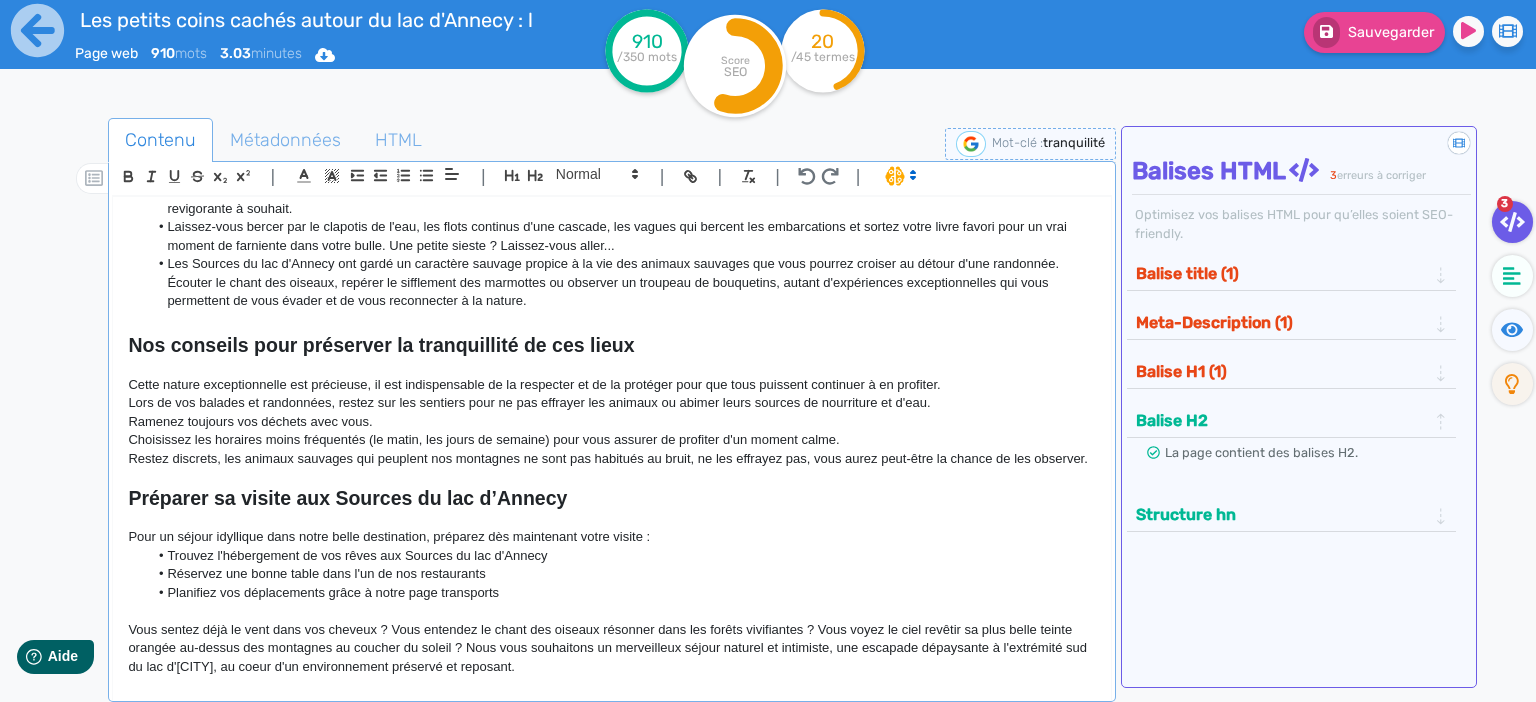 click on "Les petits coins cachés autour du lac d'Annecy : loin des foules, découvrez la tranquillité Vous connaissez peut-être le lac d'Annecy, destination aux paysages variés offrant une multitude d'activités sur le lac et en montagne, mais aussi des visites culturelles dans le centre historique d'Annecy, ville d'art et d'histoire connue sous le nom de "petite Venise des Alpes". Vous connaissez ? Vous n'êtes pas les seuls ! En été, cette destination très prisée des vacanciers est malheureusement sujette, comme beaucoup d'autres, au sur-tourisme : plages bondées, restaurants complets et hors de prix, bouchons sur la route... Et si vous vous offriez de vraies vacances reposantes loin de toute cette agitation en explorant les petits coins secrets des Sources du lac d'Annecy, à seulement une vingtaine de kilomètres d'Annecy ? Pourquoi chercher des coins cachés autour du lac d’Annecy ? Qu'allez-vous trouver dans les petits coins secrets autour du lac d'Annecy ? (titre alternatif) Mot-clé principal" 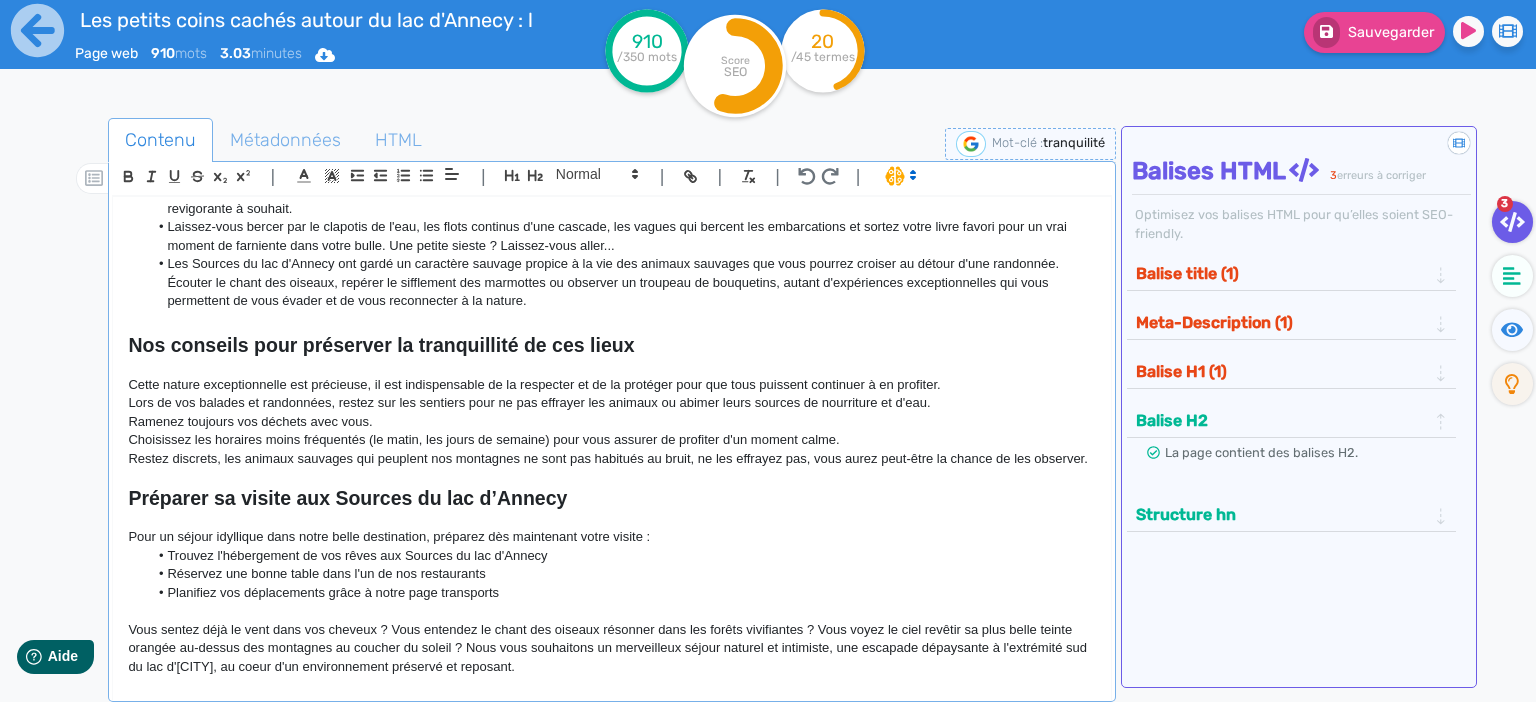 click on "Vous sentez déjà le vent dans vos cheveux ? Vous entendez le chant des oiseaux résonner dans les forêts vivifiantes ? Vous voyez le ciel revêtir sa plus belle teinte orangée au-dessus des montagnes au coucher du soleil ? Nous vous souhaitons un merveilleux séjour naturel et intimiste, une escapade dépaysante à l'extrémité sud du lac d'[CITY], au coeur d'un environnement préservé et reposant." 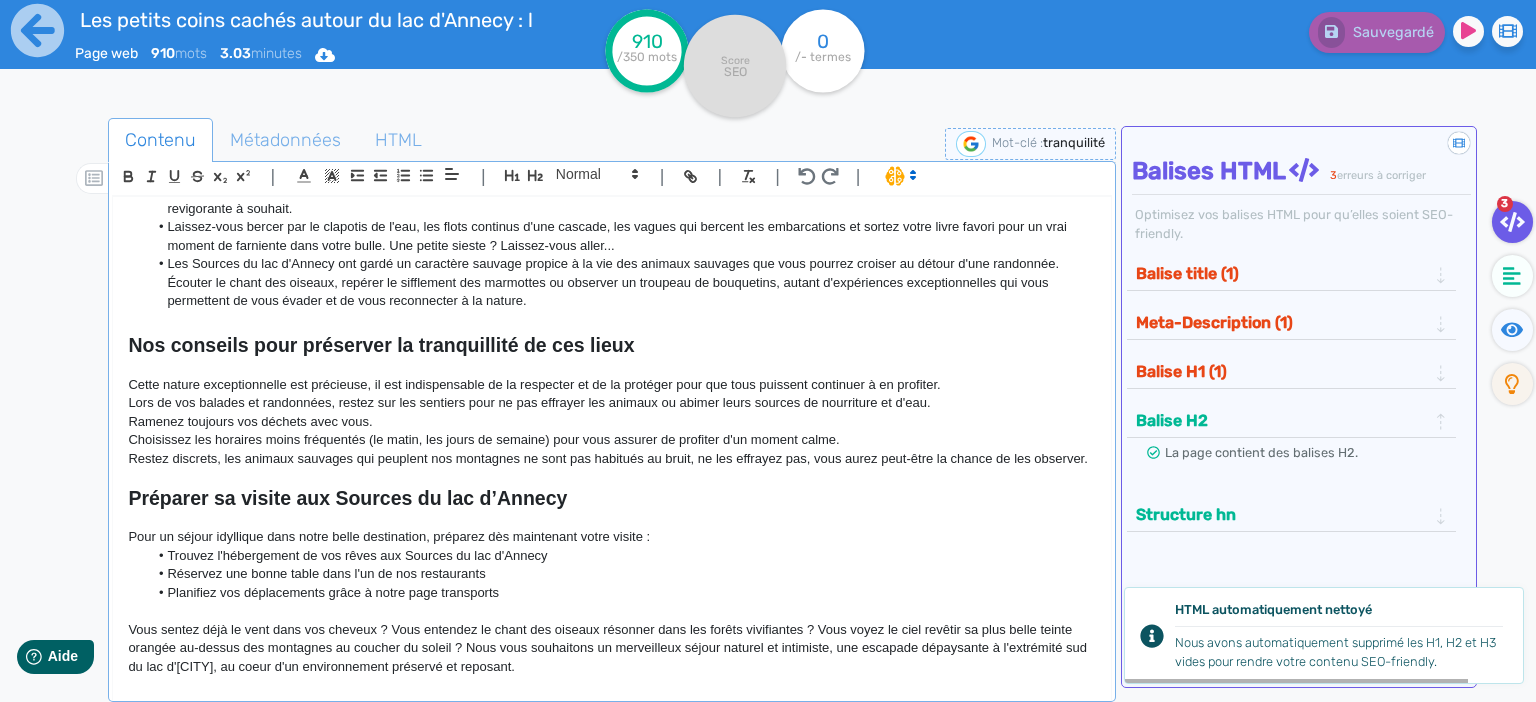 click on "Pour un séjour idyllique dans notre belle destination, préparez dès maintenant votre visite :" 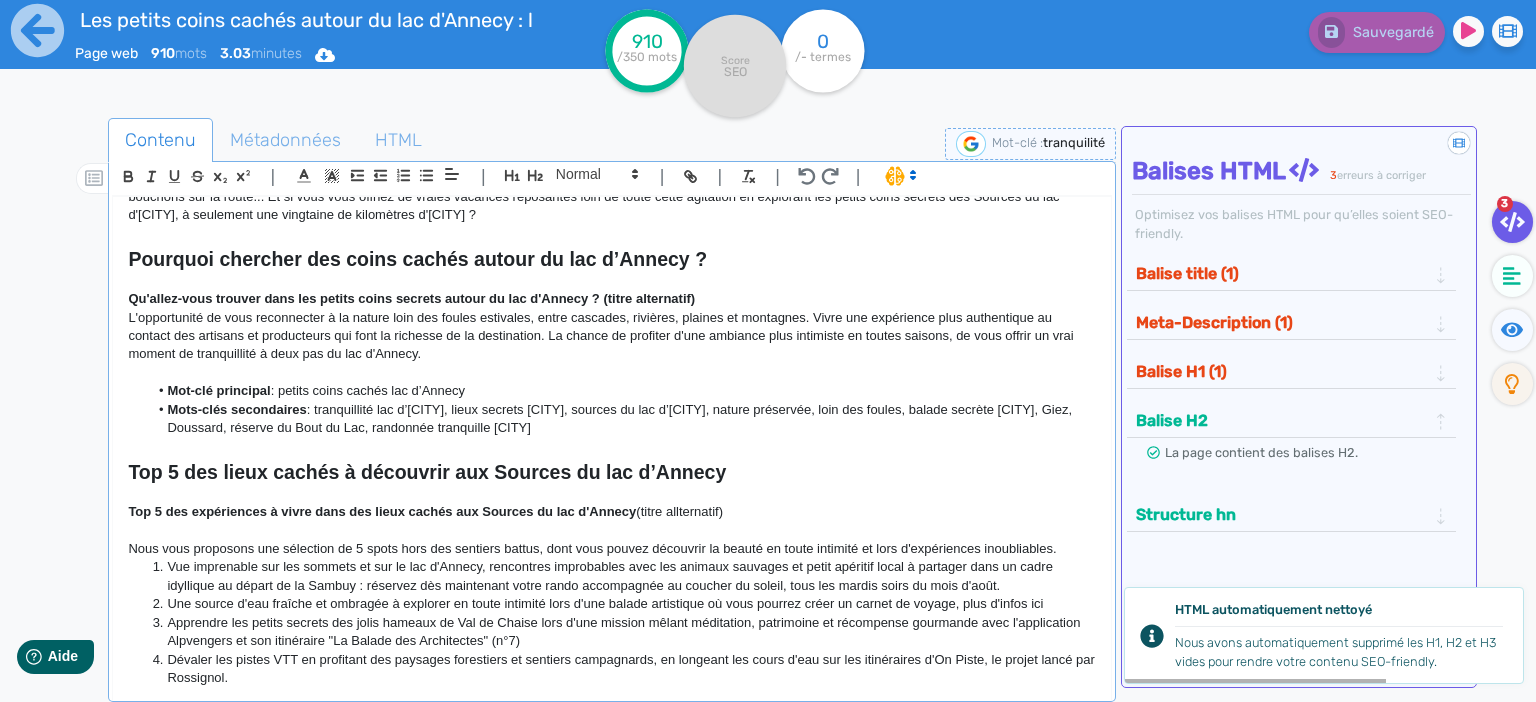 scroll, scrollTop: 320, scrollLeft: 0, axis: vertical 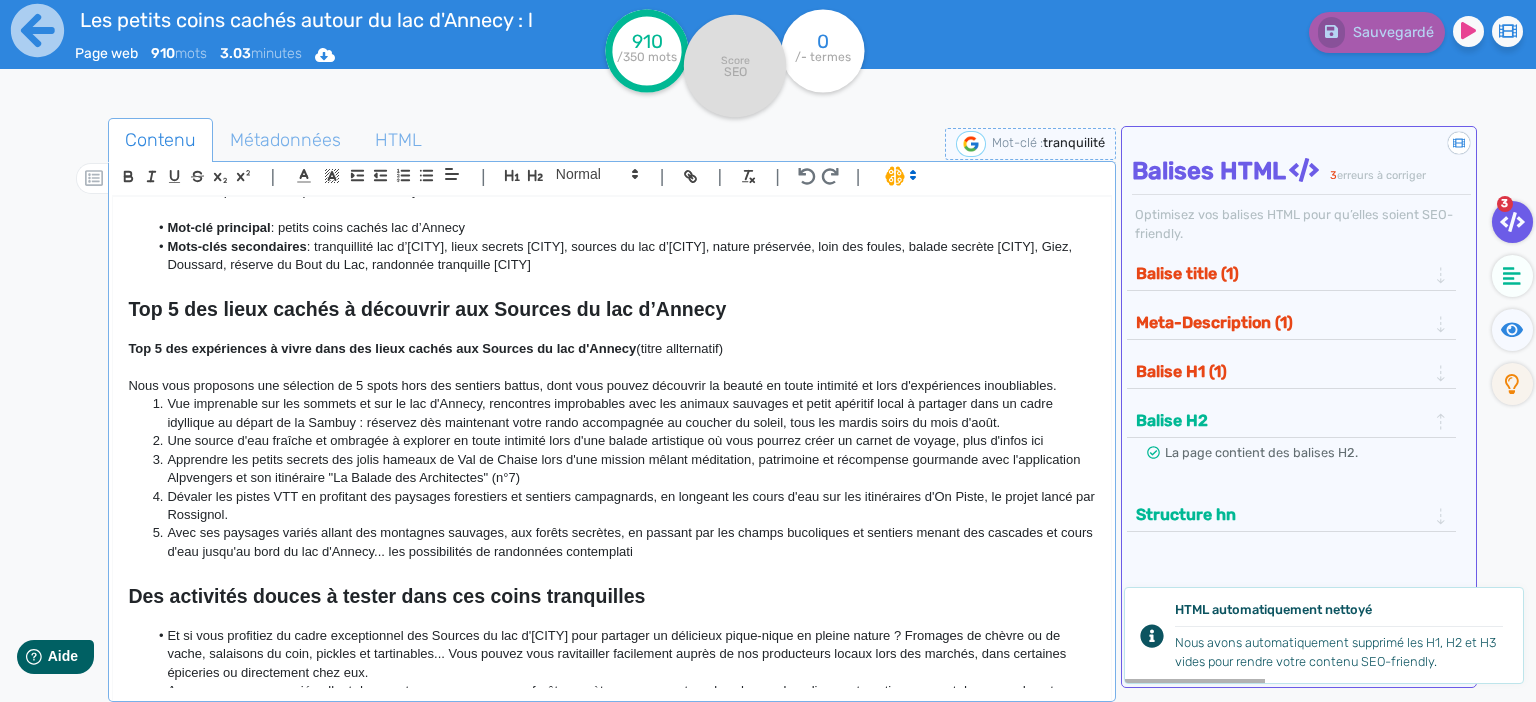 click on "Meta-Description (1)" 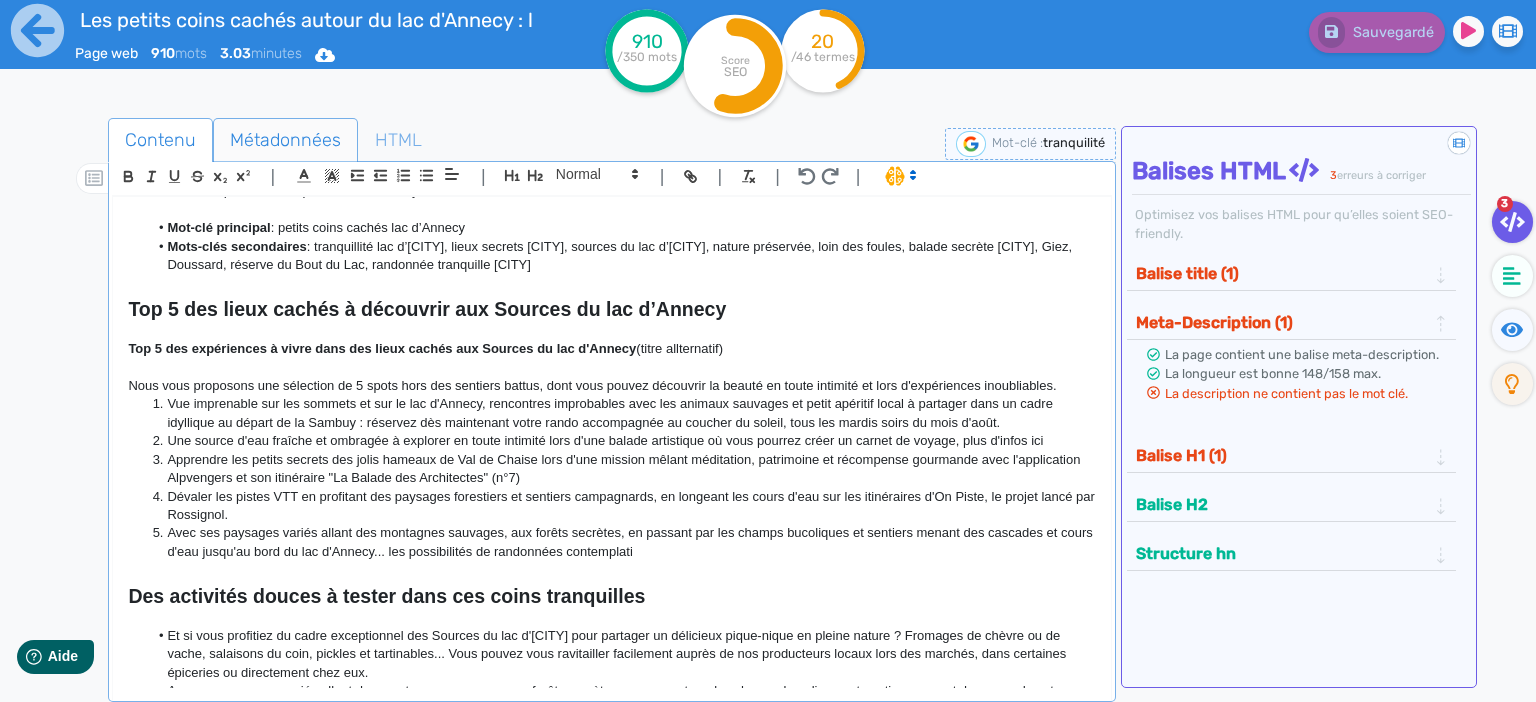 click on "Métadonnées" at bounding box center (285, 140) 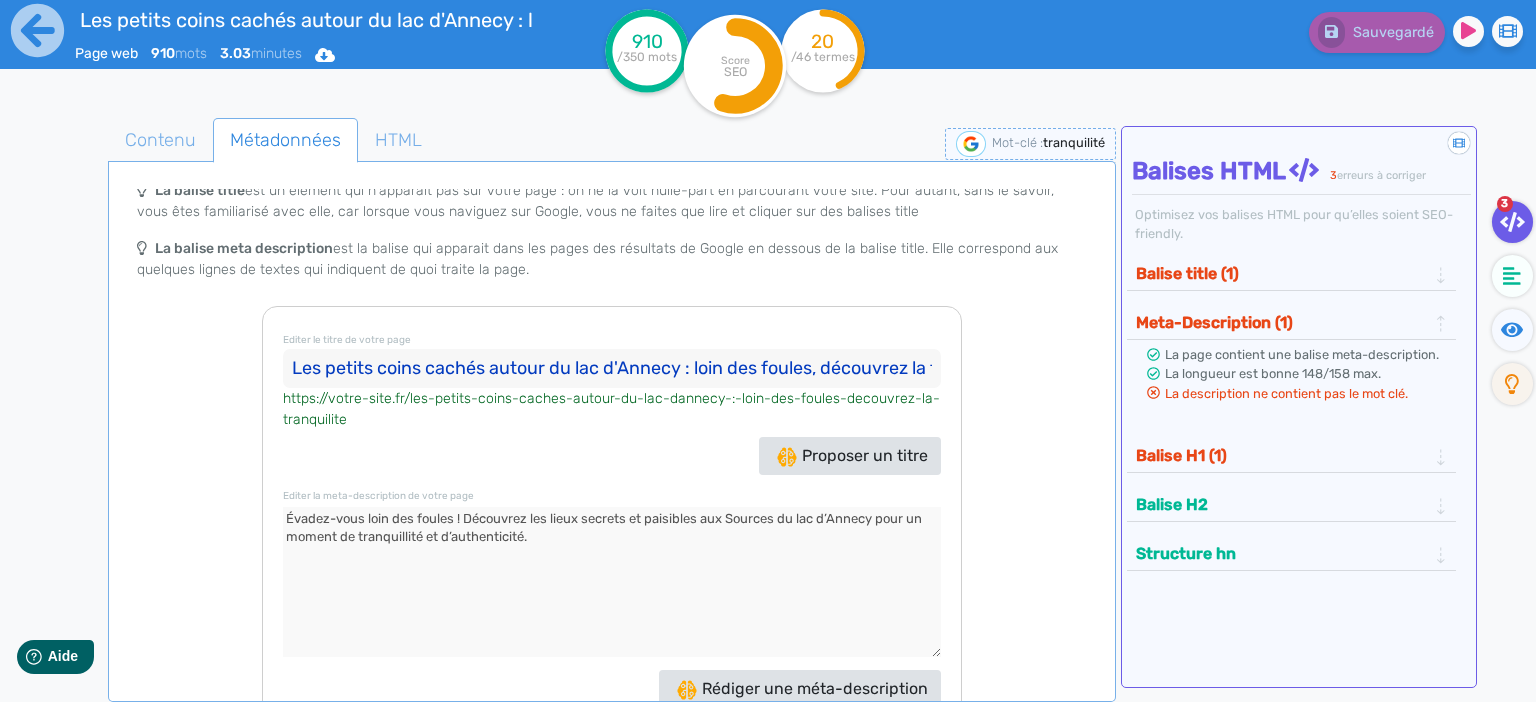 scroll, scrollTop: 78, scrollLeft: 0, axis: vertical 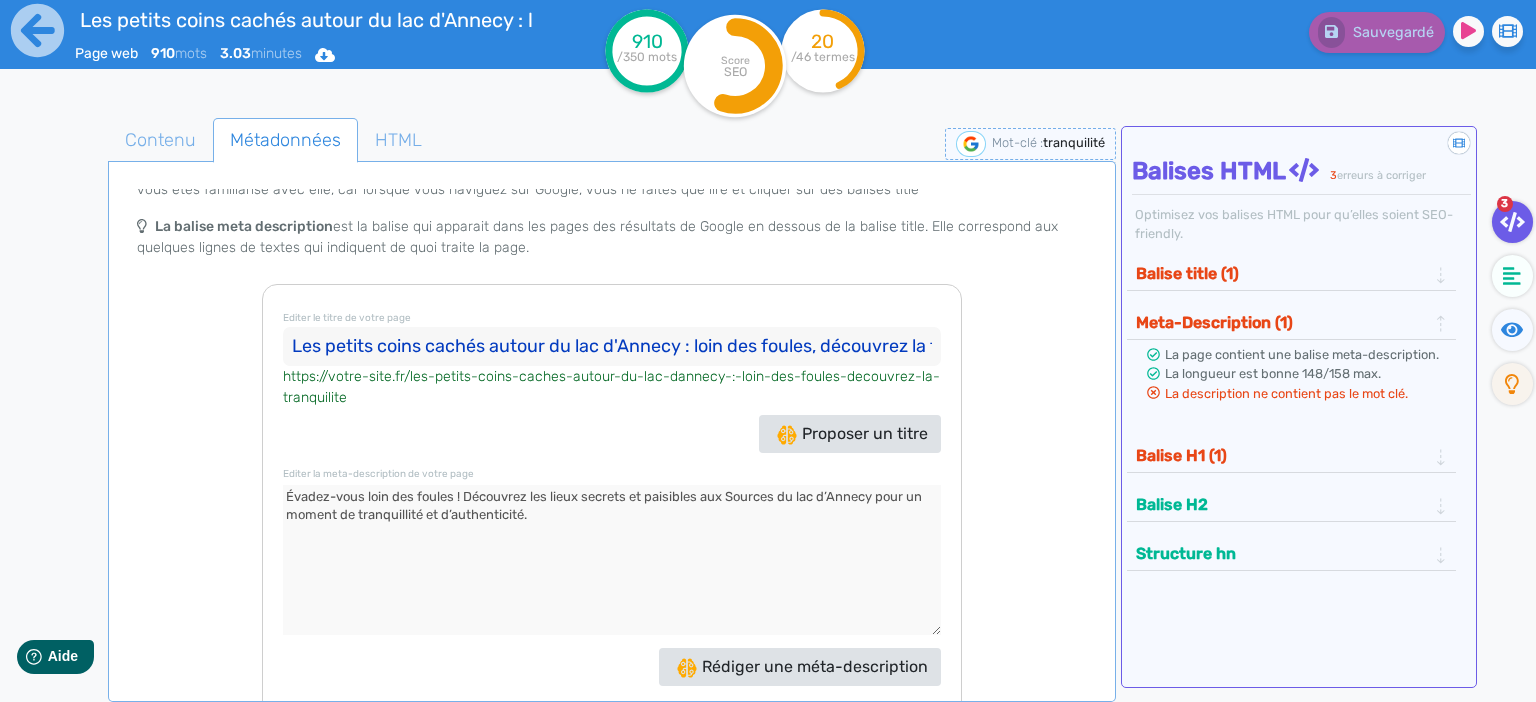 click 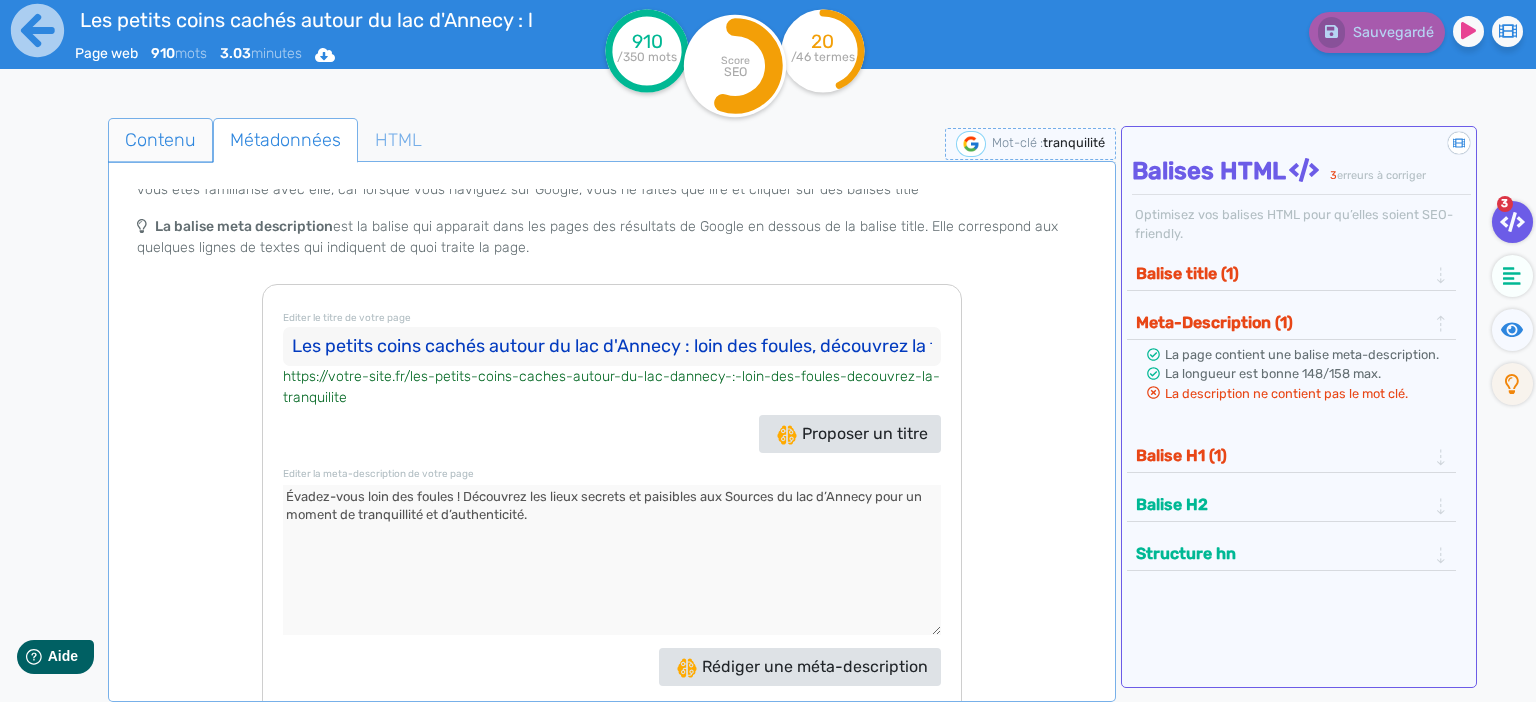 click on "Contenu" 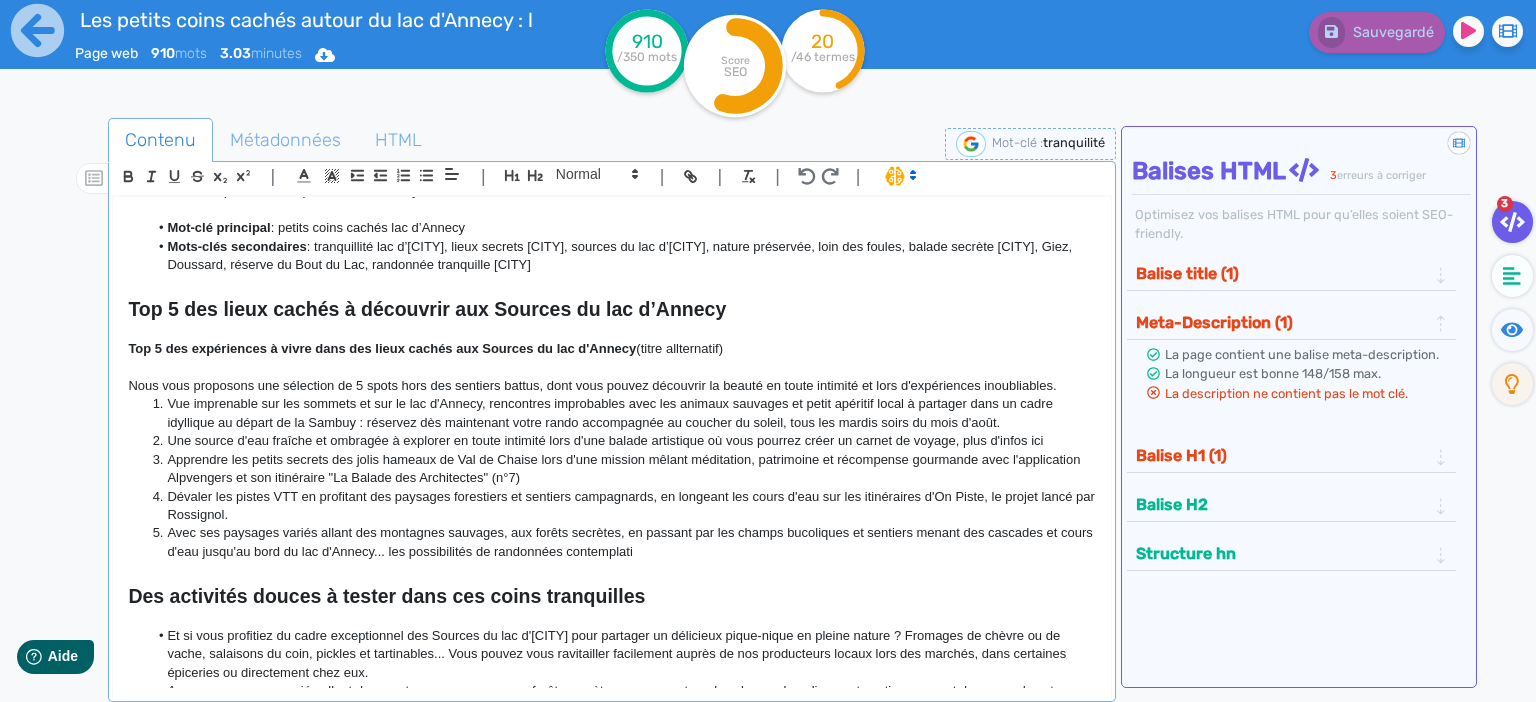 click on "Balise title (1)" 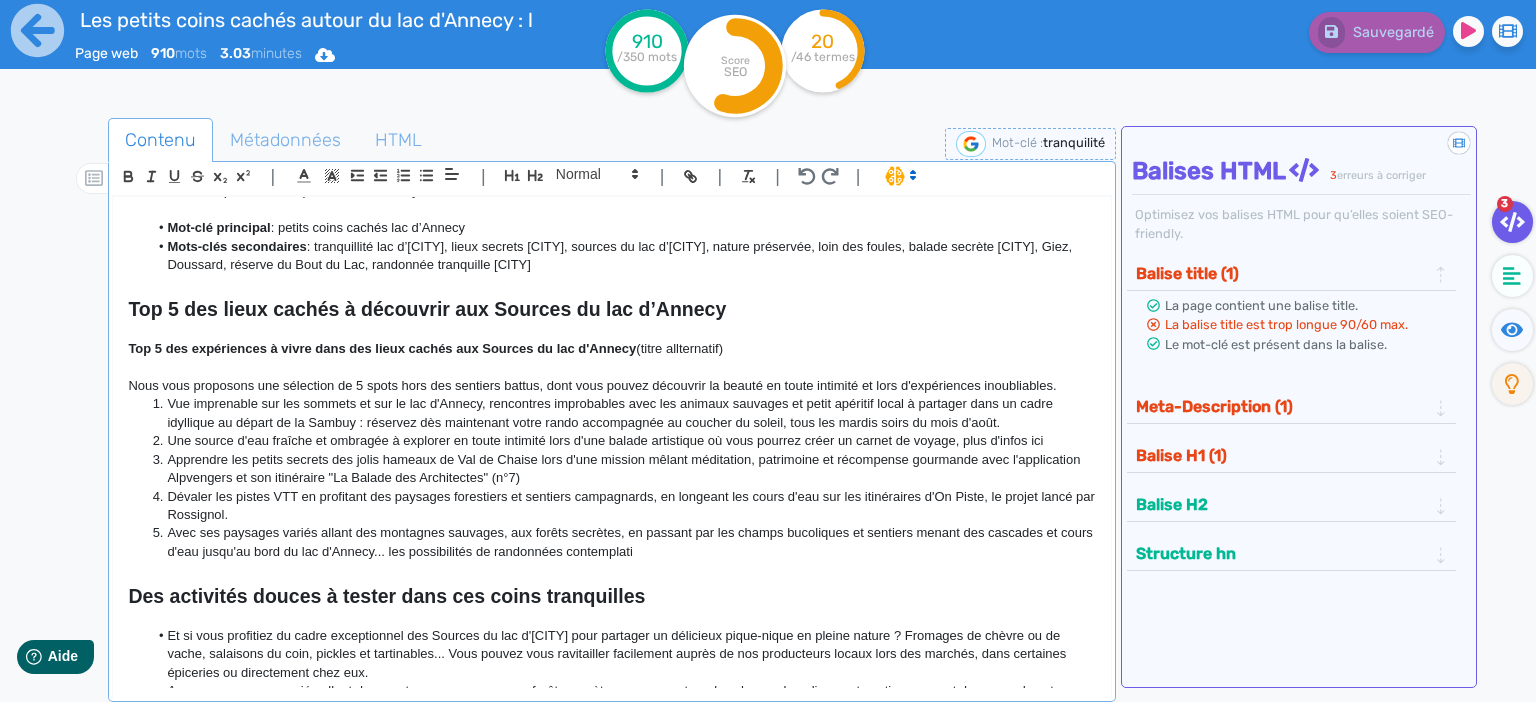 click on "Balise H1 (1)" 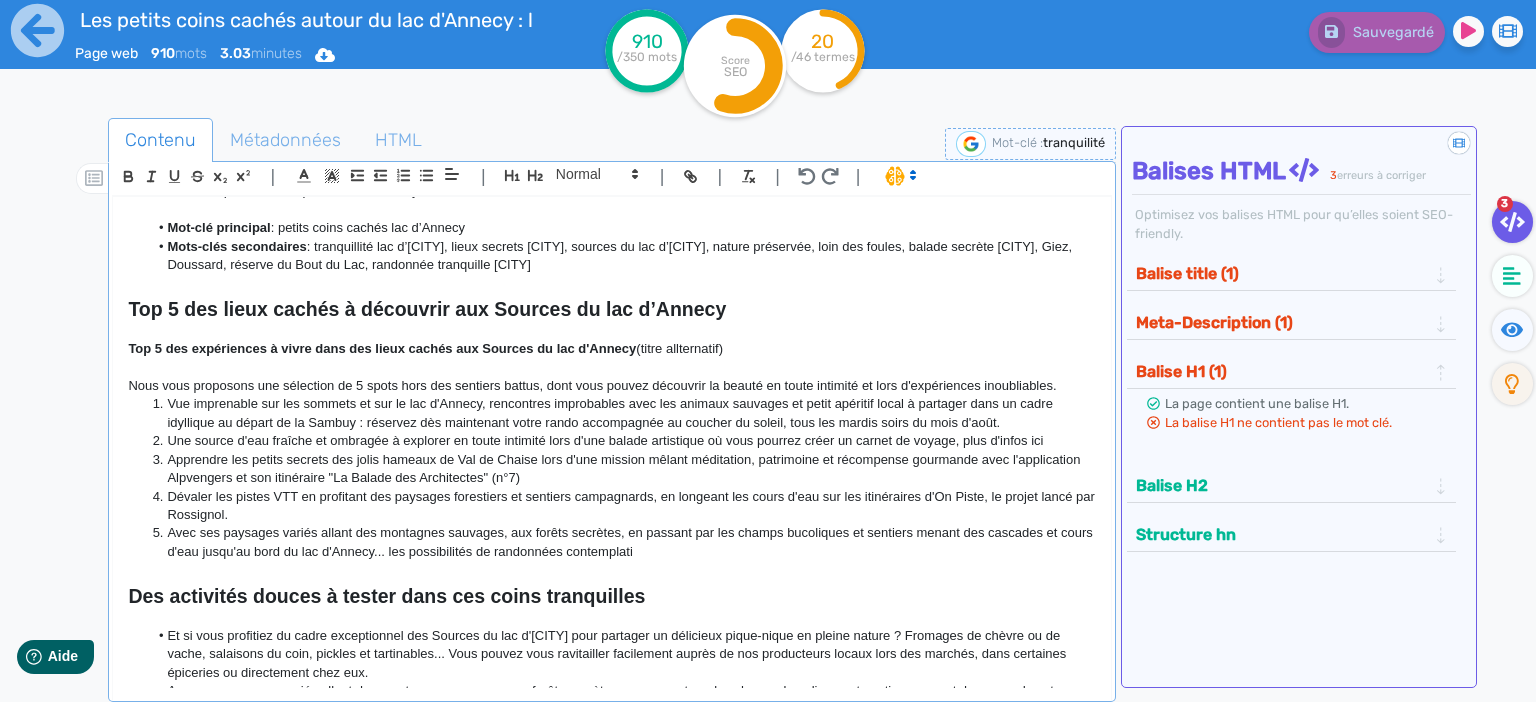 scroll, scrollTop: 0, scrollLeft: 0, axis: both 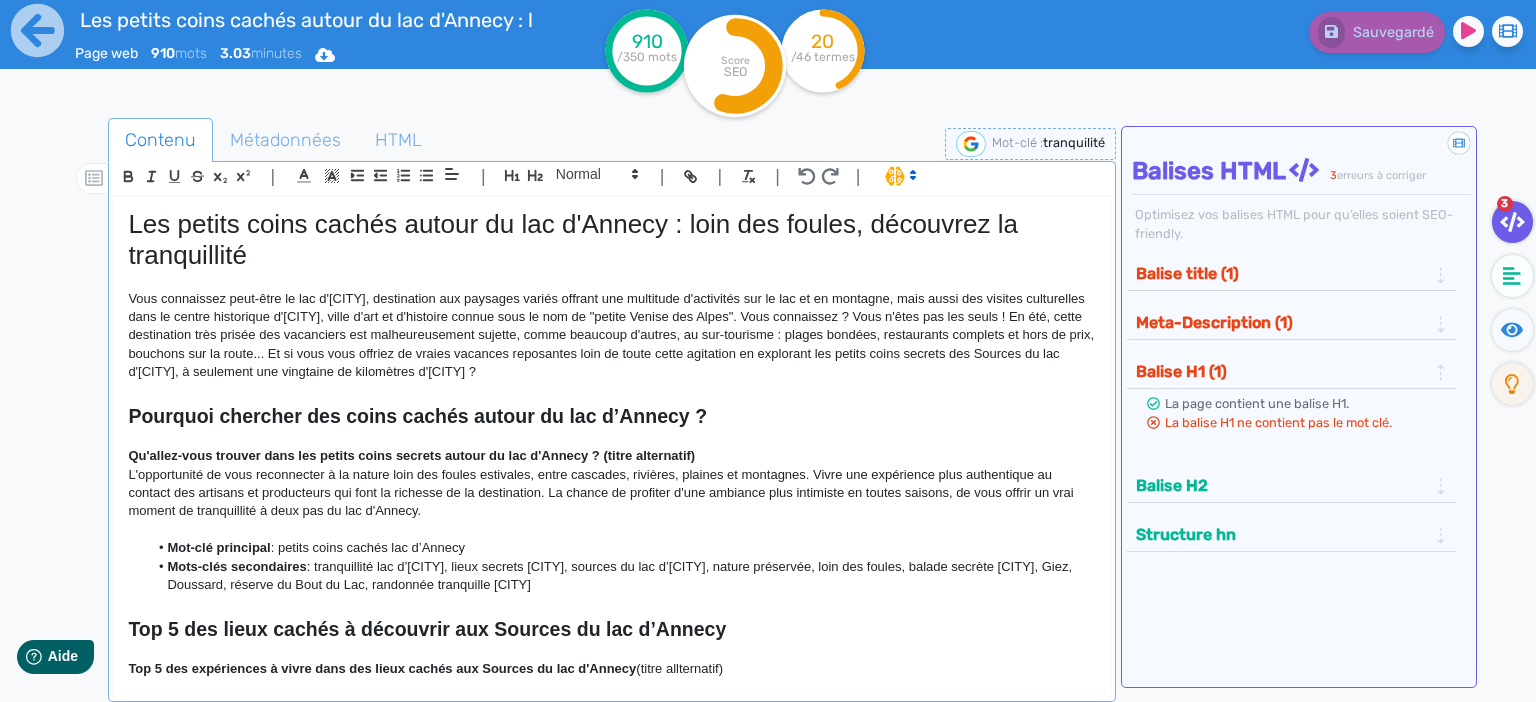 click on "Les petits coins cachés autour du lac d'Annecy : loin des foules, découvrez la tranquillité" 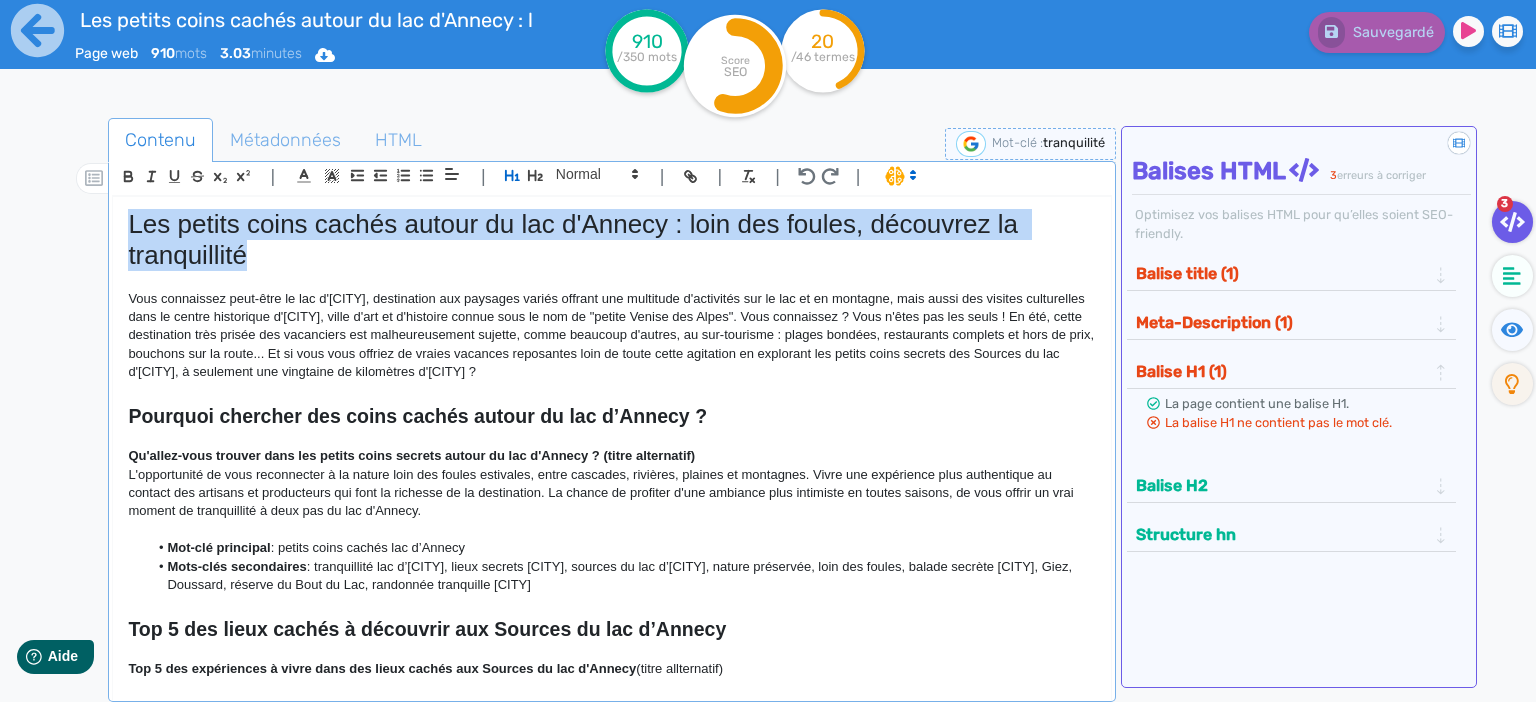 drag, startPoint x: 250, startPoint y: 259, endPoint x: -15, endPoint y: 193, distance: 273.0952 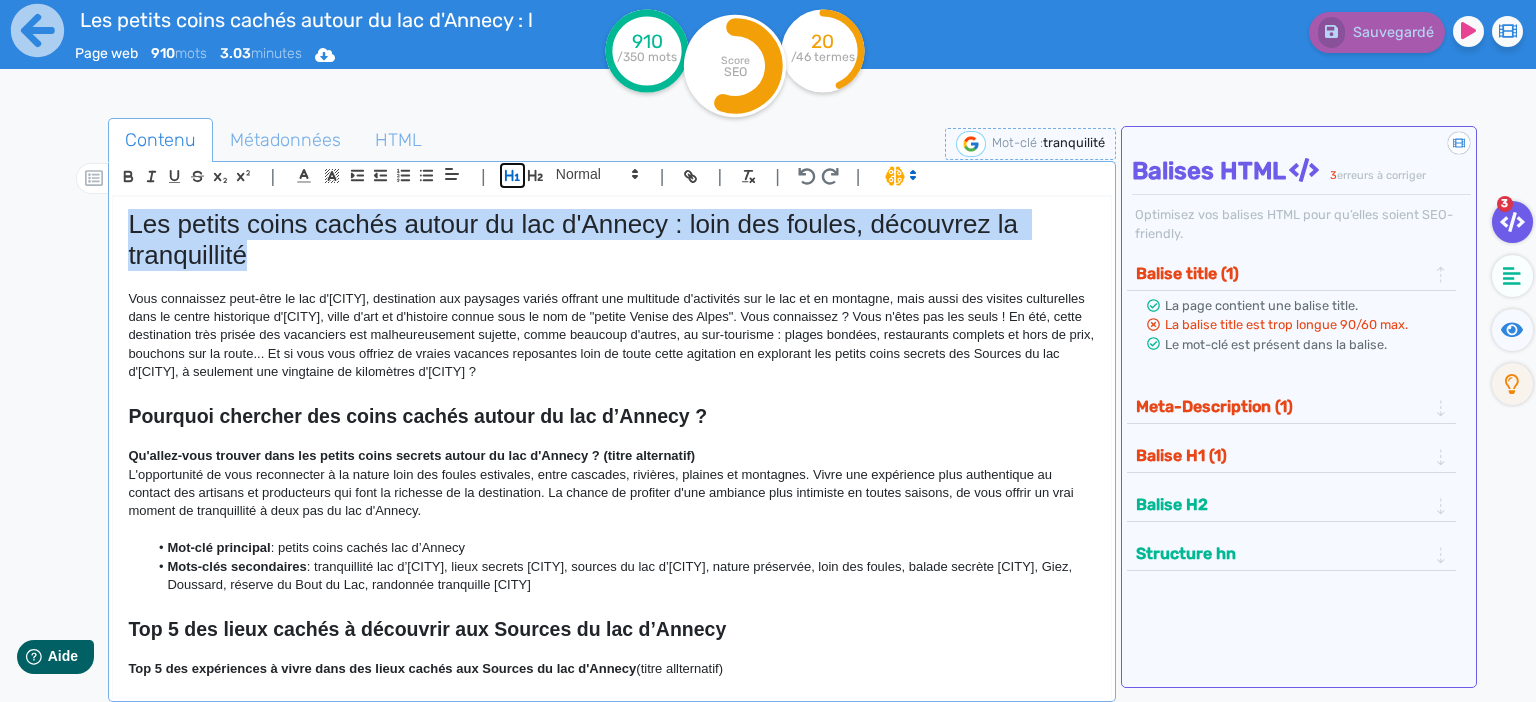 click 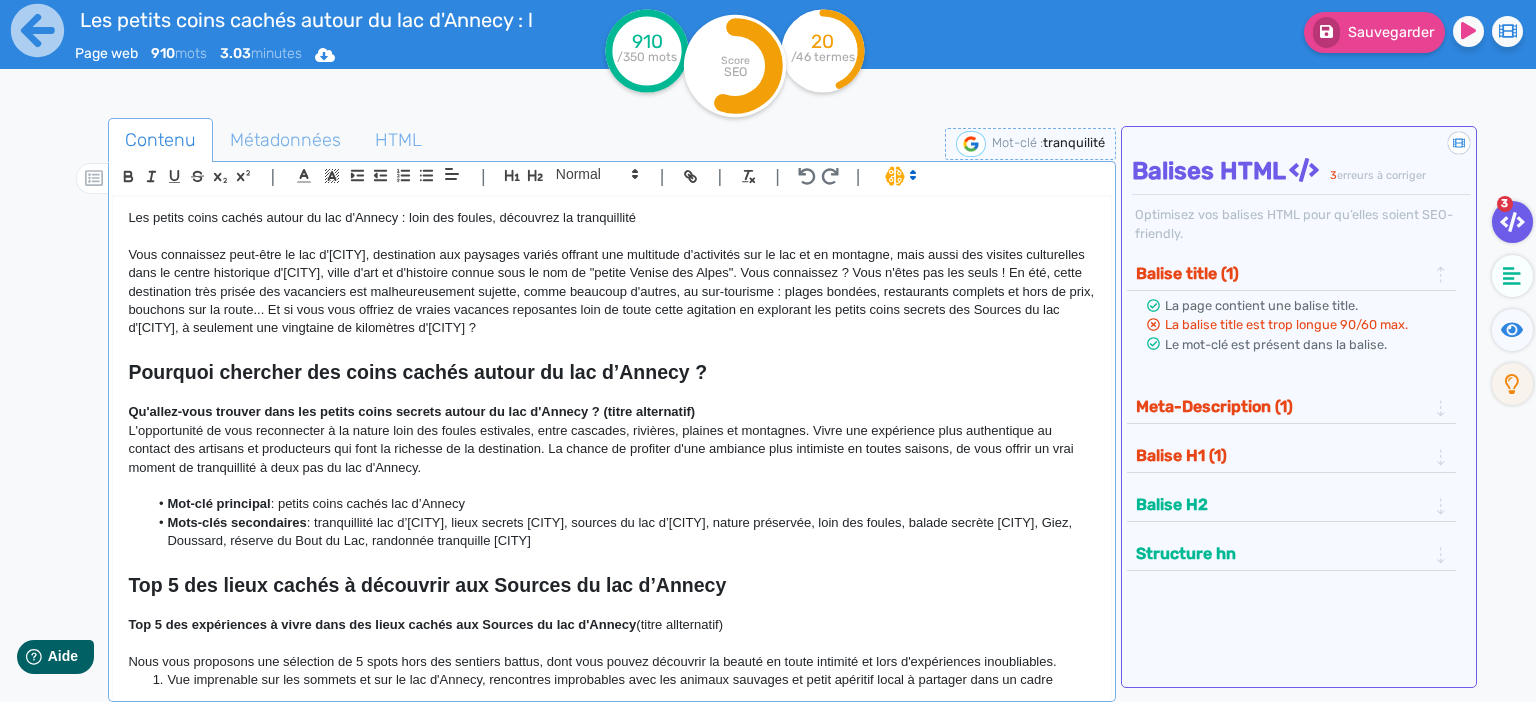 click 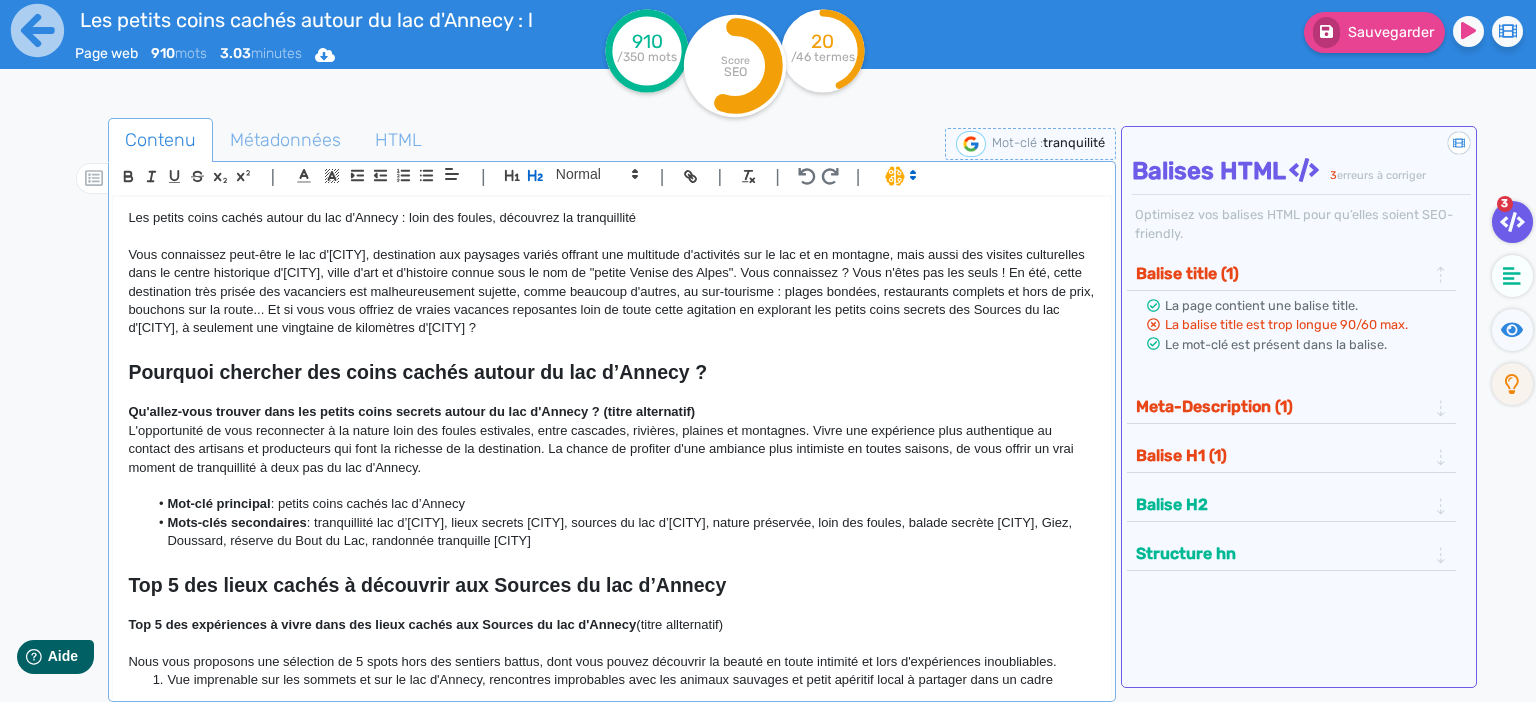click on "La page contient une balise title. La balise title est trop longue 90/60 max. Le mot-clé est présent dans la balise." 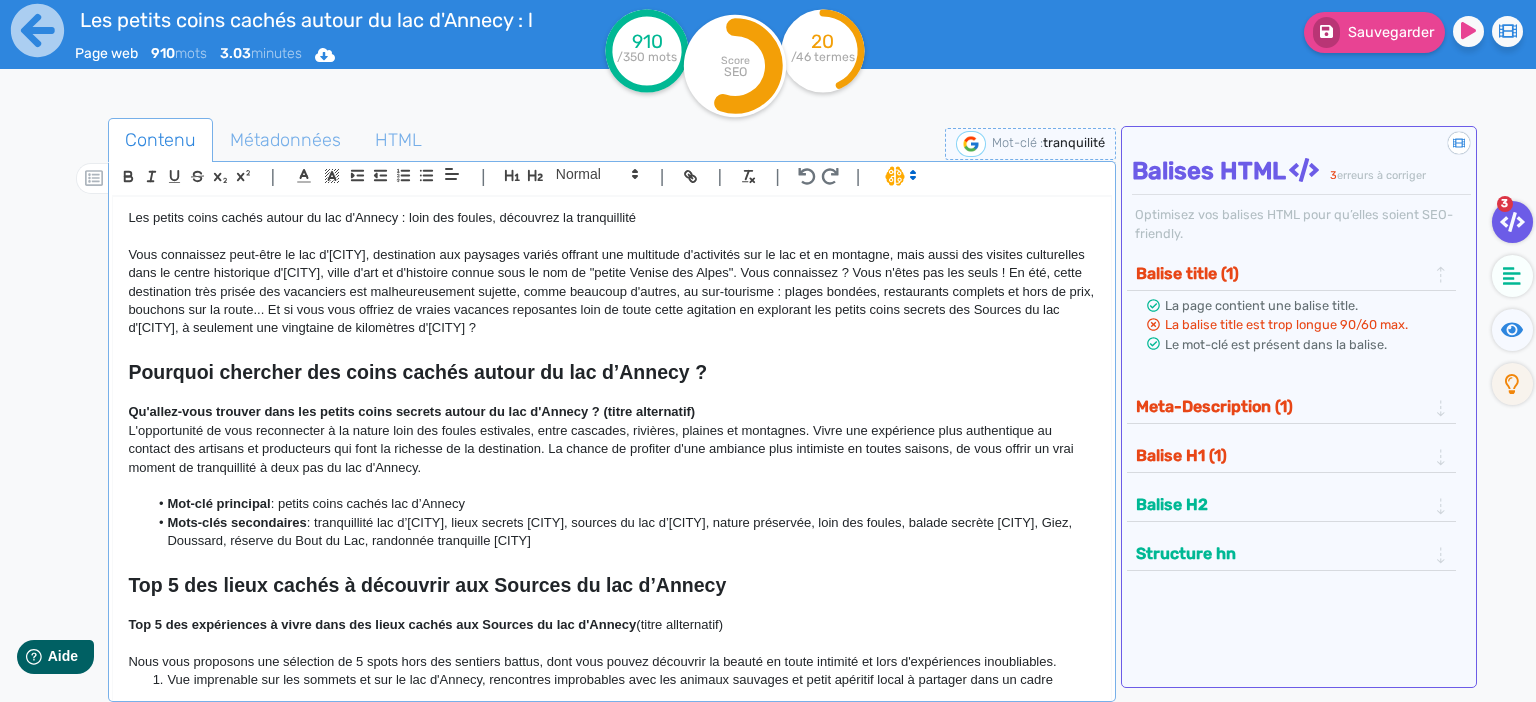 click on "Vous connaissez peut-être le lac d'[CITY], destination aux paysages variés offrant une multitude d'activités sur le lac et en montagne, mais aussi des visites culturelles dans le centre historique d'[CITY], ville d'art et d'histoire connue sous le nom de "petite Venise des Alpes". Vous connaissez ? Vous n'êtes pas les seuls ! En été, cette destination très prisée des vacanciers est malheureusement sujette, comme beaucoup d'autres, au sur-tourisme : plages bondées, restaurants complets et hors de prix, bouchons sur la route... Et si vous vous offriez de vraies vacances reposantes loin de toute cette agitation en explorant les petits coins secrets des Sources du lac d'[CITY], à seulement une vingtaine de kilomètres d'[CITY] ?" 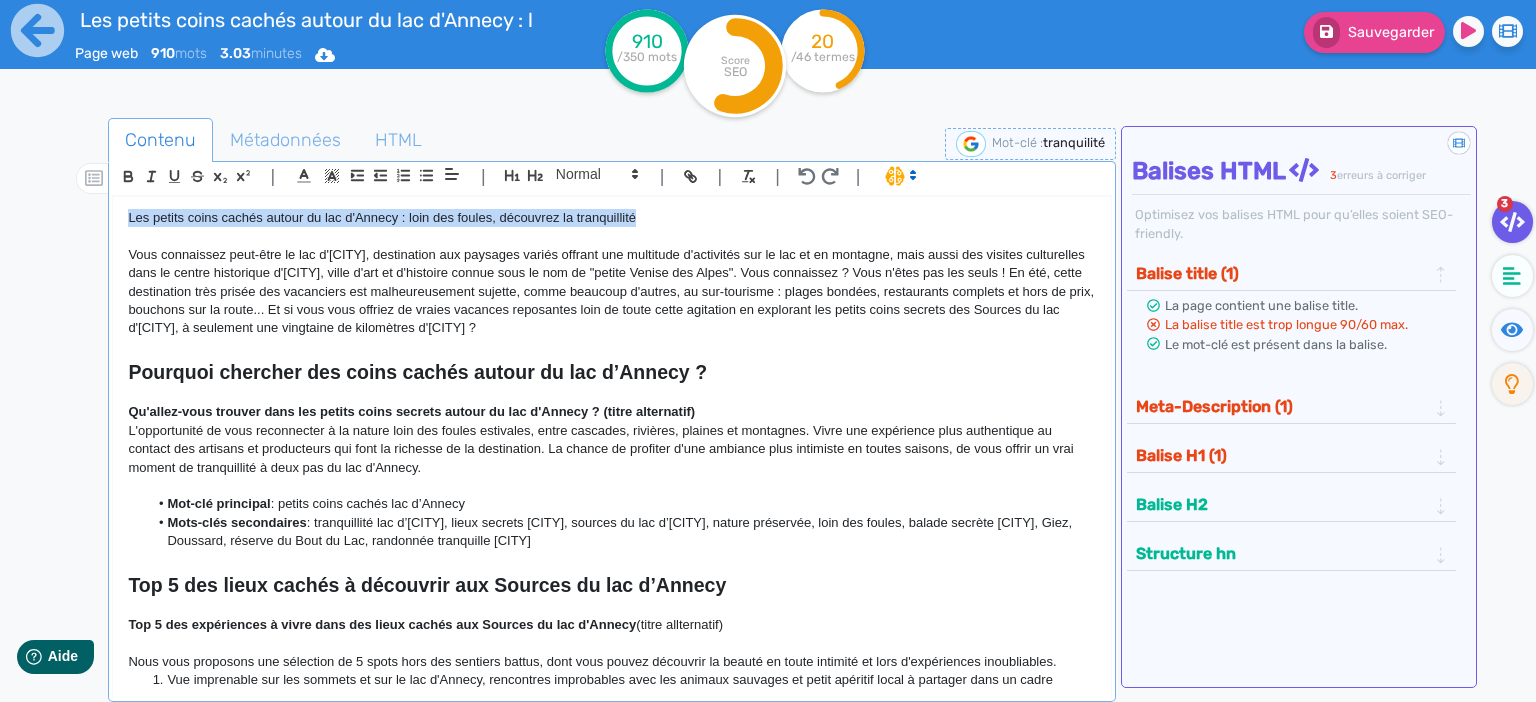 drag, startPoint x: 678, startPoint y: 218, endPoint x: -64, endPoint y: 219, distance: 742.0007 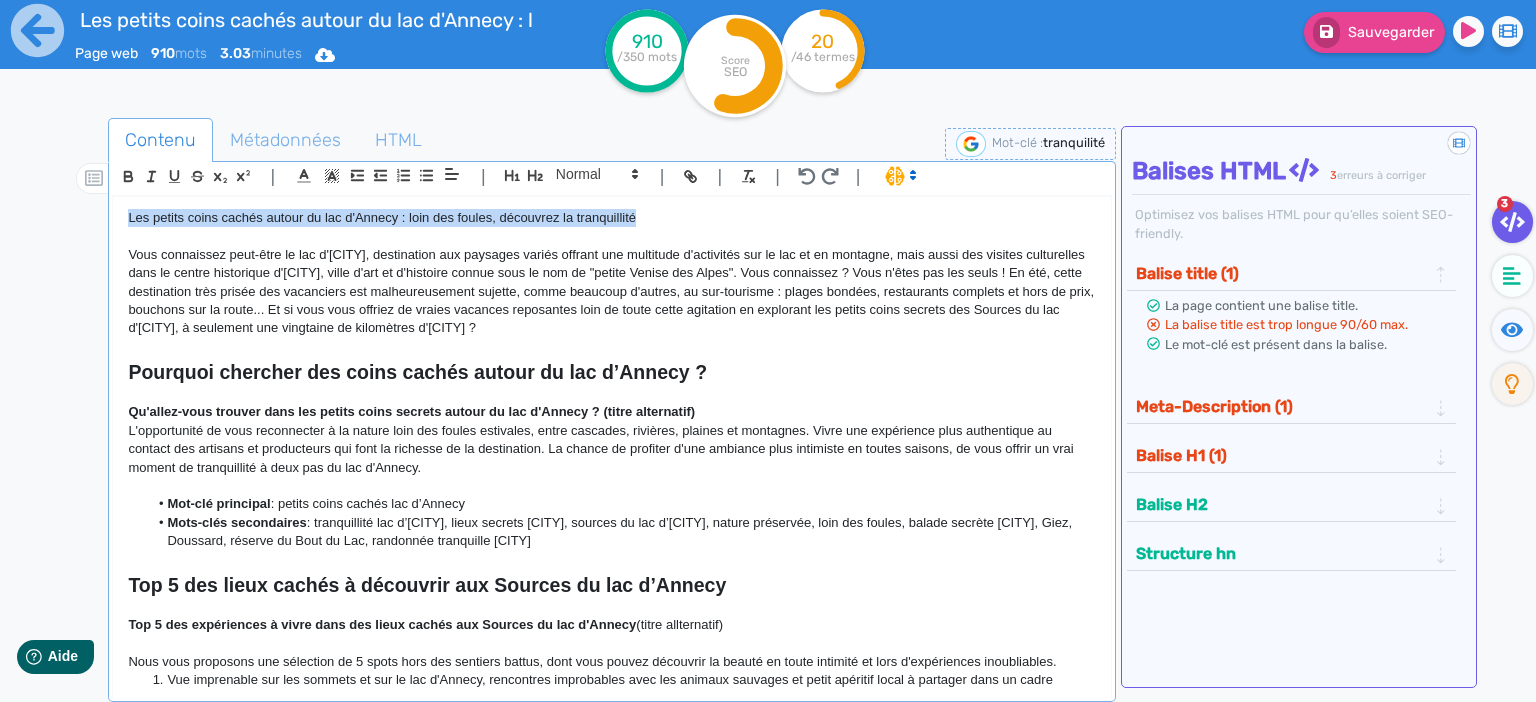 click on "Les petits coins cachés autour du lac d'Annecy : loin des foules, découvrez la tranquillité Vous connaissez peut-être le lac d'Annecy, destination aux paysages variés offrant une multitude d'activités sur le lac et en montagne, mais aussi des visites culturelles dans le centre historique d'Annecy, ville d'art et d'histoire connue sous le nom de "petite Venise des Alpes". Vous connaissez ? Vous n'êtes pas les seuls ! En été, cette destination très prisée des vacanciers est malheureusement sujette, comme beaucoup d'autres, au sur-tourisme : plages bondées, restaurants complets et hors de prix, bouchons sur la route... Et si vous vous offriez de vraies vacances reposantes loin de toute cette agitation en explorant les petits coins secrets des Sources du lac d'Annecy, à seulement une vingtaine de kilomètres d'Annecy ? Pourquoi chercher des coins cachés autour du lac d’Annecy ? Qu'allez-vous trouver dans les petits coins secrets autour du lac d'Annecy ? (titre alternatif) Mot-clé principal" 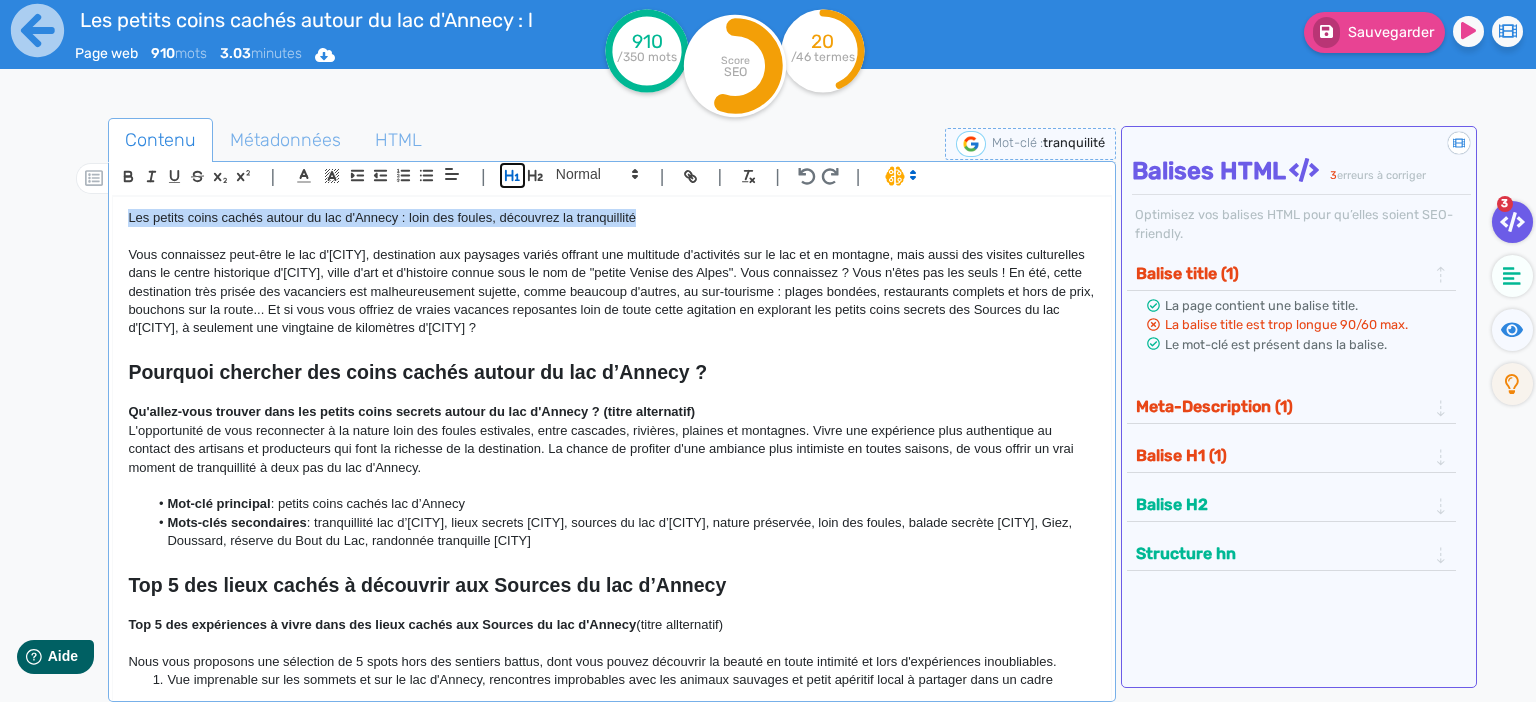 click 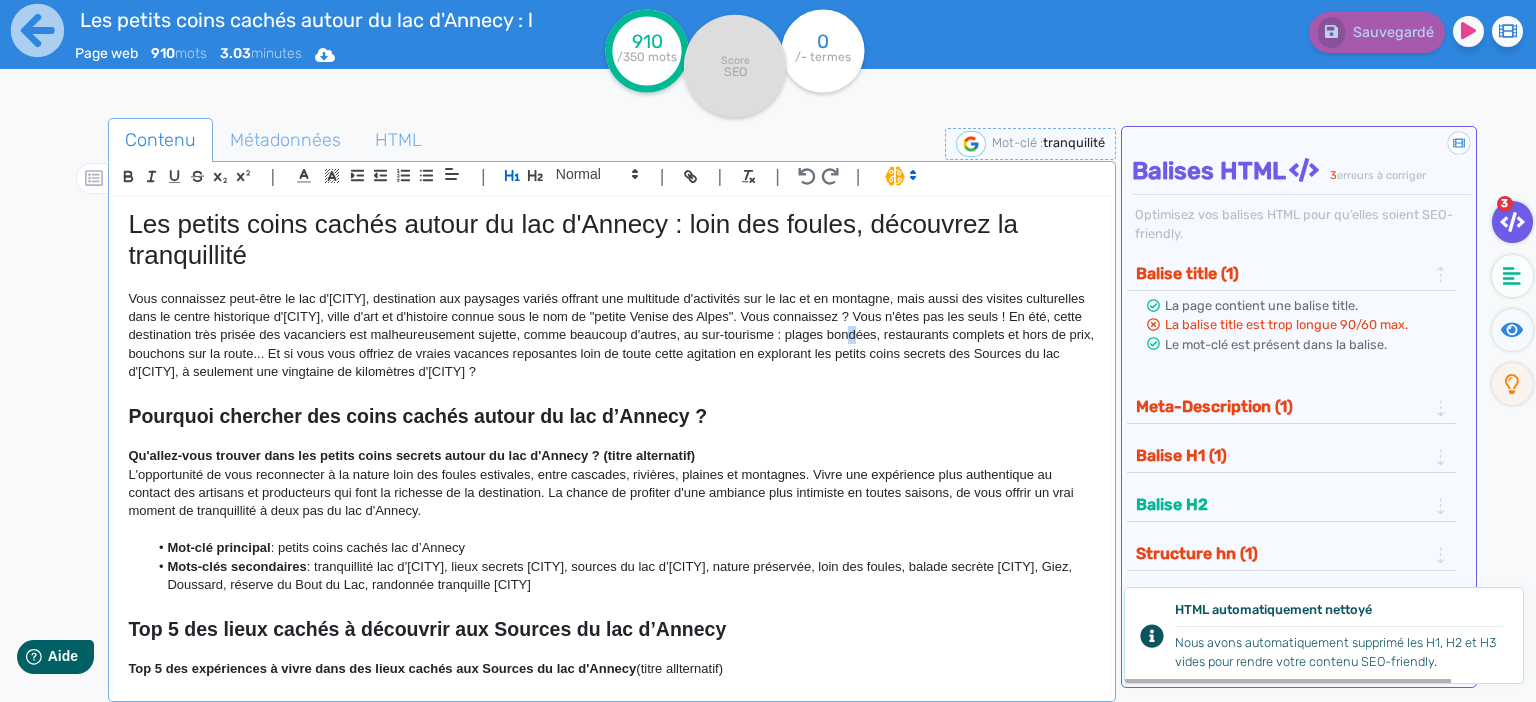 click on "Vous connaissez peut-être le lac d'[CITY], destination aux paysages variés offrant une multitude d'activités sur le lac et en montagne, mais aussi des visites culturelles dans le centre historique d'[CITY], ville d'art et d'histoire connue sous le nom de "petite Venise des Alpes". Vous connaissez ? Vous n'êtes pas les seuls ! En été, cette destination très prisée des vacanciers est malheureusement sujette, comme beaucoup d'autres, au sur-tourisme : plages bondées, restaurants complets et hors de prix, bouchons sur la route... Et si vous vous offriez de vraies vacances reposantes loin de toute cette agitation en explorant les petits coins secrets des Sources du lac d'[CITY], à seulement une vingtaine de kilomètres d'[CITY] ?" 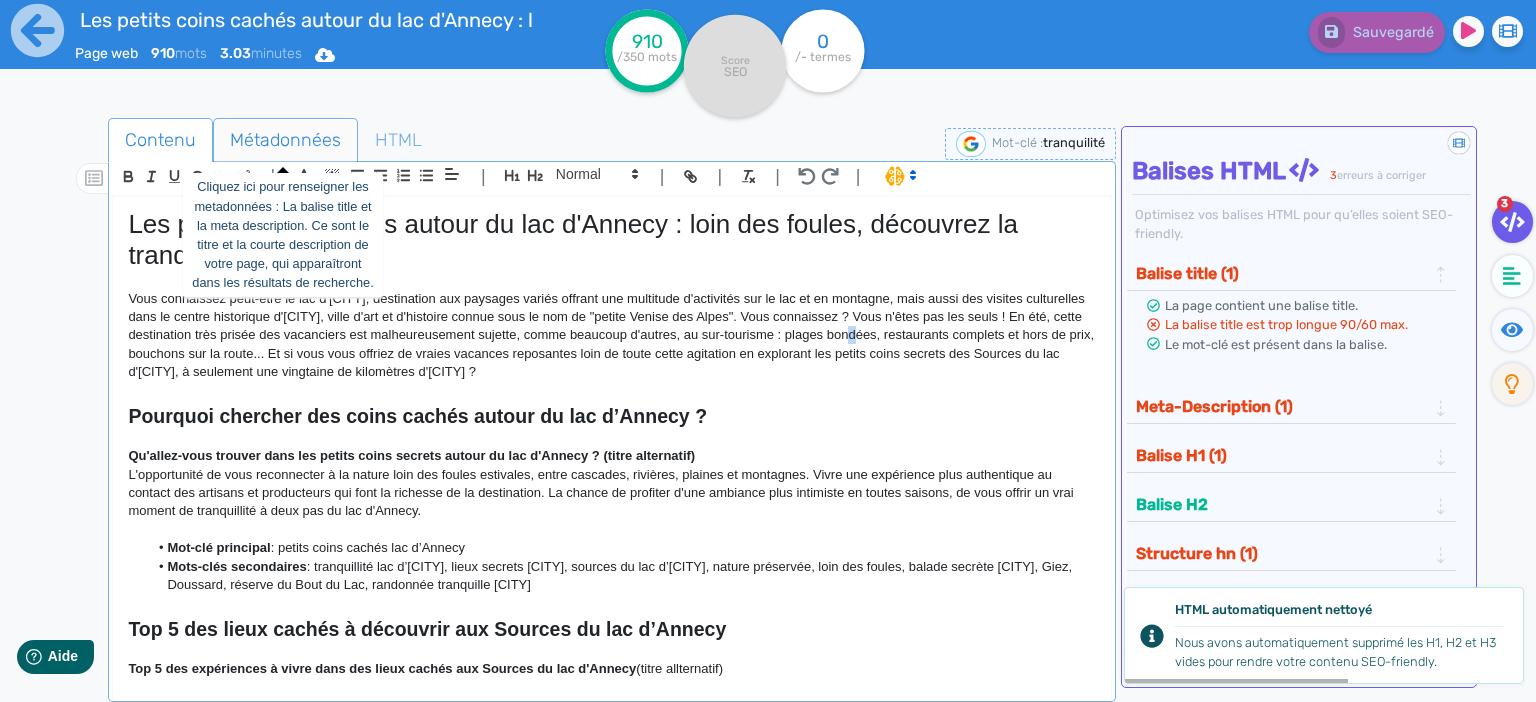 click on "Métadonnées" at bounding box center [285, 140] 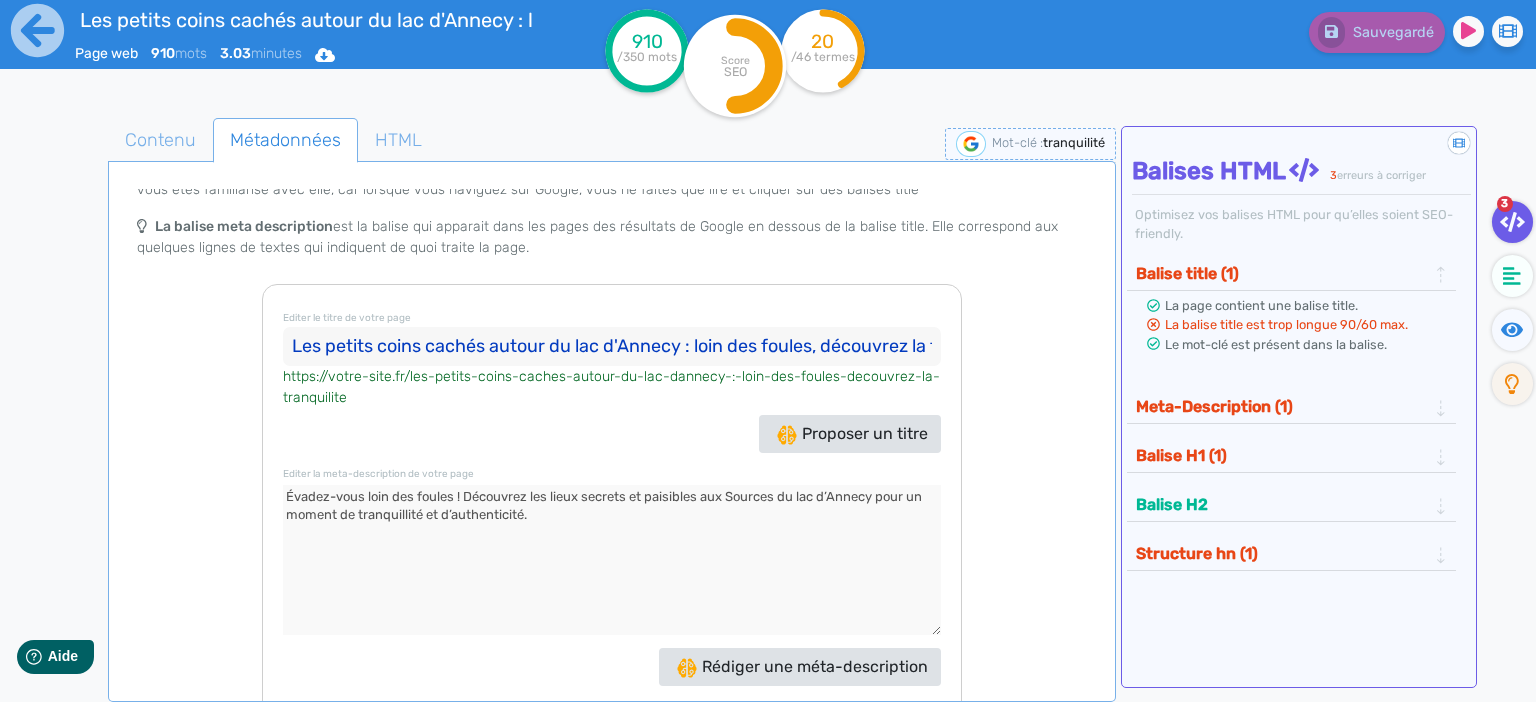 drag, startPoint x: 670, startPoint y: 323, endPoint x: 774, endPoint y: 332, distance: 104.388695 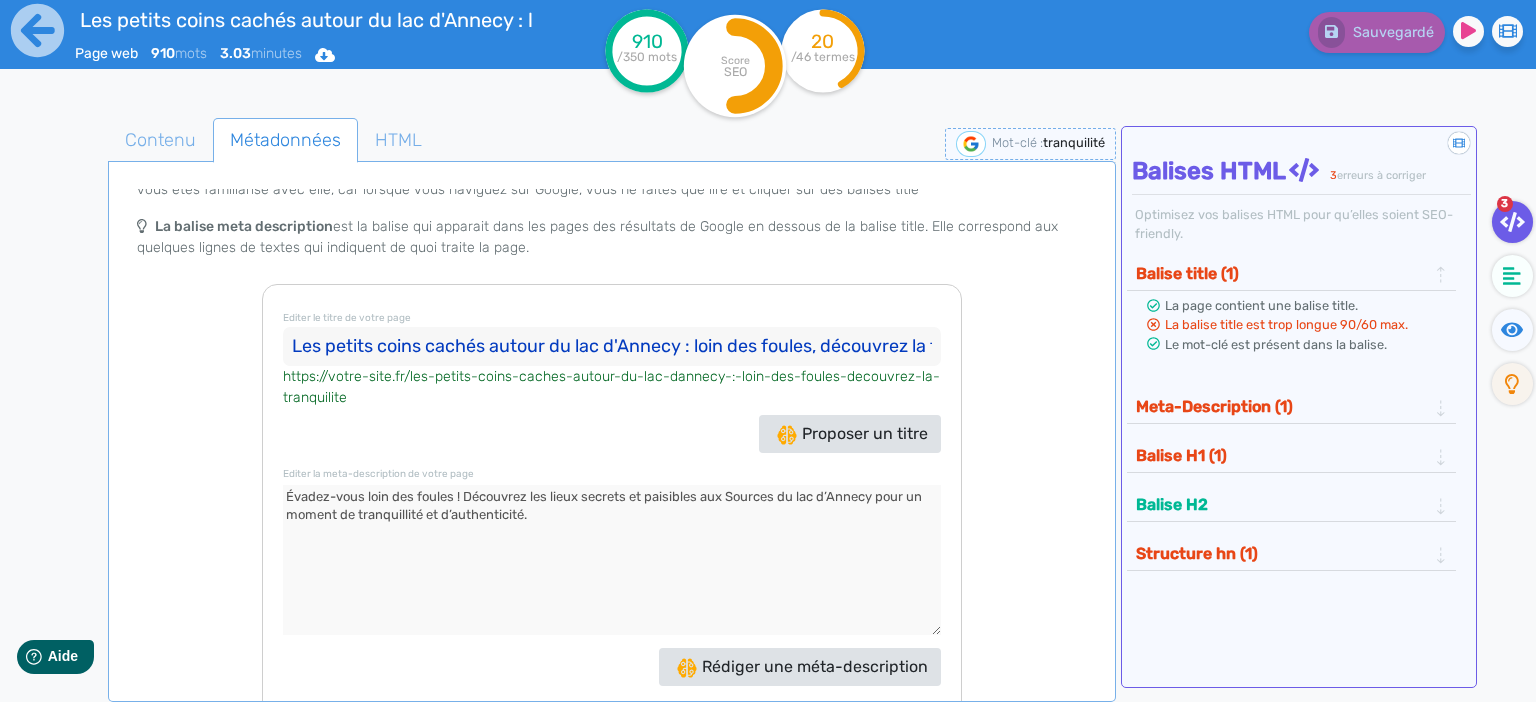 click on "Editer le titre de votre page Les petits coins cachés autour du lac d'Annecy : loin des foules, découvrez la tranquilité" 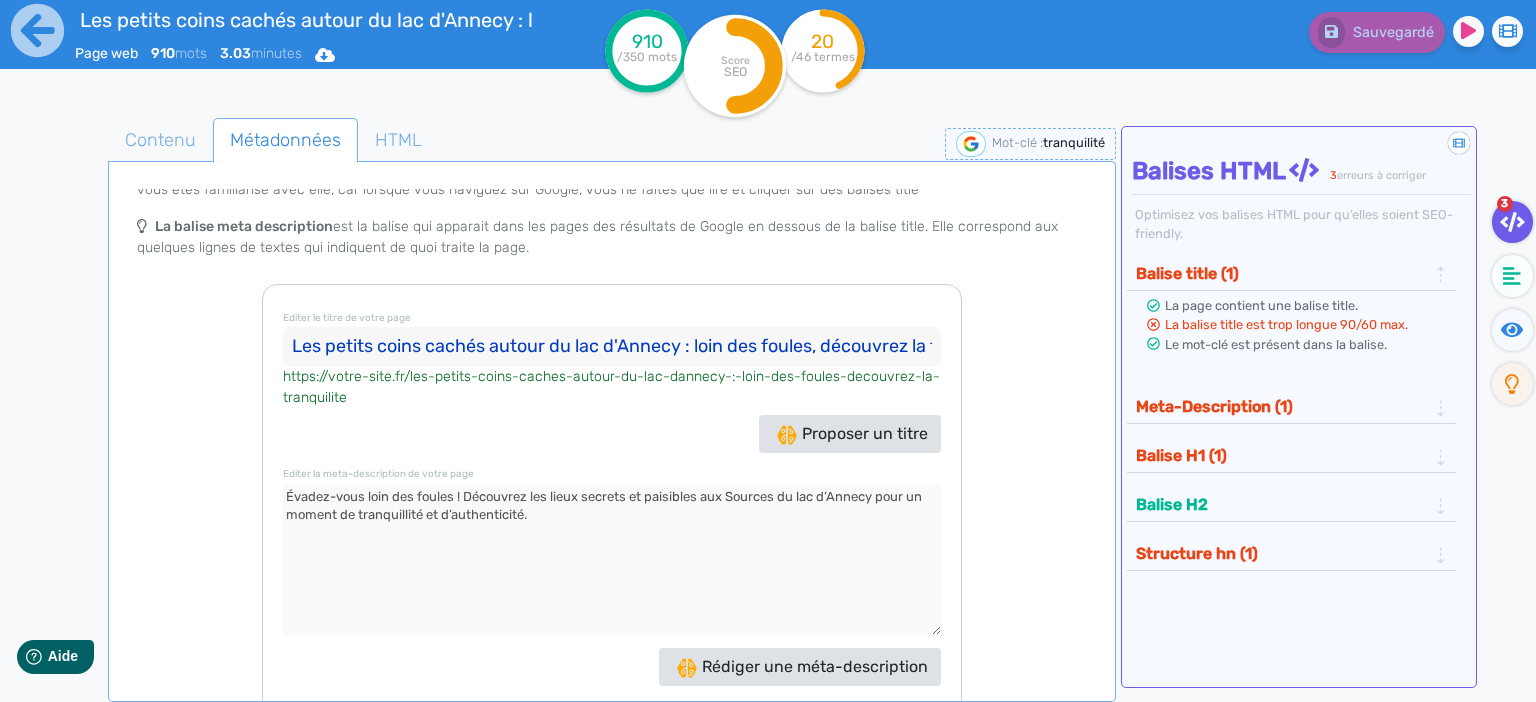 scroll, scrollTop: 0, scrollLeft: 91, axis: horizontal 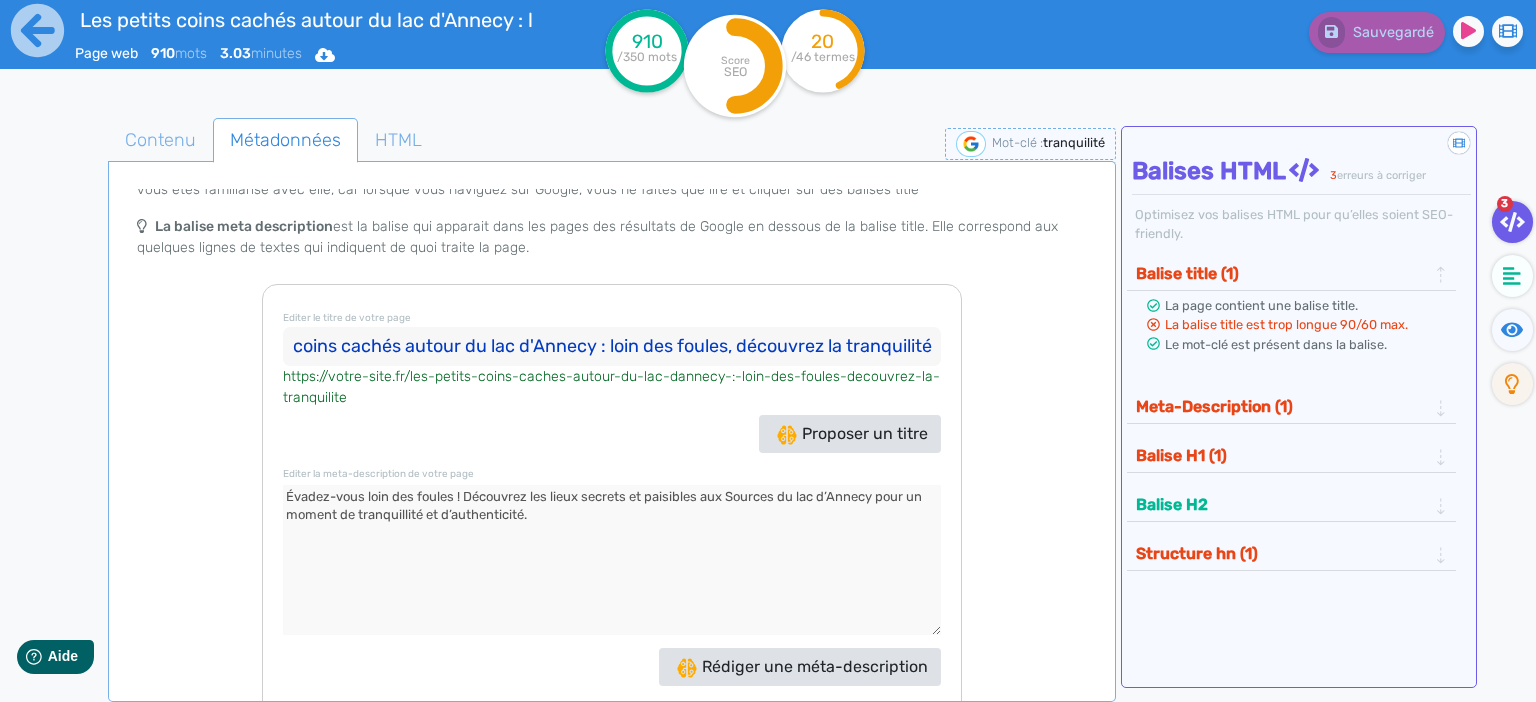 drag, startPoint x: 766, startPoint y: 341, endPoint x: 1094, endPoint y: 336, distance: 328.03812 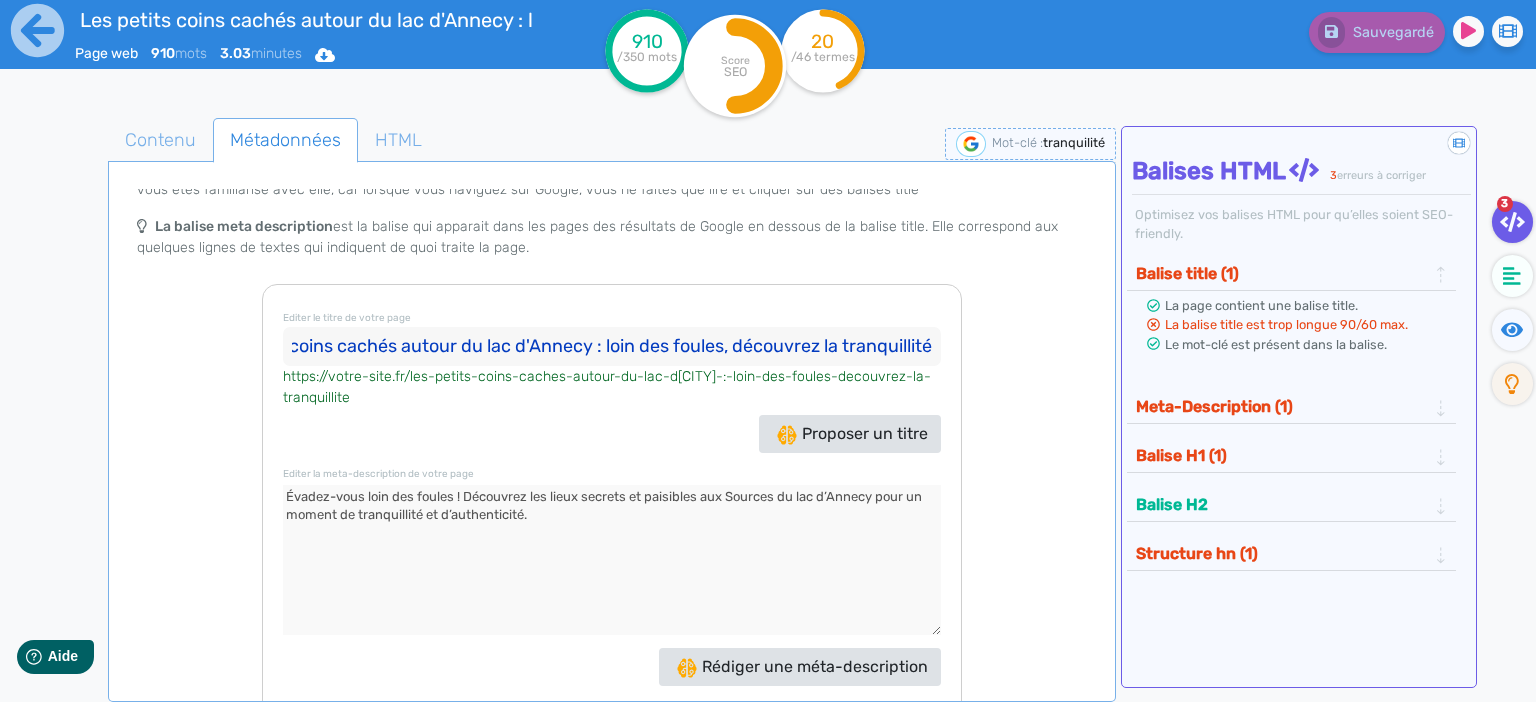 type on "Les petits coins cachés autour du lac d'Annecy : loin des foules, découvrez la tranquillité" 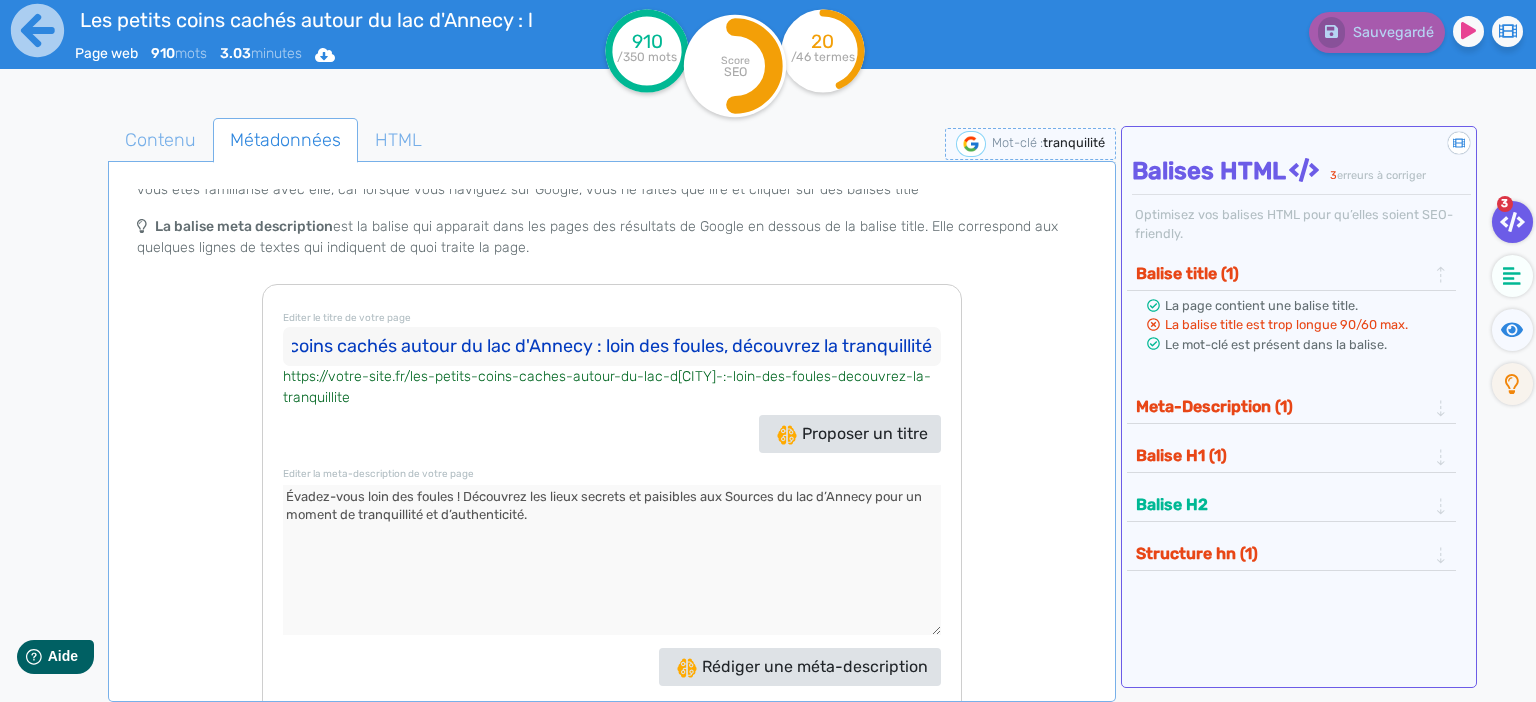click on "Le balise title et la meta description  sont les ambassadrices de votre site, Le coeur d'une stratégie marketing !  La balise title  est un élément qui n'apparaît pas sur votre page : on ne la voit nulle-part en parcourant votre site. Pour autant, sans le savoir, vous êtes familiarisé avec elle, car lorsque vous naviguez sur Google, vous ne faites que lire et cliquer sur des balises title  La balise meta description  est la balise qui apparait dans les pages des résultats de Google en dessous de la balise title. Elle correspond aux quelques lignes de textes qui indiquent de quoi traite la page.  Editer le titre de votre page Les petits coins cachés autour du lac d'Annecy : loin des foules, découvrez la tranquillité https://votre-site.fr/les-petits-coins-caches-autour-du-lac-dannecy-:-loin-des-foules-decouvrez-la-tranquillite Proposer un titre Editer la meta-description de votre page      Rédiger une méta-description" 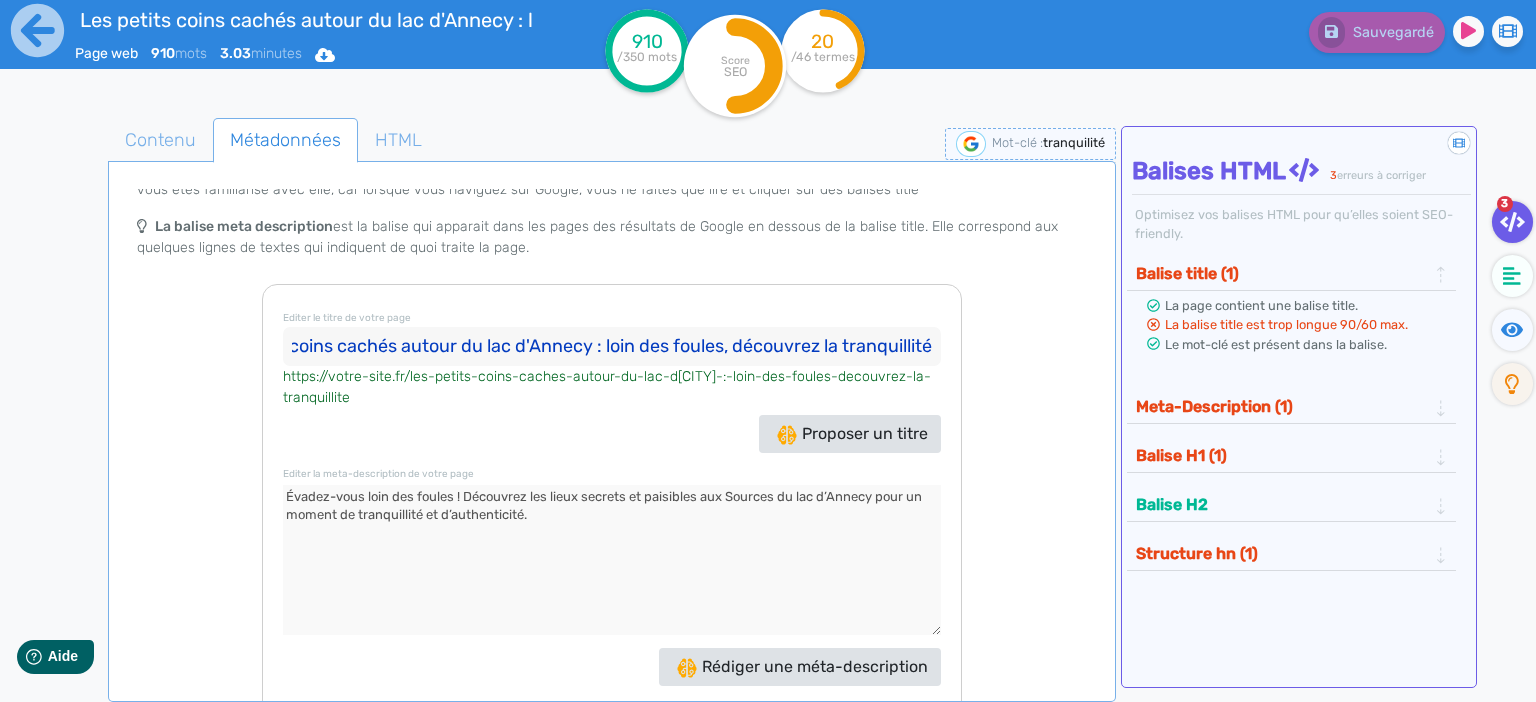 scroll, scrollTop: 0, scrollLeft: 0, axis: both 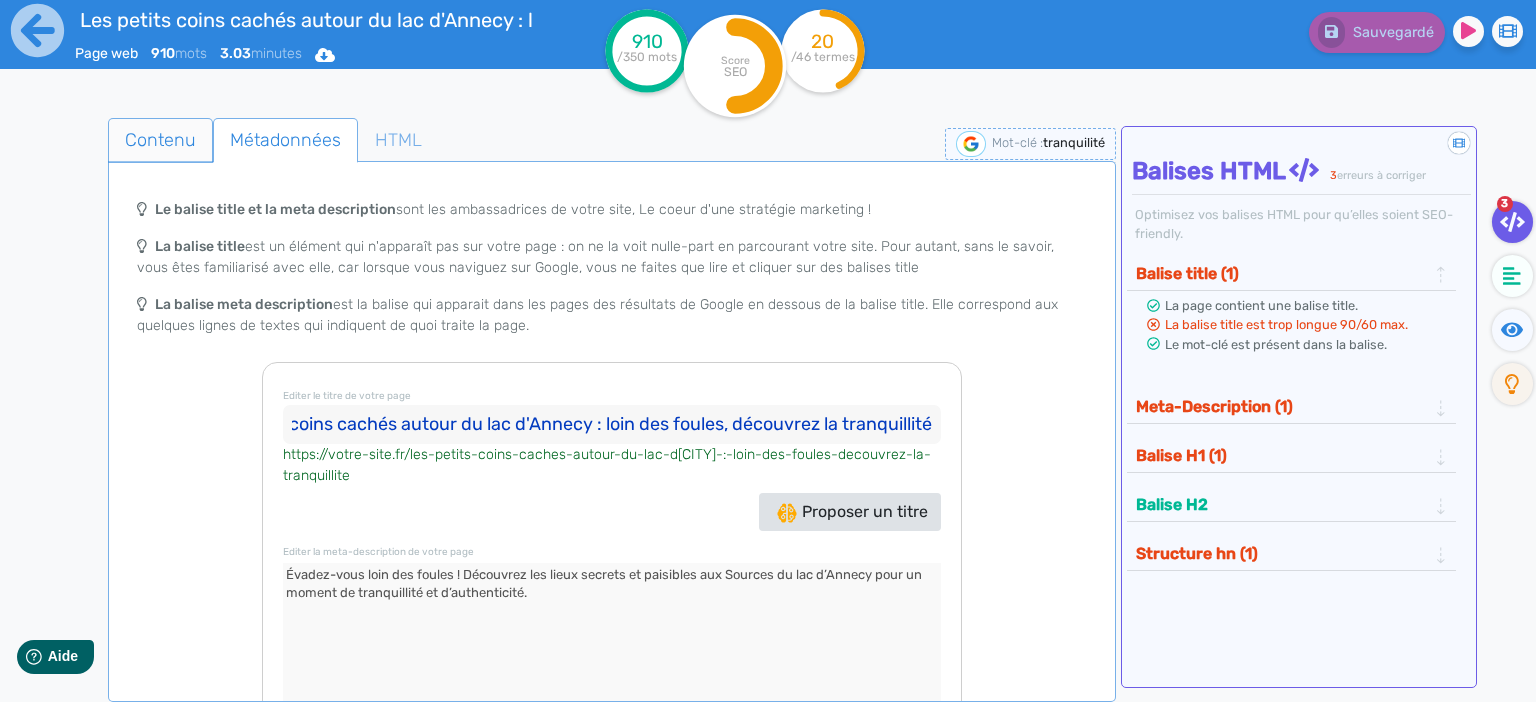 click on "Contenu" 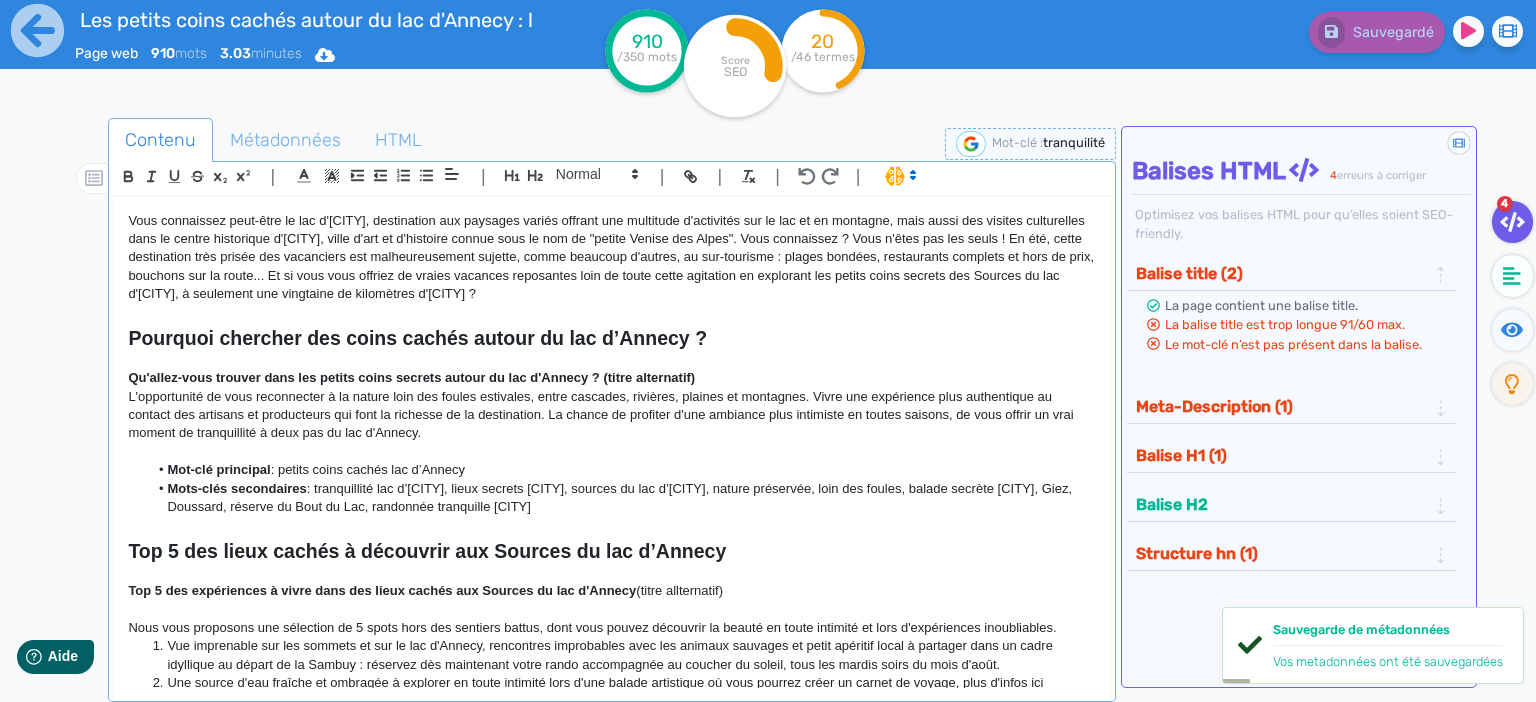 scroll, scrollTop: 86, scrollLeft: 0, axis: vertical 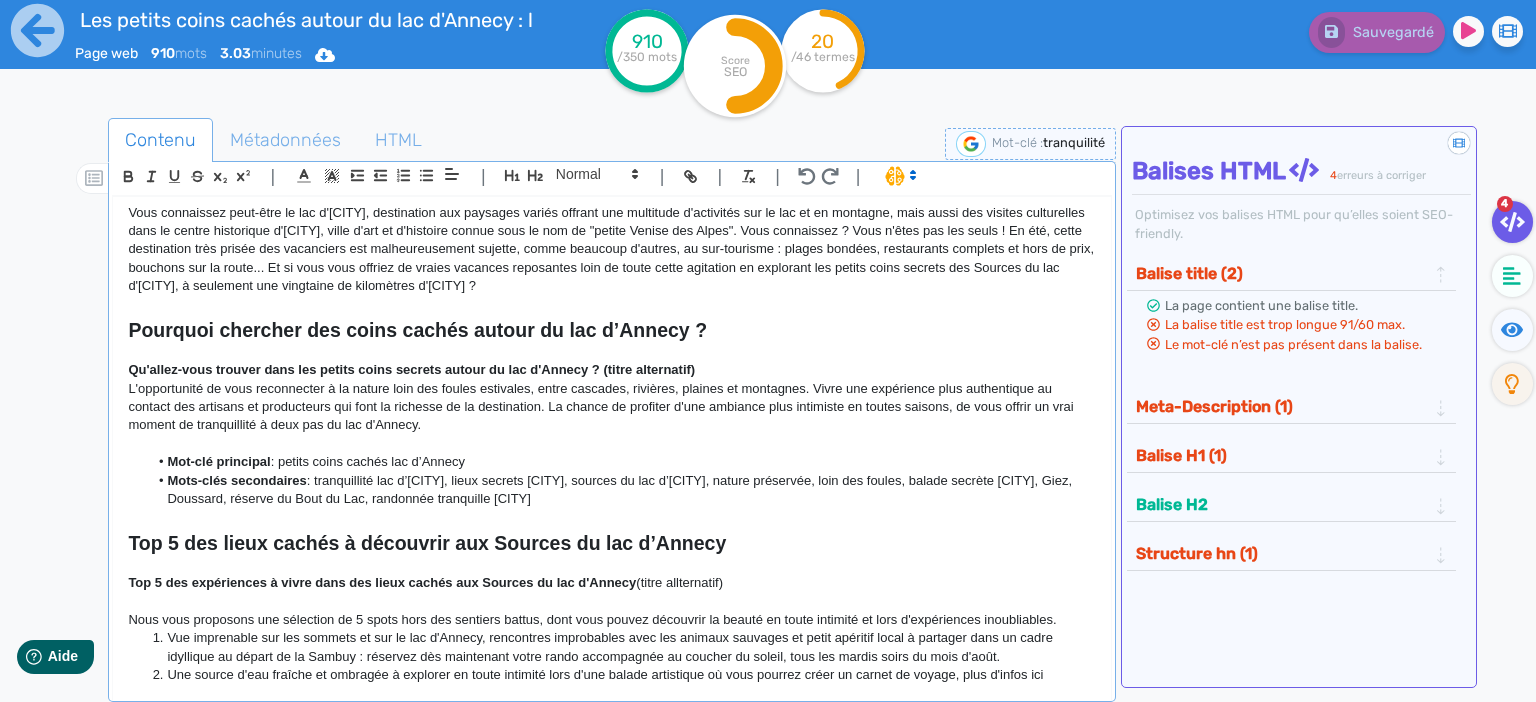 drag, startPoint x: 586, startPoint y: 496, endPoint x: 86, endPoint y: 469, distance: 500.72845 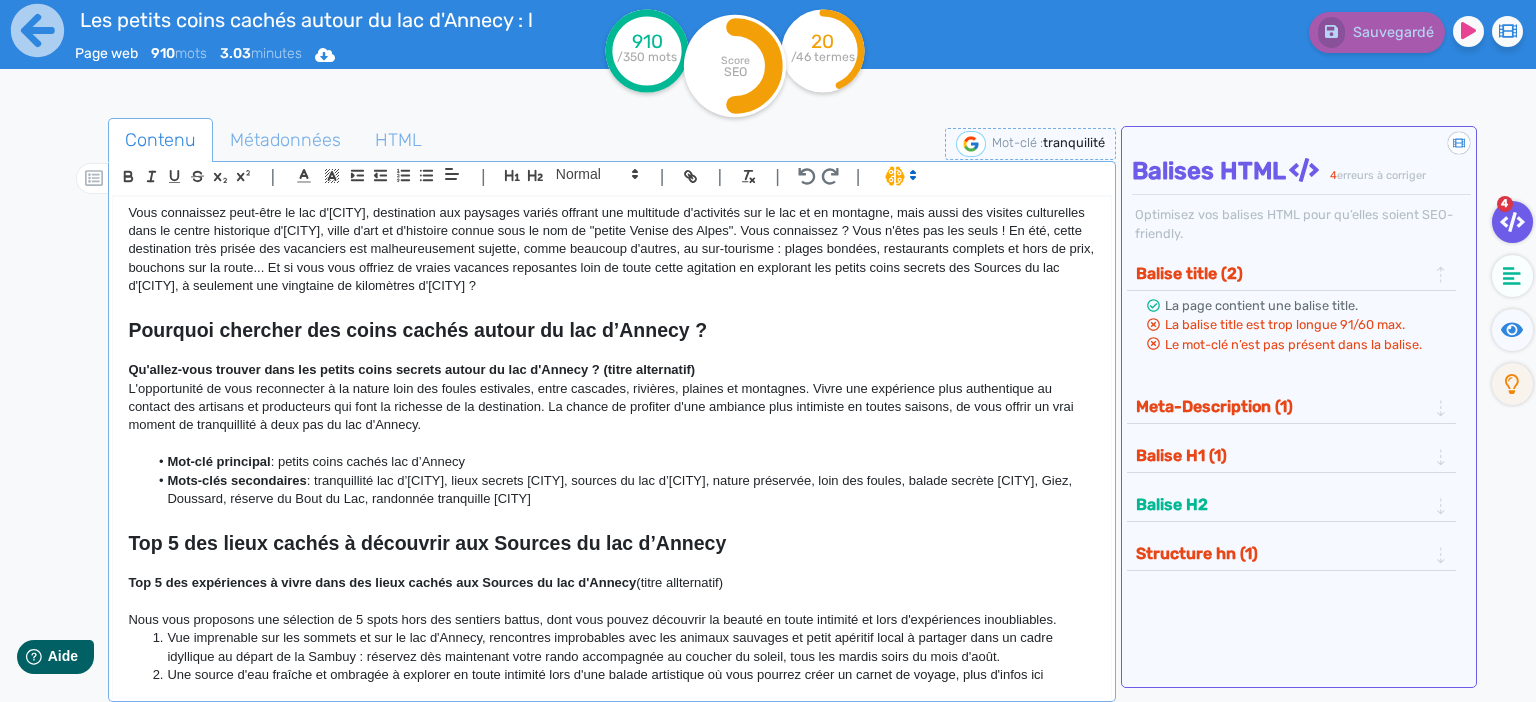click on "Les petits coins cachés autour du lac d'Annecy : loin des foules, découvrez la tranquillité Vous connaissez peut-être le lac d'Annecy, destination aux paysages variés offrant une multitude d'activités sur le lac et en montagne, mais aussi des visites culturelles dans le centre historique d'Annecy, ville d'art et d'histoire connue sous le nom de "petite Venise des Alpes". Vous connaissez ? Vous n'êtes pas les seuls ! En été, cette destination très prisée des vacanciers est malheureusement sujette, comme beaucoup d'autres, au sur-tourisme : plages bondées, restaurants complets et hors de prix, bouchons sur la route... Et si vous vous offriez de vraies vacances reposantes loin de toute cette agitation en explorant les petits coins secrets des Sources du lac d'Annecy, à seulement une vingtaine de kilomètres d'Annecy ? Pourquoi chercher des coins cachés autour du lac d’Annecy ? Qu'allez-vous trouver dans les petits coins secrets autour du lac d'Annecy ? (titre alternatif) Mot-clé principal" 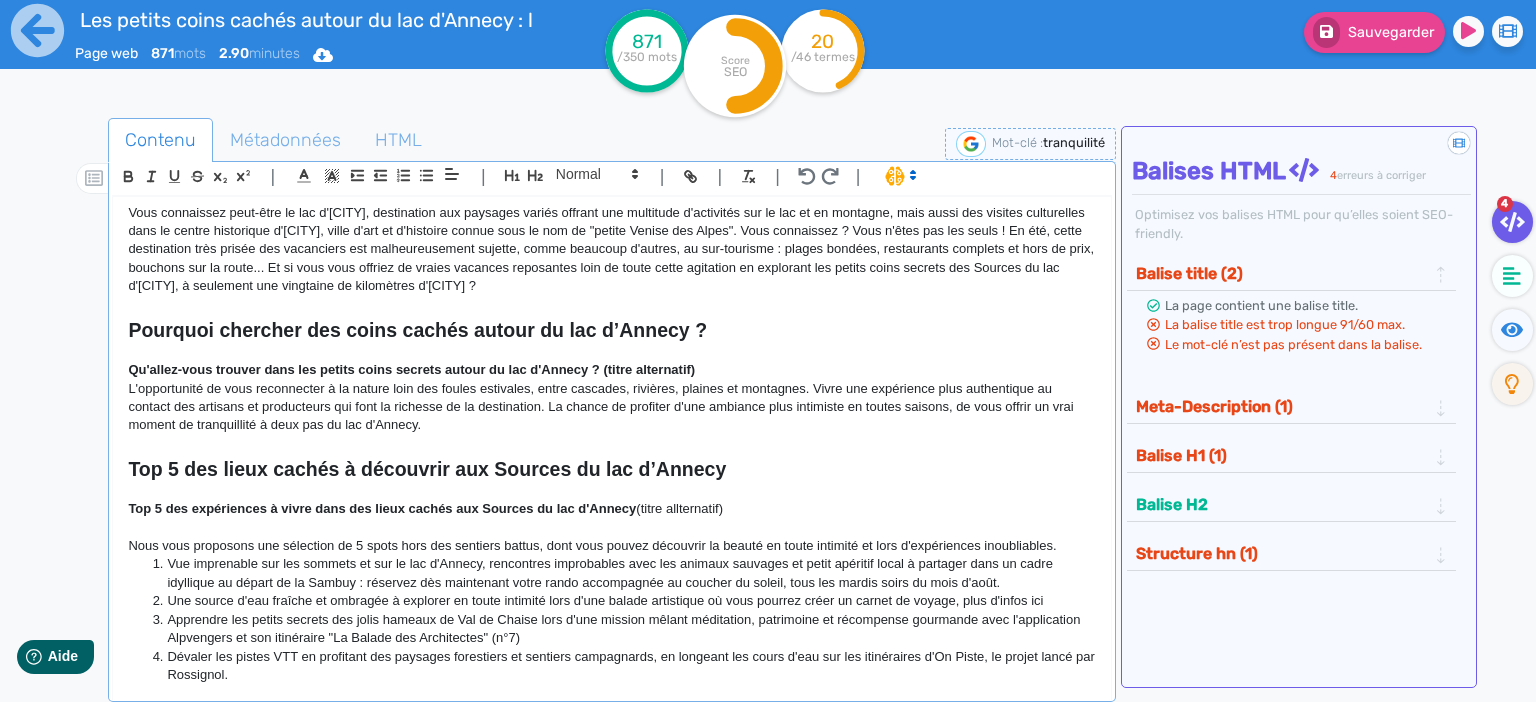 click on "L'opportunité de vous reconnecter à la nature loin des foules estivales, entre cascades, rivières, plaines et montagnes. Vivre une expérience plus authentique au contact des artisans et producteurs qui font la richesse de la destination. La chance de profiter d'une ambiance plus intimiste en toutes saisons, de vous offrir un vrai moment de tranquillité à deux pas du lac d'Annecy." 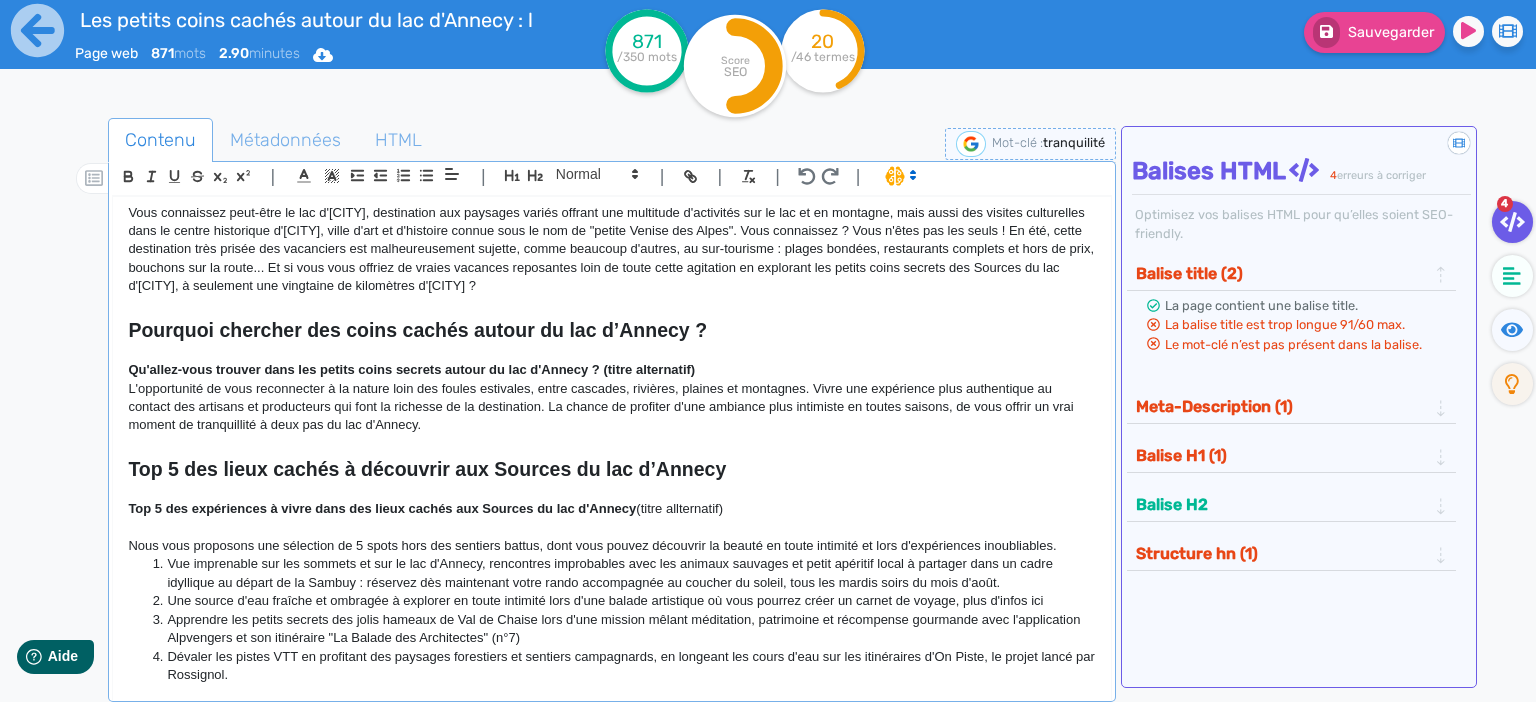 click on "L'opportunité de vous reconnecter à la nature loin des foules estivales, entre cascades, rivières, plaines et montagnes. Vivre une expérience plus authentique au contact des artisans et producteurs qui font la richesse de la destination. La chance de profiter d'une ambiance plus intimiste en toutes saisons, de vous offrir un vrai moment de tranquillité à deux pas du lac d'Annecy." 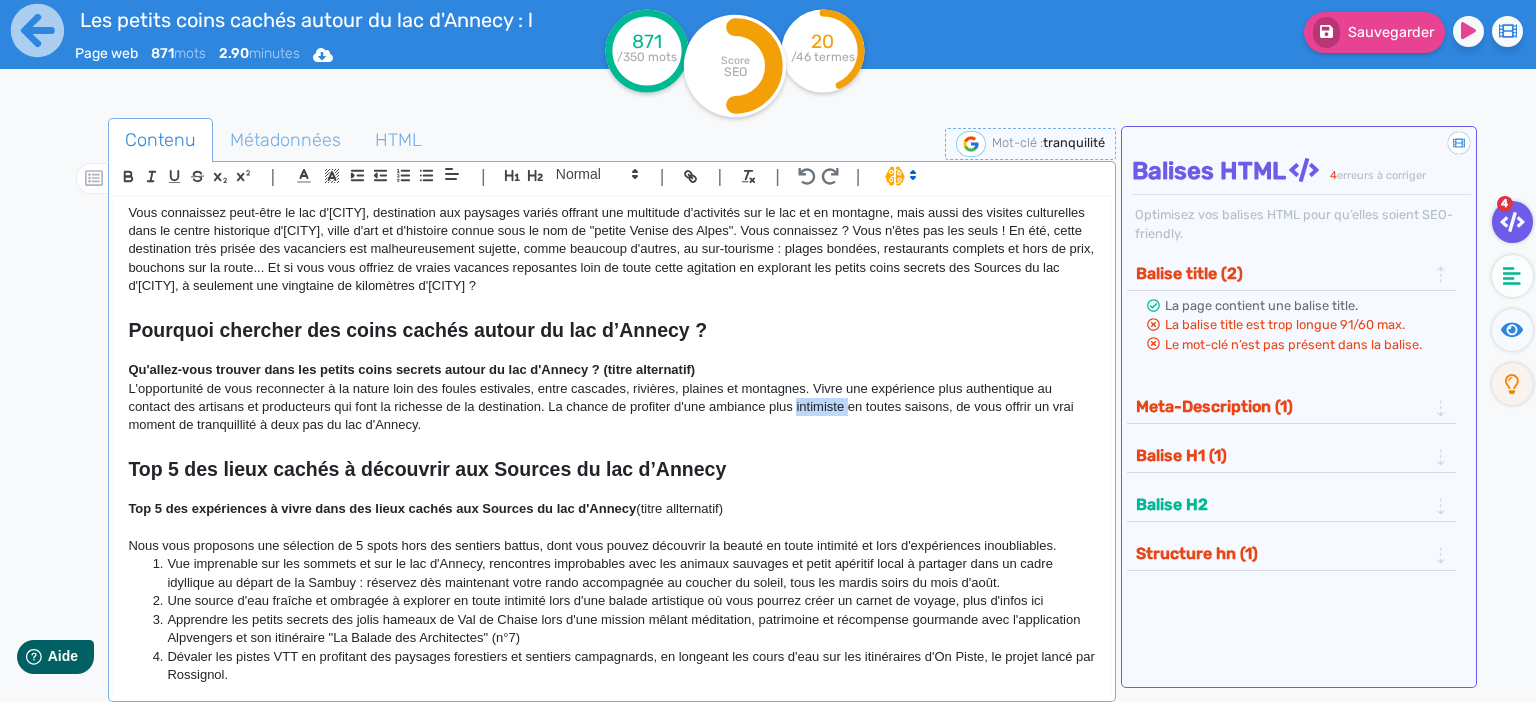 click on "L'opportunité de vous reconnecter à la nature loin des foules estivales, entre cascades, rivières, plaines et montagnes. Vivre une expérience plus authentique au contact des artisans et producteurs qui font la richesse de la destination. La chance de profiter d'une ambiance plus intimiste en toutes saisons, de vous offrir un vrai moment de tranquillité à deux pas du lac d'Annecy." 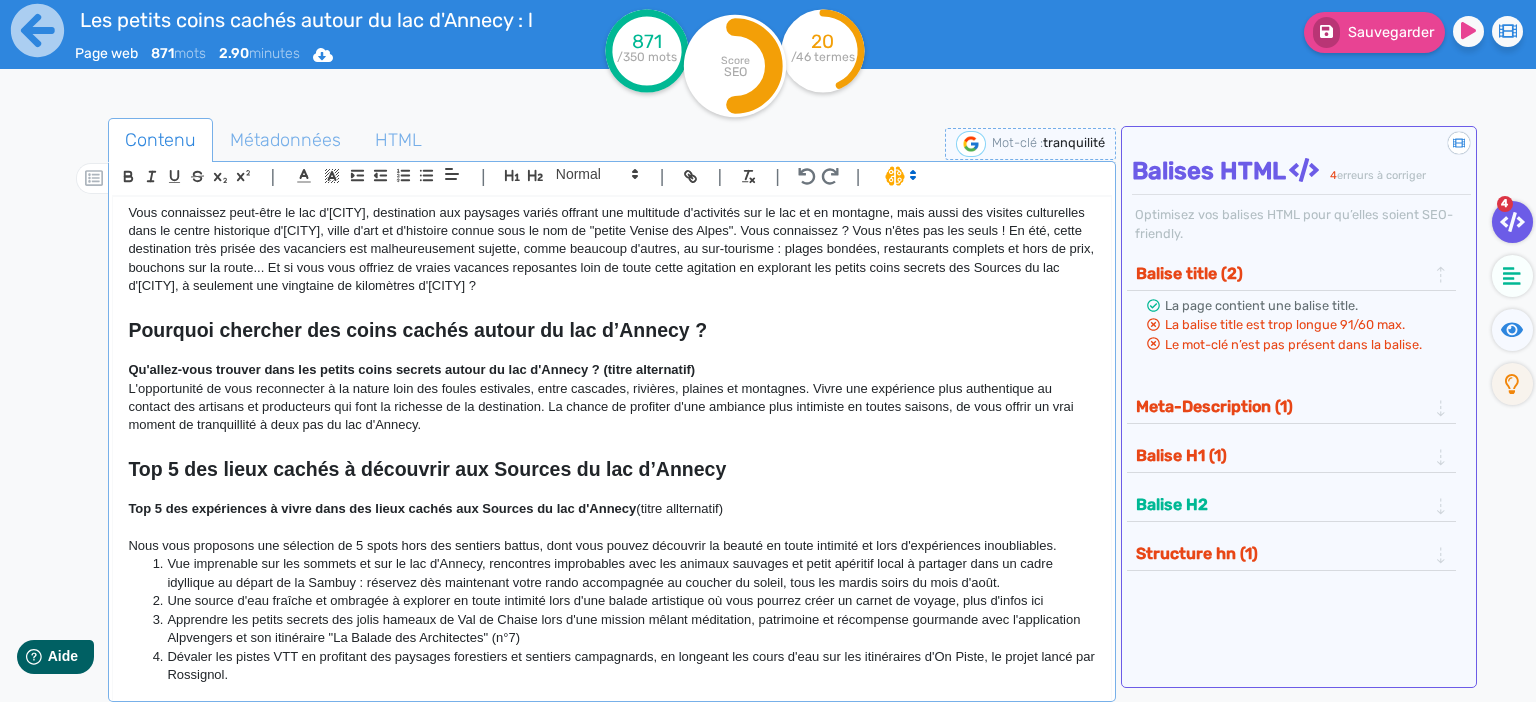 click 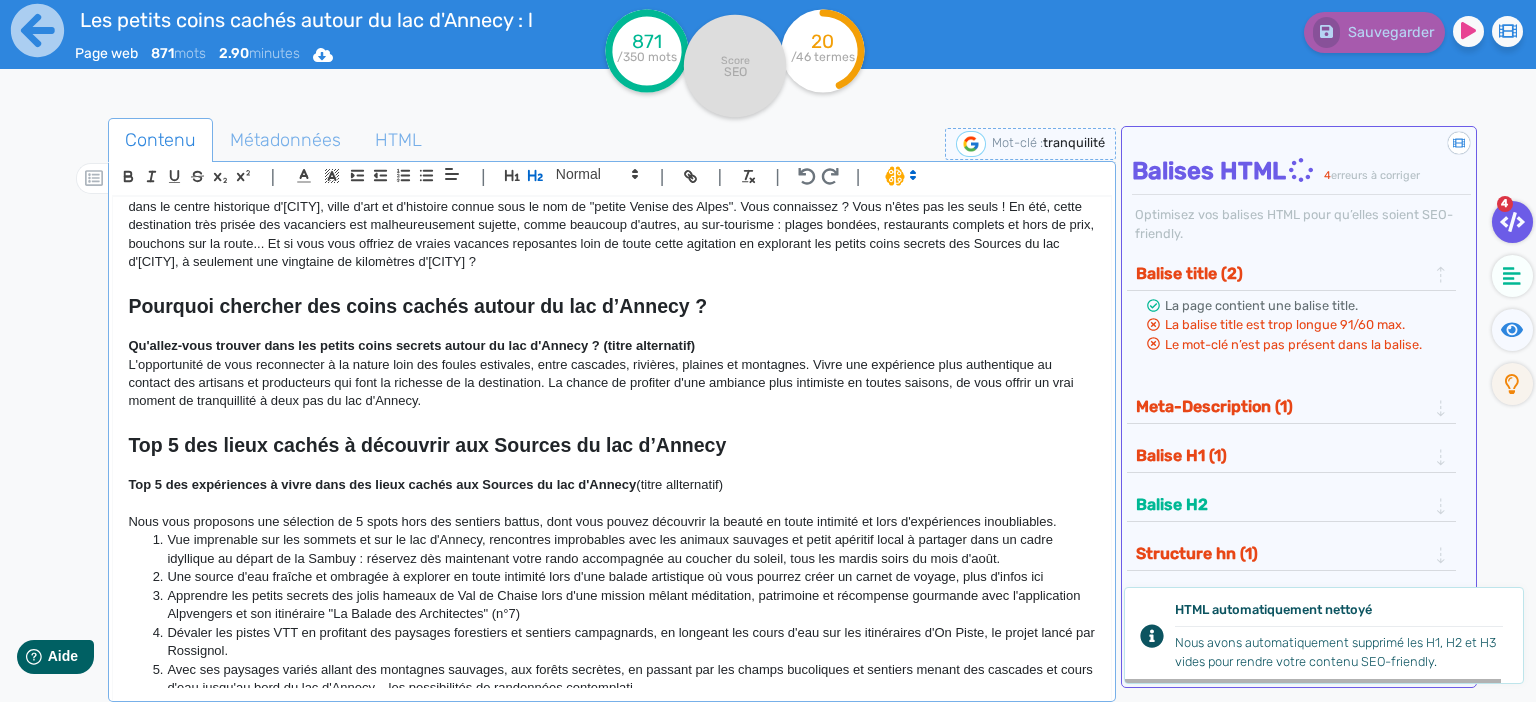 scroll, scrollTop: 86, scrollLeft: 0, axis: vertical 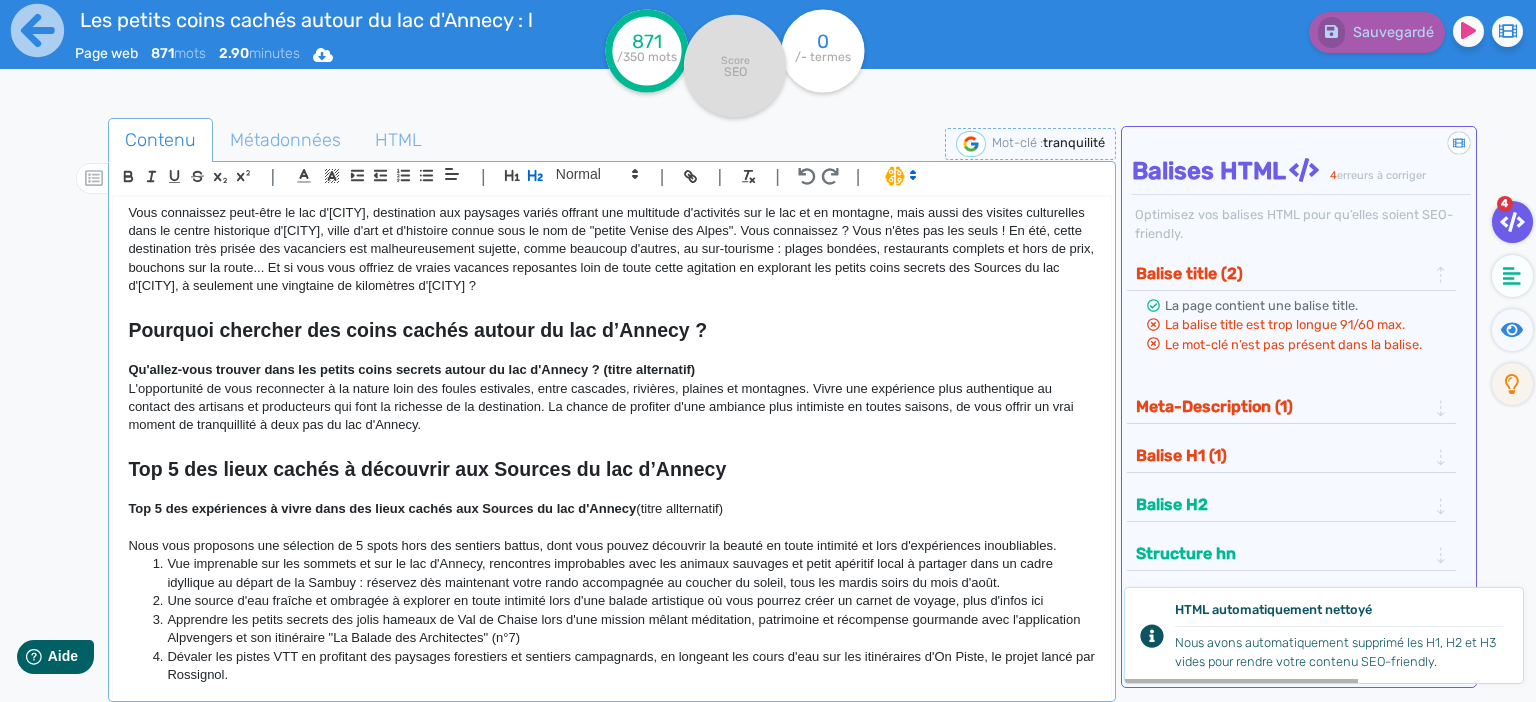click on "L'opportunité de vous reconnecter à la nature loin des foules estivales, entre cascades, rivières, plaines et montagnes. Vivre une expérience plus authentique au contact des artisans et producteurs qui font la richesse de la destination. La chance de profiter d'une ambiance plus intimiste en toutes saisons, de vous offrir un vrai moment de tranquillité à deux pas du lac d'Annecy." 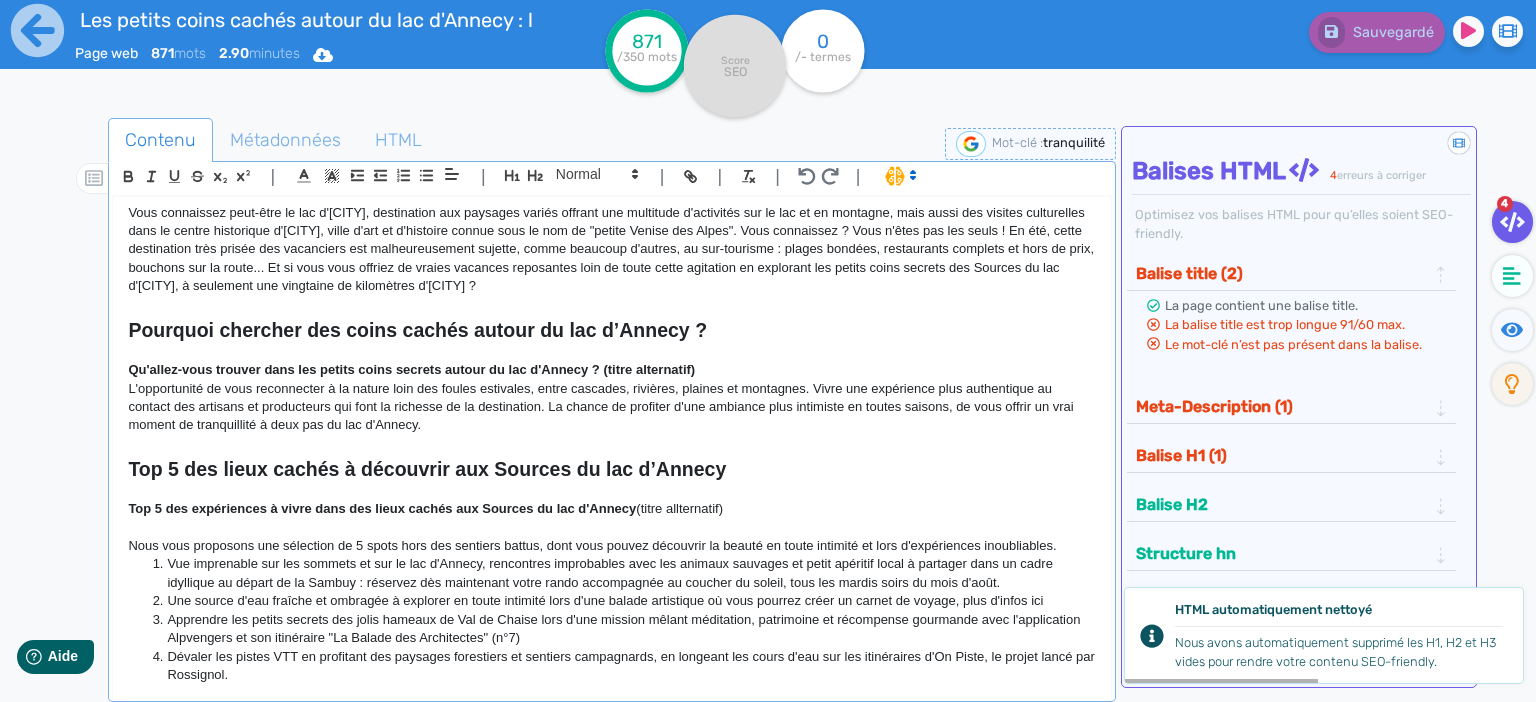 click on "L'opportunité de vous reconnecter à la nature loin des foules estivales, entre cascades, rivières, plaines et montagnes. Vivre une expérience plus authentique au contact des artisans et producteurs qui font la richesse de la destination. La chance de profiter d'une ambiance plus intimiste en toutes saisons, de vous offrir un vrai moment de tranquillité à deux pas du lac d'Annecy." 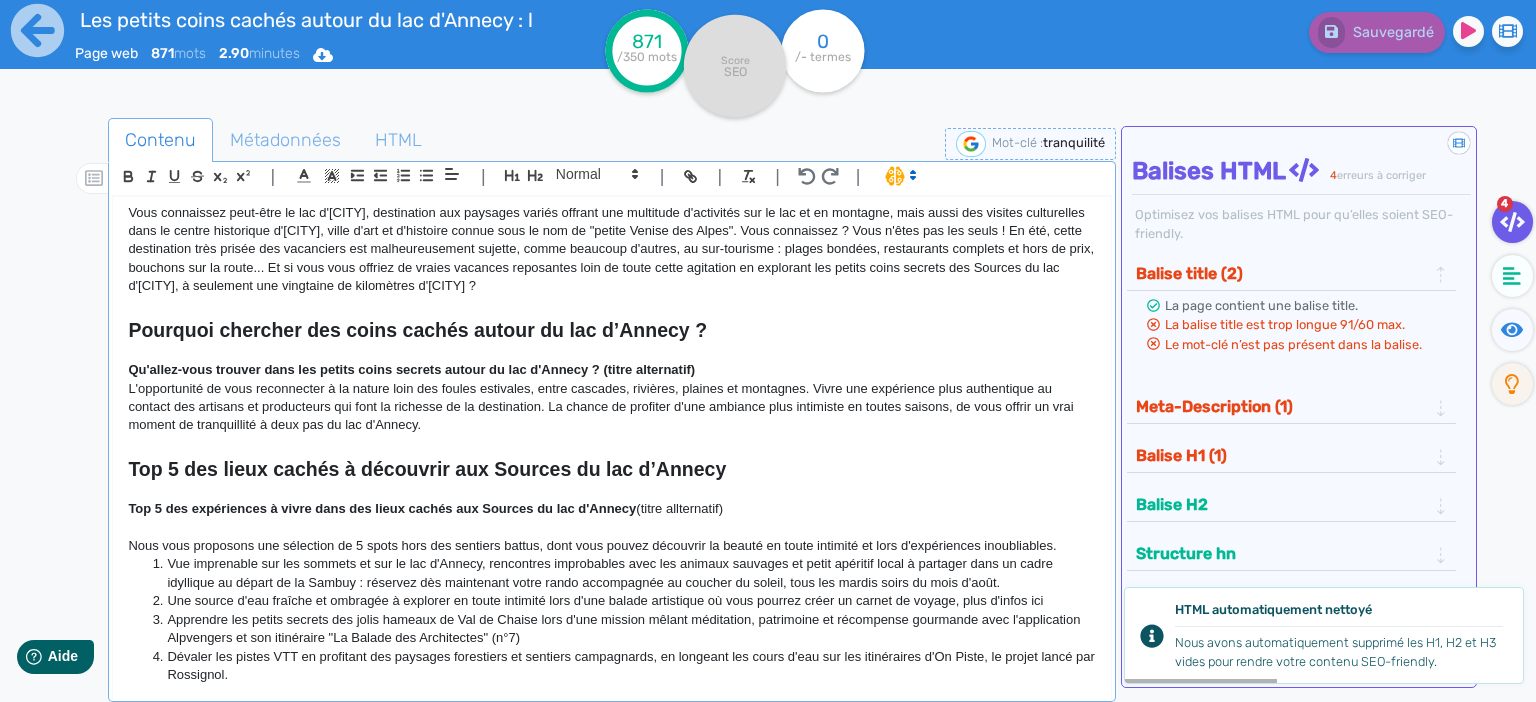 click on "L'opportunité de vous reconnecter à la nature loin des foules estivales, entre cascades, rivières, plaines et montagnes. Vivre une expérience plus authentique au contact des artisans et producteurs qui font la richesse de la destination. La chance de profiter d'une ambiance plus intimiste en toutes saisons, de vous offrir un vrai moment de tranquillité à deux pas du lac d'Annecy." 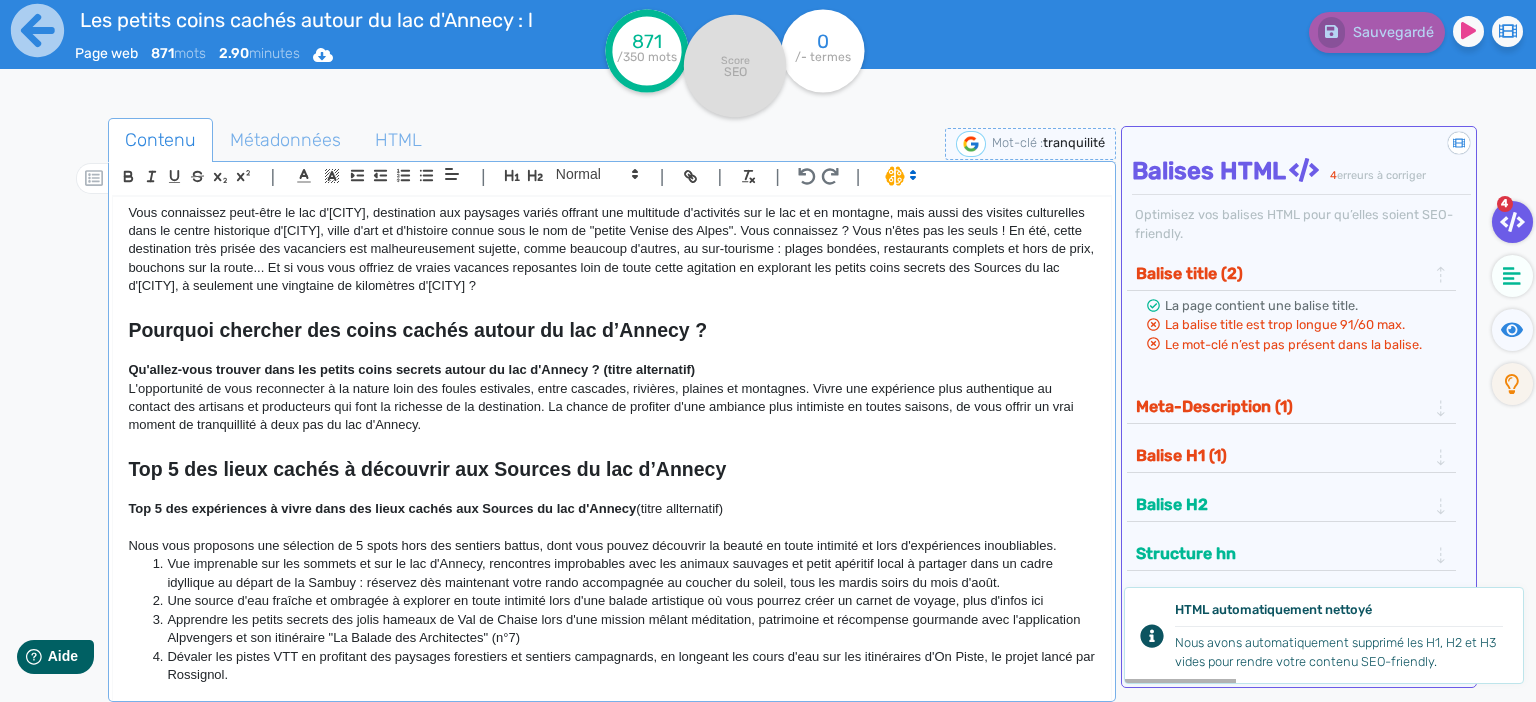 click on "L'opportunité de vous reconnecter à la nature loin des foules estivales, entre cascades, rivières, plaines et montagnes. Vivre une expérience plus authentique au contact des artisans et producteurs qui font la richesse de la destination. La chance de profiter d'une ambiance plus intimiste en toutes saisons, de vous offrir un vrai moment de tranquillité à deux pas du lac d'Annecy." 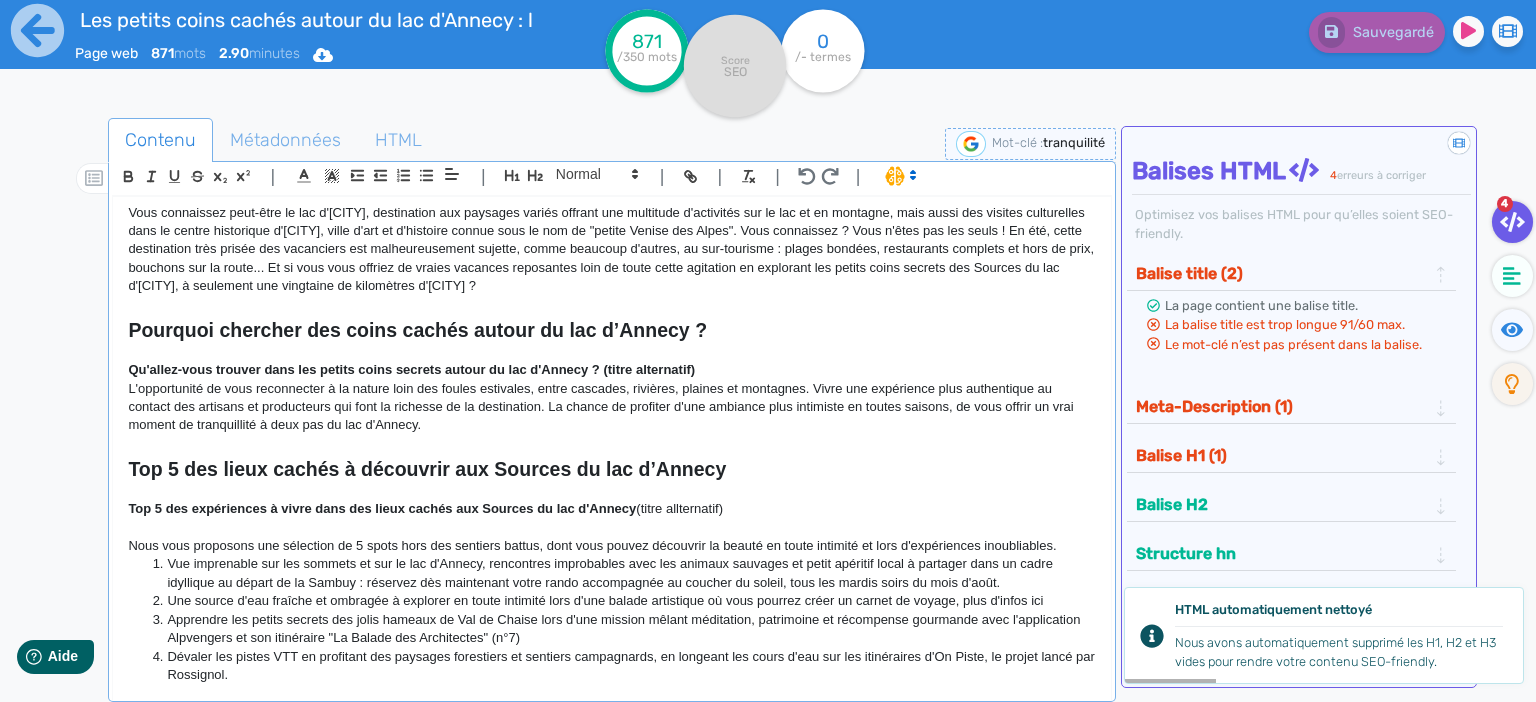 click on "L'opportunité de vous reconnecter à la nature loin des foules estivales, entre cascades, rivières, plaines et montagnes. Vivre une expérience plus authentique au contact des artisans et producteurs qui font la richesse de la destination. La chance de profiter d'une ambiance plus intimiste en toutes saisons, de vous offrir un vrai moment de tranquillité à deux pas du lac d'Annecy." 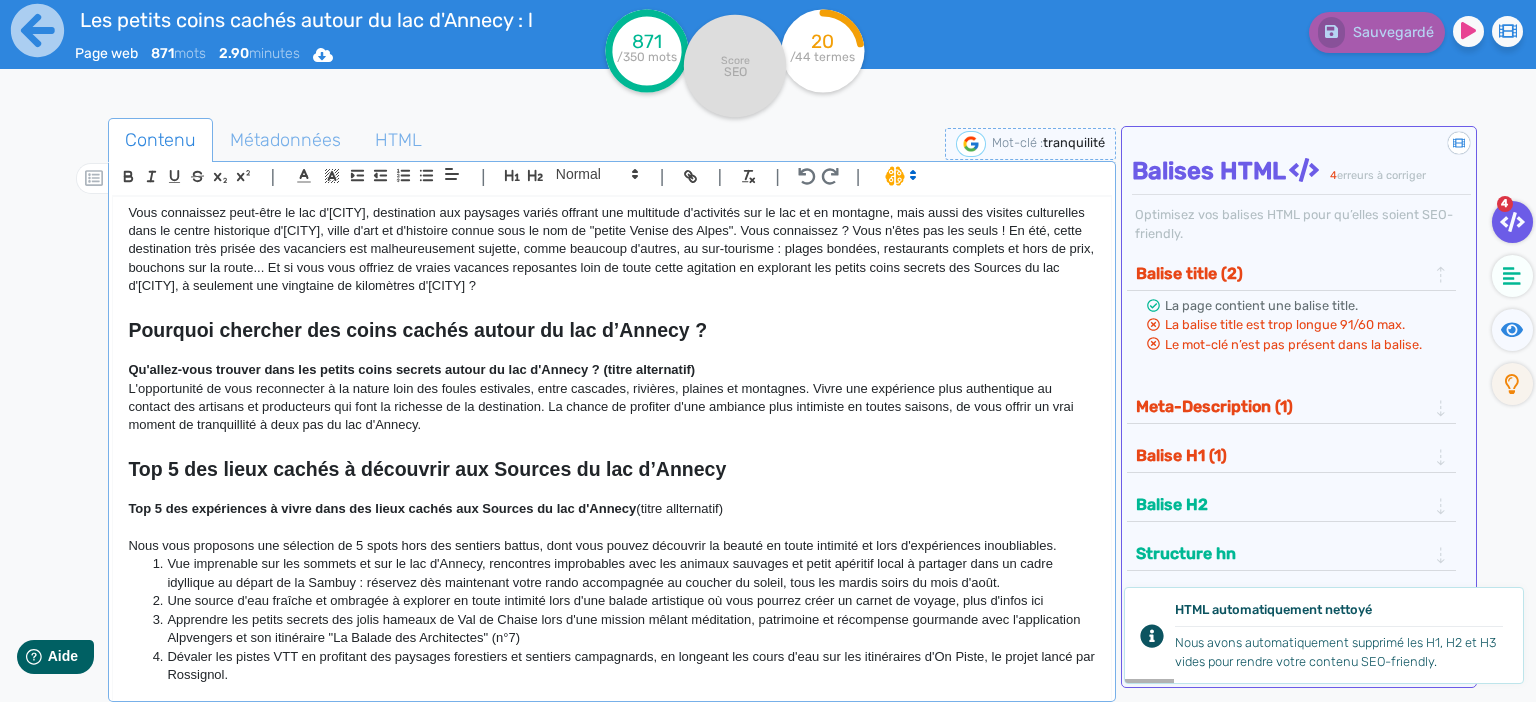 click on "L'opportunité de vous reconnecter à la nature loin des foules estivales, entre cascades, rivières, plaines et montagnes. Vivre une expérience plus authentique au contact des artisans et producteurs qui font la richesse de la destination. La chance de profiter d'une ambiance plus intimiste en toutes saisons, de vous offrir un vrai moment de tranquillité à deux pas du lac d'Annecy." 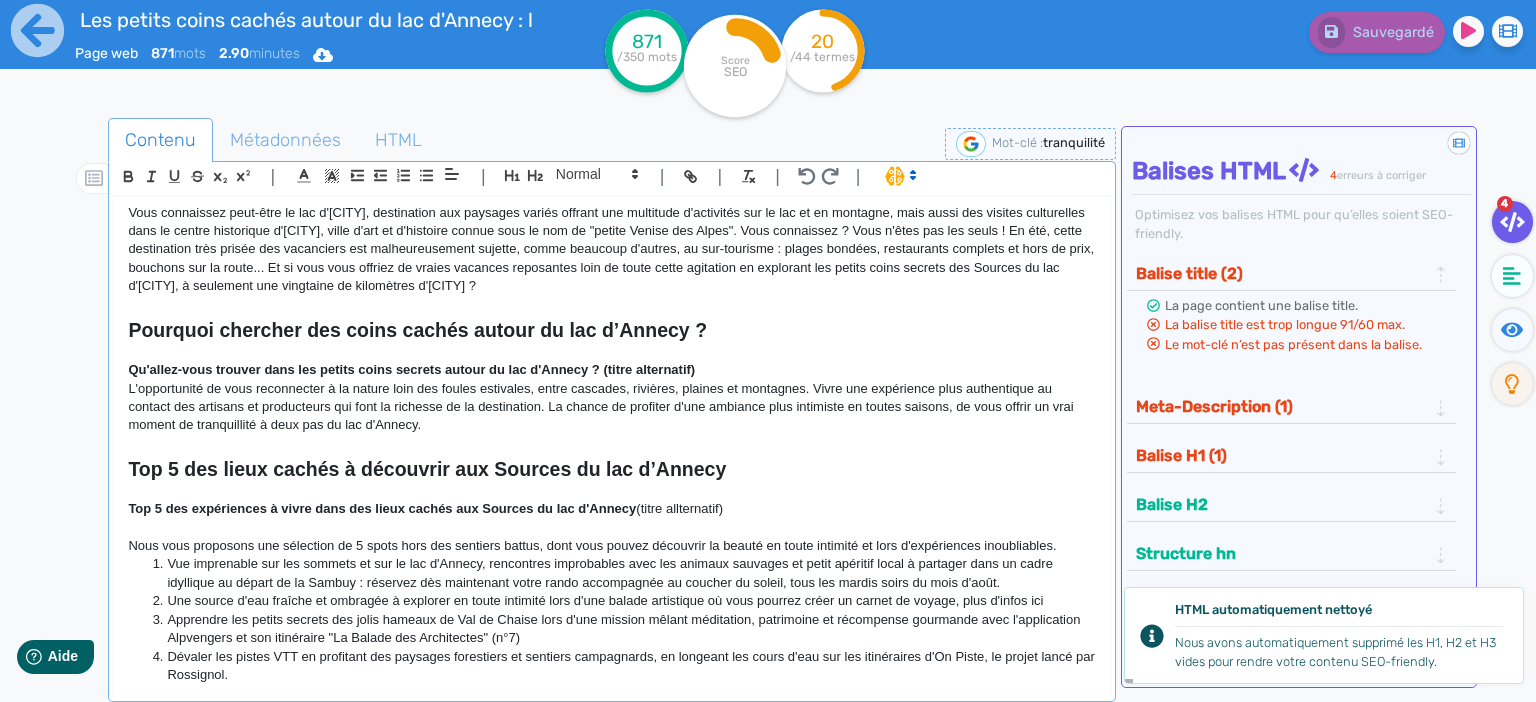 click on "L'opportunité de vous reconnecter à la nature loin des foules estivales, entre cascades, rivières, plaines et montagnes. Vivre une expérience plus authentique au contact des artisans et producteurs qui font la richesse de la destination. La chance de profiter d'une ambiance plus intimiste en toutes saisons, de vous offrir un vrai moment de tranquillité à deux pas du lac d'Annecy." 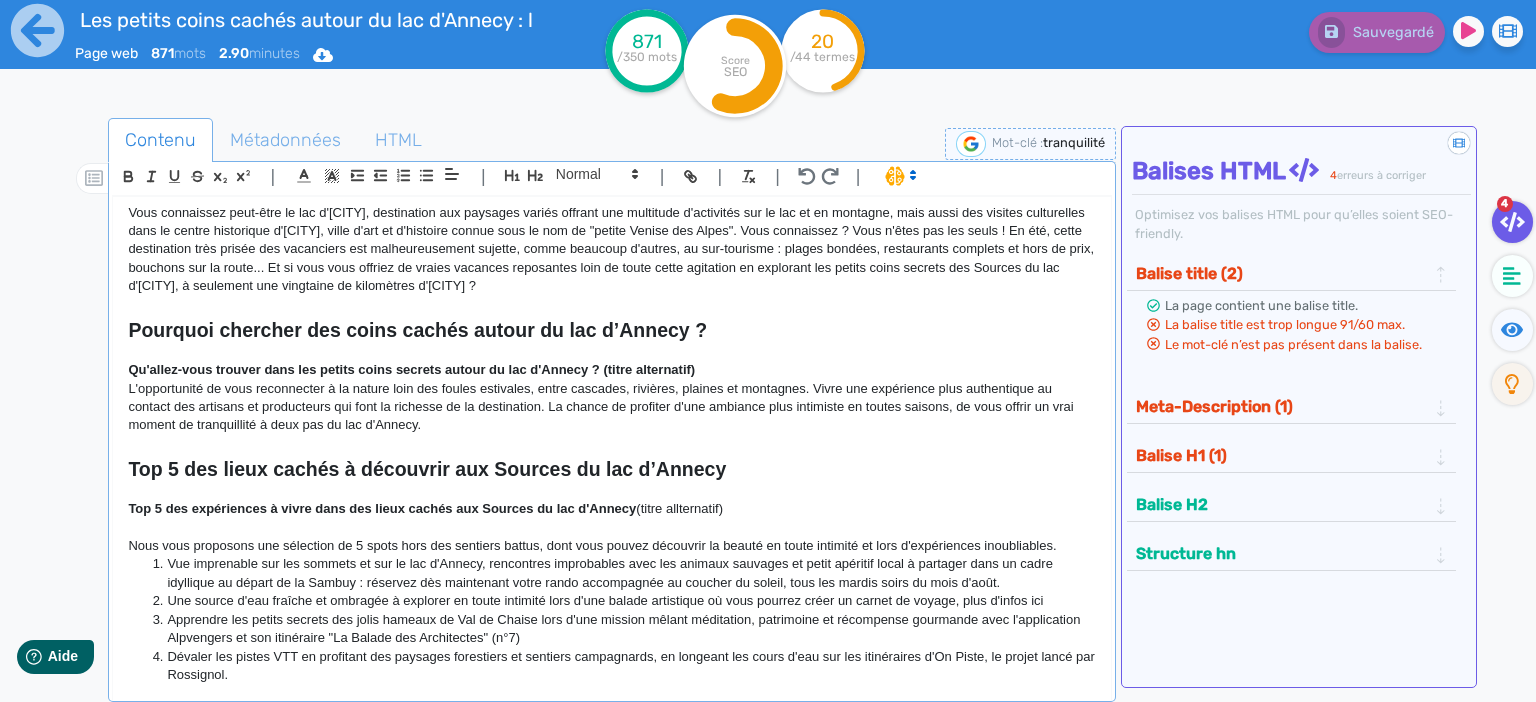 click on "L'opportunité de vous reconnecter à la nature loin des foules estivales, entre cascades, rivières, plaines et montagnes. Vivre une expérience plus authentique au contact des artisans et producteurs qui font la richesse de la destination. La chance de profiter d'une ambiance plus intimiste en toutes saisons, de vous offrir un vrai moment de tranquillité à deux pas du lac d'Annecy." 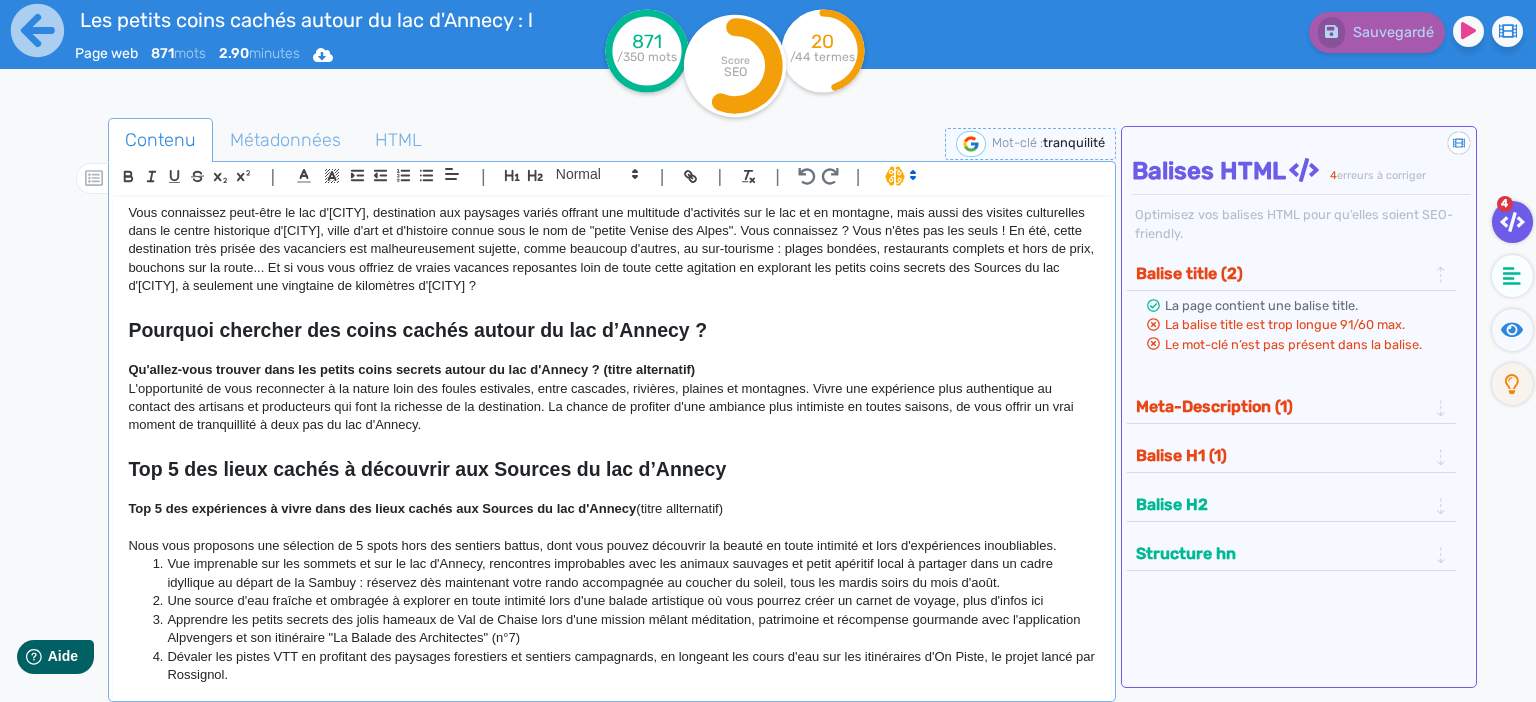 click on "L'opportunité de vous reconnecter à la nature loin des foules estivales, entre cascades, rivières, plaines et montagnes. Vivre une expérience plus authentique au contact des artisans et producteurs qui font la richesse de la destination. La chance de profiter d'une ambiance plus intimiste en toutes saisons, de vous offrir un vrai moment de tranquillité à deux pas du lac d'Annecy." 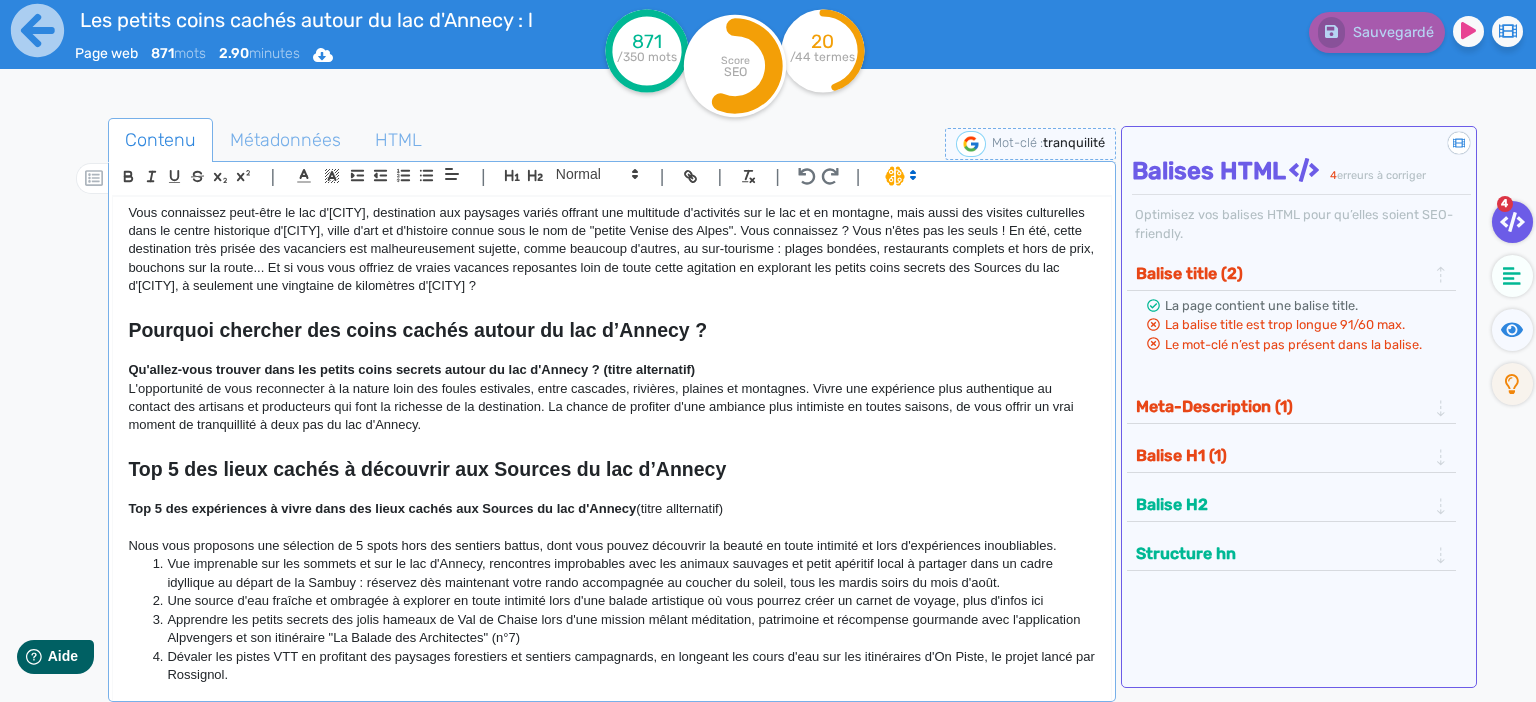 click on "L'opportunité de vous reconnecter à la nature loin des foules estivales, entre cascades, rivières, plaines et montagnes. Vivre une expérience plus authentique au contact des artisans et producteurs qui font la richesse de la destination. La chance de profiter d'une ambiance plus intimiste en toutes saisons, de vous offrir un vrai moment de tranquillité à deux pas du lac d'Annecy." 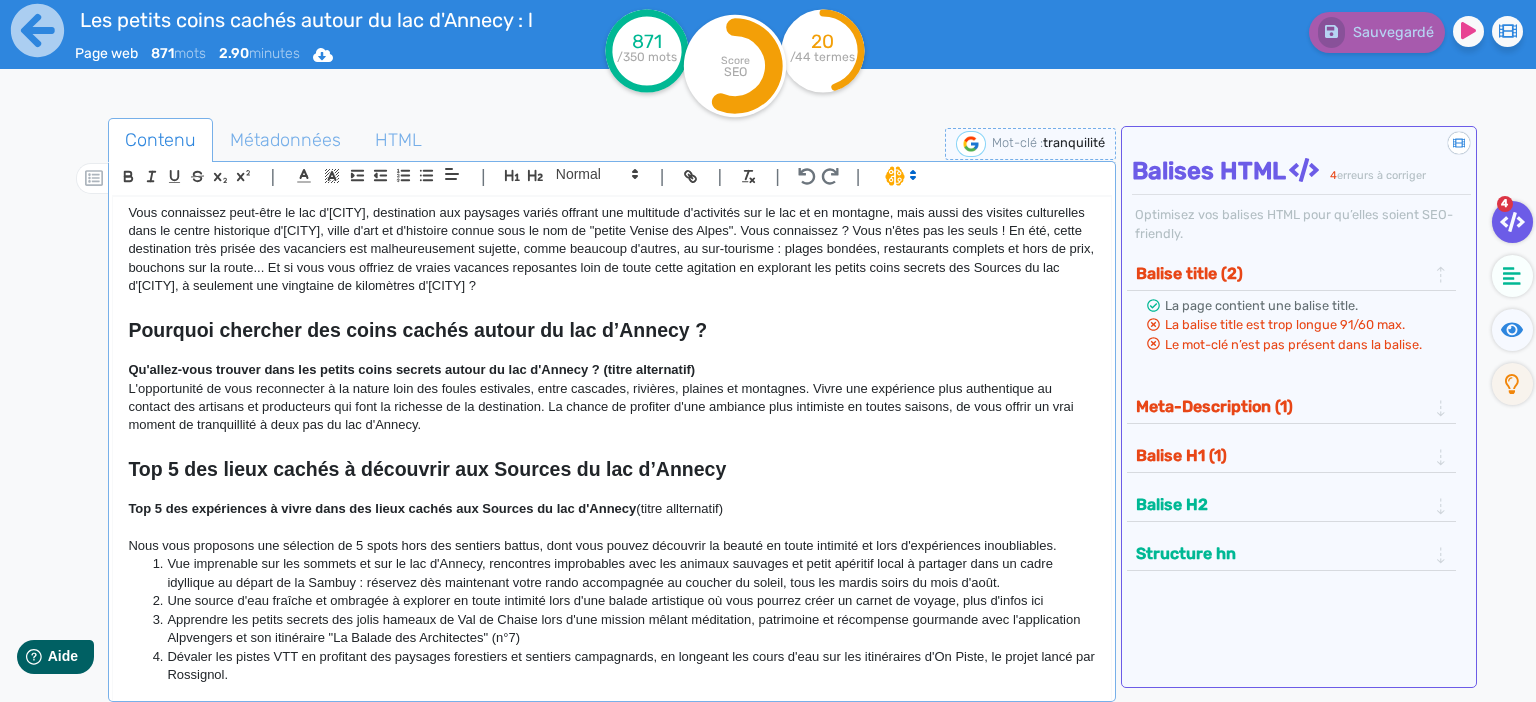 click on "L'opportunité de vous reconnecter à la nature loin des foules estivales, entre cascades, rivières, plaines et montagnes. Vivre une expérience plus authentique au contact des artisans et producteurs qui font la richesse de la destination. La chance de profiter d'une ambiance plus intimiste en toutes saisons, de vous offrir un vrai moment de tranquillité à deux pas du lac d'Annecy." 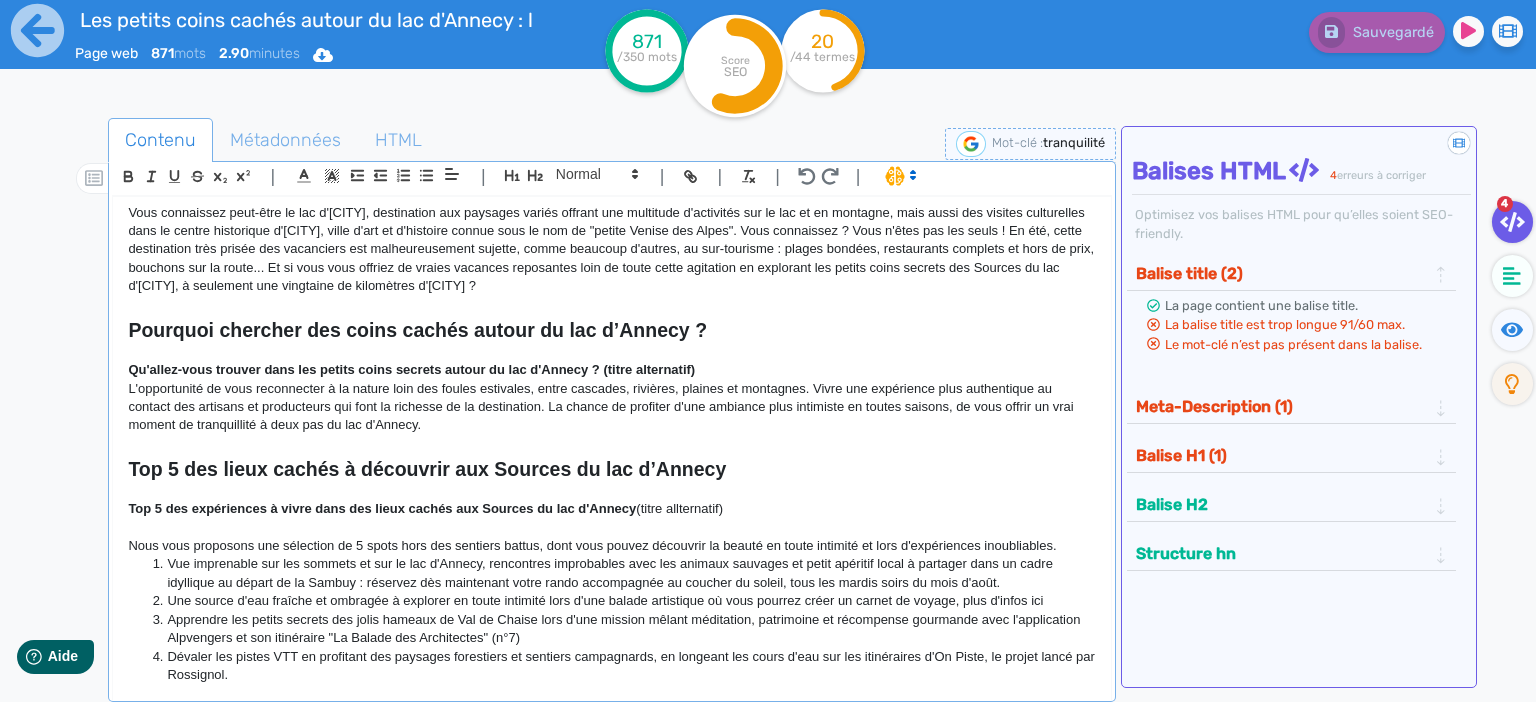 click on "L'opportunité de vous reconnecter à la nature loin des foules estivales, entre cascades, rivières, plaines et montagnes. Vivre une expérience plus authentique au contact des artisans et producteurs qui font la richesse de la destination. La chance de profiter d'une ambiance plus intimiste en toutes saisons, de vous offrir un vrai moment de tranquillité à deux pas du lac d'Annecy." 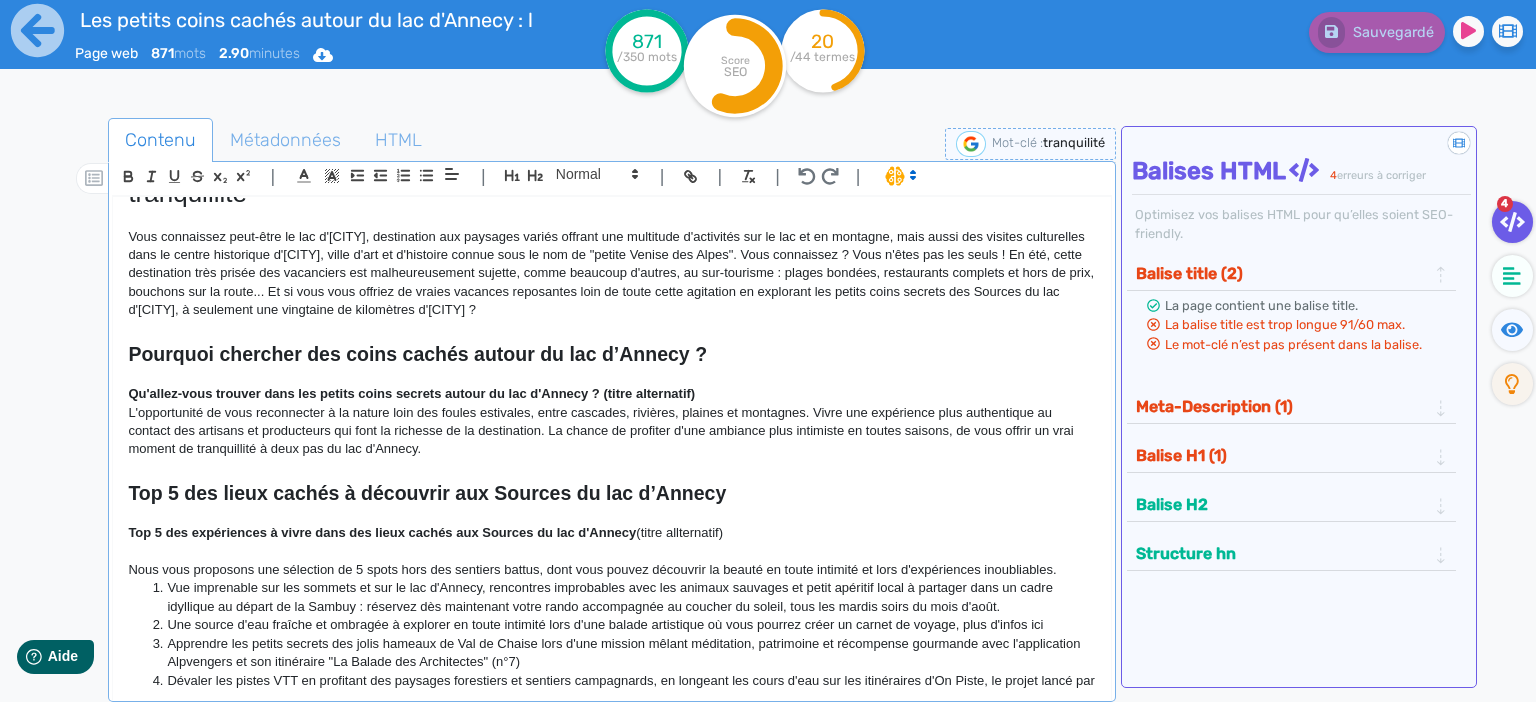 scroll, scrollTop: 86, scrollLeft: 0, axis: vertical 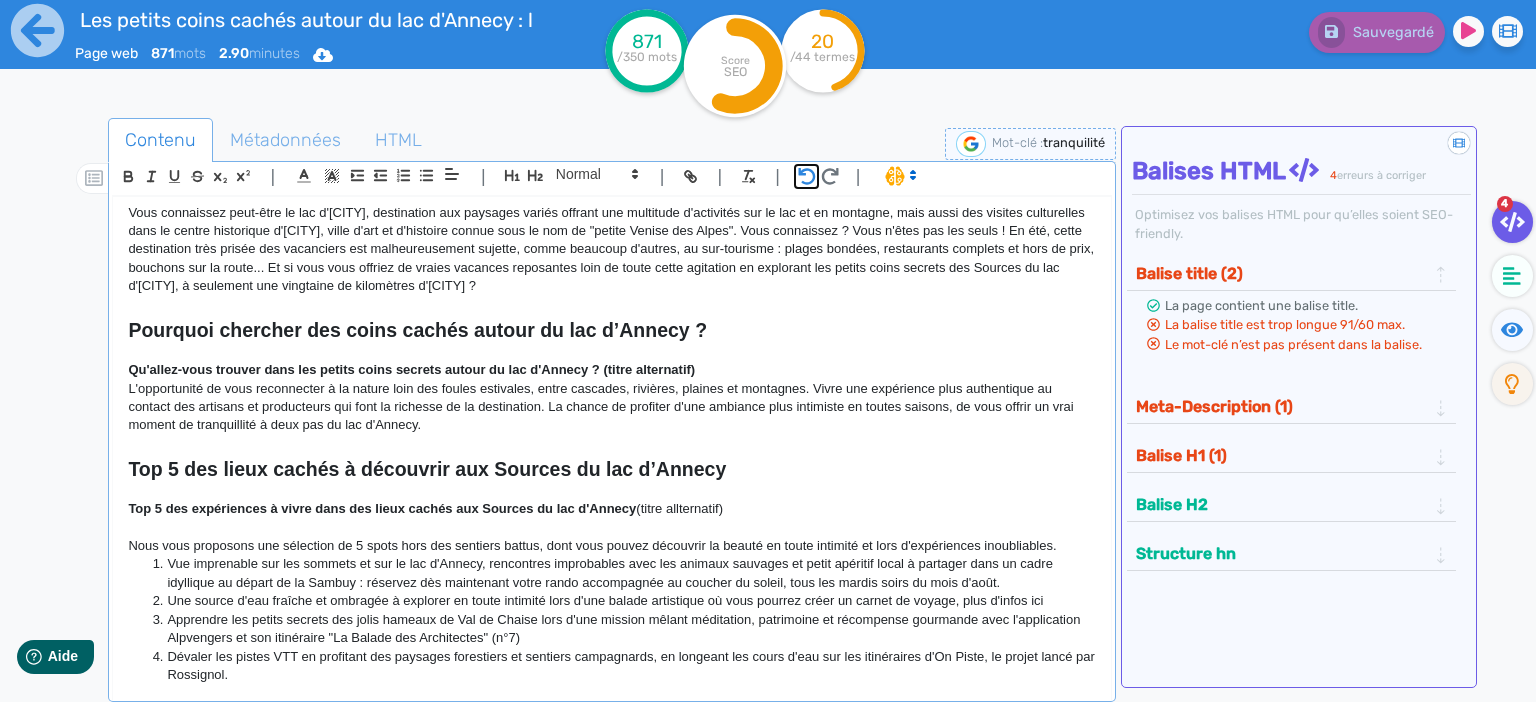 click 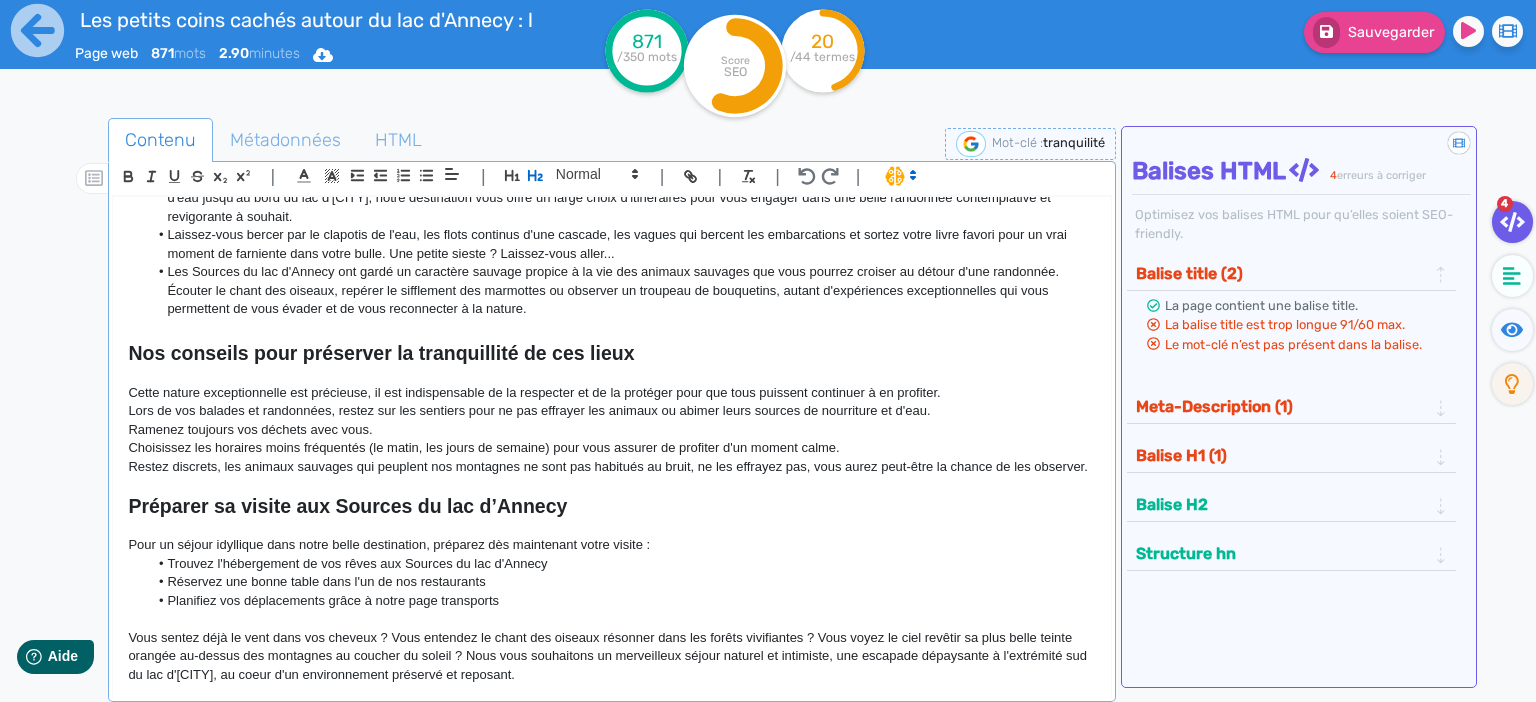 scroll, scrollTop: 839, scrollLeft: 0, axis: vertical 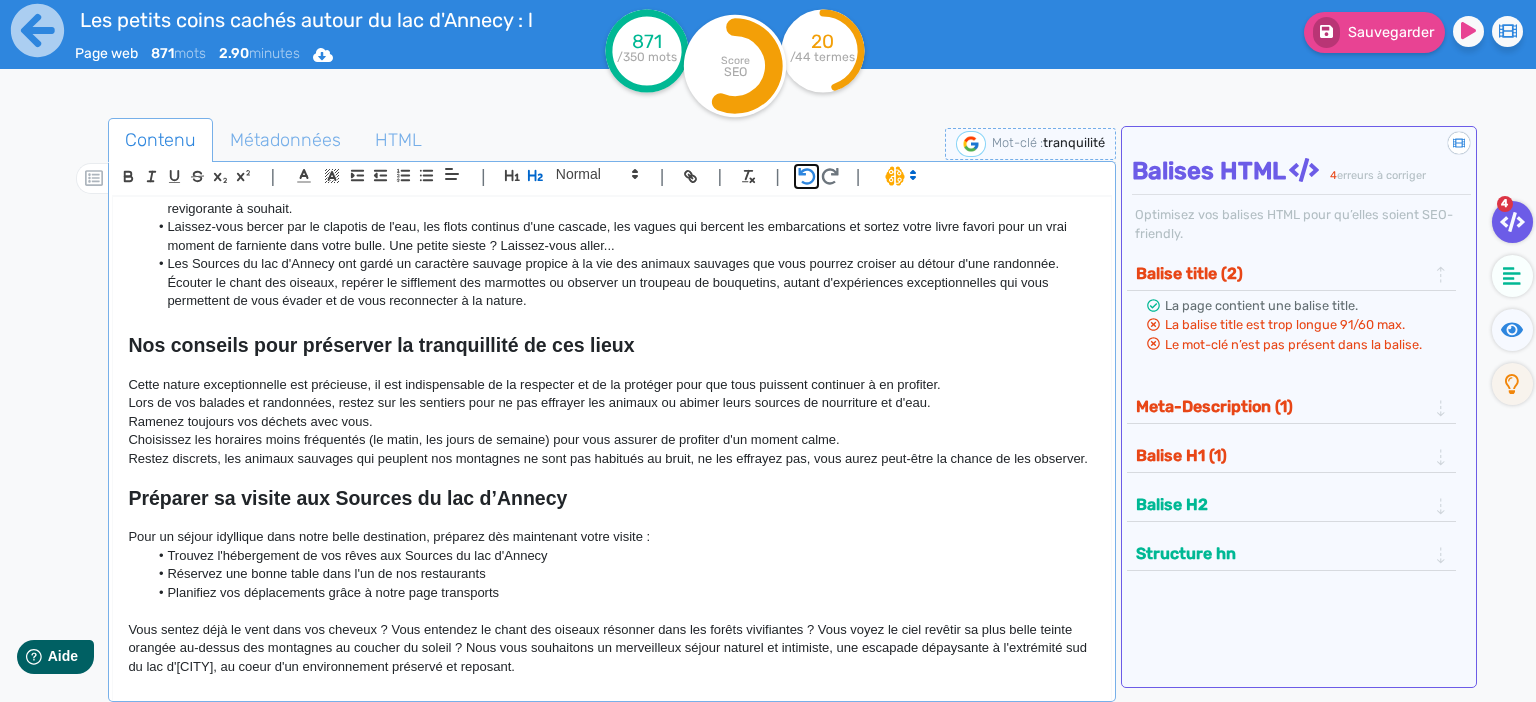 click 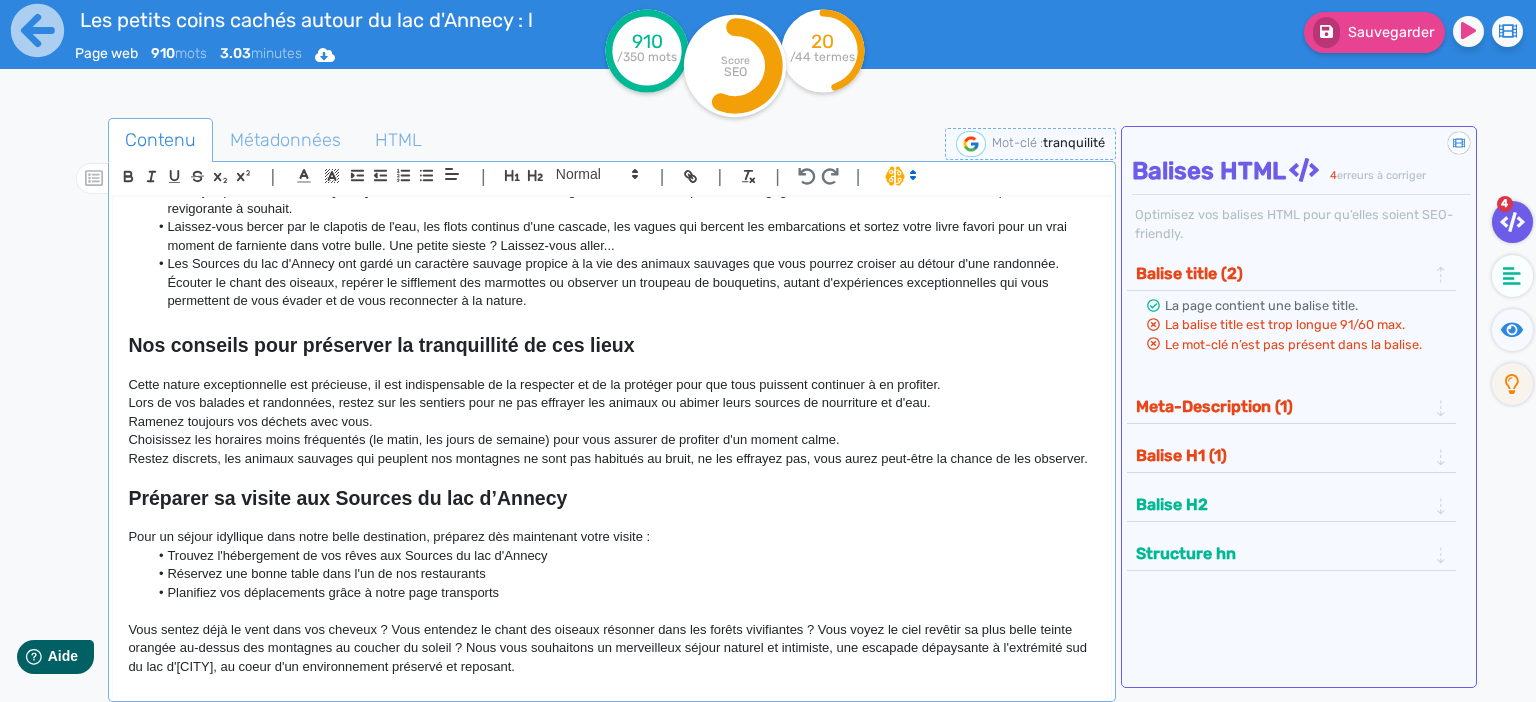 scroll, scrollTop: 795, scrollLeft: 0, axis: vertical 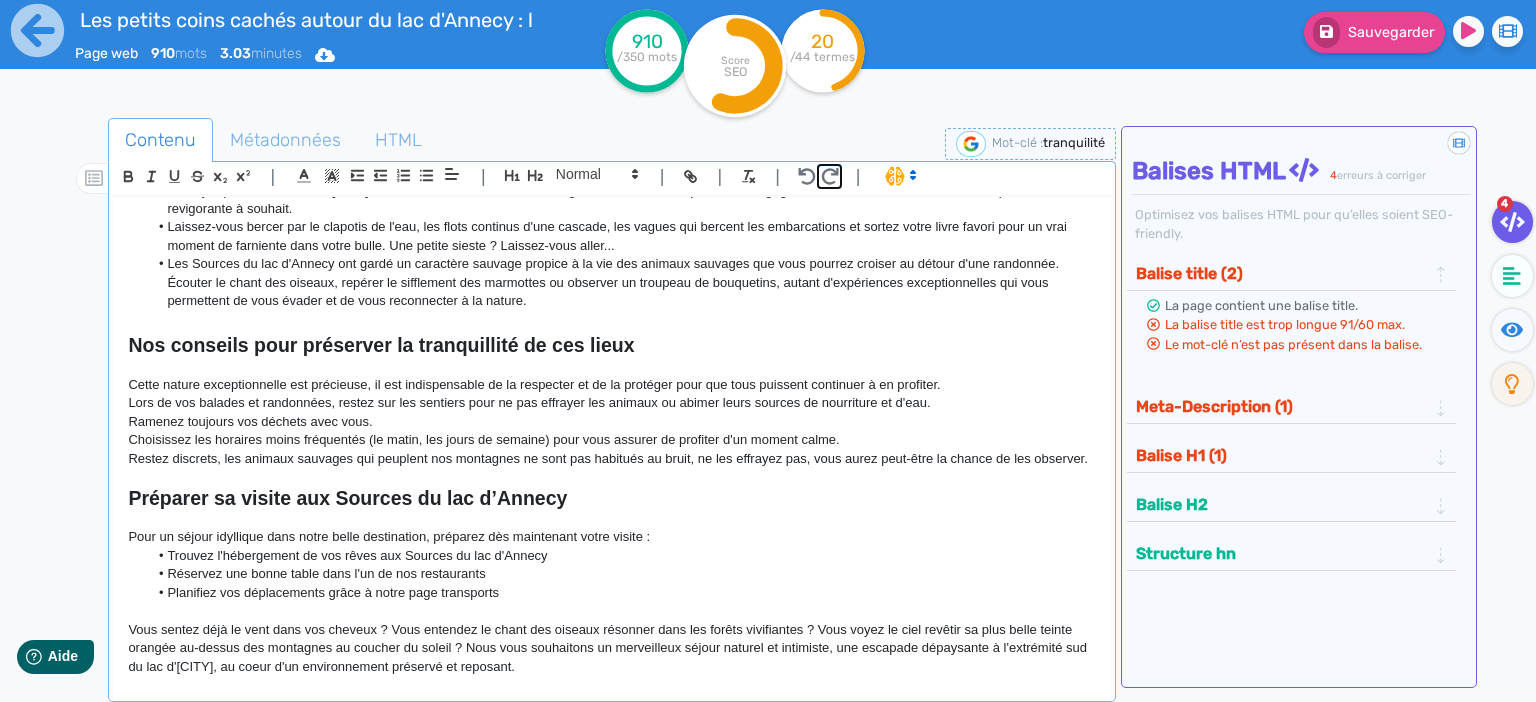 click 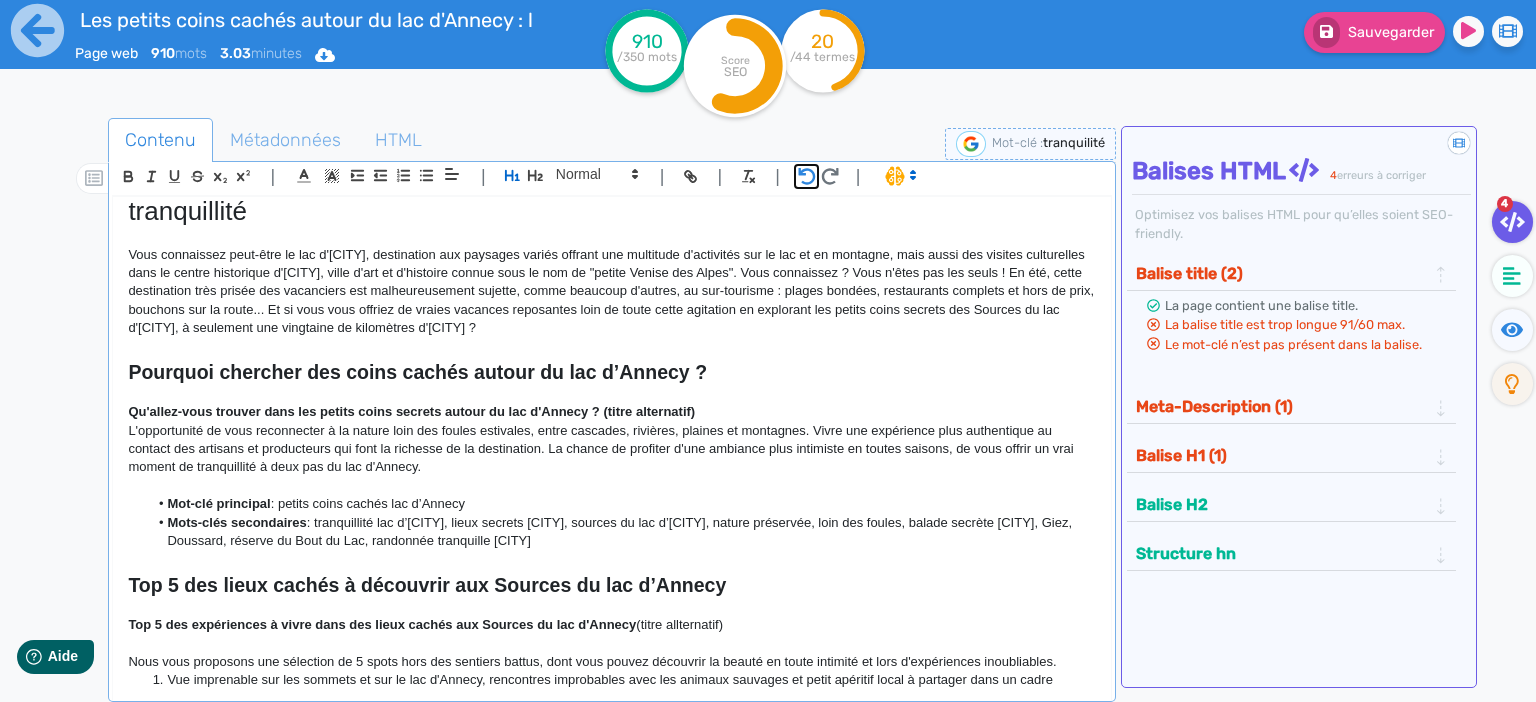 click 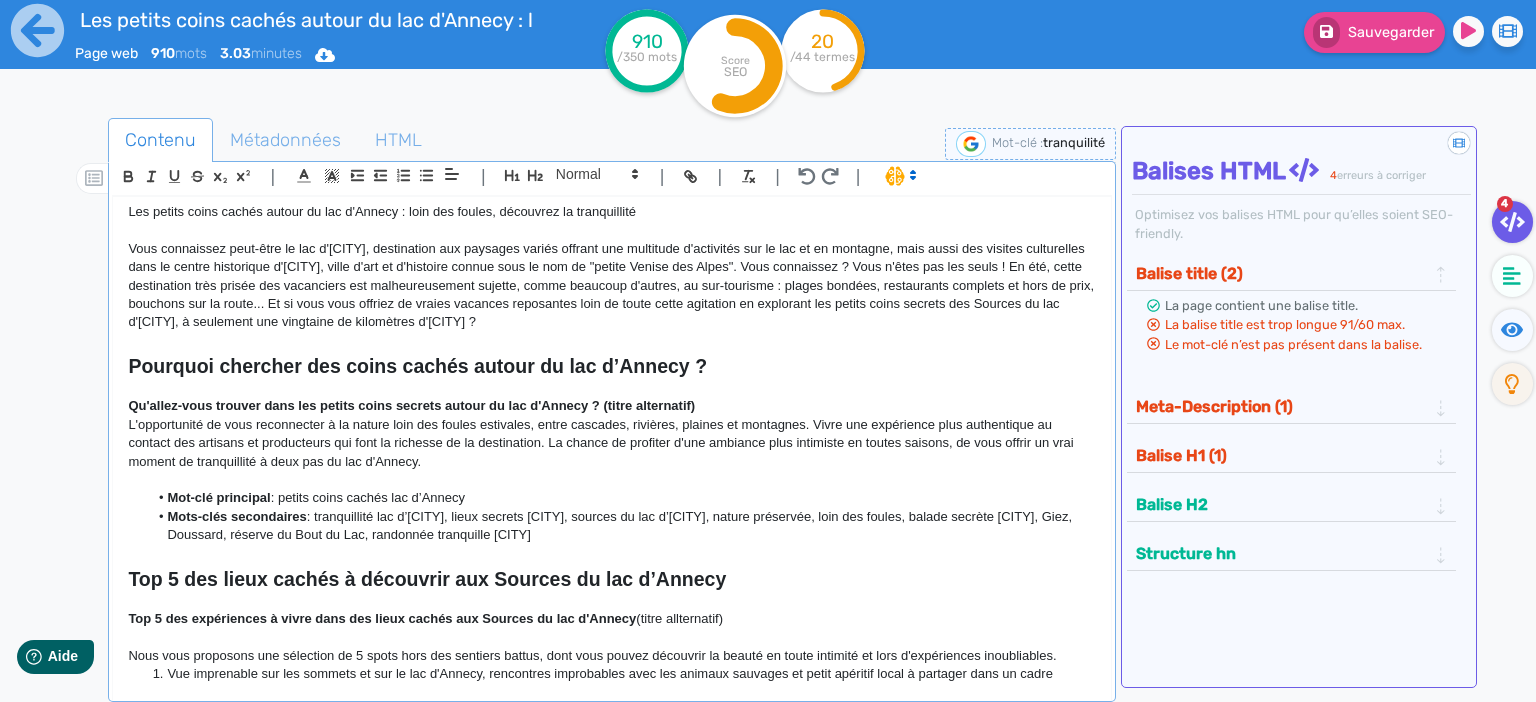 scroll, scrollTop: 0, scrollLeft: 0, axis: both 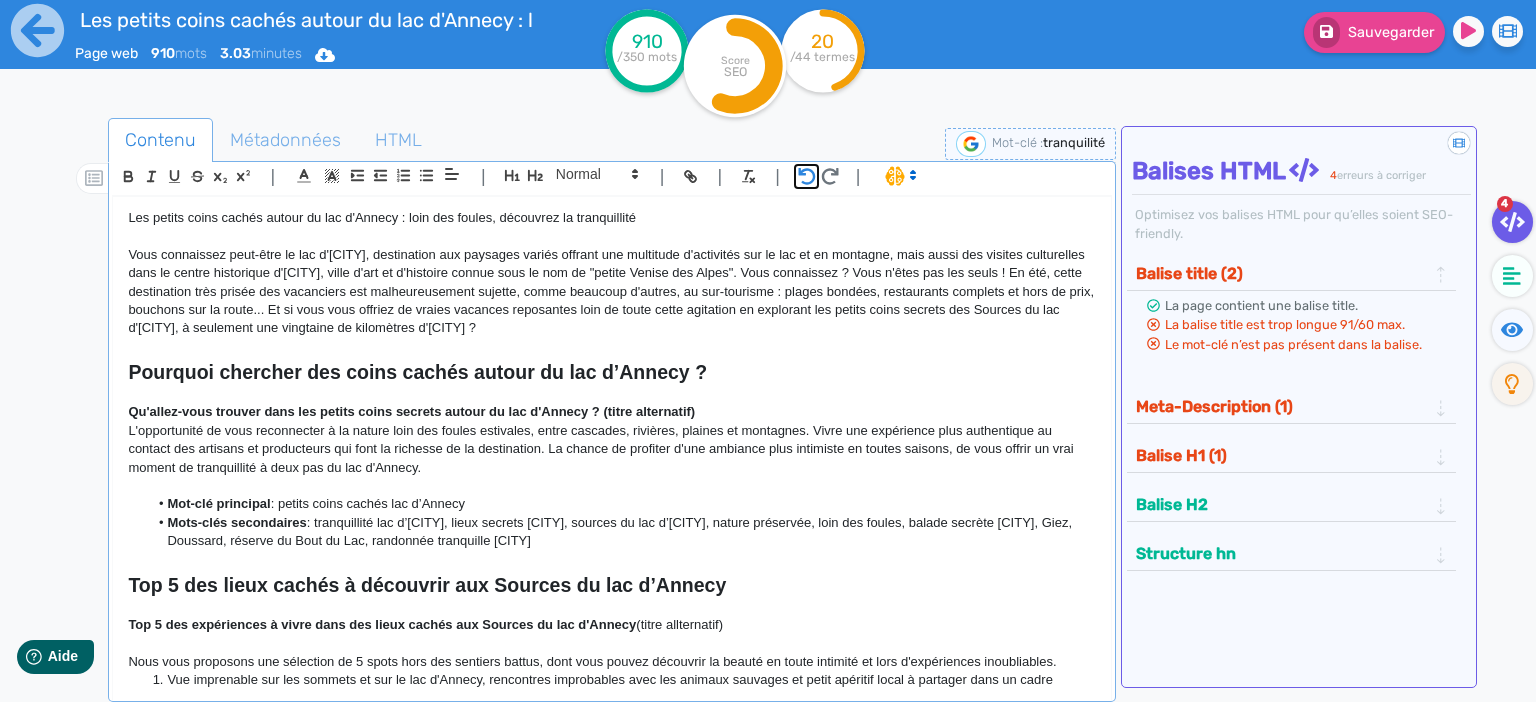 click 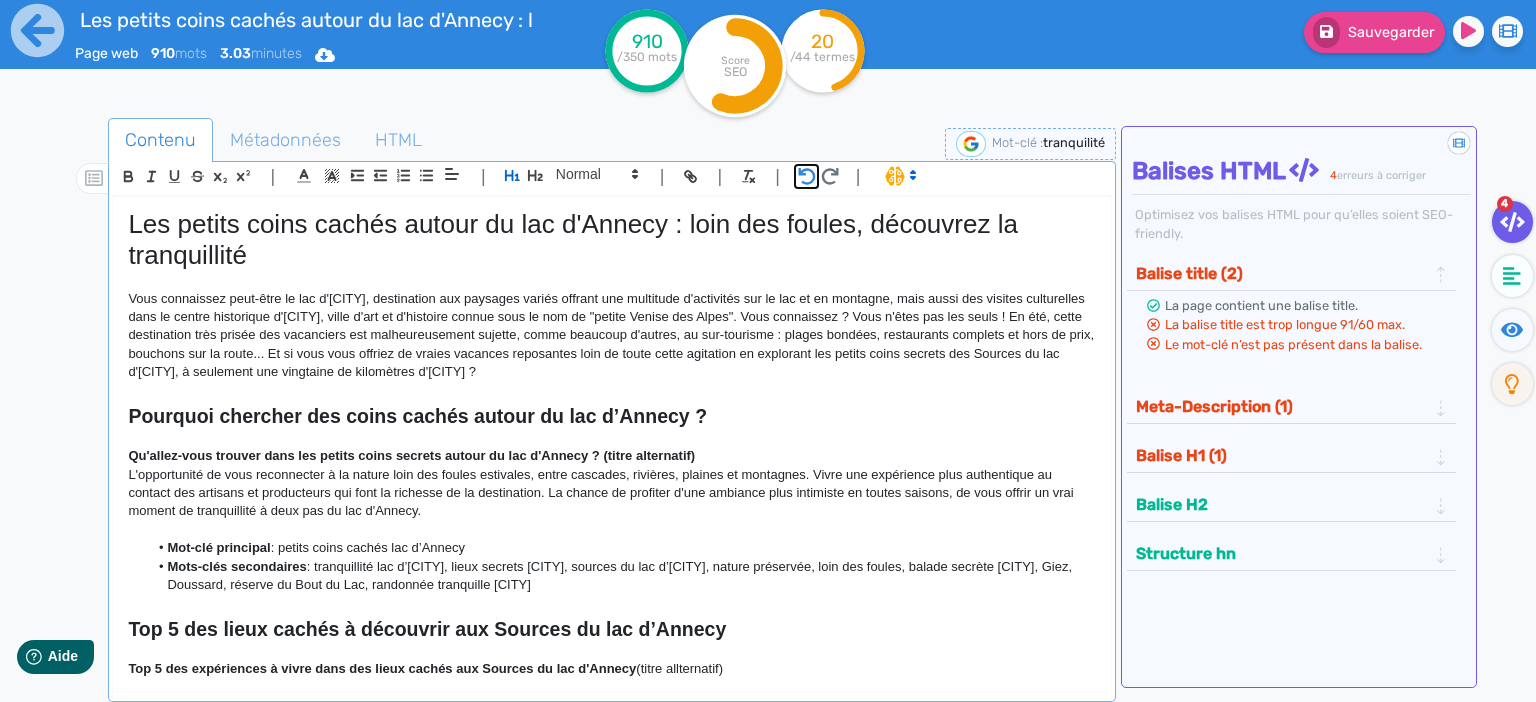 click 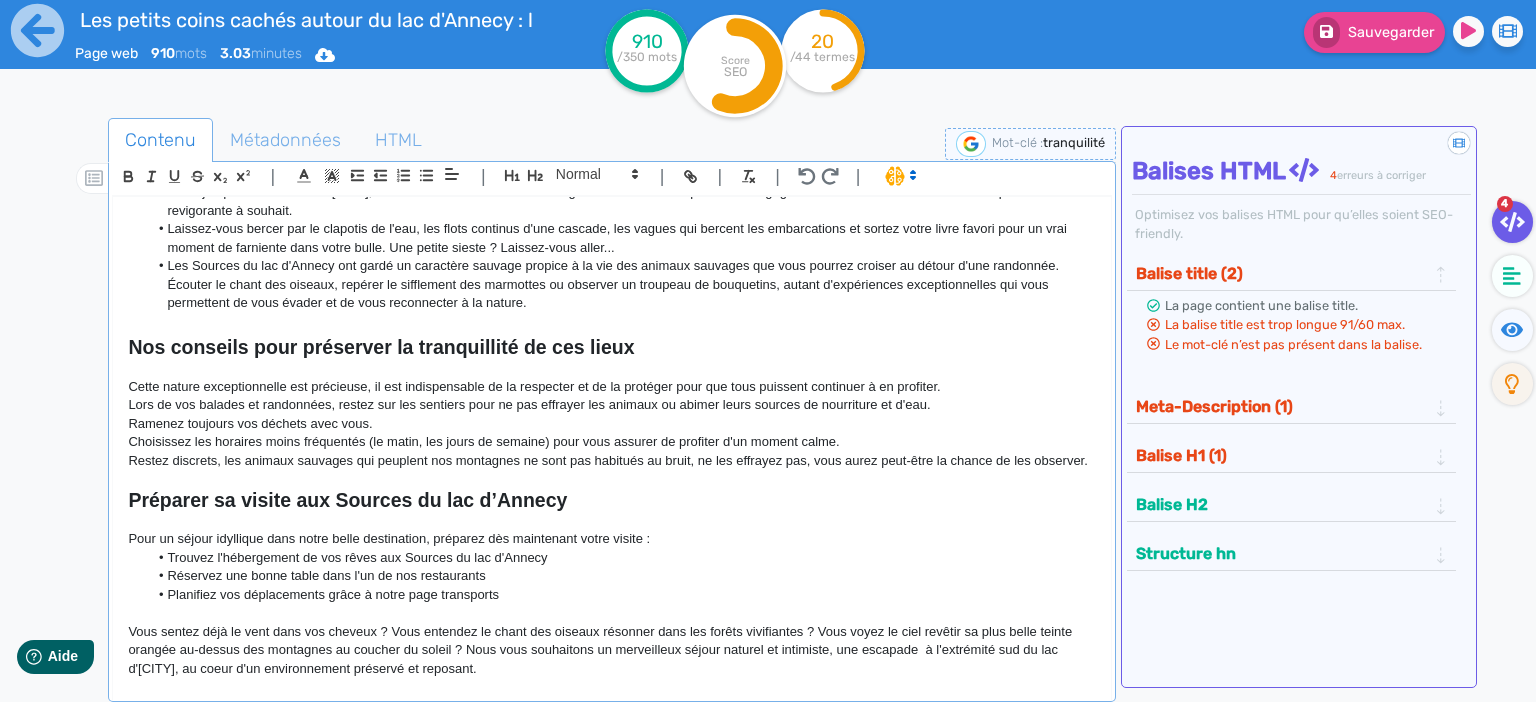 scroll, scrollTop: 839, scrollLeft: 0, axis: vertical 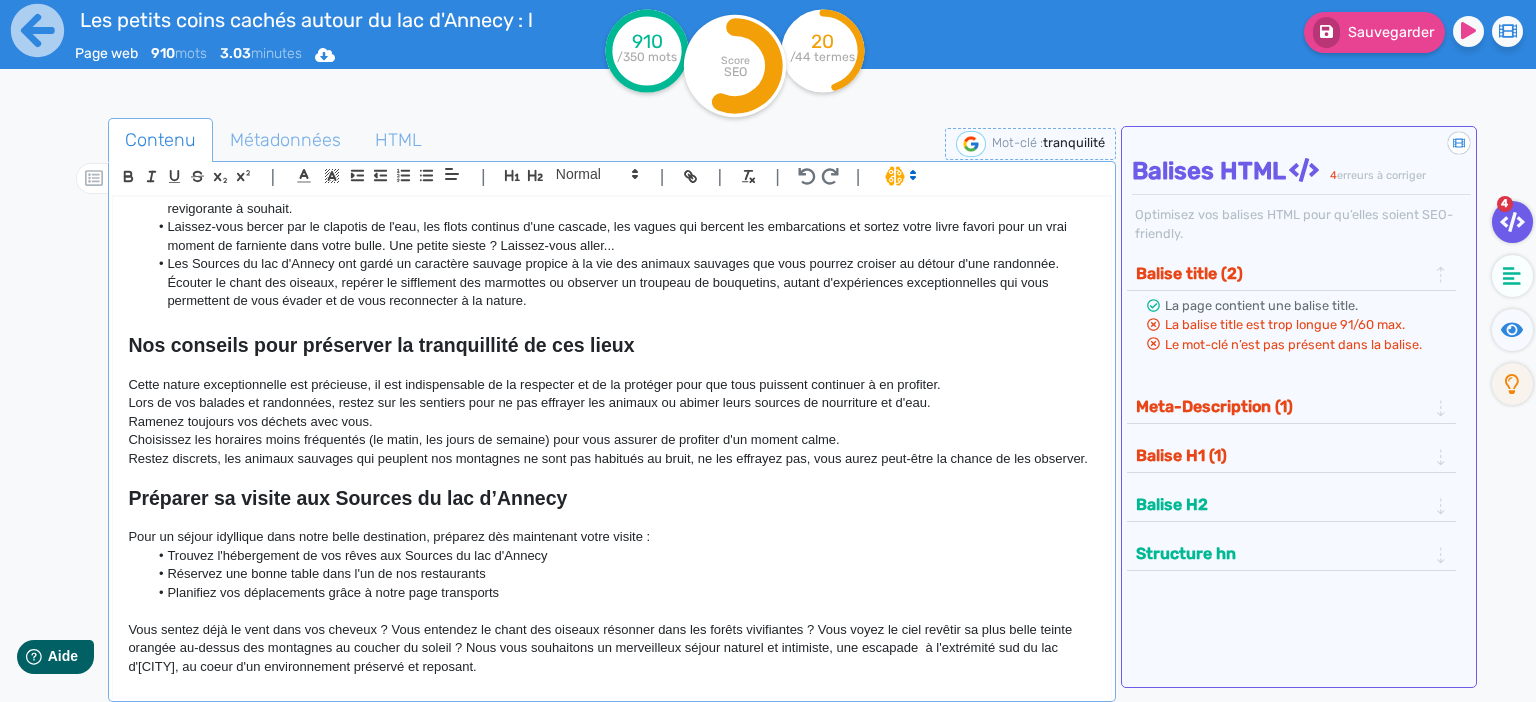click on "|                                                                                                                                                                                                         |               H3 H4 H5 H6 Normal |         |             | |" 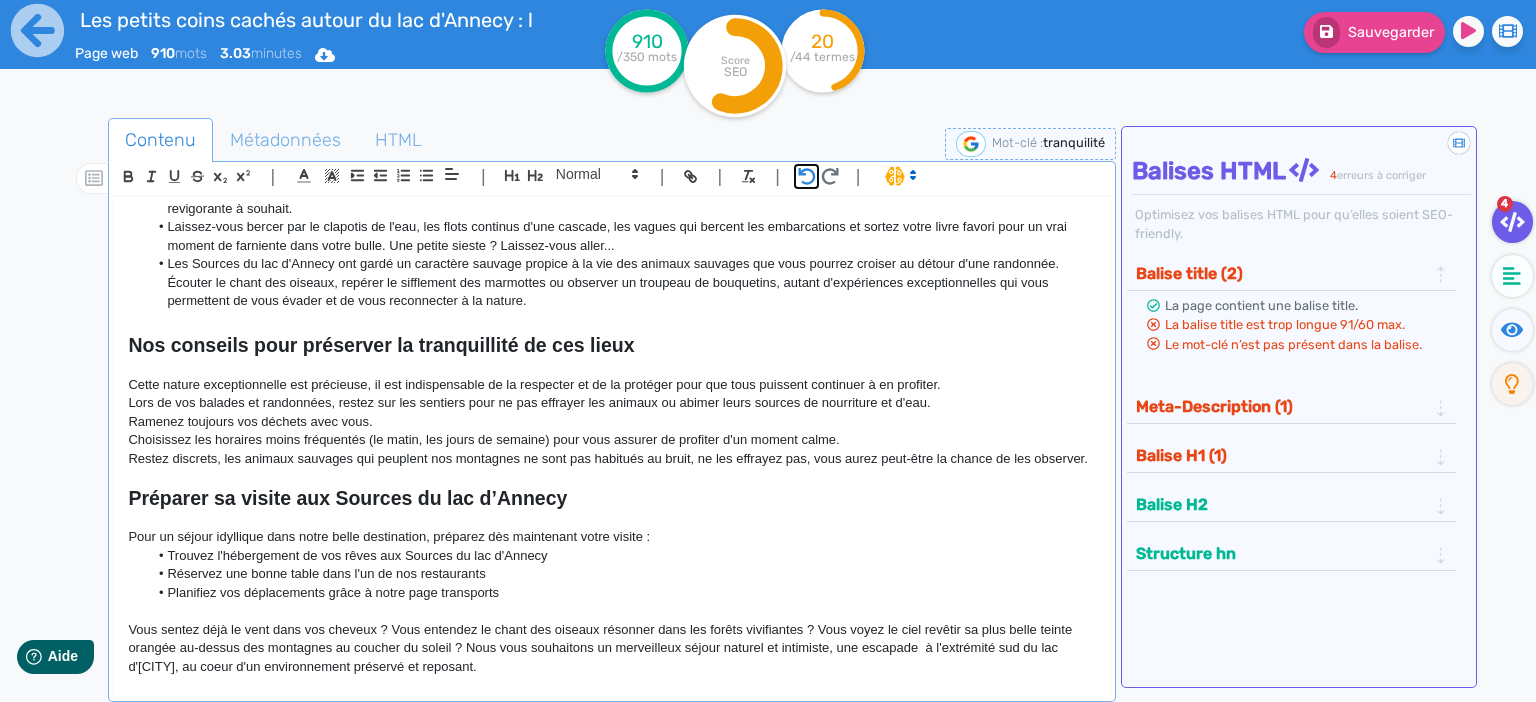 click 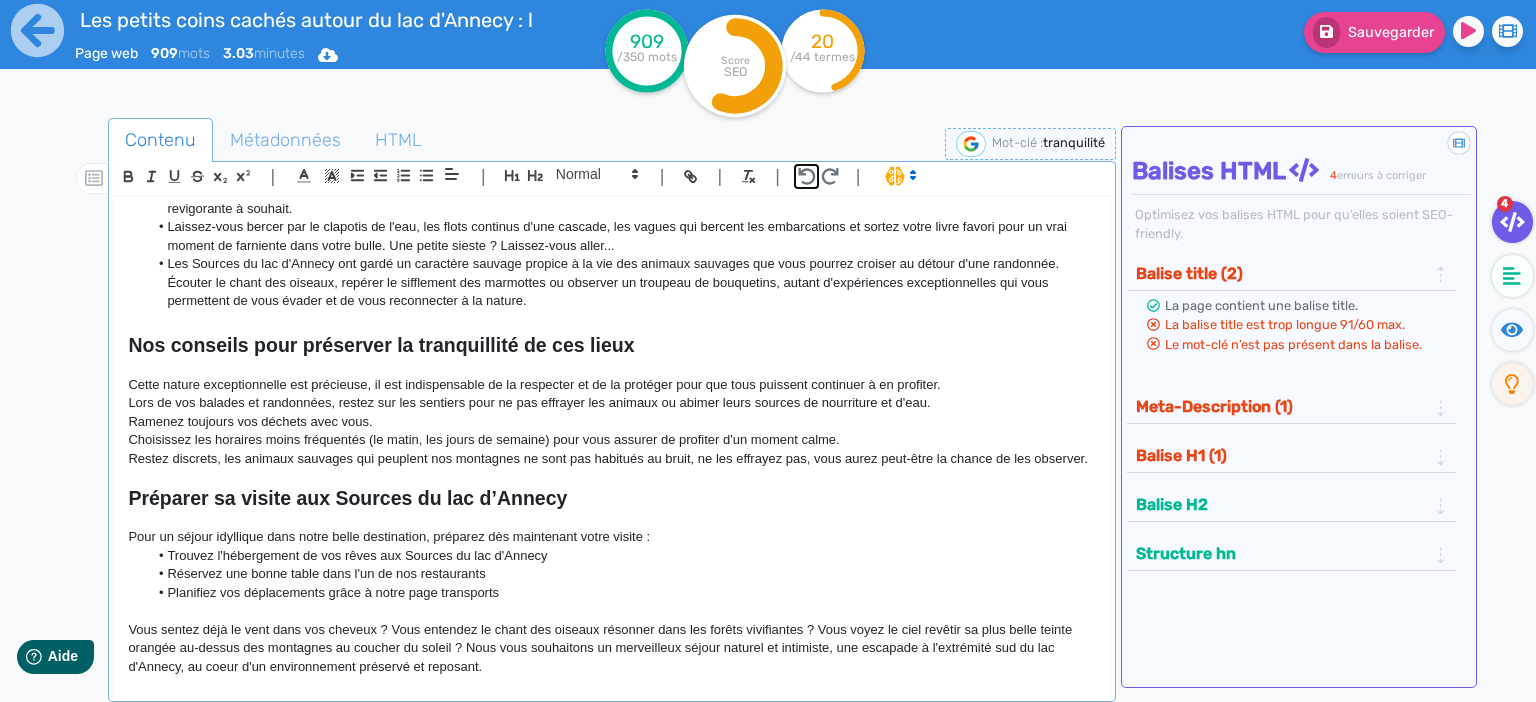 click 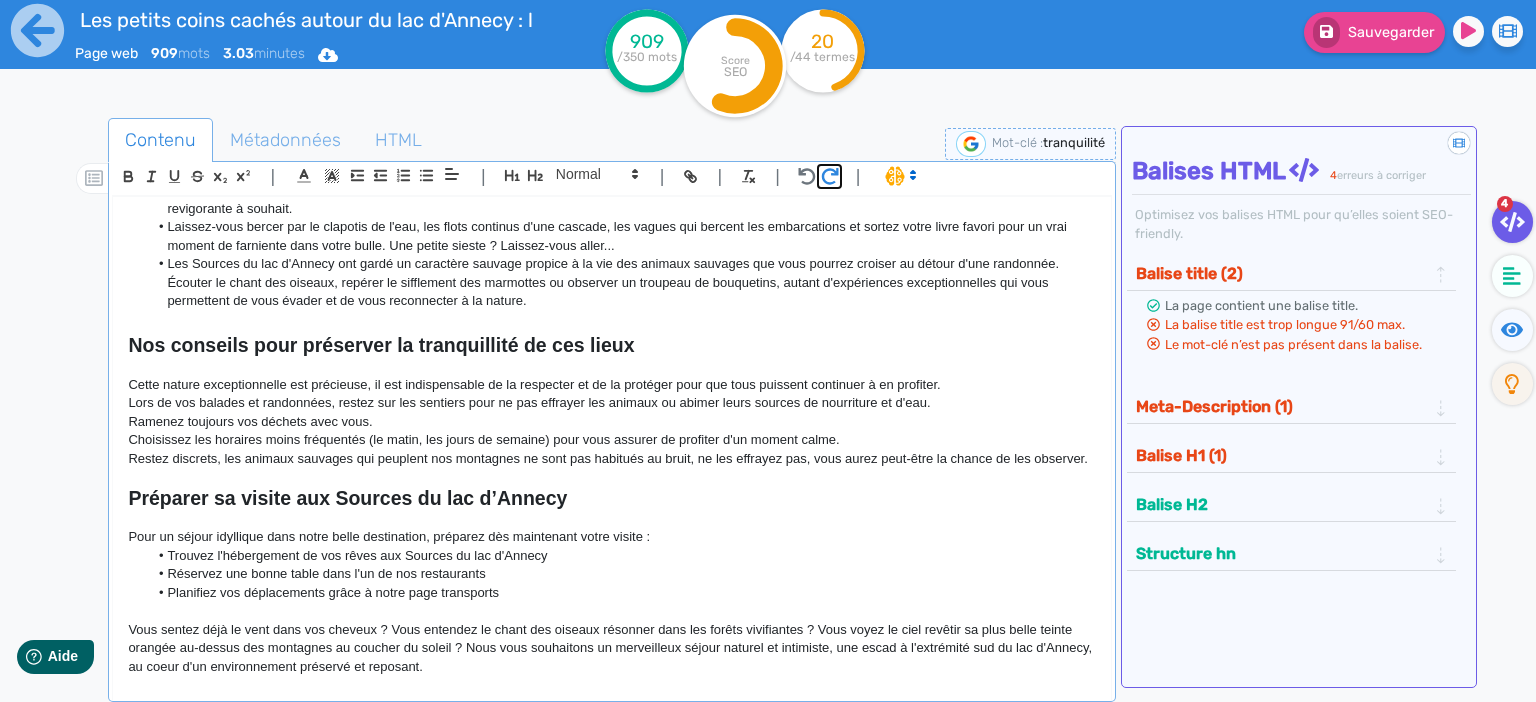 click 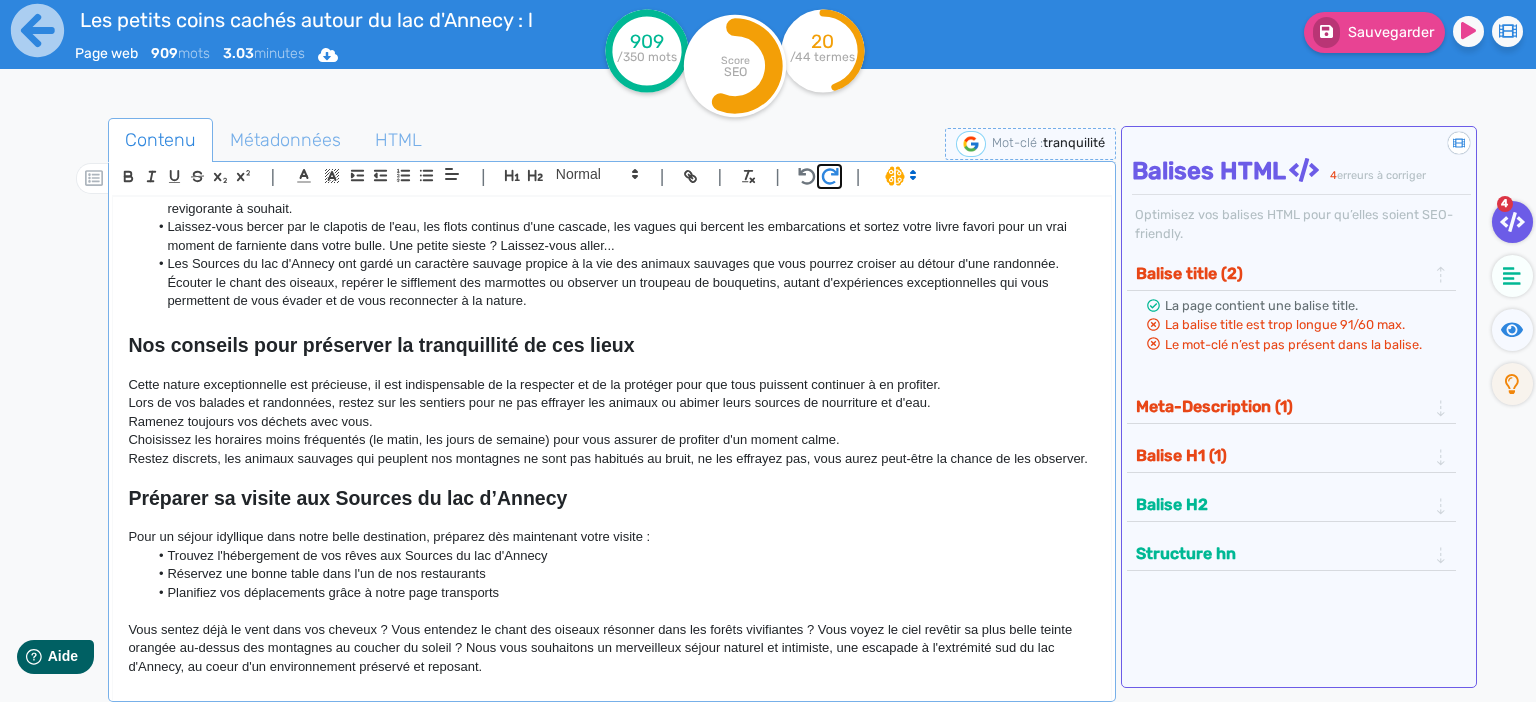 click 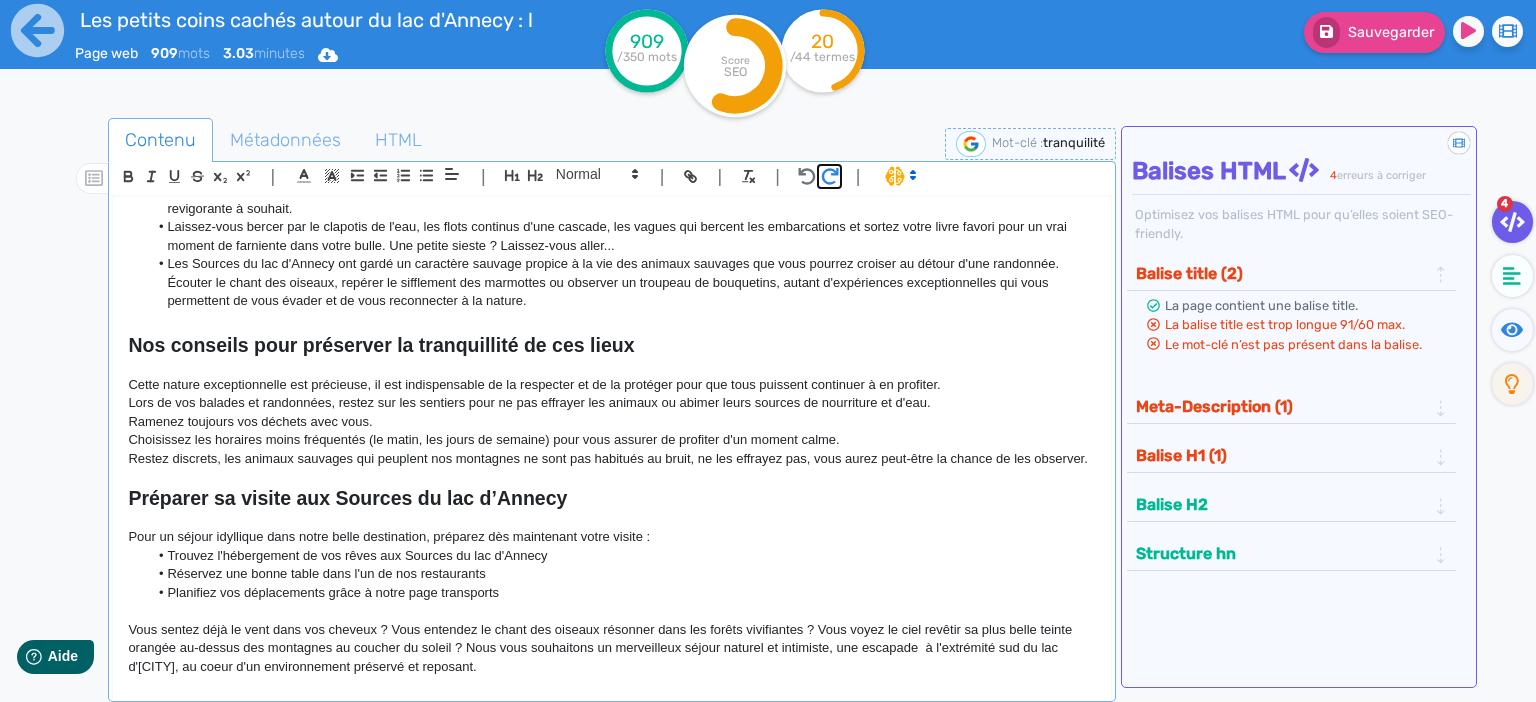 click 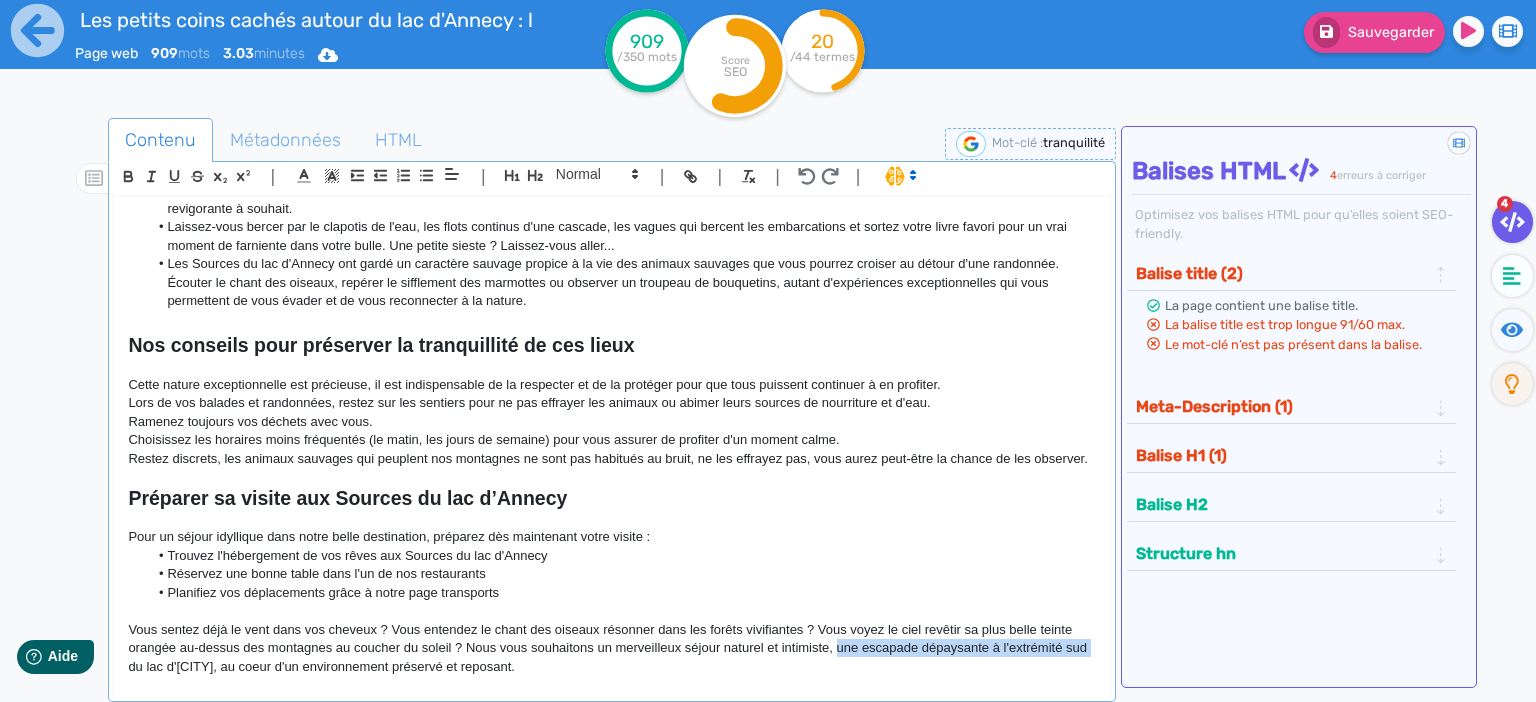 drag, startPoint x: 838, startPoint y: 646, endPoint x: 1095, endPoint y: 649, distance: 257.01752 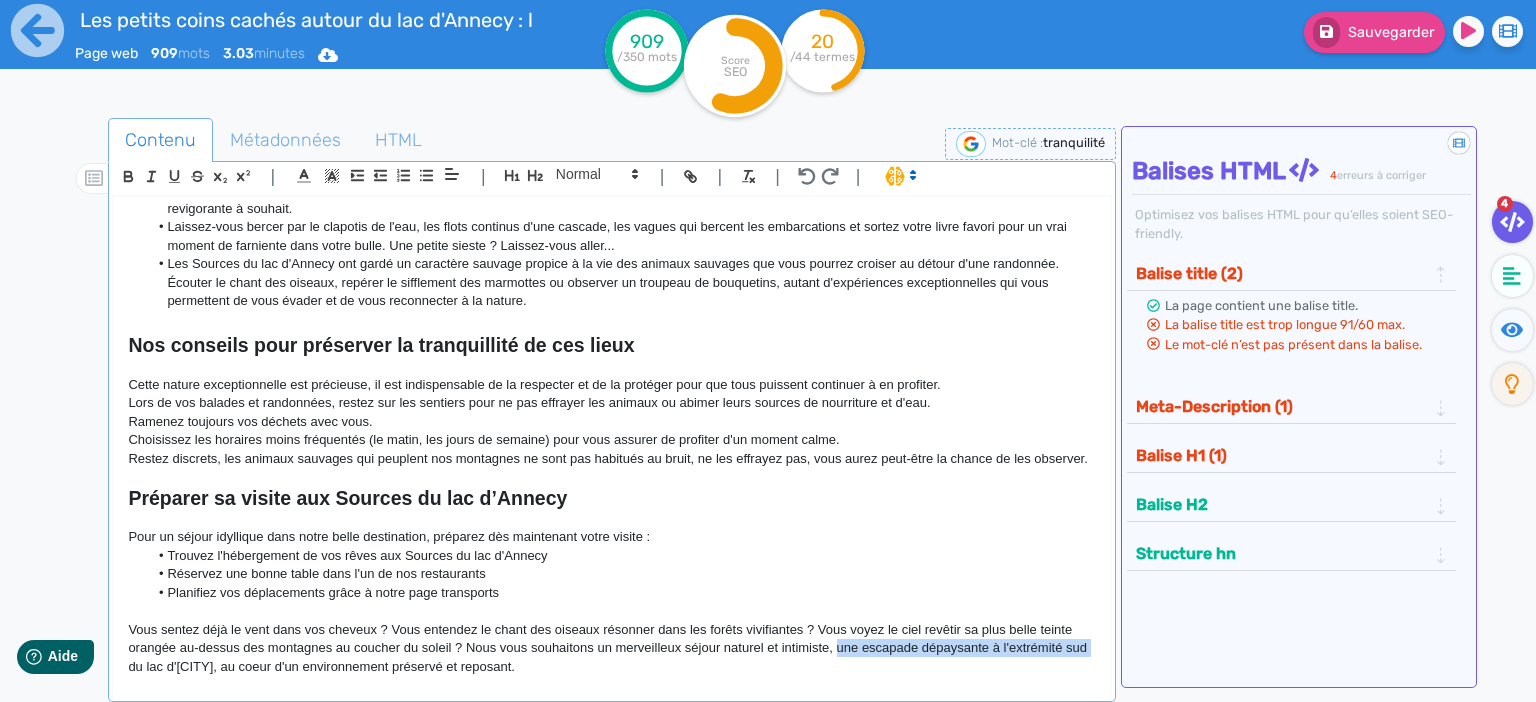 click on "Vous sentez déjà le vent dans vos cheveux ? Vous entendez le chant des oiseaux résonner dans les forêts vivifiantes ? Vous voyez le ciel revêtir sa plus belle teinte orangée au-dessus des montagnes au coucher du soleil ? Nous vous souhaitons un merveilleux séjour naturel et intimiste, une escapade dépaysante à l'extrémité sud du lac d'[CITY], au coeur d'un environnement préservé et reposant." 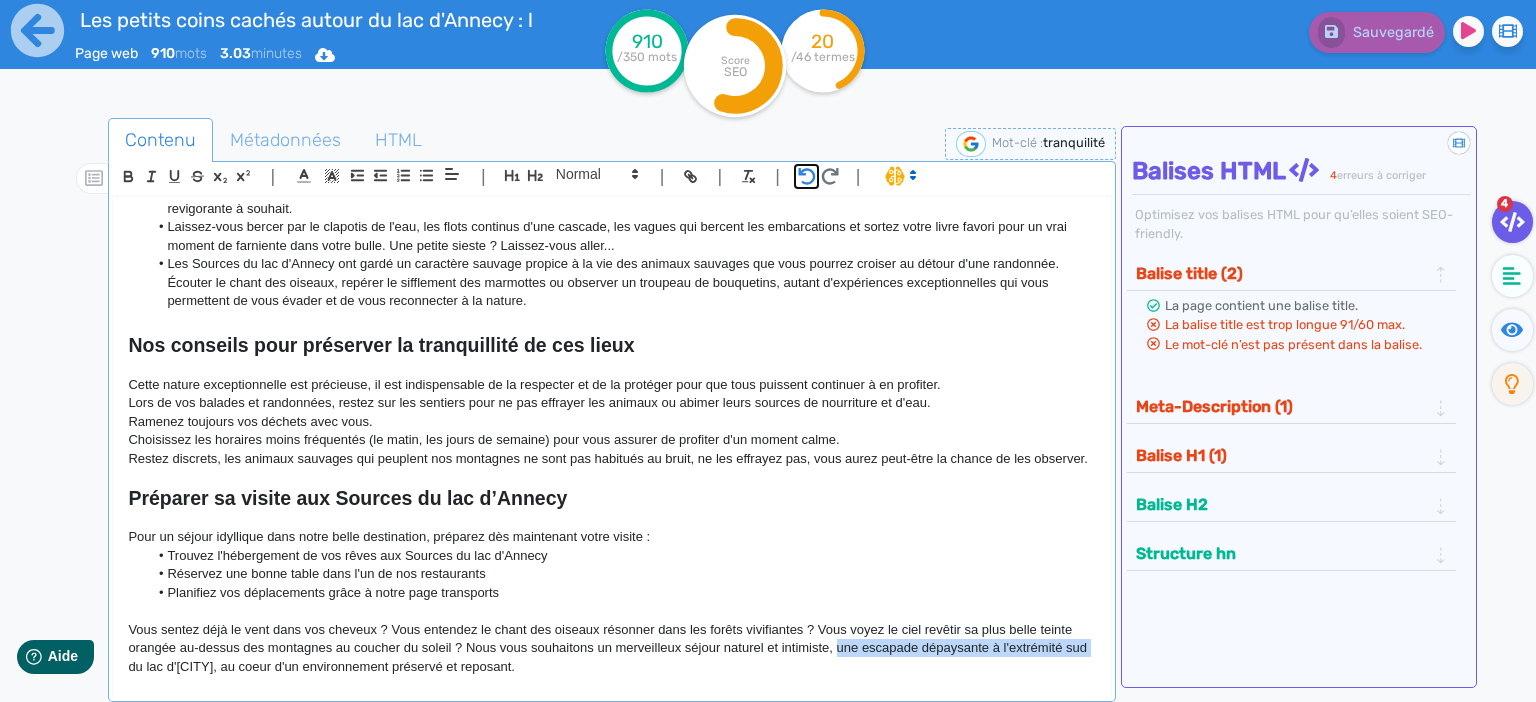 click 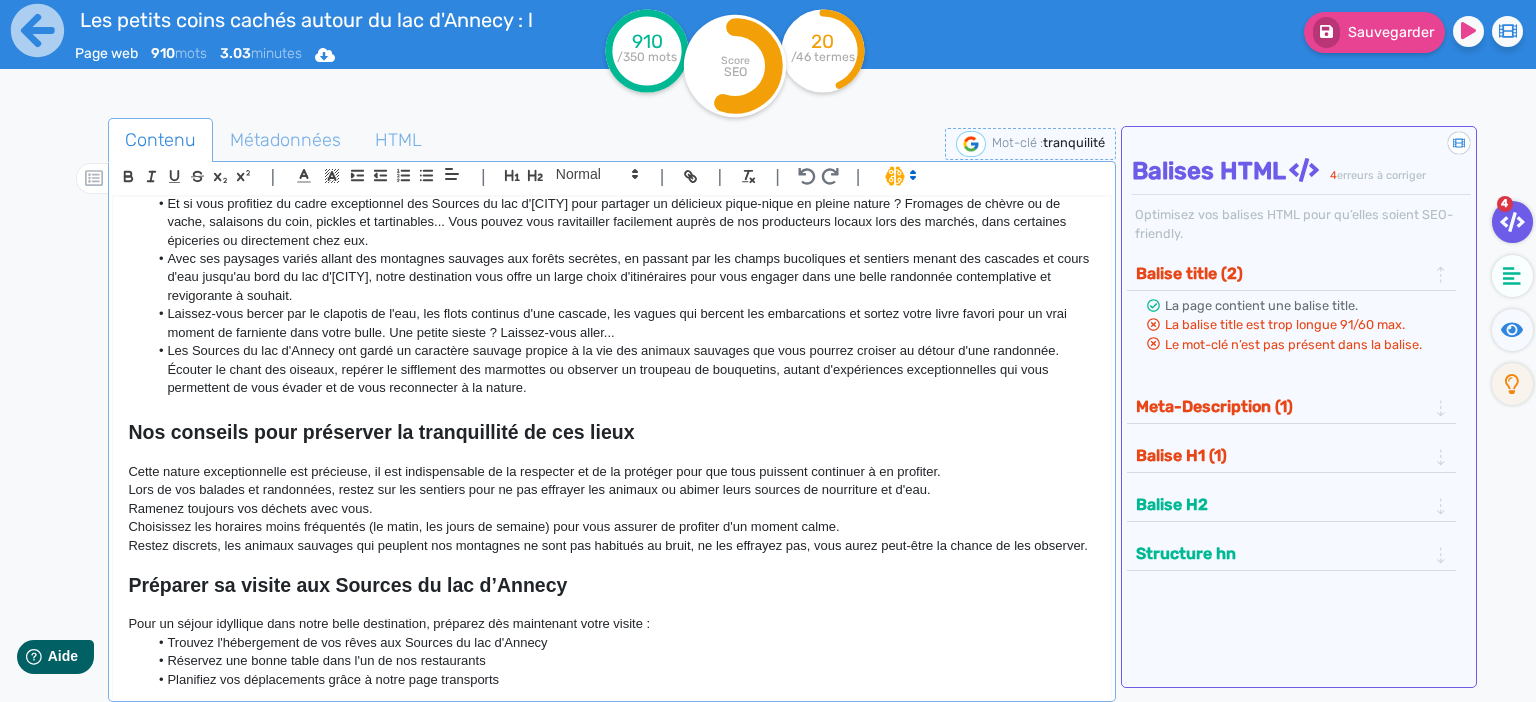 scroll, scrollTop: 839, scrollLeft: 0, axis: vertical 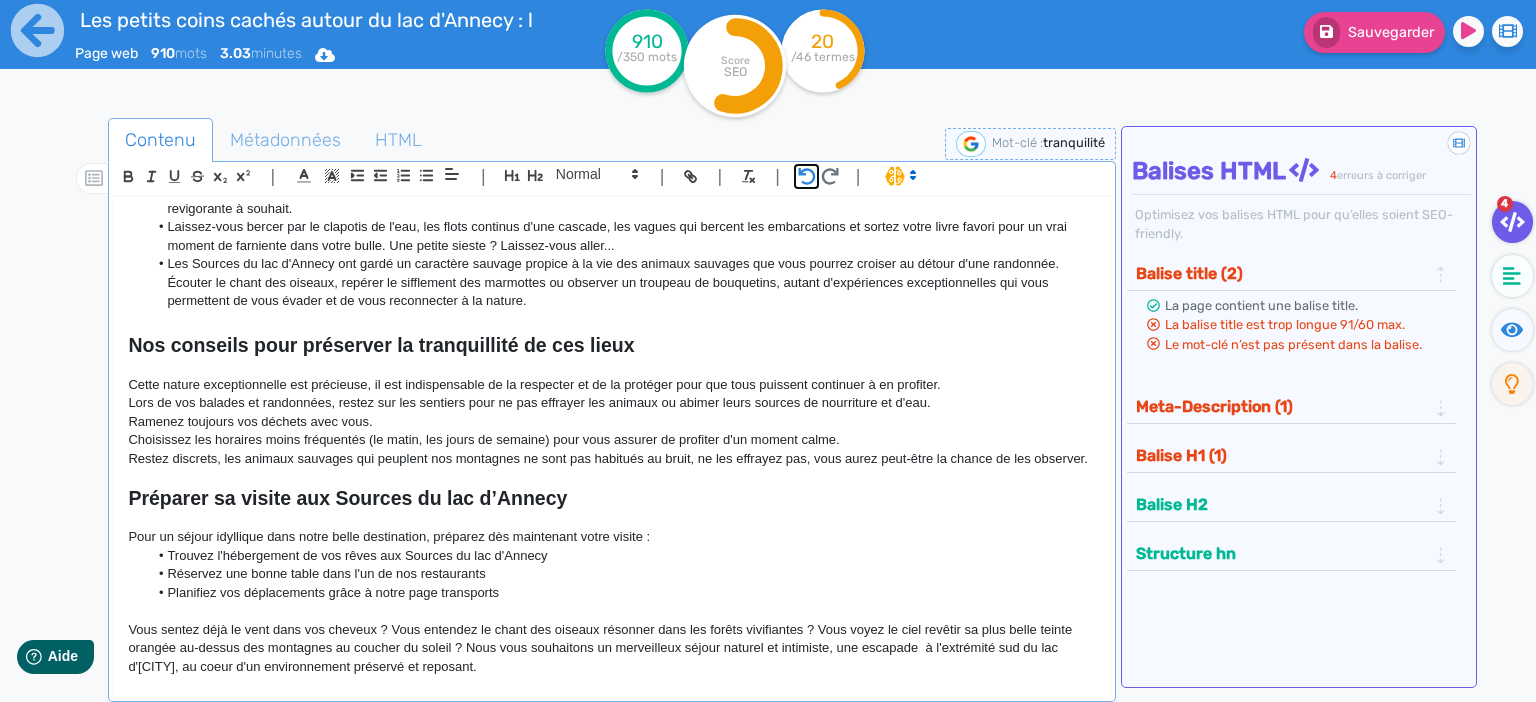 click 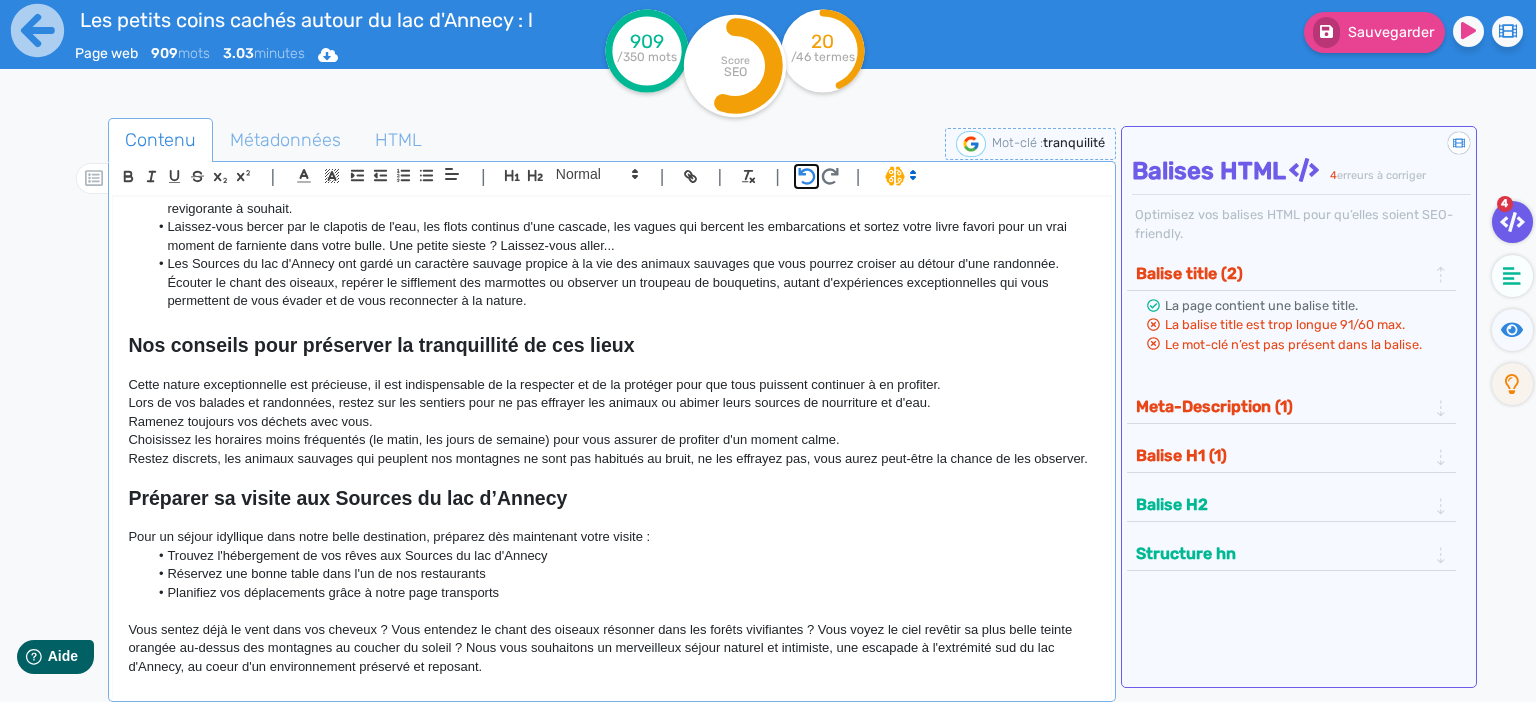 click 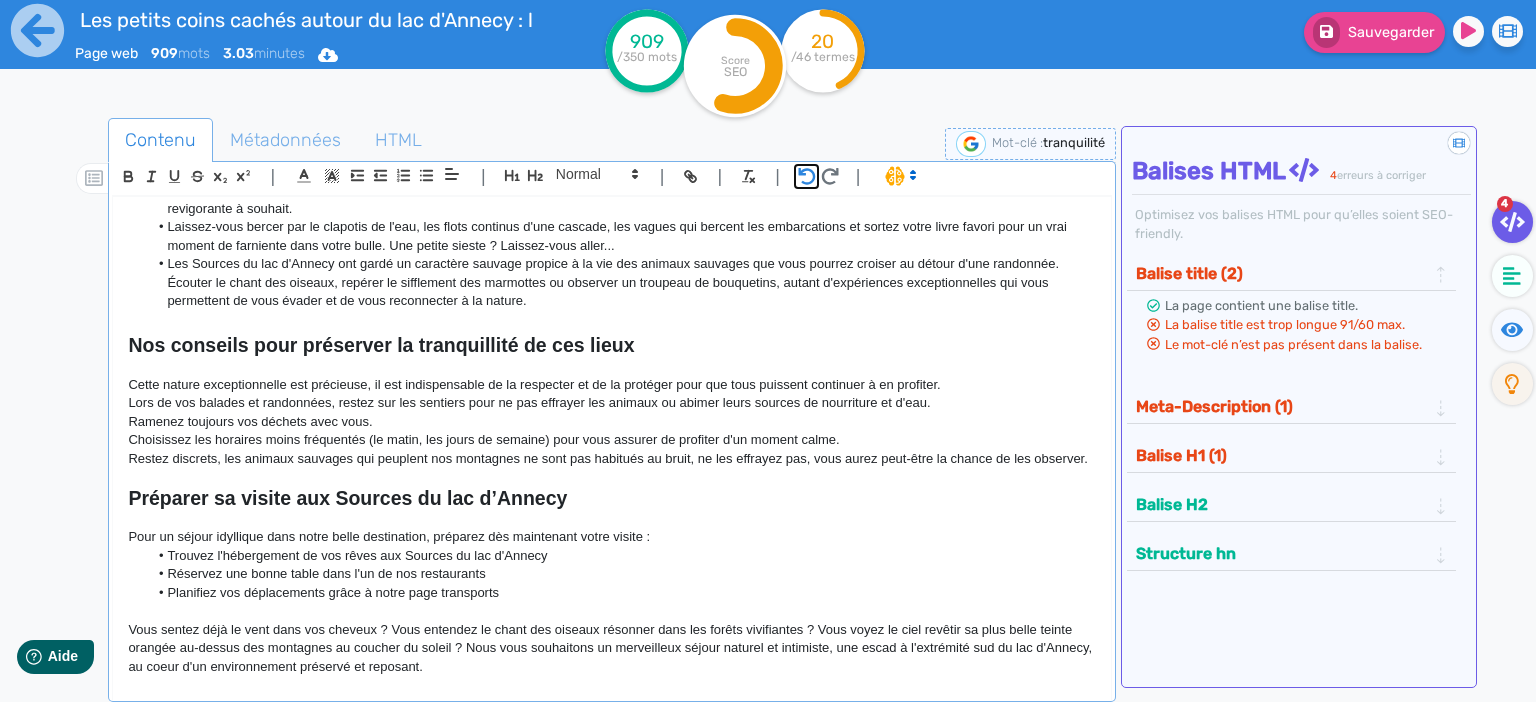 click 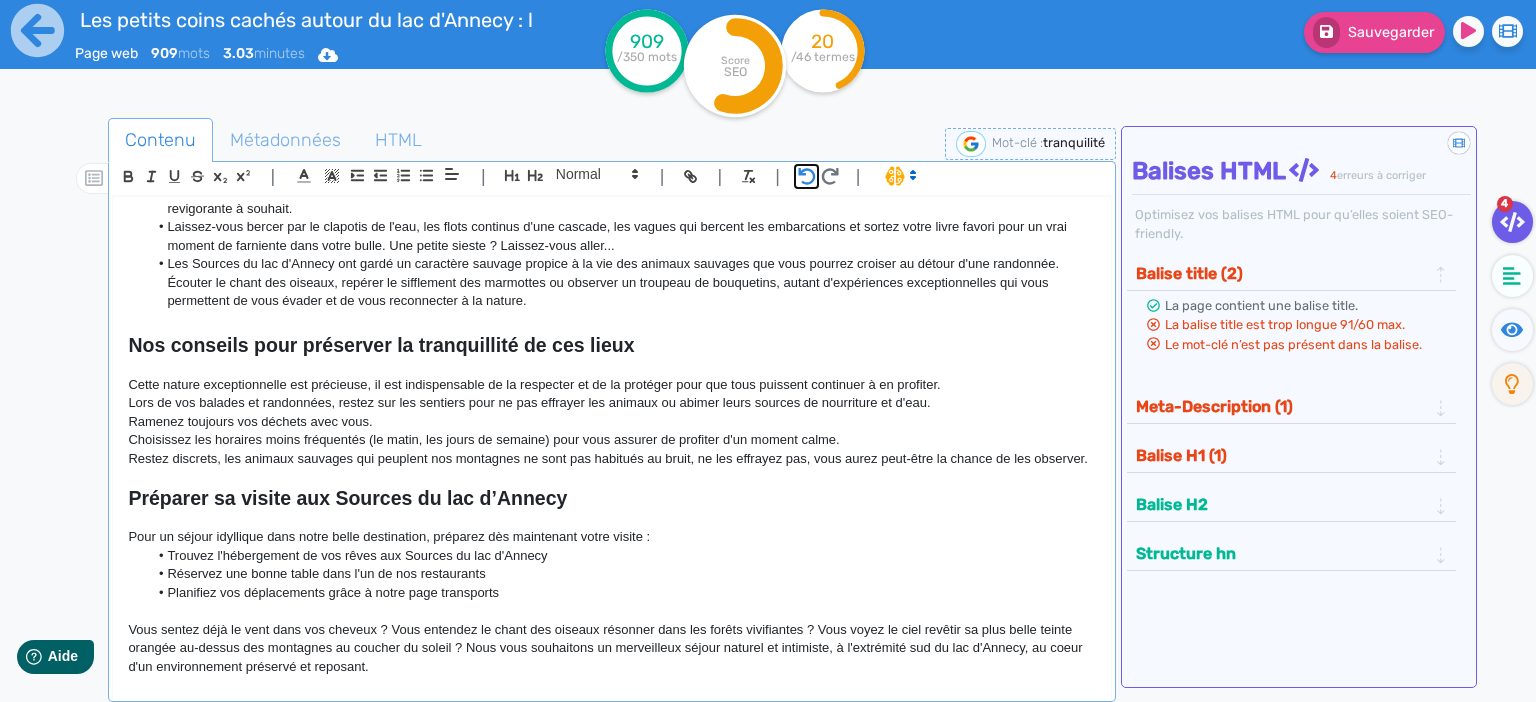 click 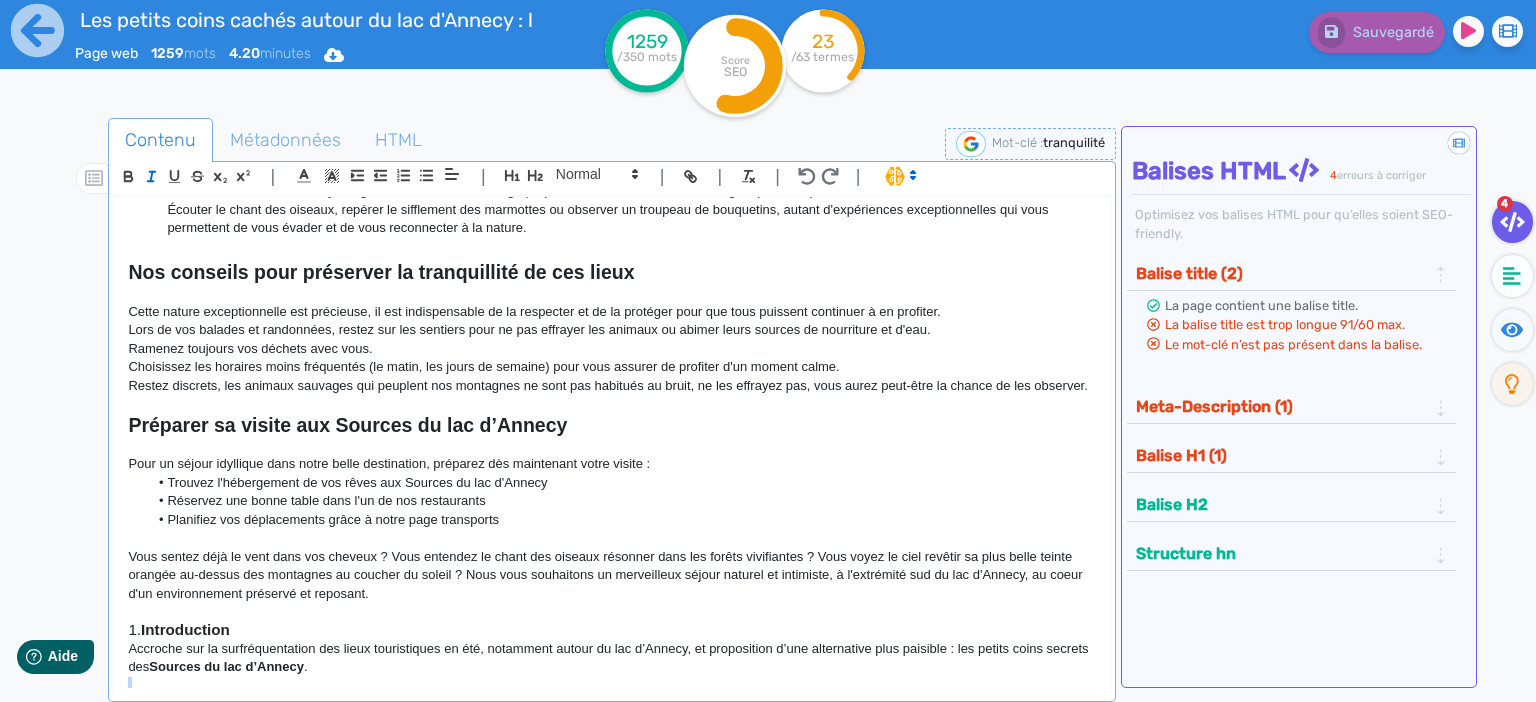 scroll, scrollTop: 914, scrollLeft: 0, axis: vertical 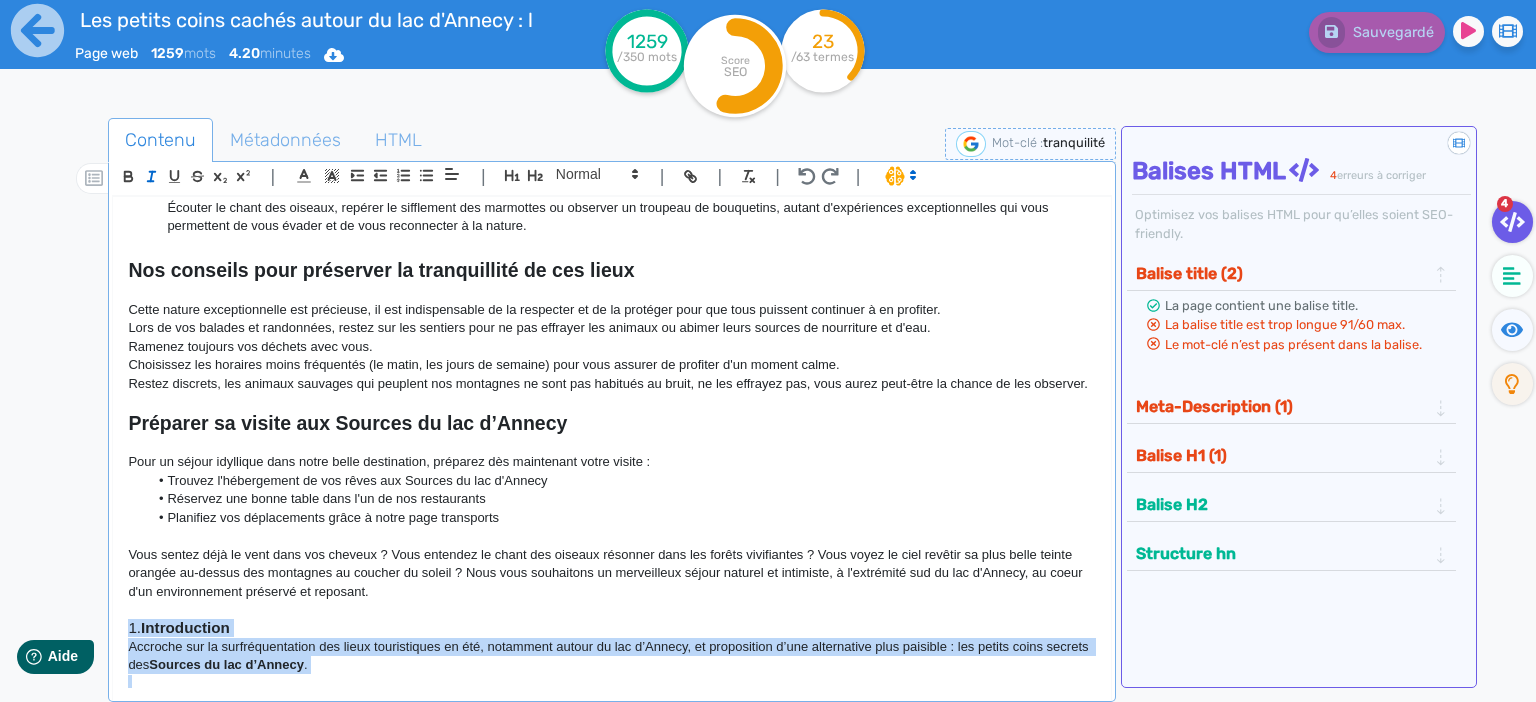 drag, startPoint x: 1002, startPoint y: 662, endPoint x: 104, endPoint y: 628, distance: 898.64343 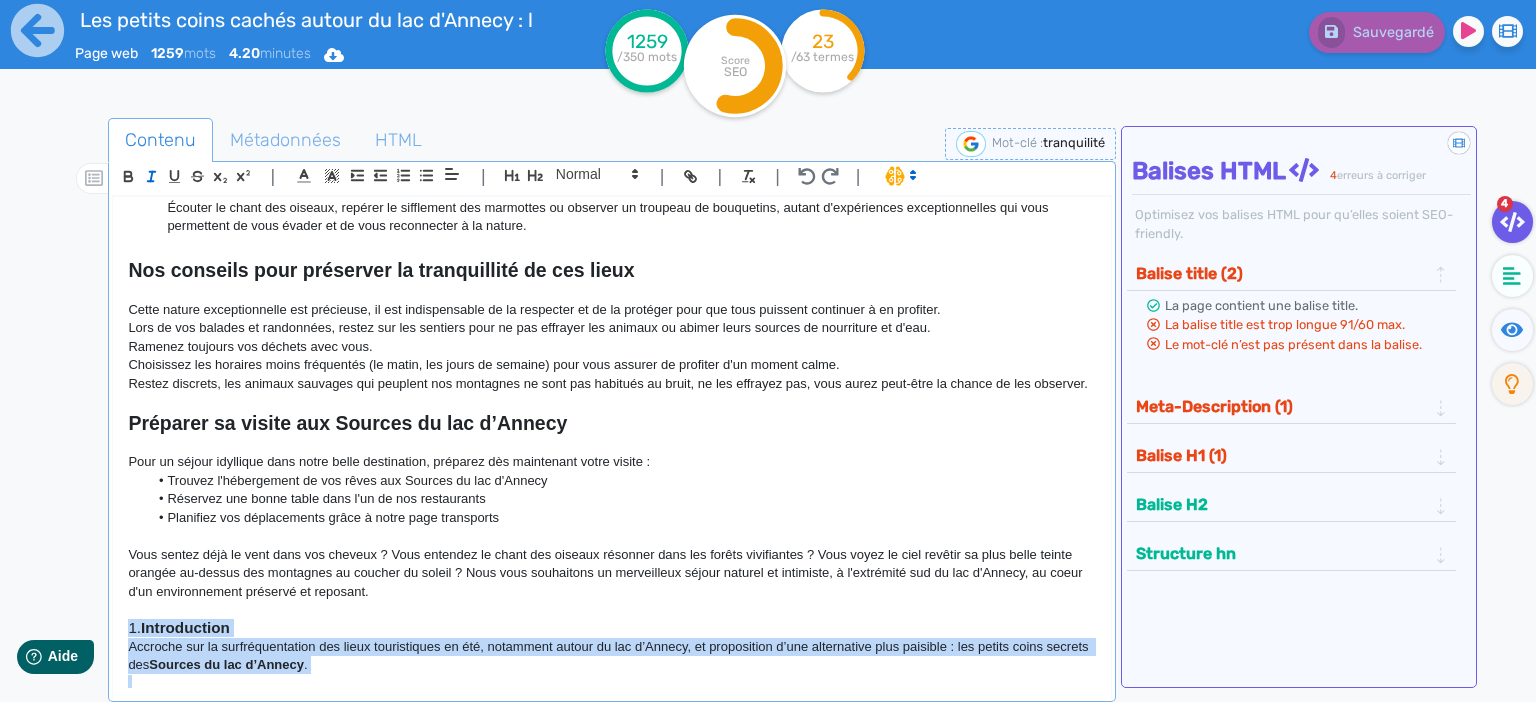 click on "Les petits coins cachés autour du lac d'Annecy : loin des foules, découvrez la tranquillité Vous connaissez peut-être le lac d'Annecy, destination aux paysages variés offrant une multitude d'activités sur le lac et en montagne, mais aussi des visites culturelles dans le centre historique d'Annecy, ville d'art et d'histoire connue sous le nom de "petite Venise des Alpes". Vous connaissez ? Vous n'êtes pas les seuls ! En été, cette destination très prisée des vacanciers est malheureusement sujette, comme beaucoup d'autres, au sur-tourisme : plages bondées, restaurants complets et hors de prix, bouchons sur la route... Et si vous vous offriez de vraies vacances reposantes loin de toute cette agitation en explorant les petits coins secrets des Sources du lac d'Annecy, à seulement une vingtaine de kilomètres d'Annecy ? Pourquoi chercher des coins cachés autour du lac d’Annecy ? Qu'allez-vous trouver dans les petits coins secrets autour du lac d'Annecy ? (titre alternatif) Mot-clé principal 1.  ." 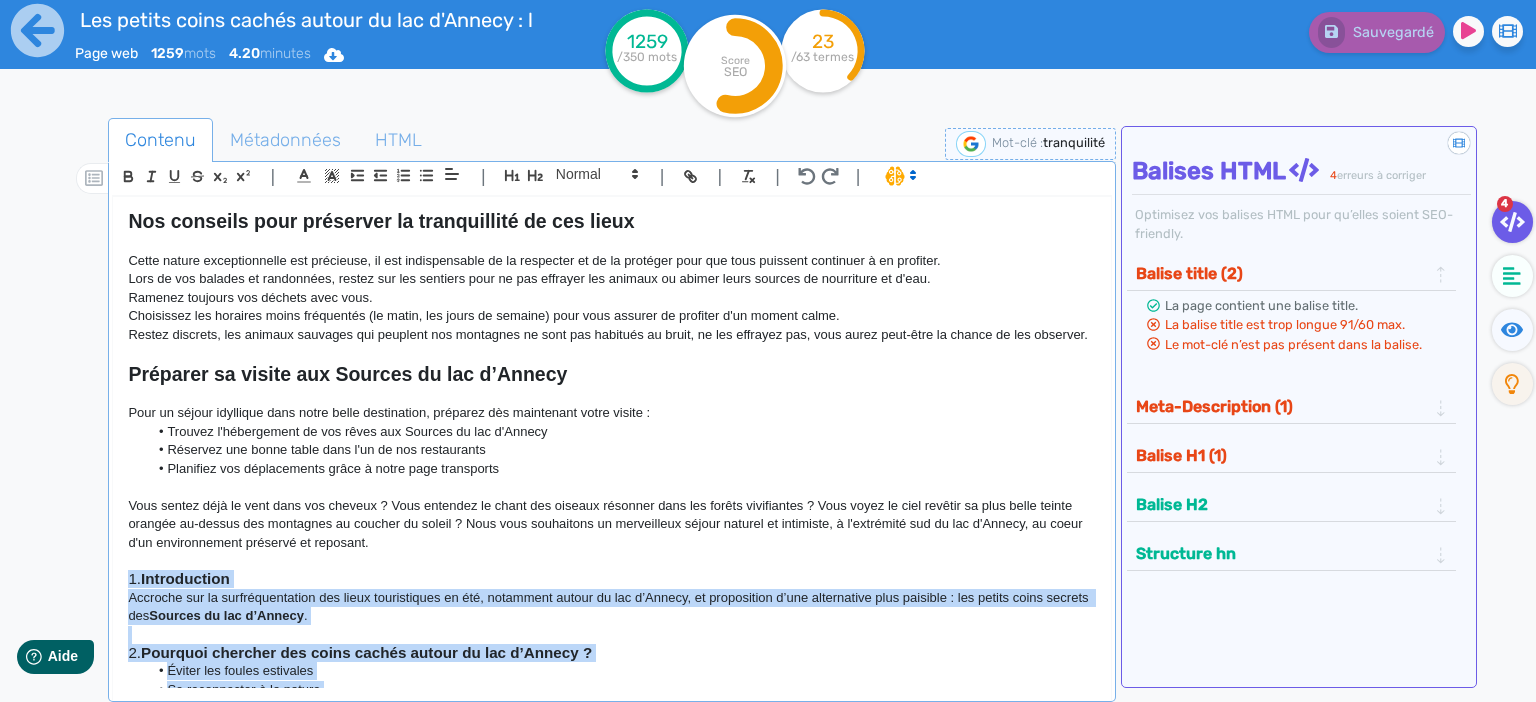scroll, scrollTop: 1000, scrollLeft: 0, axis: vertical 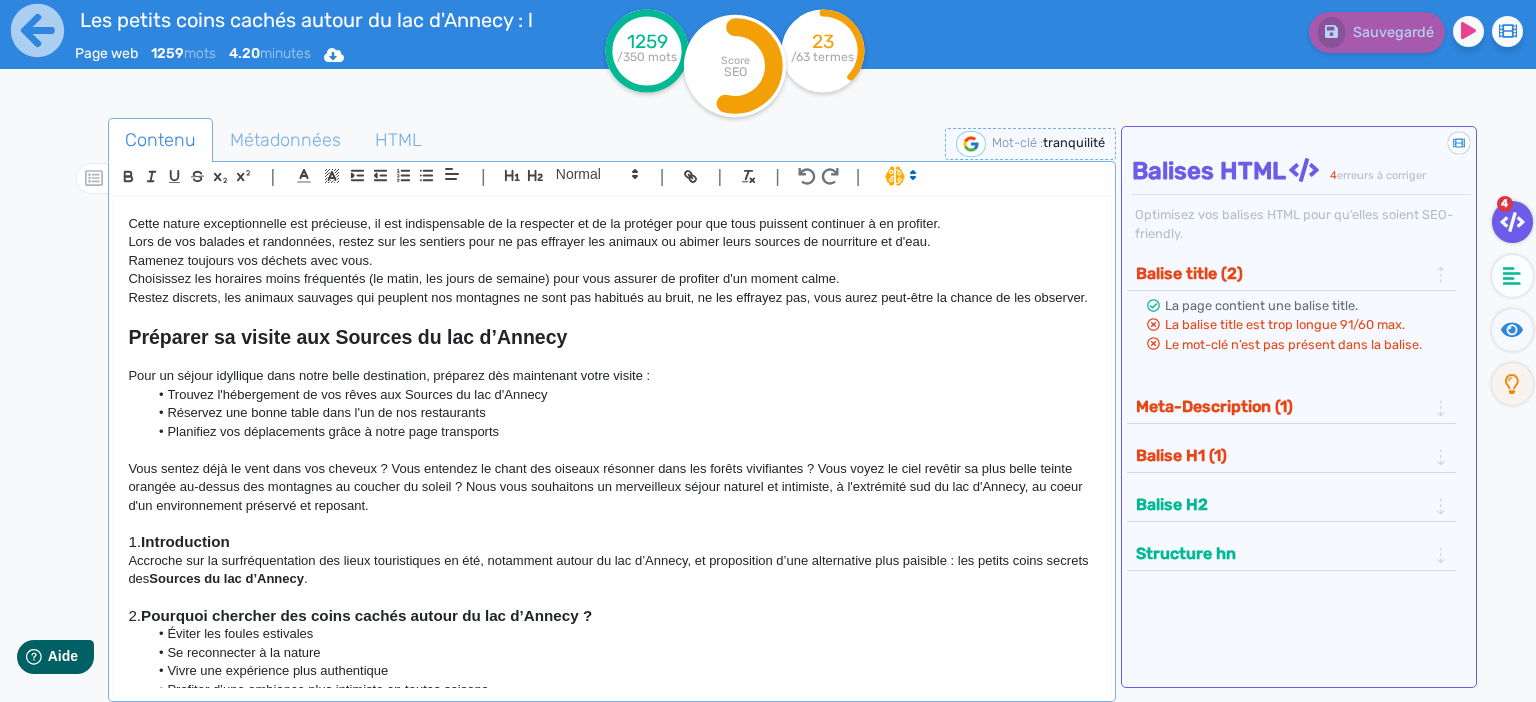 click on "Vous sentez déjà le vent dans vos cheveux ? Vous entendez le chant des oiseaux résonner dans les forêts vivifiantes ? Vous voyez le ciel revêtir sa plus belle teinte orangée au-dessus des montagnes au coucher du soleil ? Nous vous souhaitons un merveilleux séjour naturel et intimiste, à l'extrémité sud du lac d'Annecy, au coeur d'un environnement préservé et reposant." 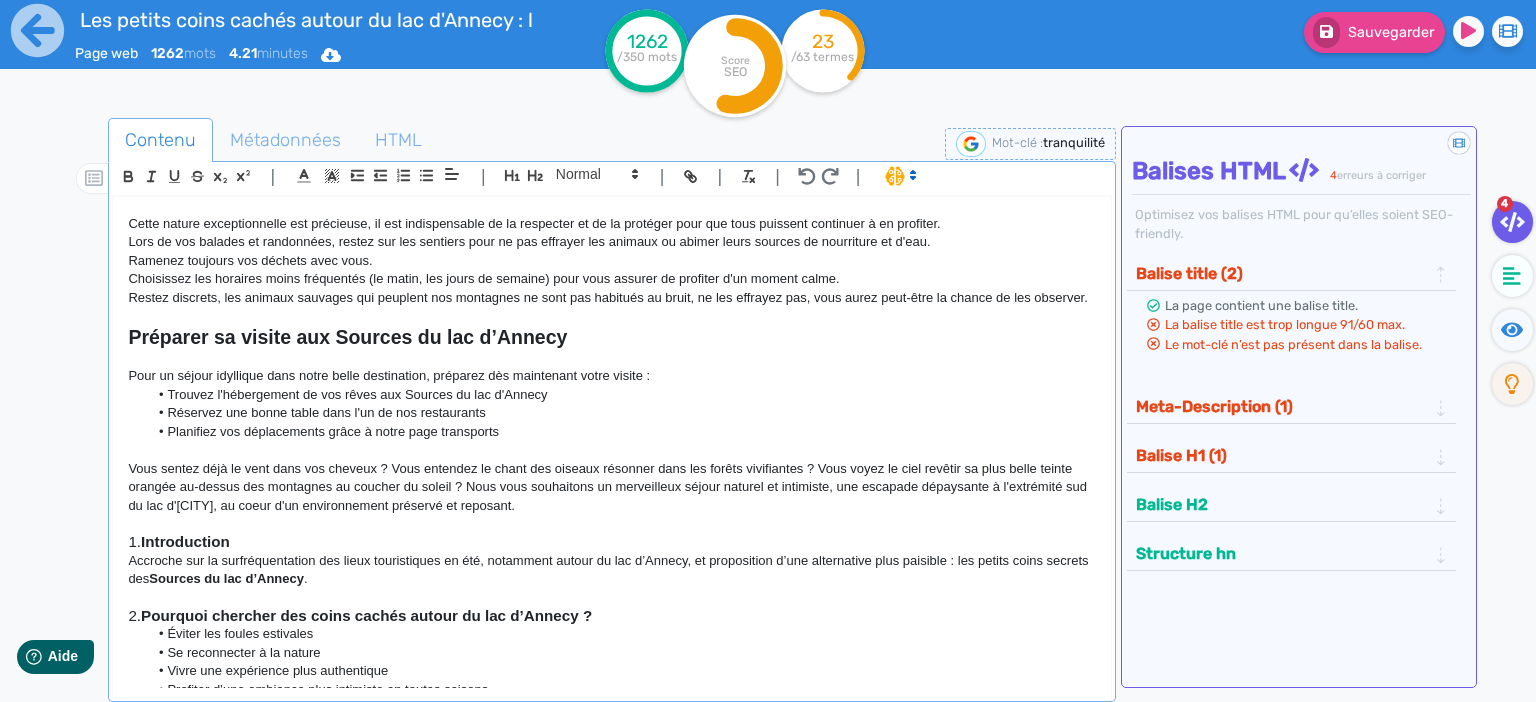 click on "Vous sentez déjà le vent dans vos cheveux ? Vous entendez le chant des oiseaux résonner dans les forêts vivifiantes ? Vous voyez le ciel revêtir sa plus belle teinte orangée au-dessus des montagnes au coucher du soleil ? Nous vous souhaitons un merveilleux séjour naturel et intimiste, une escapade dépaysante à l'extrémité sud du lac d'[CITY], au coeur d'un environnement préservé et reposant." 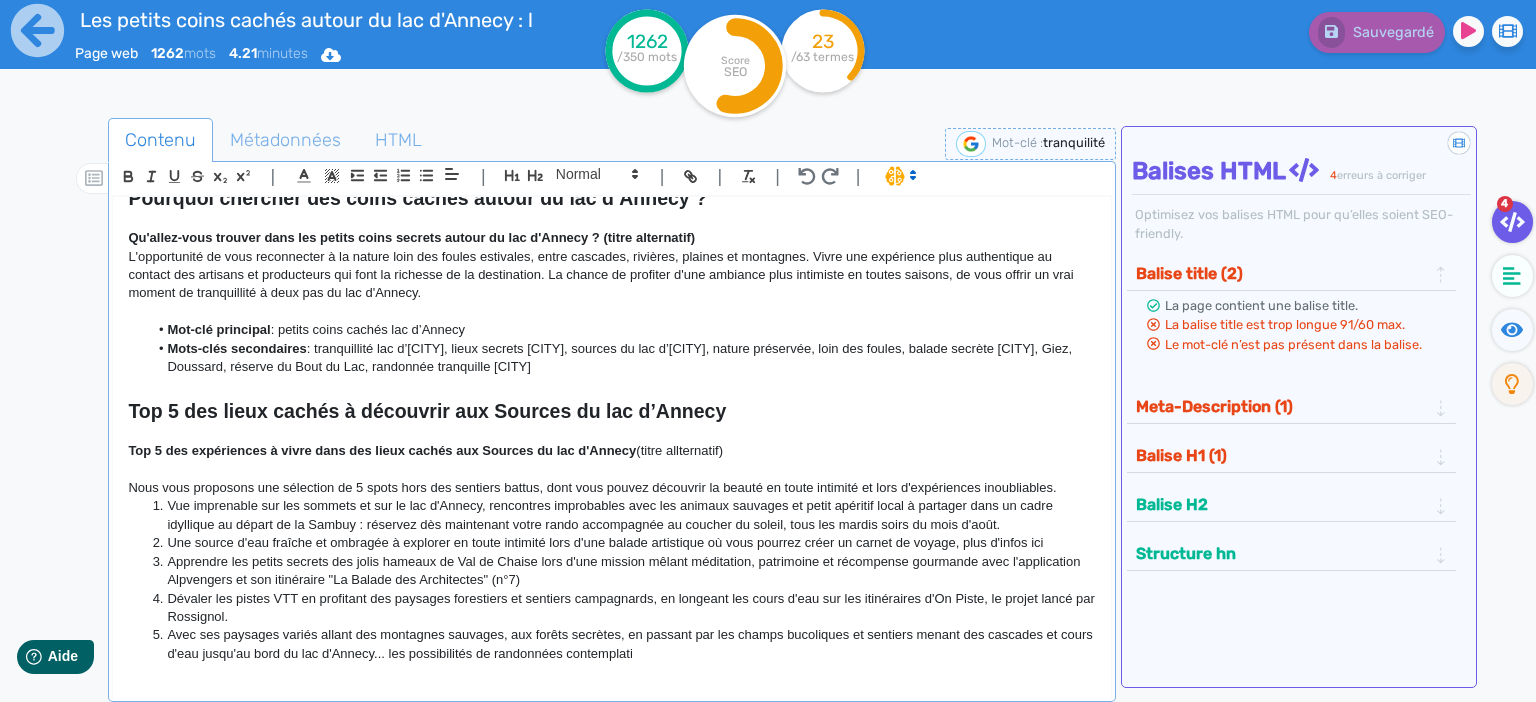 scroll, scrollTop: 564, scrollLeft: 0, axis: vertical 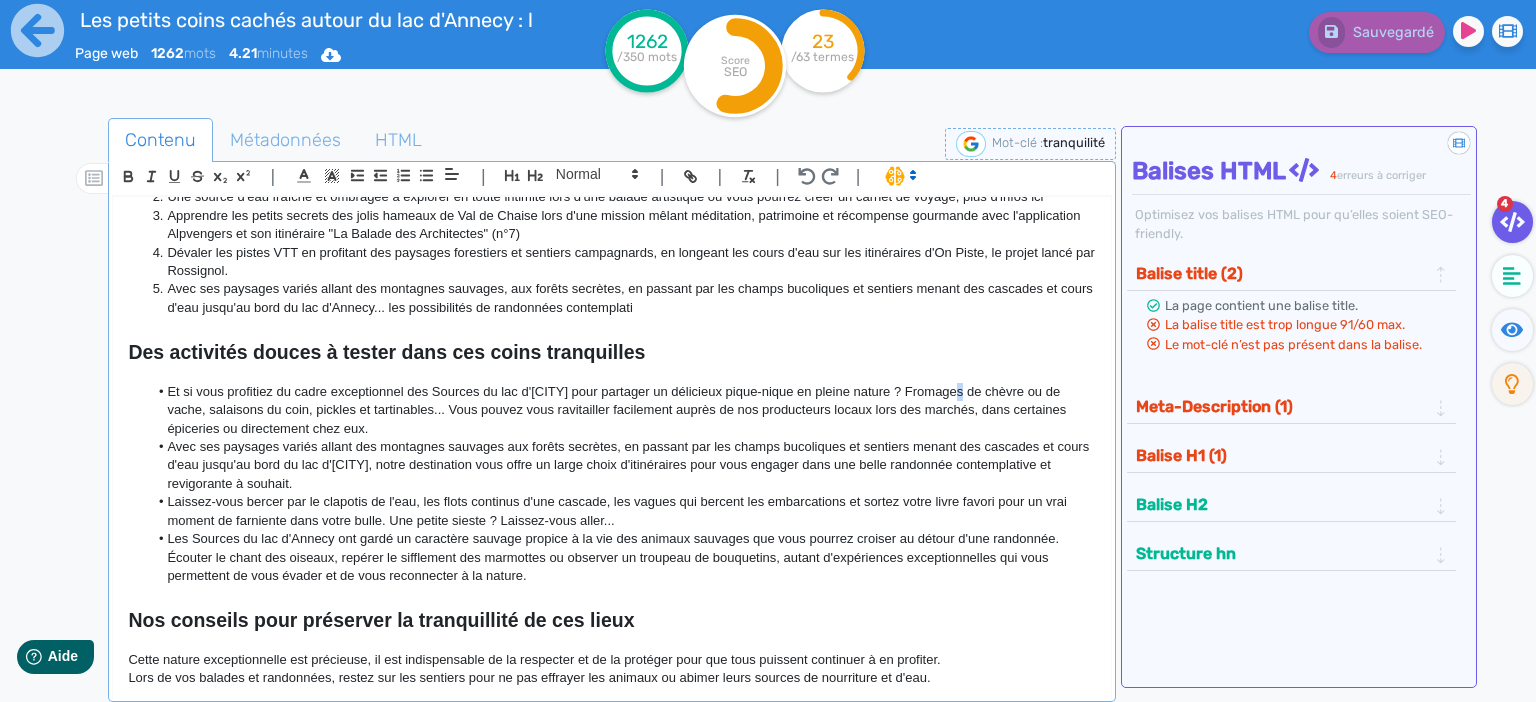 click on "Et si vous profitiez du cadre exceptionnel des Sources du lac d'[CITY] pour partager un délicieux pique-nique en pleine nature ? Fromages de chèvre ou de vache, salaisons du coin, pickles et tartinables... Vous pouvez vous ravitailler facilement auprès de nos producteurs locaux lors des marchés, dans certaines épiceries ou directement chez eux." 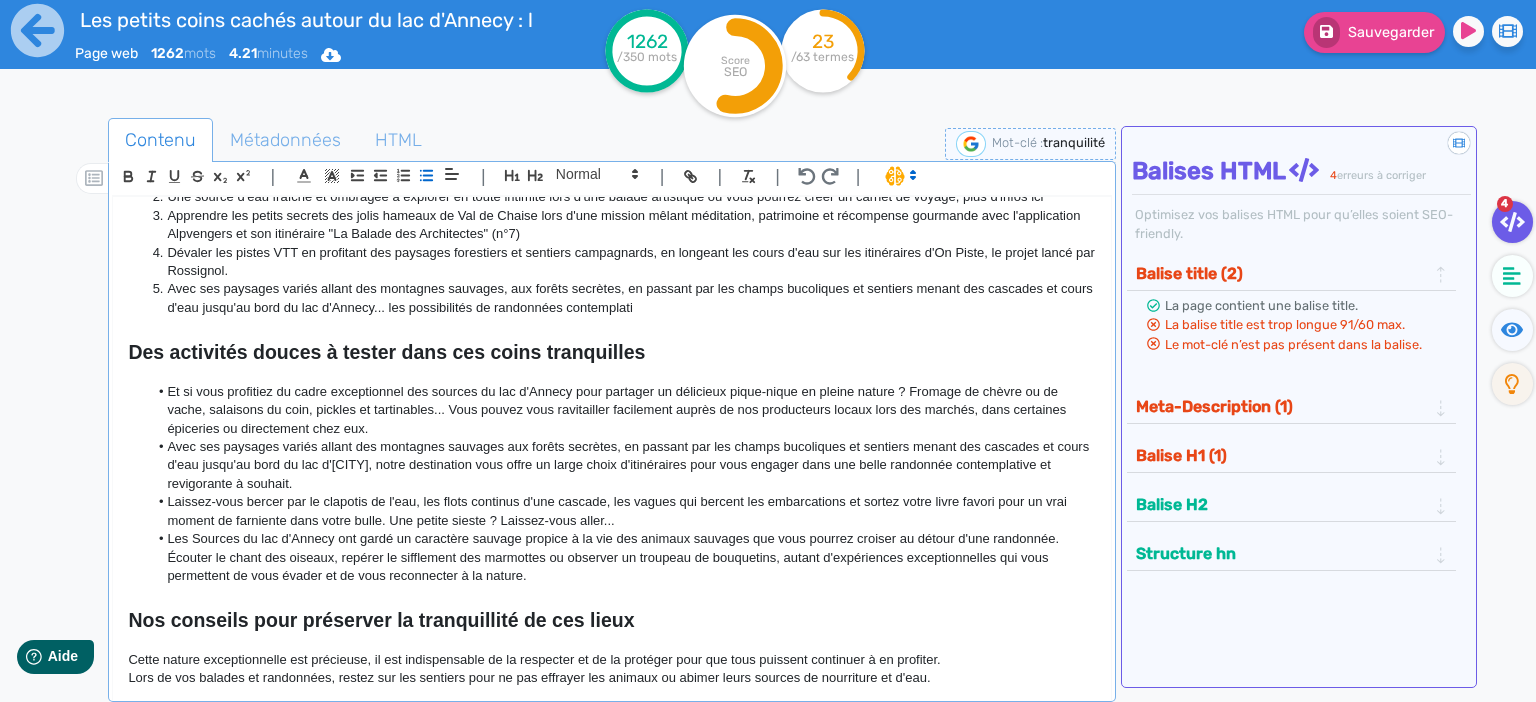 click on "Et si vous profitiez du cadre exceptionnel des sources du lac d'Annecy pour partager un délicieux pique-nique en pleine nature ? Fromage de chèvre ou de vache, salaisons du coin, pickles et tartinables... Vous pouvez vous ravitailler facilement auprès de nos producteurs locaux lors des marchés, dans certaines épiceries ou directement chez eux." 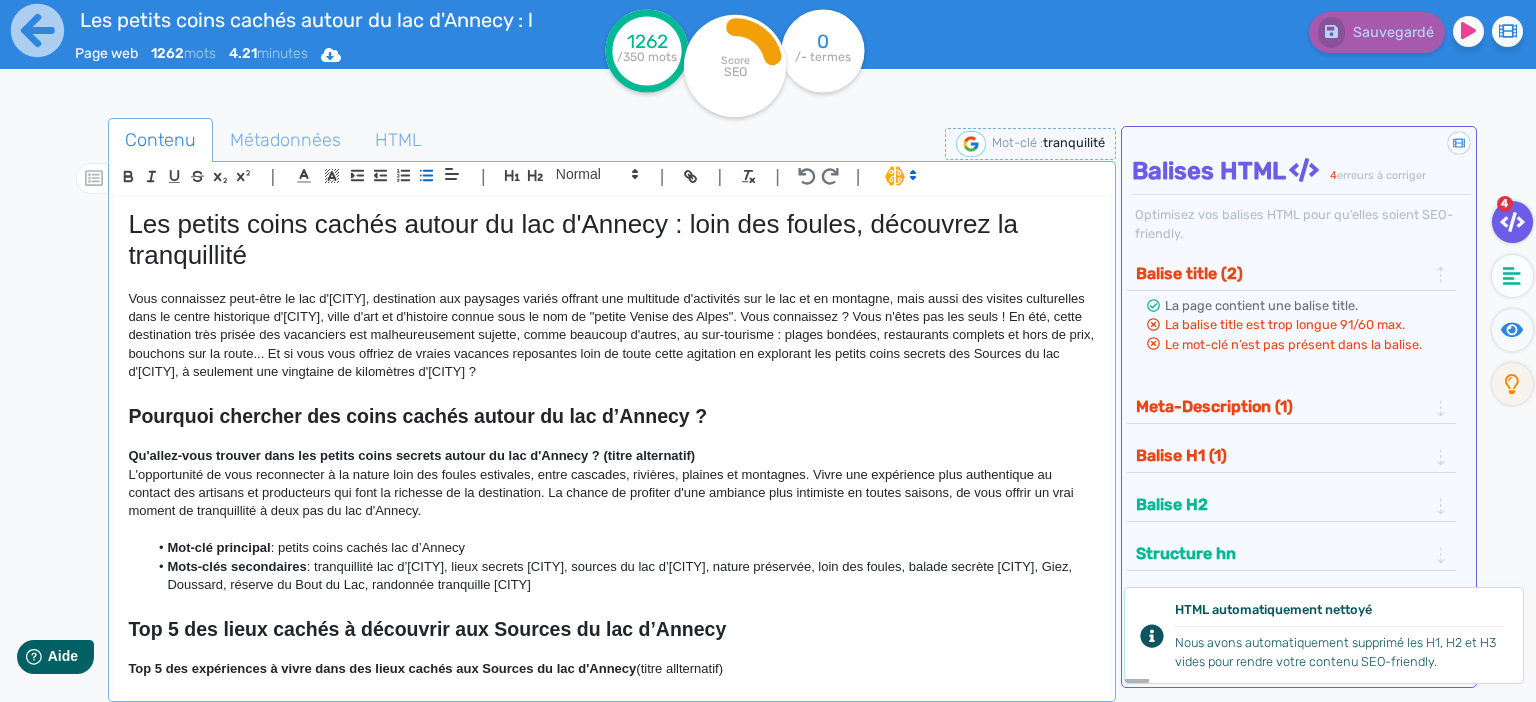 scroll, scrollTop: 172, scrollLeft: 0, axis: vertical 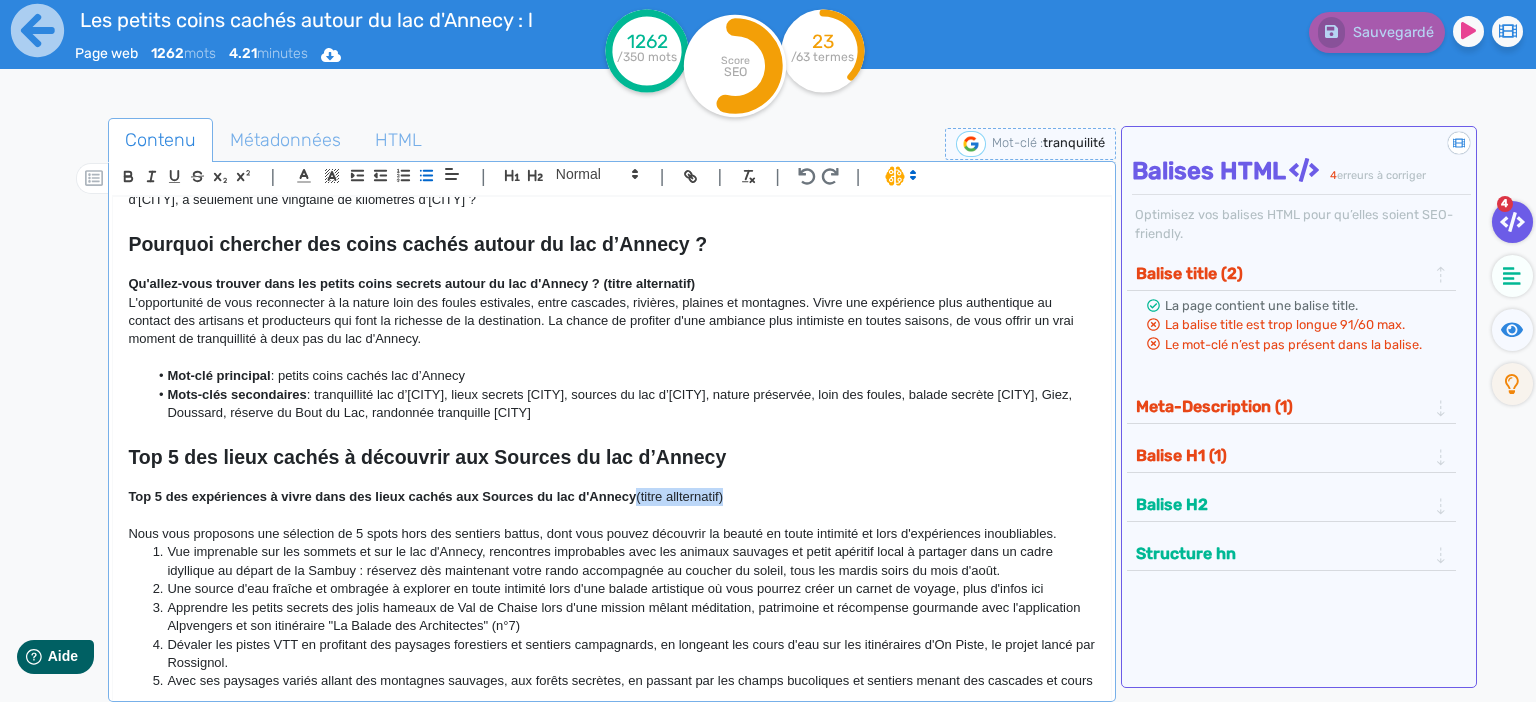drag, startPoint x: 734, startPoint y: 496, endPoint x: 640, endPoint y: 498, distance: 94.02127 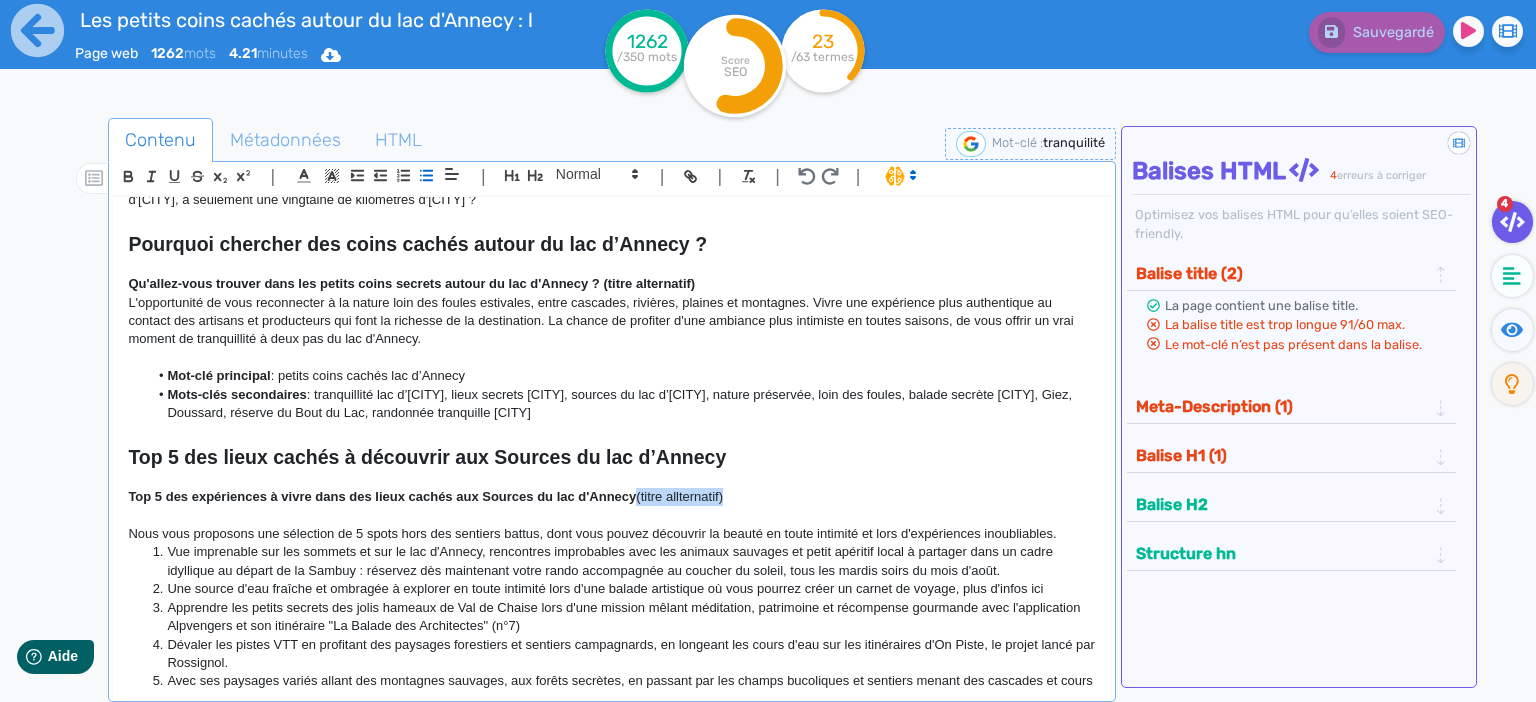 click on "Top 5 des expériences à vivre dans des lieux cachés aux Sources du lac d'Annecy  (titre allternatif)" 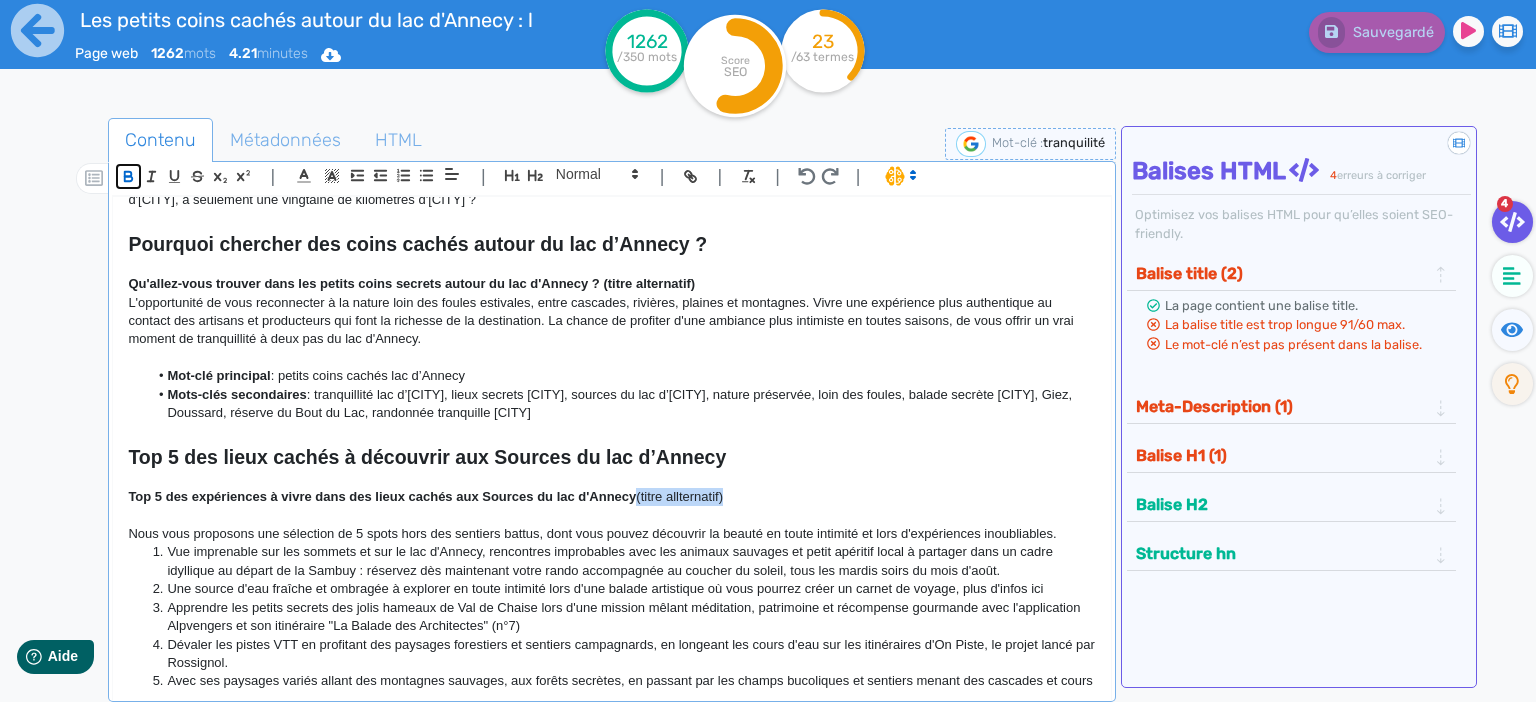 click 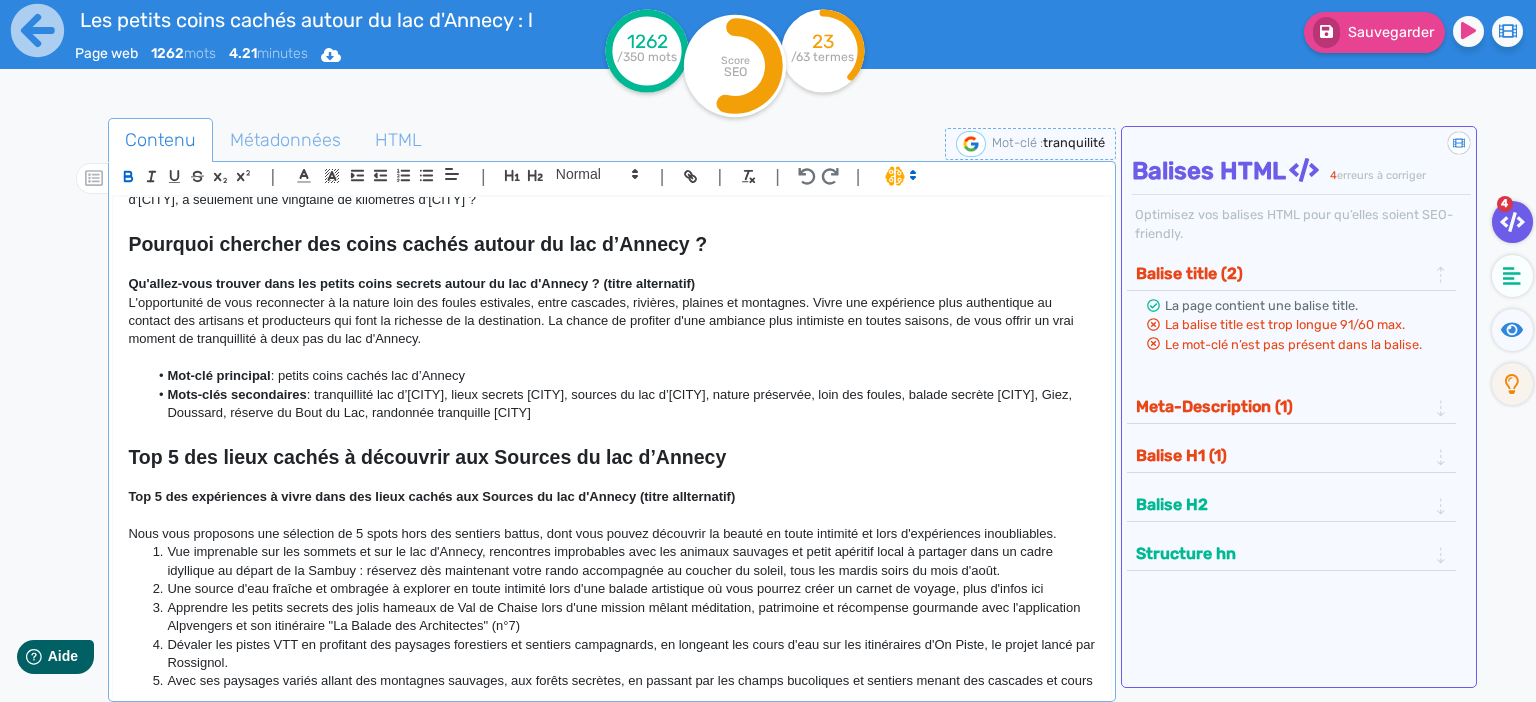 click on "Top 5 des expériences à vivre dans des lieux cachés aux Sources du lac d'Annecy (titre allternatif)" 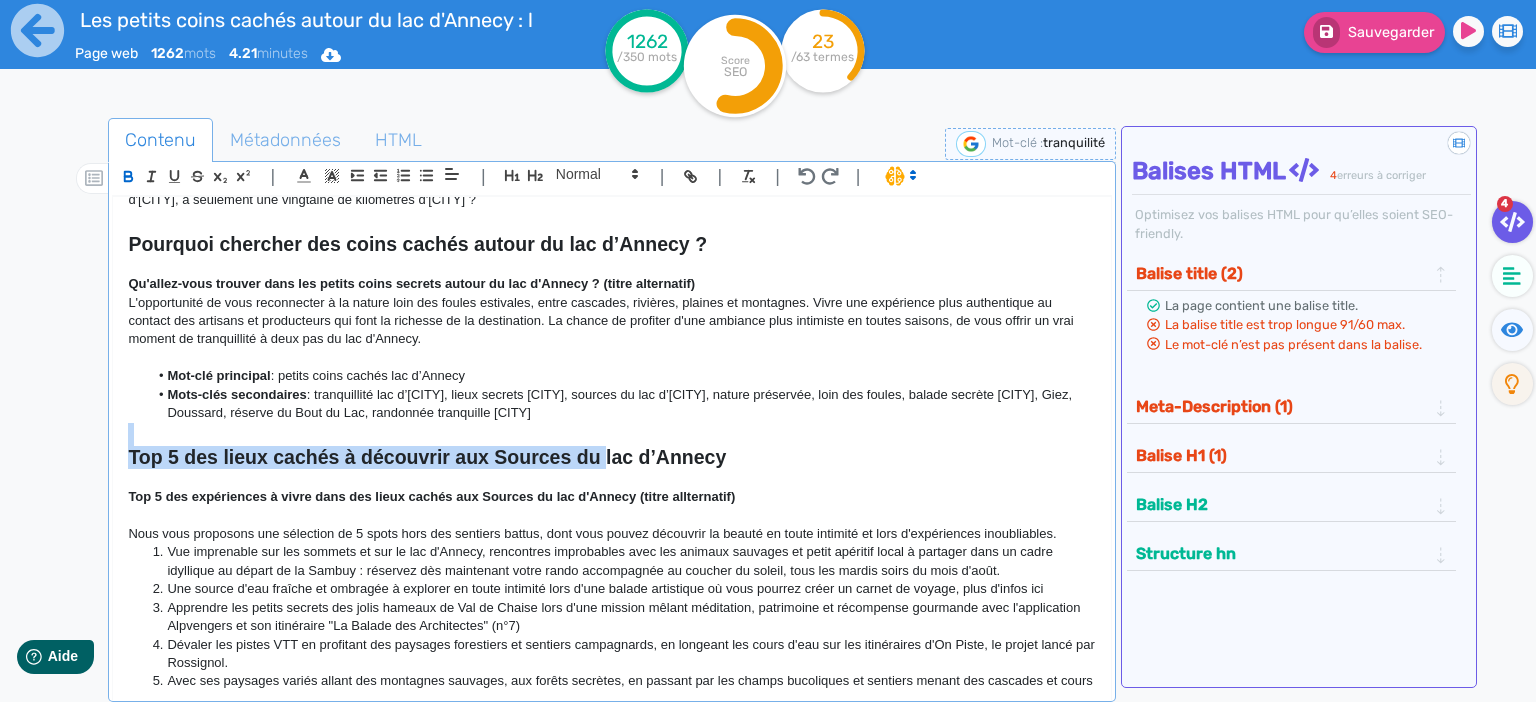 drag, startPoint x: 604, startPoint y: 454, endPoint x: 405, endPoint y: 423, distance: 201.4001 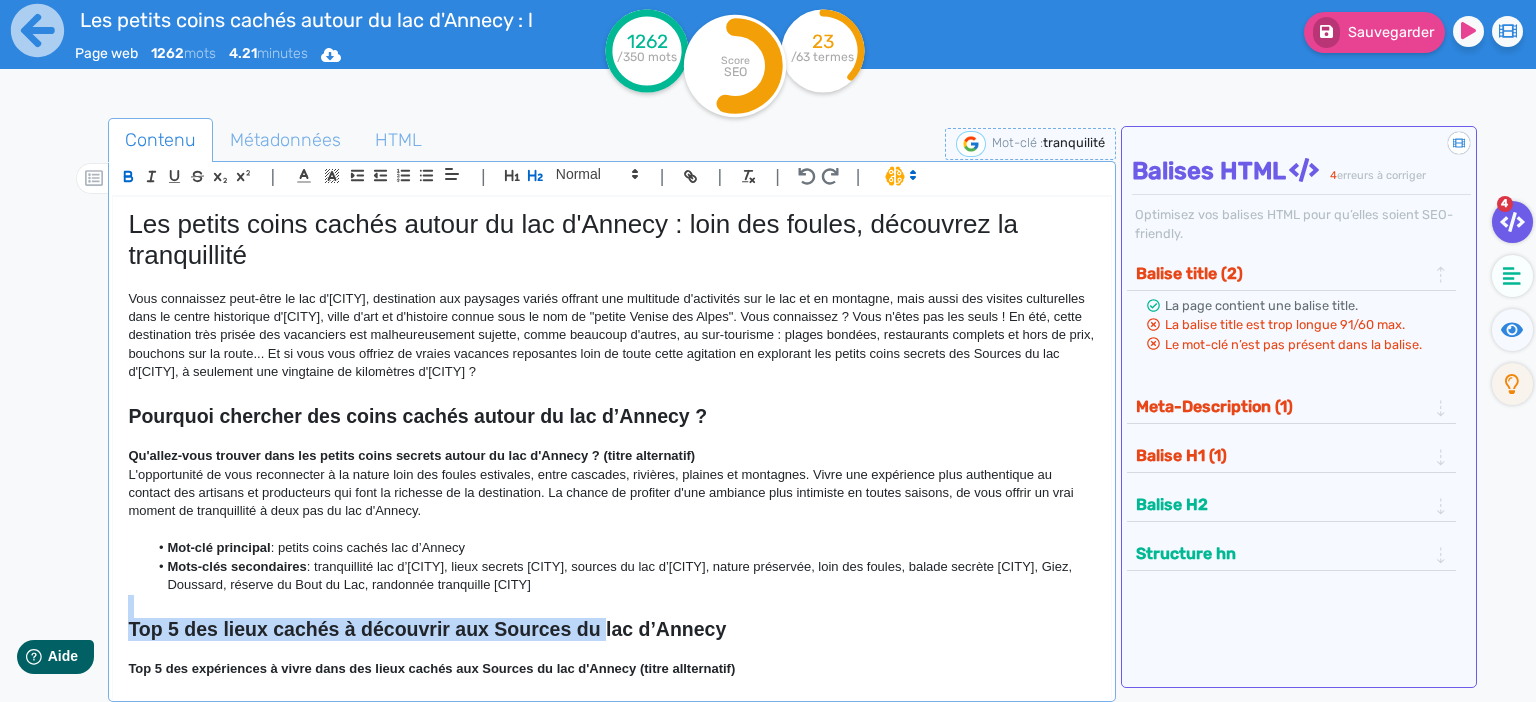scroll, scrollTop: 0, scrollLeft: 0, axis: both 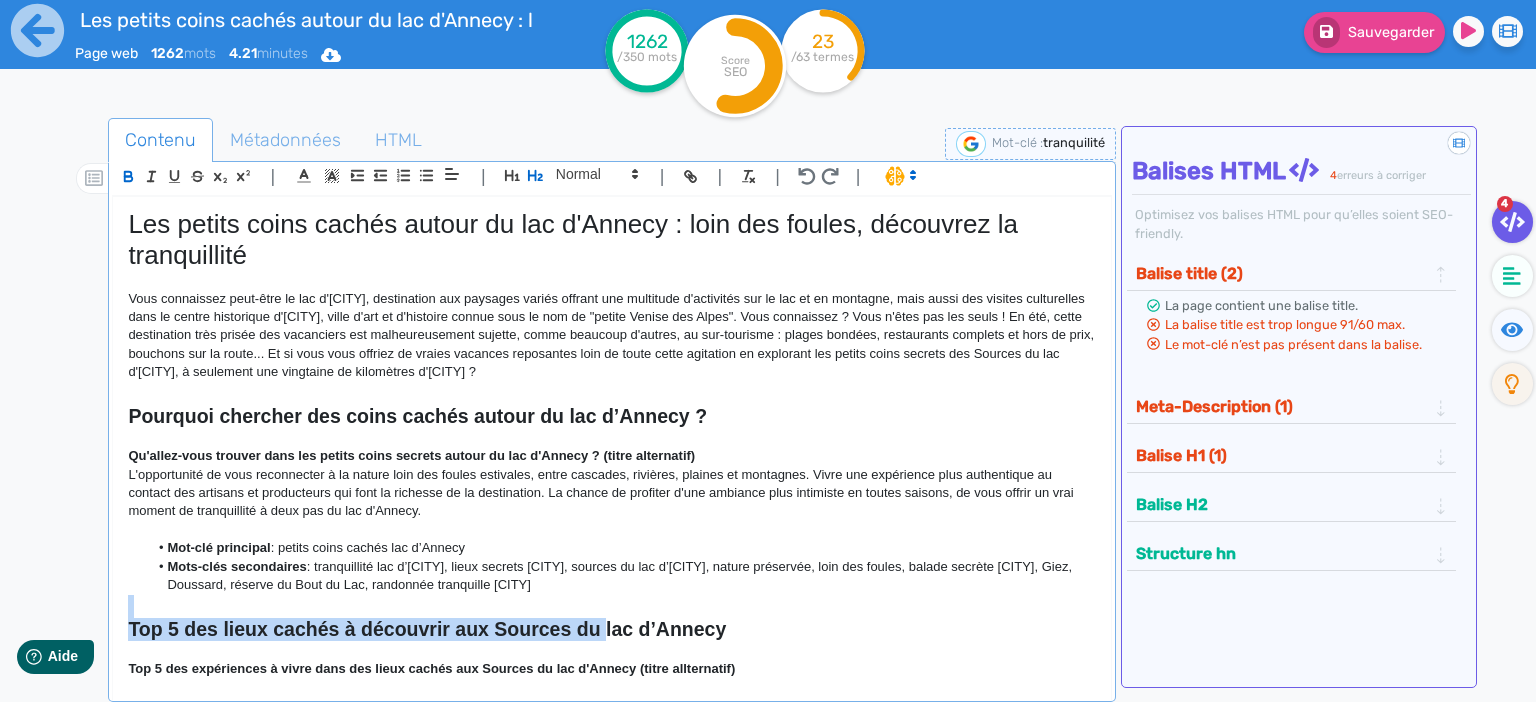 click on "Vous connaissez peut-être le lac d'[CITY], destination aux paysages variés offrant une multitude d'activités sur le lac et en montagne, mais aussi des visites culturelles dans le centre historique d'[CITY], ville d'art et d'histoire connue sous le nom de "petite Venise des Alpes". Vous connaissez ? Vous n'êtes pas les seuls ! En été, cette destination très prisée des vacanciers est malheureusement sujette, comme beaucoup d'autres, au sur-tourisme : plages bondées, restaurants complets et hors de prix, bouchons sur la route... Et si vous vous offriez de vraies vacances reposantes loin de toute cette agitation en explorant les petits coins secrets des Sources du lac d'[CITY], à seulement une vingtaine de kilomètres d'[CITY] ?" 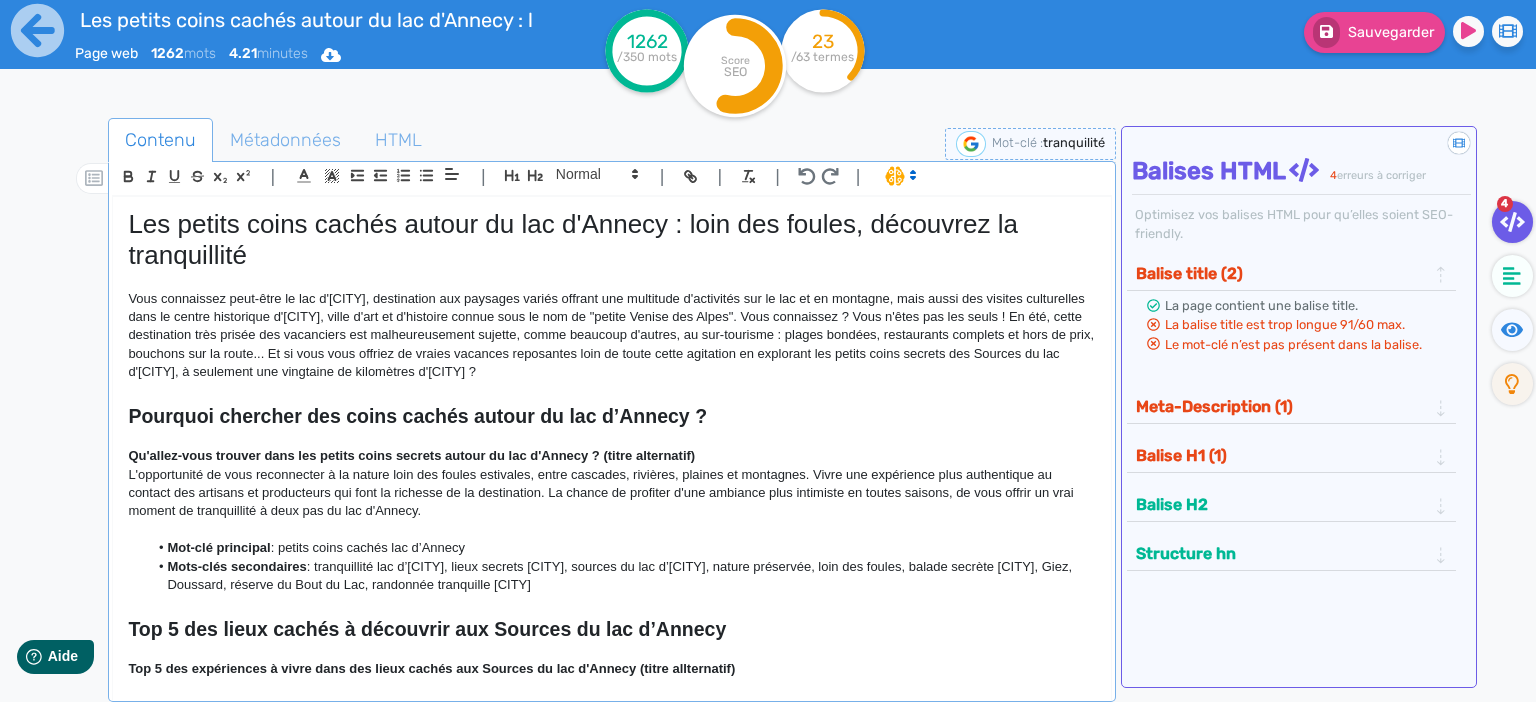 click on "Vous connaissez peut-être le lac d'[CITY], destination aux paysages variés offrant une multitude d'activités sur le lac et en montagne, mais aussi des visites culturelles dans le centre historique d'[CITY], ville d'art et d'histoire connue sous le nom de "petite Venise des Alpes". Vous connaissez ? Vous n'êtes pas les seuls ! En été, cette destination très prisée des vacanciers est malheureusement sujette, comme beaucoup d'autres, au sur-tourisme : plages bondées, restaurants complets et hors de prix, bouchons sur la route... Et si vous vous offriez de vraies vacances reposantes loin de toute cette agitation en explorant les petits coins secrets des Sources du lac d'[CITY], à seulement une vingtaine de kilomètres d'[CITY] ?" 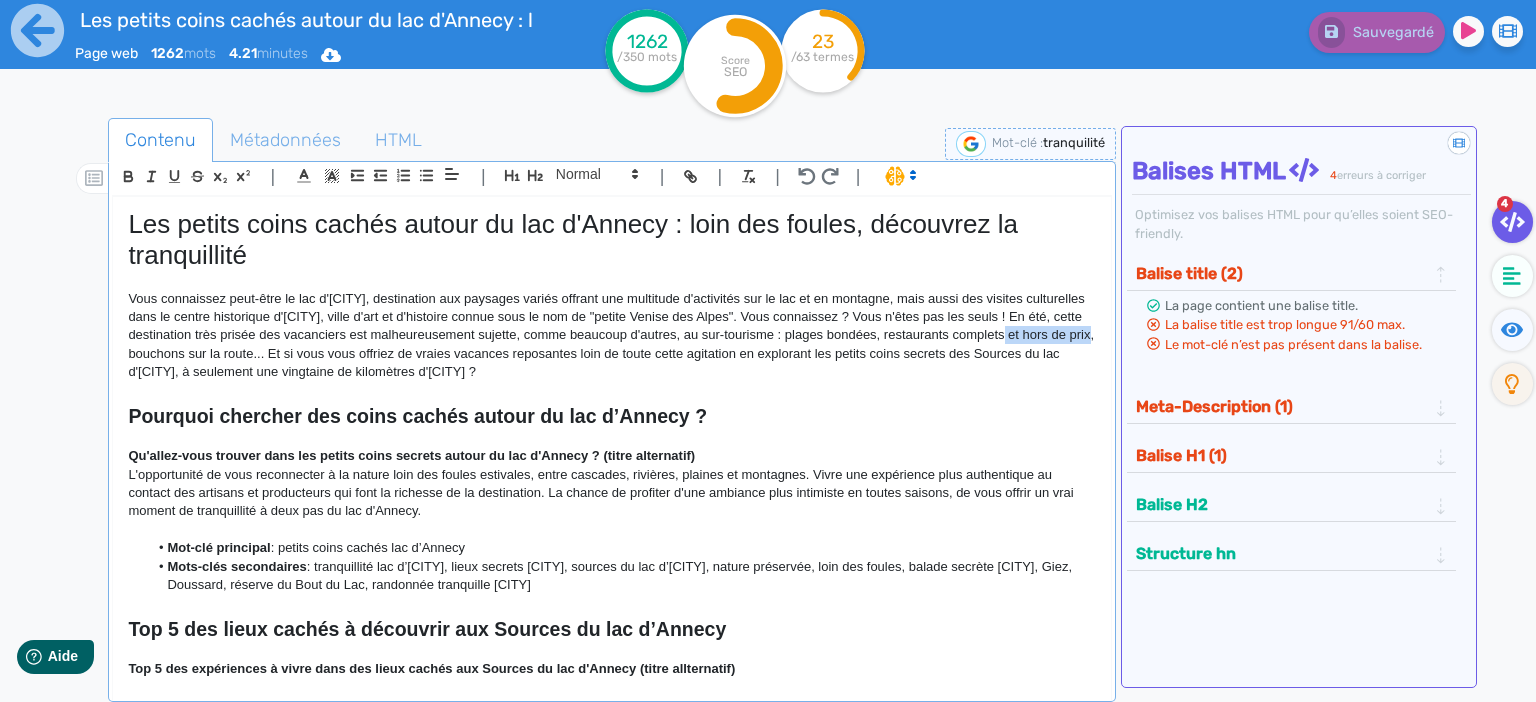 drag, startPoint x: 1089, startPoint y: 332, endPoint x: 1003, endPoint y: 338, distance: 86.209045 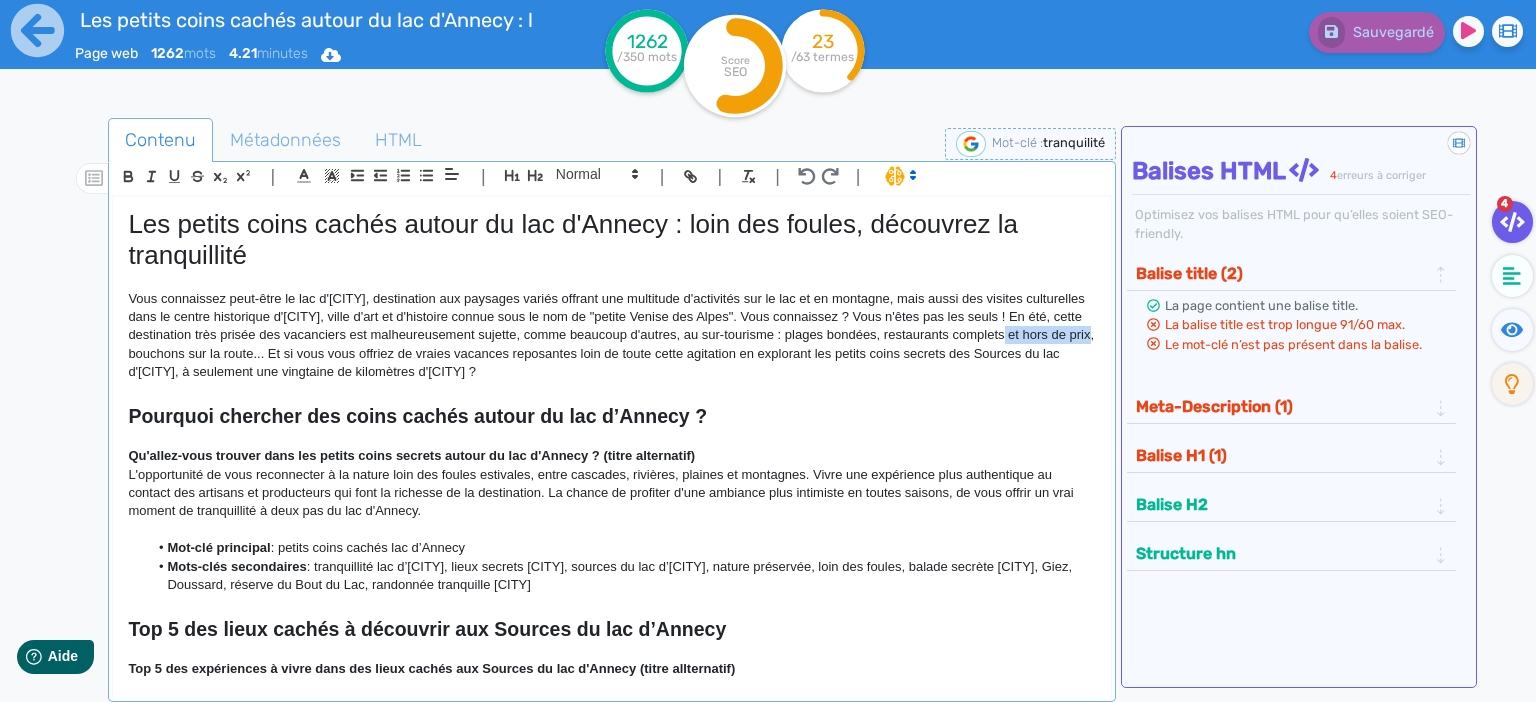 click on "Vous connaissez peut-être le lac d'[CITY], destination aux paysages variés offrant une multitude d'activités sur le lac et en montagne, mais aussi des visites culturelles dans le centre historique d'[CITY], ville d'art et d'histoire connue sous le nom de "petite Venise des Alpes". Vous connaissez ? Vous n'êtes pas les seuls ! En été, cette destination très prisée des vacanciers est malheureusement sujette, comme beaucoup d'autres, au sur-tourisme : plages bondées, restaurants complets et hors de prix, bouchons sur la route... Et si vous vous offriez de vraies vacances reposantes loin de toute cette agitation en explorant les petits coins secrets des Sources du lac d'[CITY], à seulement une vingtaine de kilomètres d'[CITY] ?" 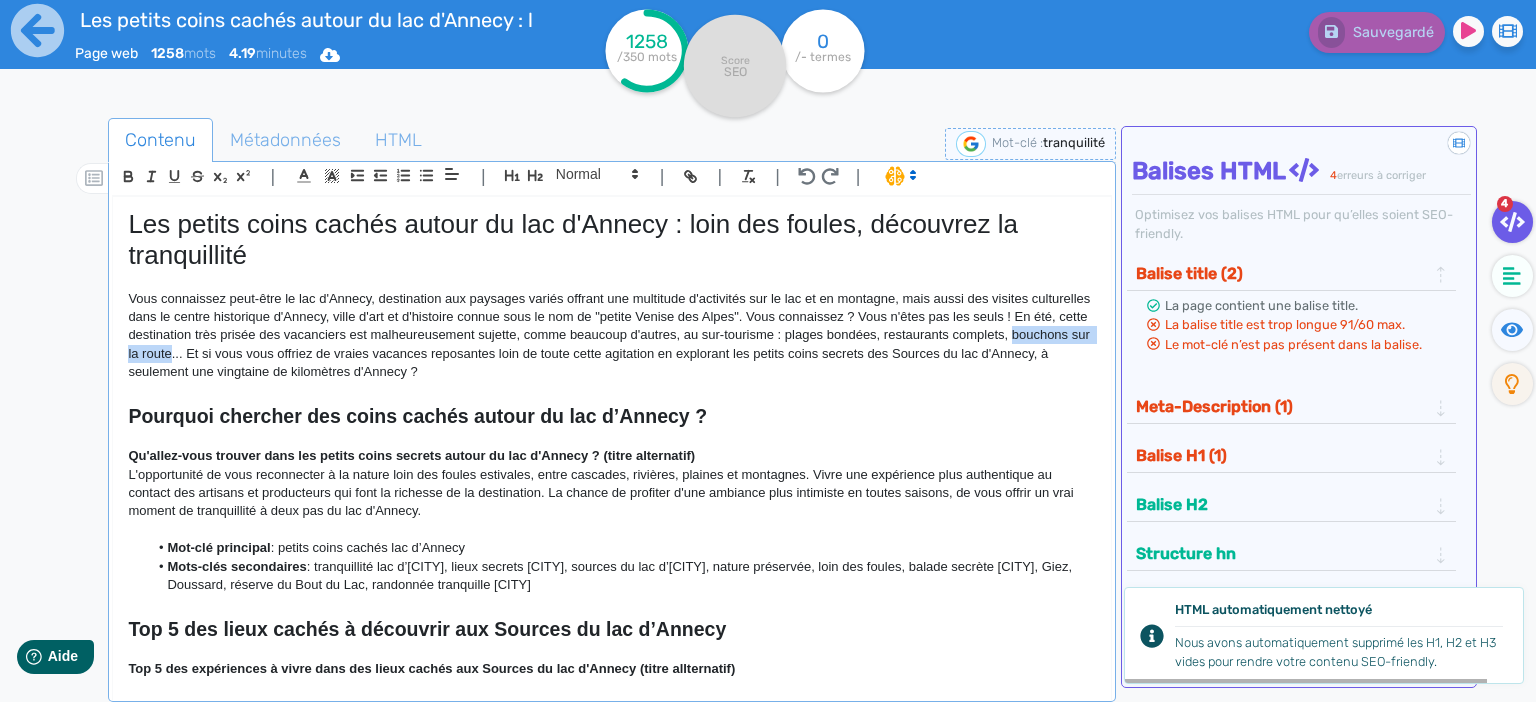 drag, startPoint x: 1015, startPoint y: 335, endPoint x: 176, endPoint y: 350, distance: 839.1341 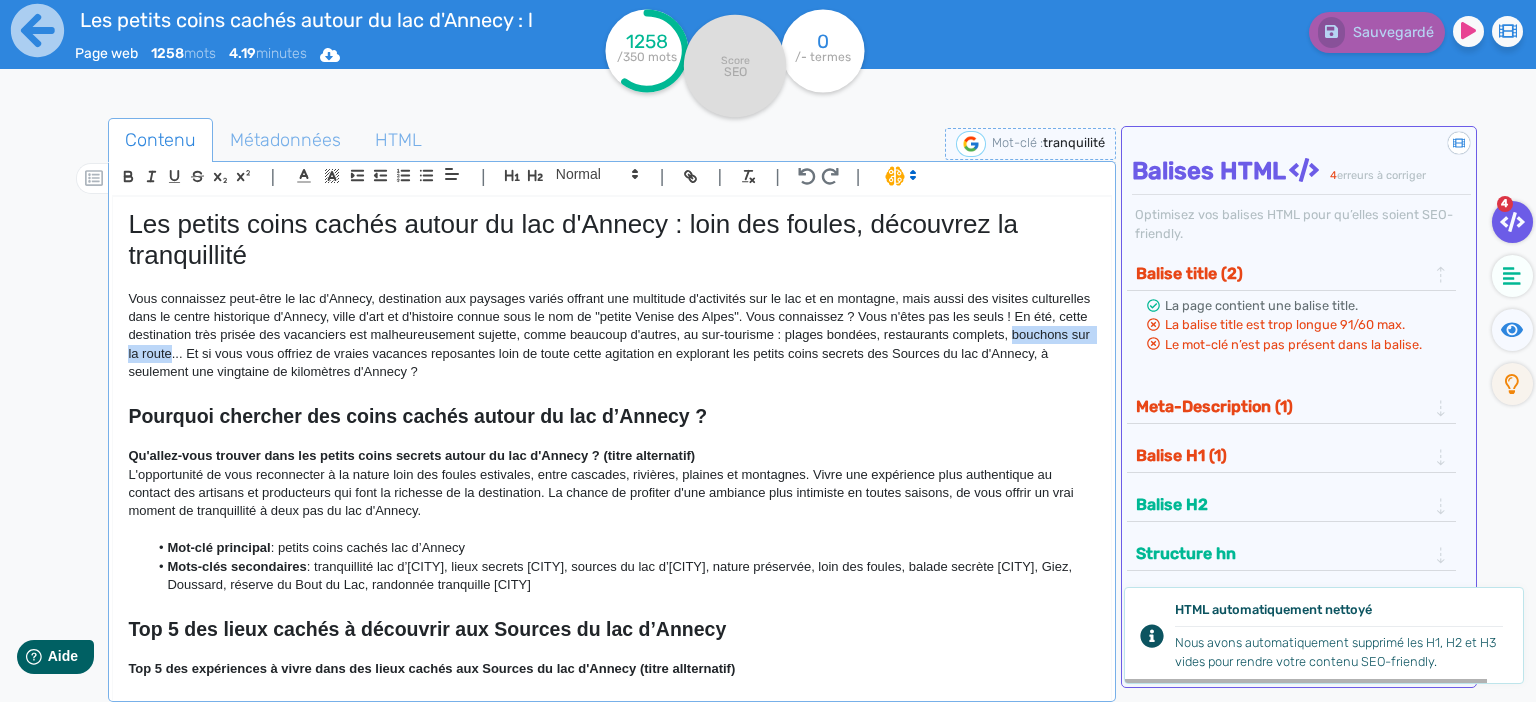 click on "Vous connaissez peut-être le lac d'Annecy, destination aux paysages variés offrant une multitude d'activités sur le lac et en montagne, mais aussi des visites culturelles dans le centre historique d'Annecy, ville d'art et d'histoire connue sous le nom de "petite Venise des Alpes". Vous connaissez ? Vous n'êtes pas les seuls ! En été, cette destination très prisée des vacanciers est malheureusement sujette, comme beaucoup d'autres, au sur-tourisme : plages bondées, restaurants complets, bouchons sur la route... Et si vous vous offriez de vraies vacances reposantes loin de toute cette agitation en explorant les petits coins secrets des Sources du lac d'Annecy, à seulement une vingtaine de kilomètres d'Annecy ?" 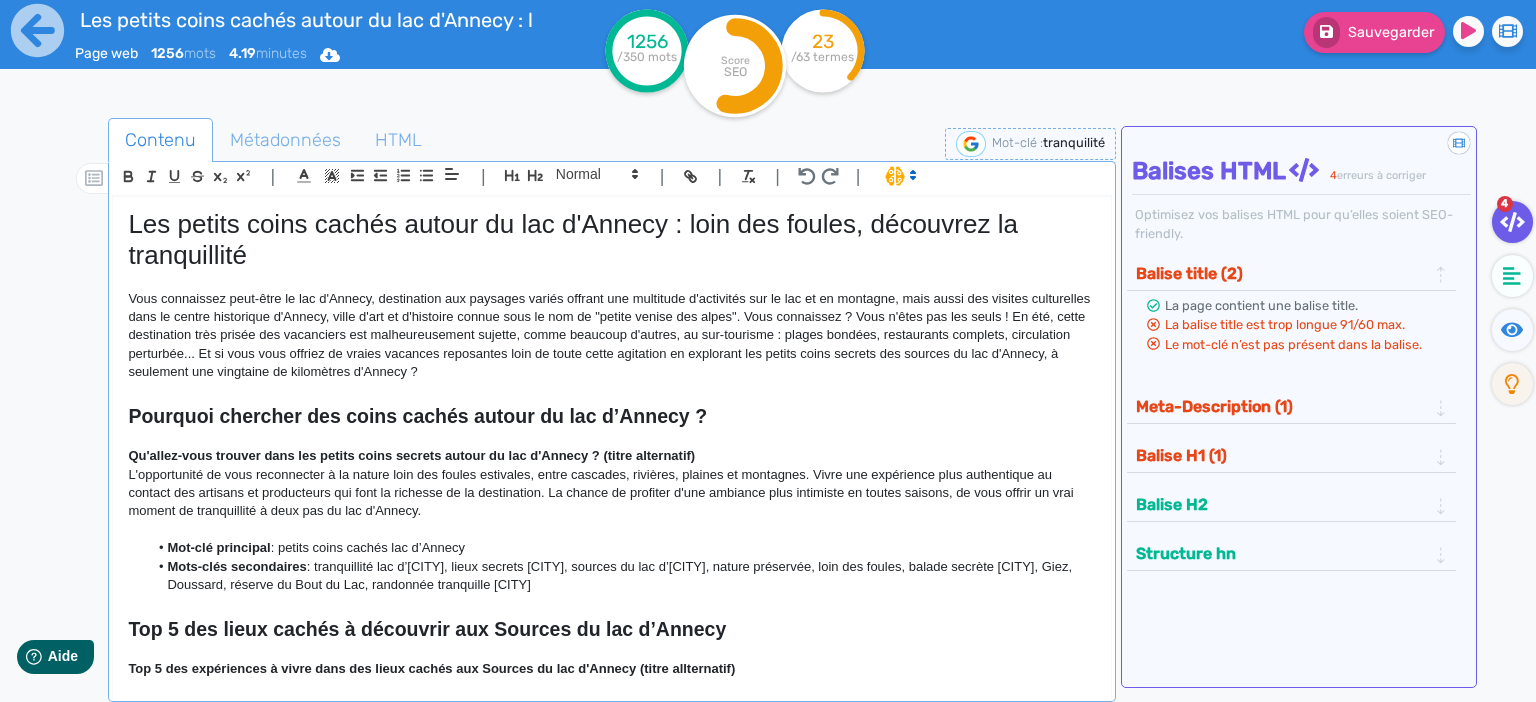 click on "Vous connaissez peut-être le lac d'Annecy, destination aux paysages variés offrant une multitude d'activités sur le lac et en montagne, mais aussi des visites culturelles dans le centre historique d'Annecy, ville d'art et d'histoire connue sous le nom de "petite venise des alpes". Vous connaissez ? Vous n'êtes pas les seuls ! En été, cette destination très prisée des vacanciers est malheureusement sujette, comme beaucoup d'autres, au sur-tourisme : plages bondées, restaurants complets, circulation perturbée... Et si vous vous offriez de vraies vacances reposantes loin de toute cette agitation en explorant les petits coins secrets des sources du lac d'Annecy, à seulement une vingtaine de kilomètres d'Annecy ?" 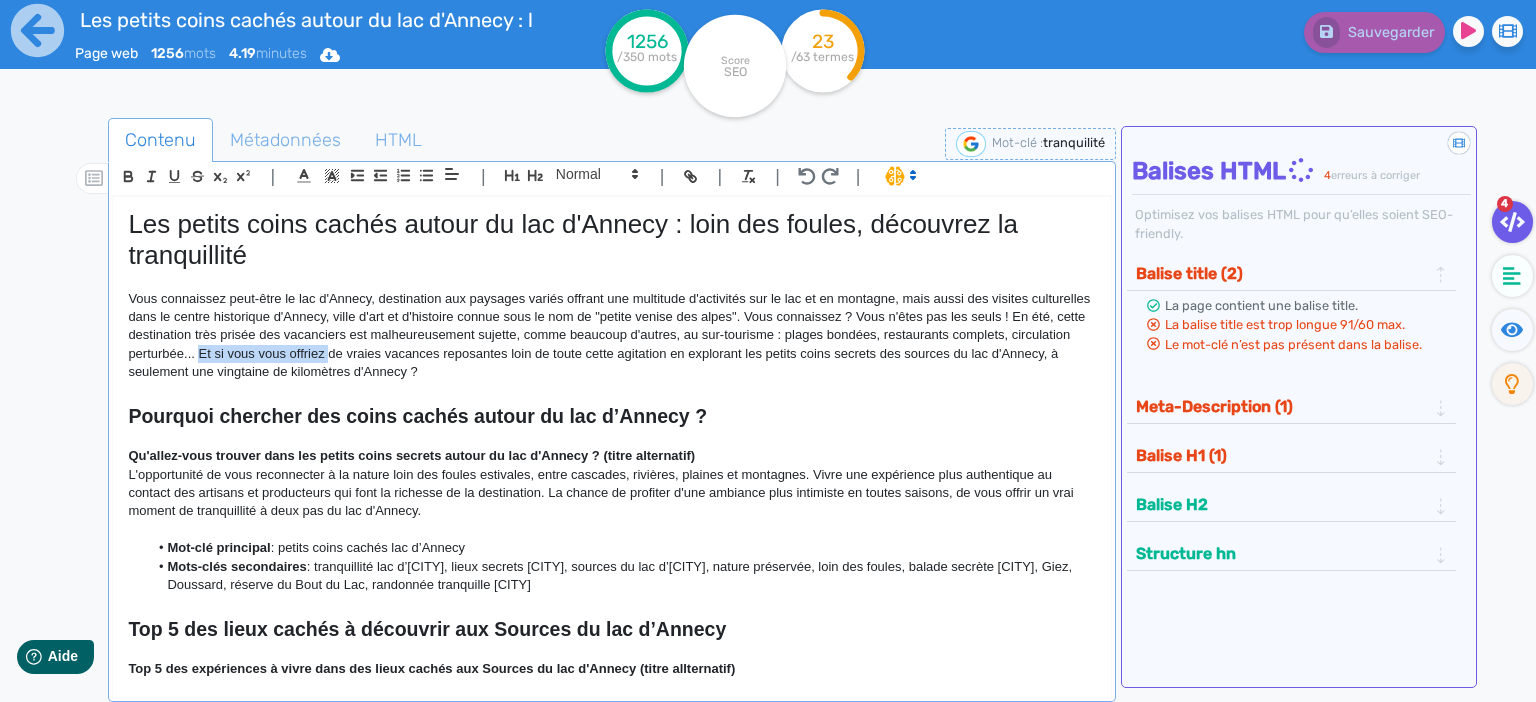 drag, startPoint x: 326, startPoint y: 351, endPoint x: 197, endPoint y: 345, distance: 129.13947 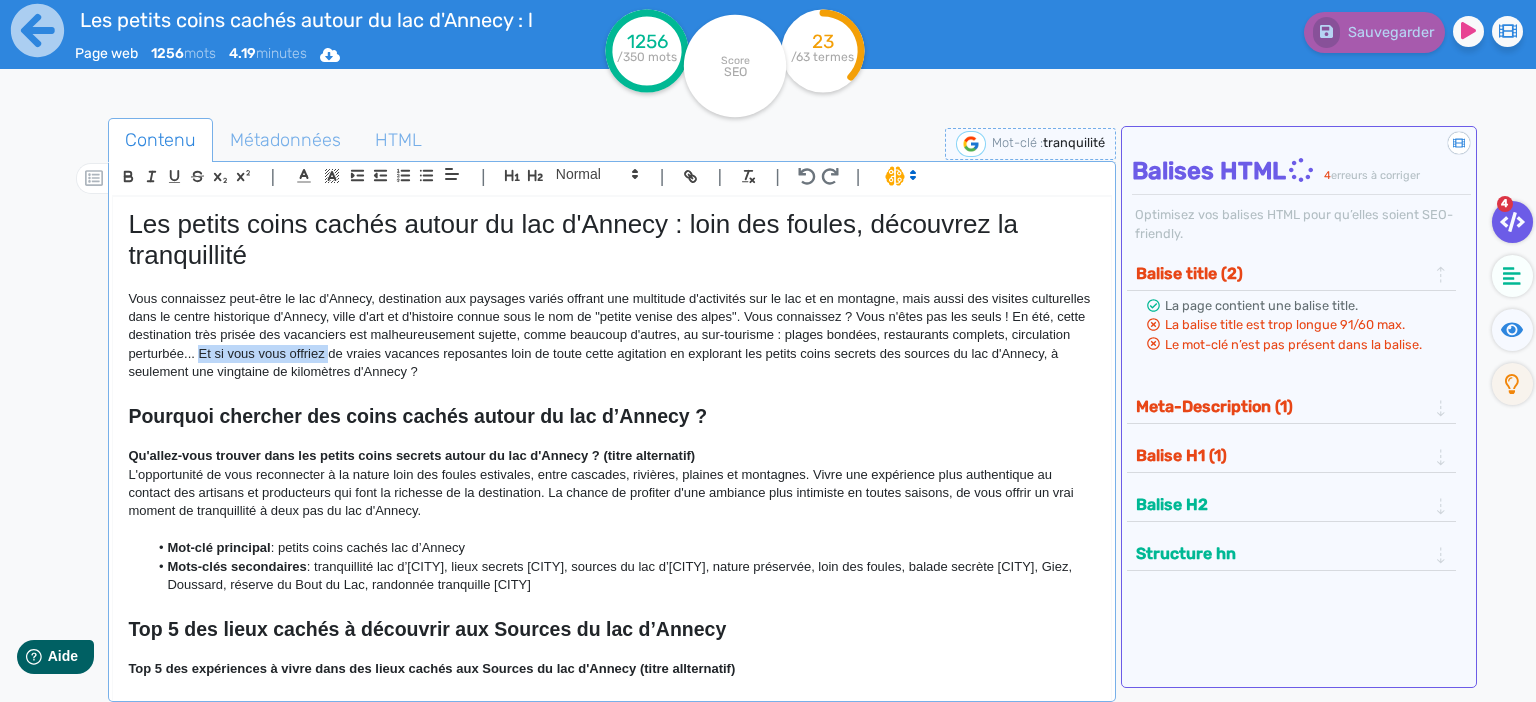 click on "Vous connaissez peut-être le lac d'Annecy, destination aux paysages variés offrant une multitude d'activités sur le lac et en montagne, mais aussi des visites culturelles dans le centre historique d'Annecy, ville d'art et d'histoire connue sous le nom de "petite venise des alpes". Vous connaissez ? Vous n'êtes pas les seuls ! En été, cette destination très prisée des vacanciers est malheureusement sujette, comme beaucoup d'autres, au sur-tourisme : plages bondées, restaurants complets, circulation perturbée... Et si vous vous offriez de vraies vacances reposantes loin de toute cette agitation en explorant les petits coins secrets des sources du lac d'Annecy, à seulement une vingtaine de kilomètres d'Annecy ?" 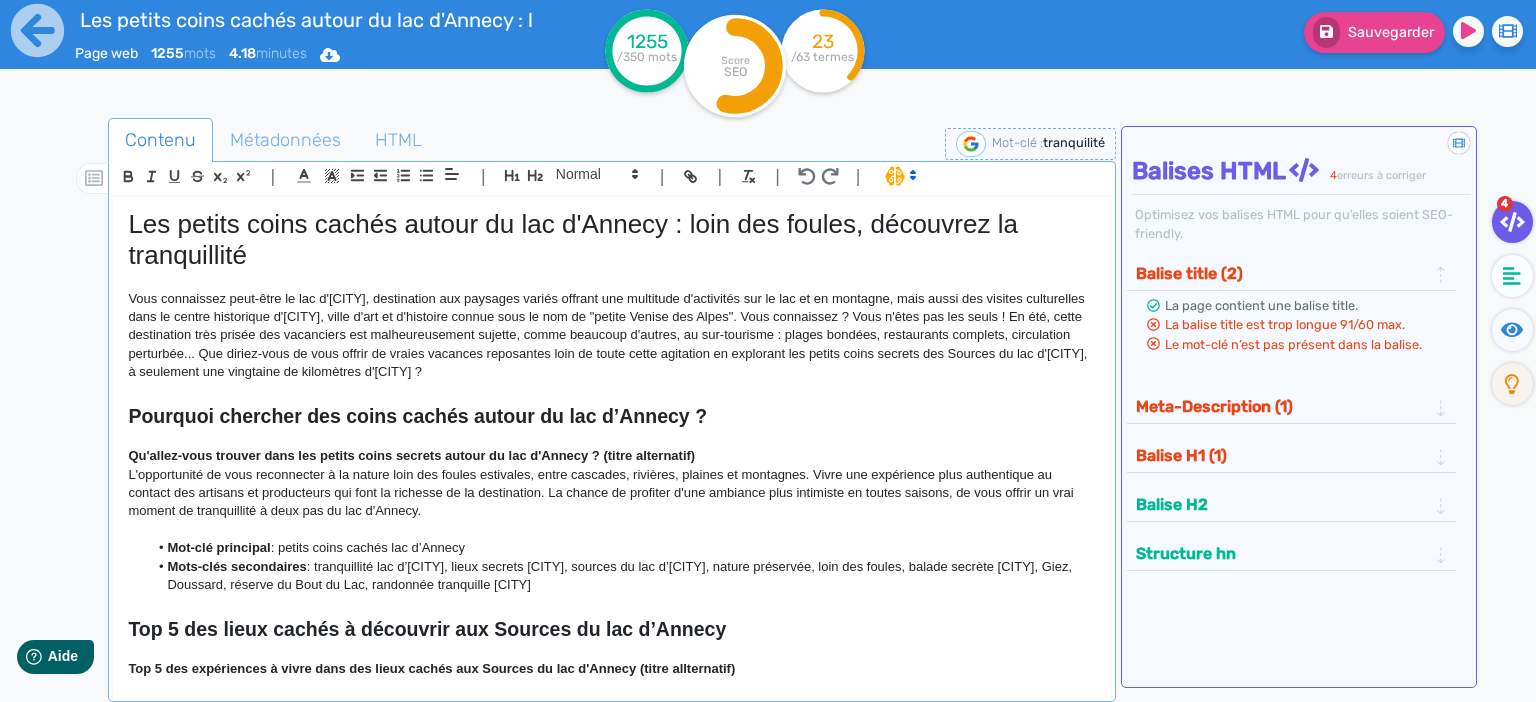 click 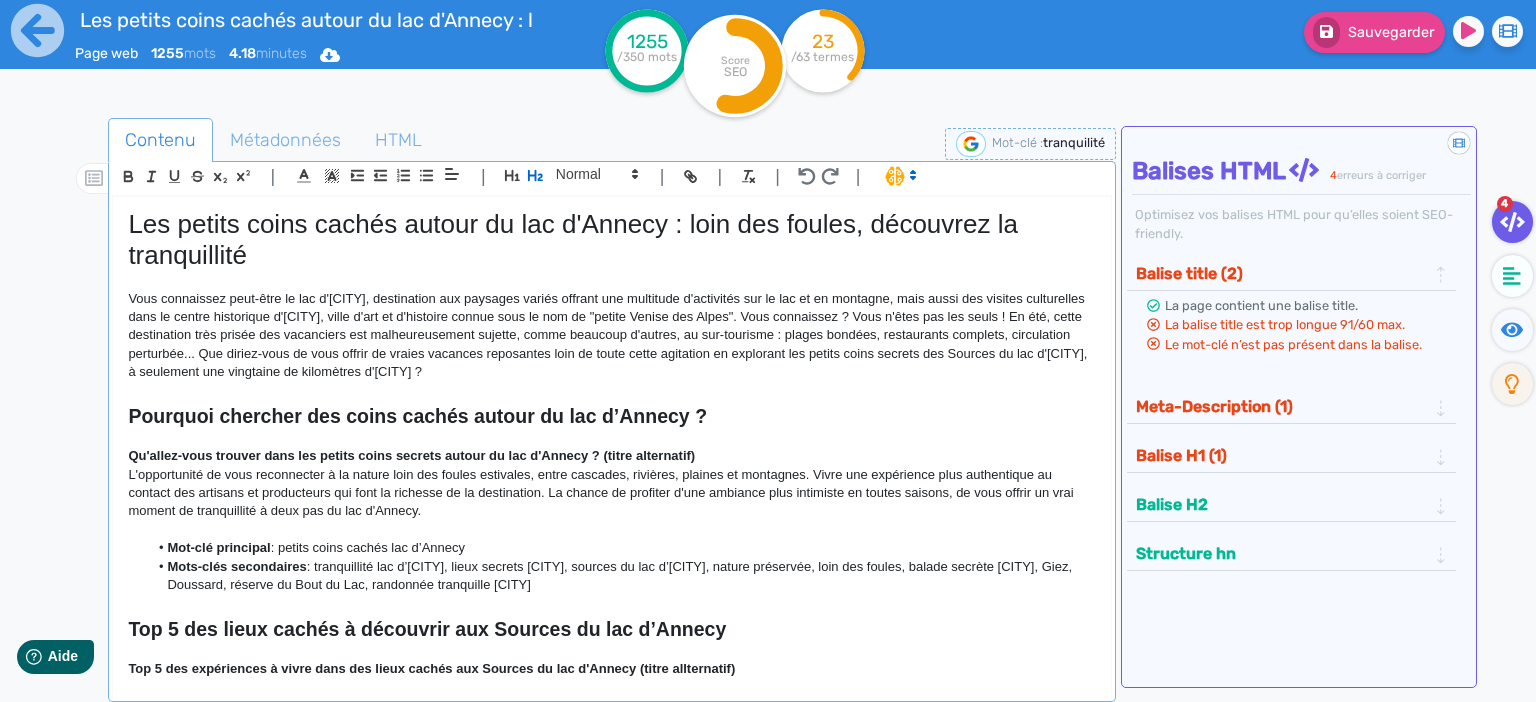 click on "Vous connaissez peut-être le lac d'[CITY], destination aux paysages variés offrant une multitude d'activités sur le lac et en montagne, mais aussi des visites culturelles dans le centre historique d'[CITY], ville d'art et d'histoire connue sous le nom de "petite Venise des Alpes". Vous connaissez ? Vous n'êtes pas les seuls ! En été, cette destination très prisée des vacanciers est malheureusement sujette, comme beaucoup d'autres, au sur-tourisme : plages bondées, restaurants complets, circulation perturbée... Que diriez-vous de vous offrir de vraies vacances reposantes loin de toute cette agitation en explorant les petits coins secrets des Sources du lac d'[CITY], à seulement une vingtaine de kilomètres d'[CITY] ?" 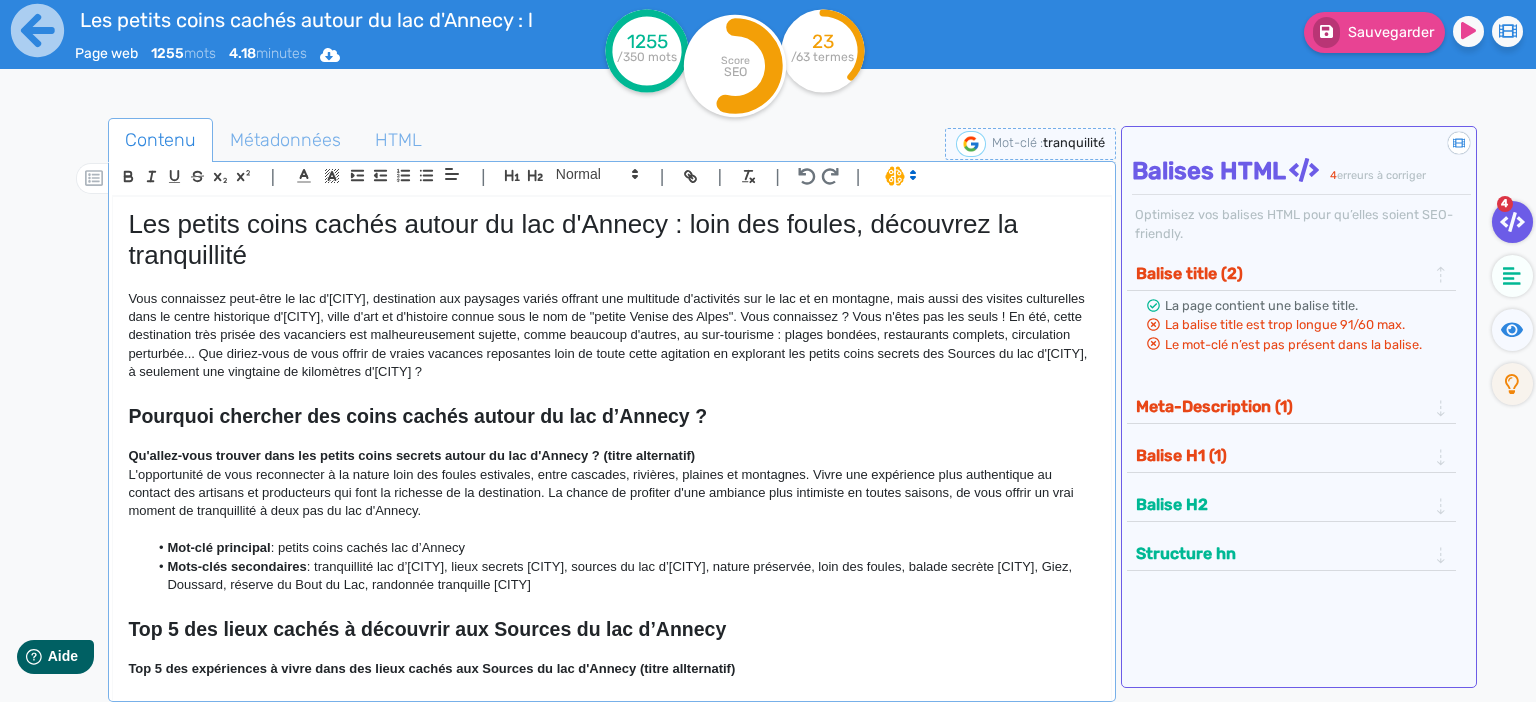click on "Vous connaissez peut-être le lac d'[CITY], destination aux paysages variés offrant une multitude d'activités sur le lac et en montagne, mais aussi des visites culturelles dans le centre historique d'[CITY], ville d'art et d'histoire connue sous le nom de "petite Venise des Alpes". Vous connaissez ? Vous n'êtes pas les seuls ! En été, cette destination très prisée des vacanciers est malheureusement sujette, comme beaucoup d'autres, au sur-tourisme : plages bondées, restaurants complets, circulation perturbée... Que diriez-vous de vous offrir de vraies vacances reposantes loin de toute cette agitation en explorant les petits coins secrets des Sources du lac d'[CITY], à seulement une vingtaine de kilomètres d'[CITY] ?" 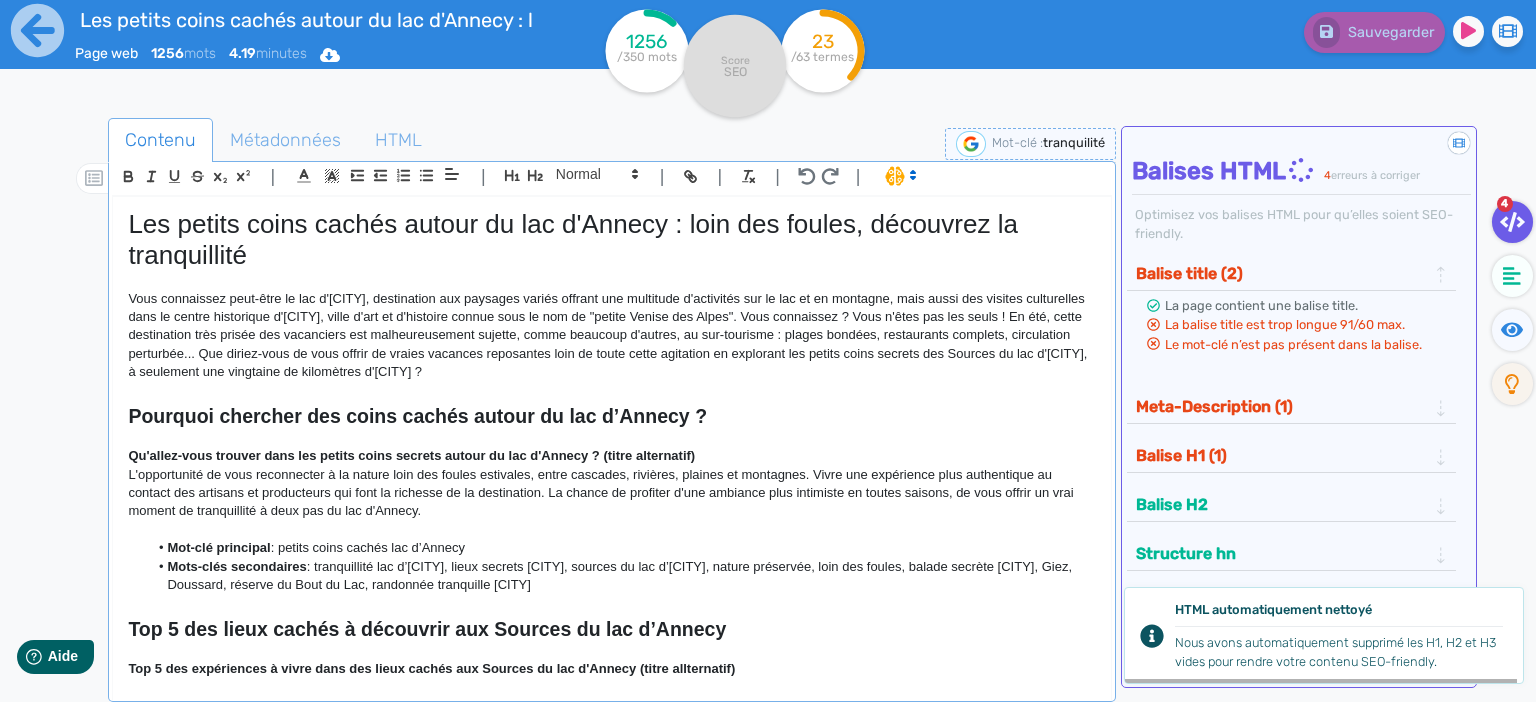click on "Vous connaissez peut-être le lac d'[CITY], destination aux paysages variés offrant une multitude d'activités sur le lac et en montagne, mais aussi des visites culturelles dans le centre historique d'[CITY], ville d'art et d'histoire connue sous le nom de "petite Venise des Alpes". Vous connaissez ? Vous n'êtes pas les seuls ! En été, cette destination très prisée des vacanciers est malheureusement sujette, comme beaucoup d'autres, au sur-tourisme : plages bondées, restaurants complets, circulation perturbée... Que diriez-vous de vous offrir de vraies vacances reposantes loin de toute cette agitation en explorant les petits coins secrets des Sources du lac d'[CITY], à seulement une vingtaine de kilomètres d'[CITY] ?" 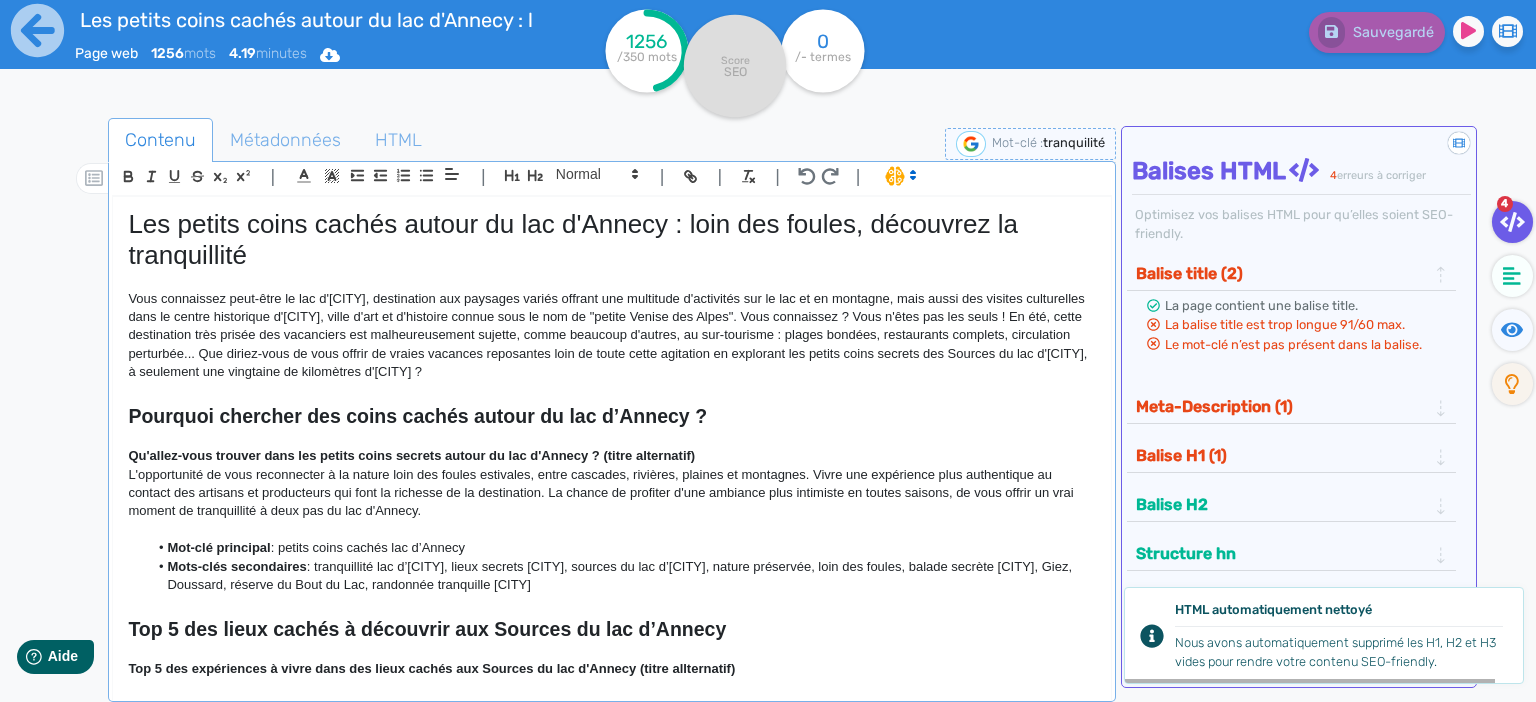 click on "Vous connaissez peut-être le lac d'[CITY], destination aux paysages variés offrant une multitude d'activités sur le lac et en montagne, mais aussi des visites culturelles dans le centre historique d'[CITY], ville d'art et d'histoire connue sous le nom de "petite Venise des Alpes". Vous connaissez ? Vous n'êtes pas les seuls ! En été, cette destination très prisée des vacanciers est malheureusement sujette, comme beaucoup d'autres, au sur-tourisme : plages bondées, restaurants complets, circulation perturbée... Que diriez-vous de vous offrir de vraies vacances reposantes loin de toute cette agitation en explorant les petits coins secrets des Sources du lac d'[CITY], à seulement une vingtaine de kilomètres d'[CITY] ?" 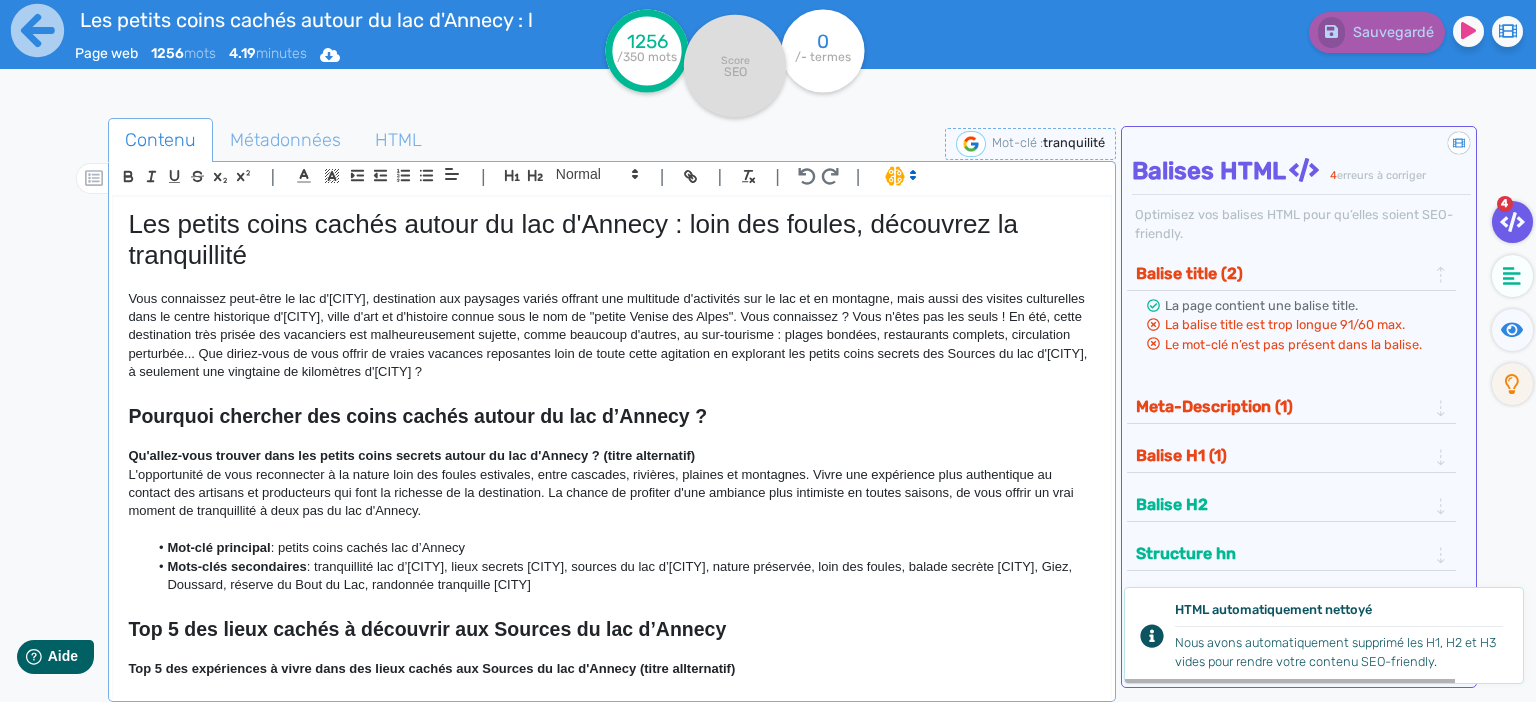 click on "Vous connaissez peut-être le lac d'[CITY], destination aux paysages variés offrant une multitude d'activités sur le lac et en montagne, mais aussi des visites culturelles dans le centre historique d'[CITY], ville d'art et d'histoire connue sous le nom de "petite Venise des Alpes". Vous connaissez ? Vous n'êtes pas les seuls ! En été, cette destination très prisée des vacanciers est malheureusement sujette, comme beaucoup d'autres, au sur-tourisme : plages bondées, restaurants complets, circulation perturbée... Que diriez-vous de vous offrir de vraies vacances reposantes loin de toute cette agitation en explorant les petits coins secrets des Sources du lac d'[CITY], à seulement une vingtaine de kilomètres d'[CITY] ?" 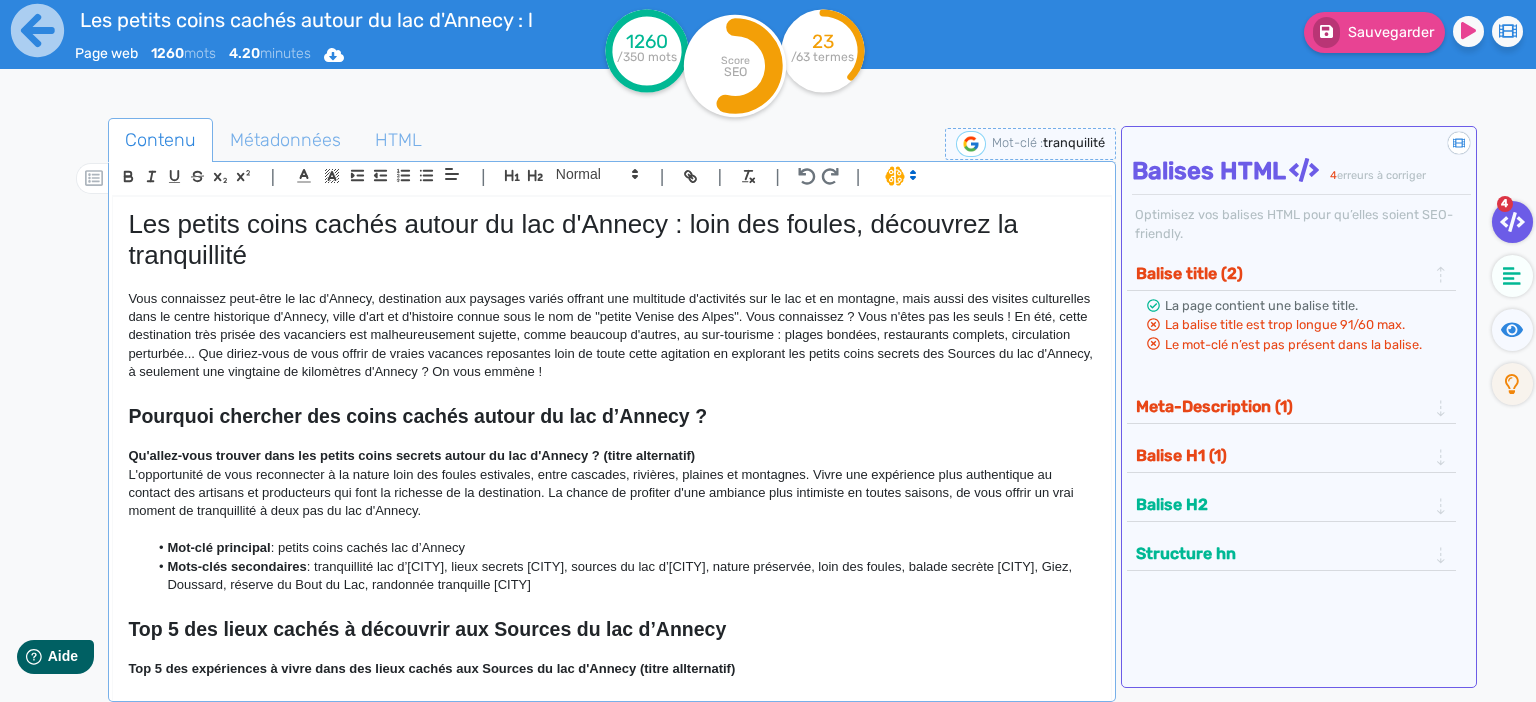 click on "Contenu   Métadonnées   HTML                                          |                                                                                                                                                                                                         |               H3 H4 H5 H6 Normal |         |             | |       Les petits coins cachés autour du lac d'Annecy : loin des foules, découvrez la tranquillité Pourquoi chercher des coins cachés autour du lac d’Annecy ? Qu'allez-vous trouver dans les petits coins secrets autour du lac d'Annecy ? (titre alternatif) L'opportunité de vous reconnecter à la nature loin des foules estivales, entre cascades, rivières, plaines et montagnes. Vivre une expérience plus authentique au contact des artisans et producteurs qui font la richesse de la destination. La chance de profiter d'une ambiance plus intimiste en toutes saisons, de vous offrir un vrai moment de tranquillité à deux pas du lac d'Annecy. Mot-clé principal 1.  Introduction" 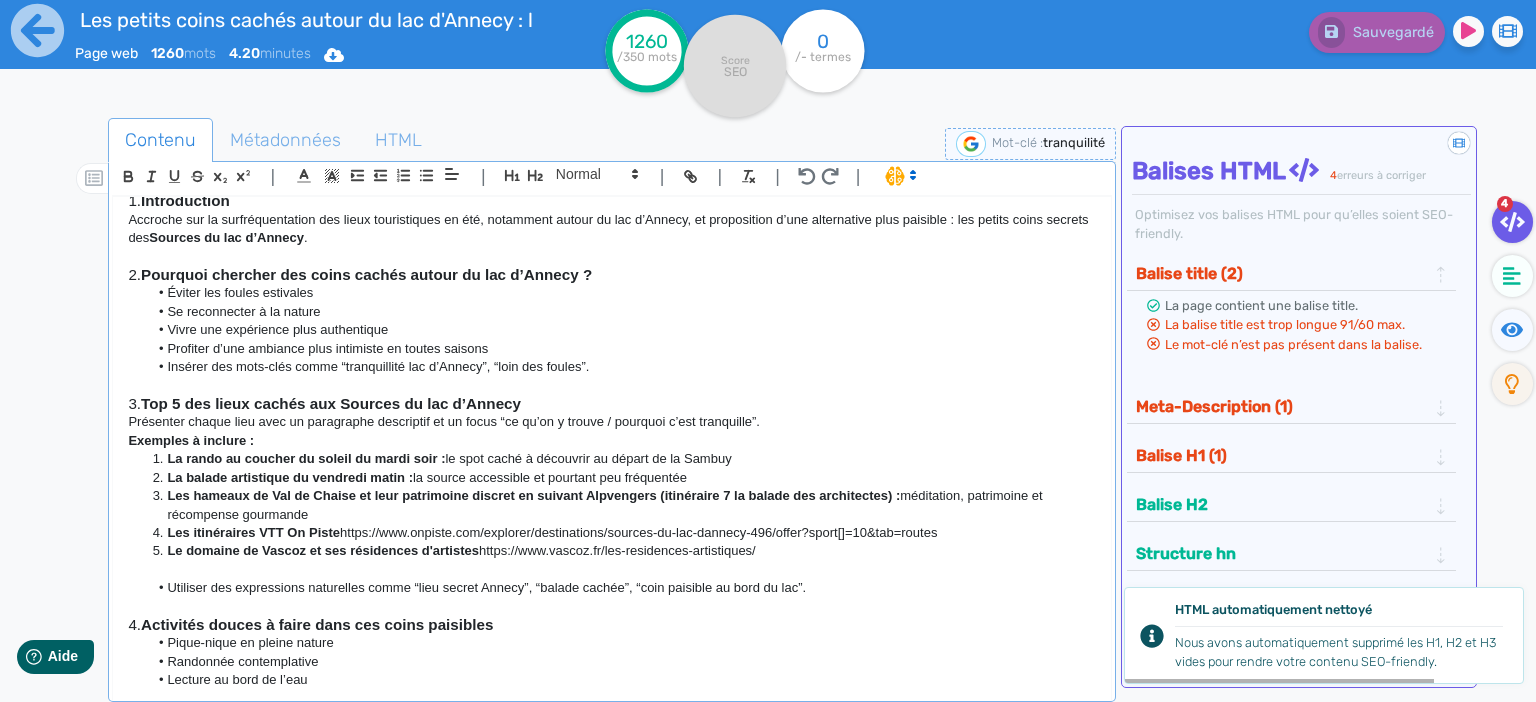 scroll, scrollTop: 1428, scrollLeft: 0, axis: vertical 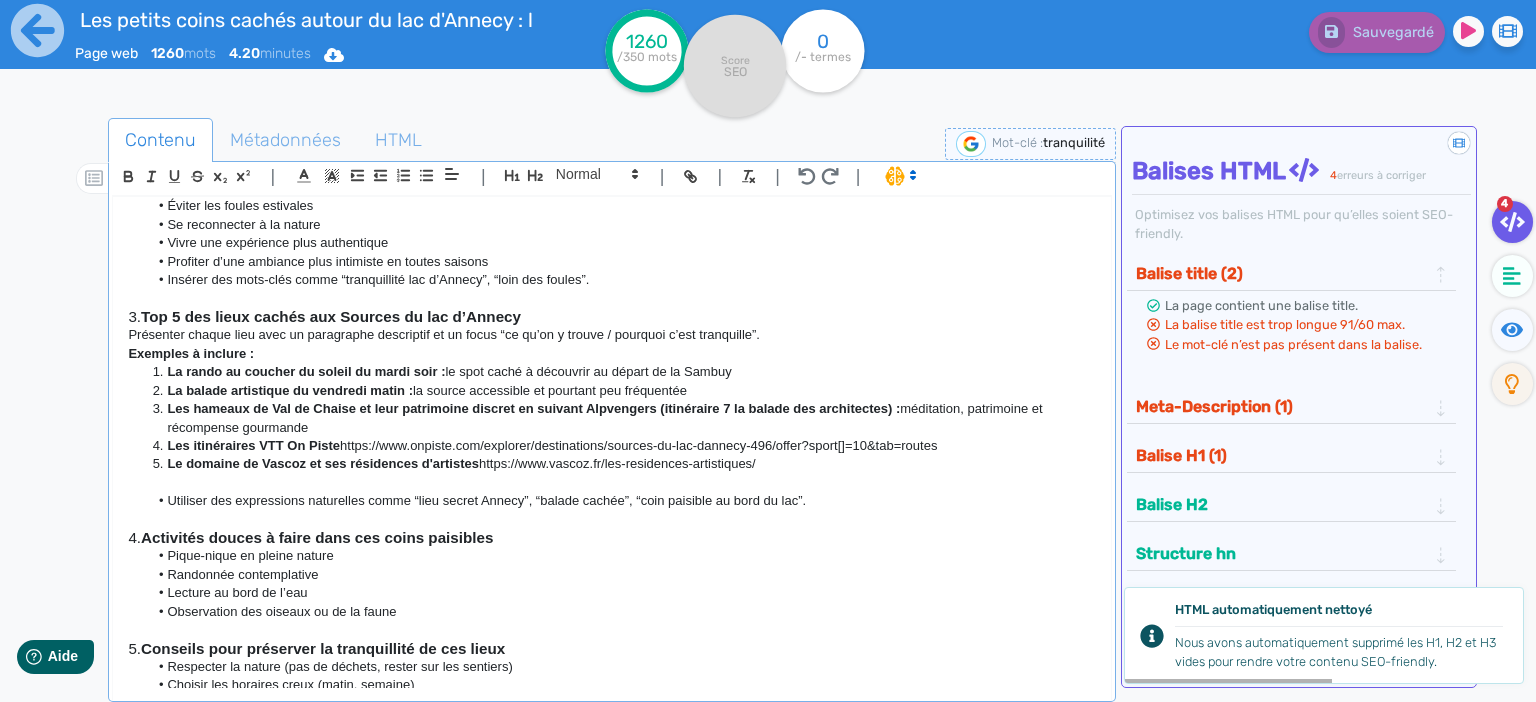 click on "Les itinéraires VTT On Piste  https://www.onpiste.com/explorer/destinations/sources-du-lac-dannecy-496/offer?sport[]=10&tab=routes" 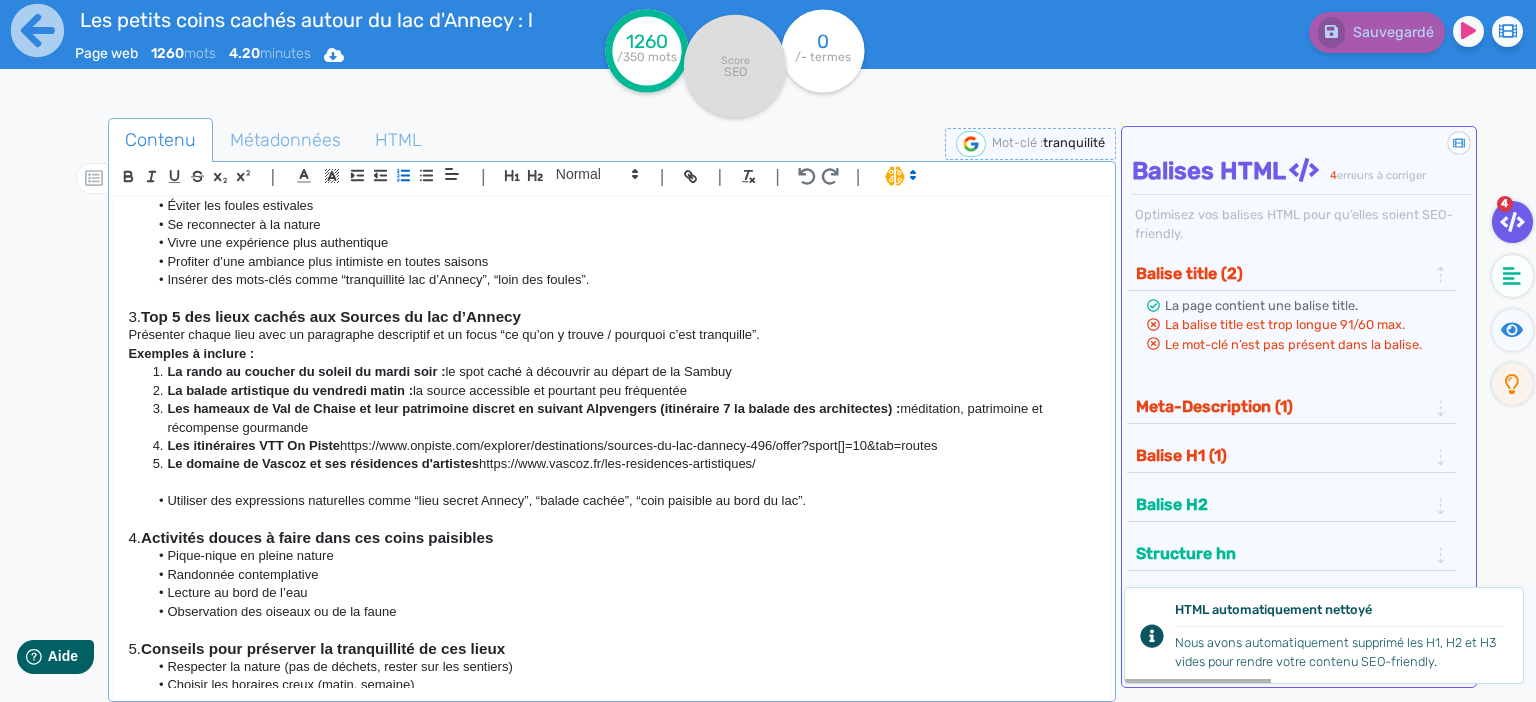 click 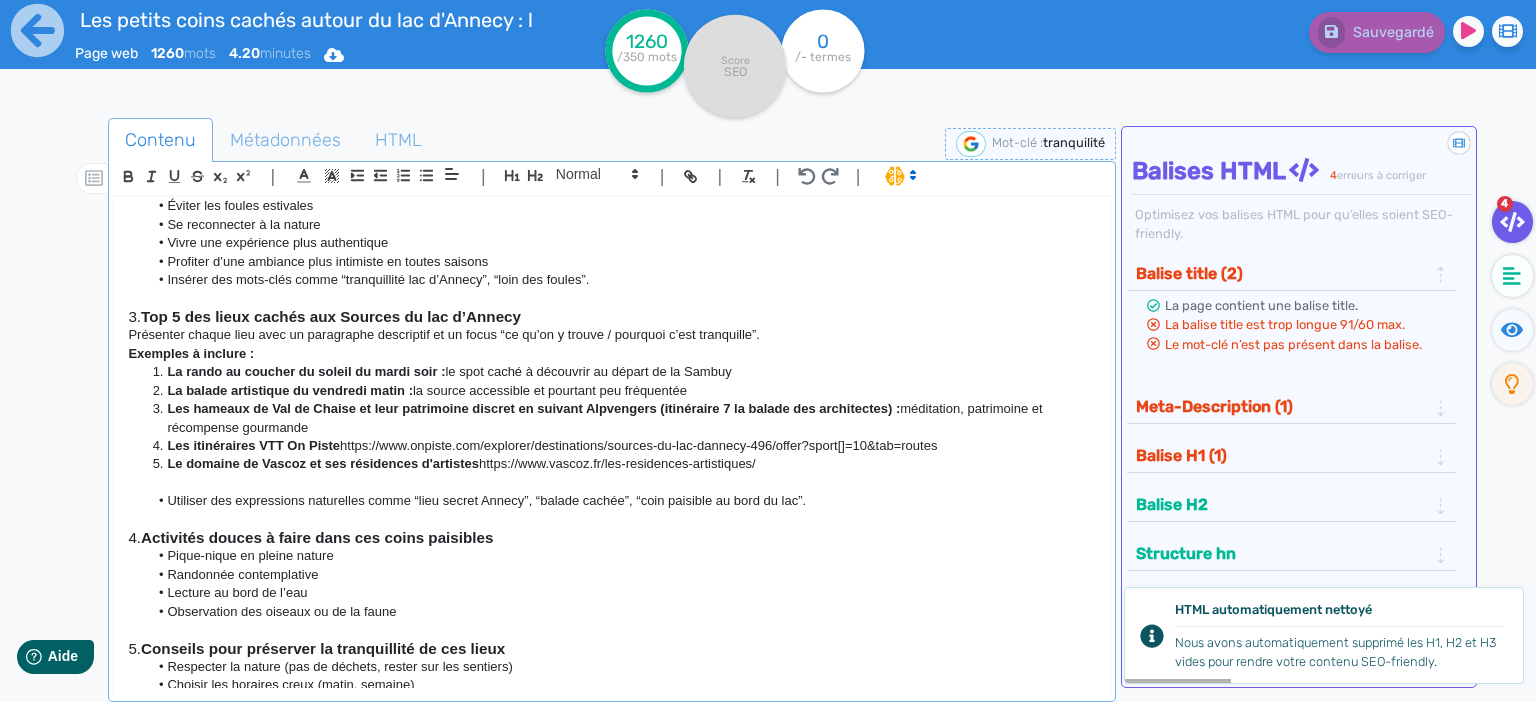 click on "Le domaine de Vascoz et ses résidences d'artistes  https://www.vascoz.fr/les-residences-artistiques/" 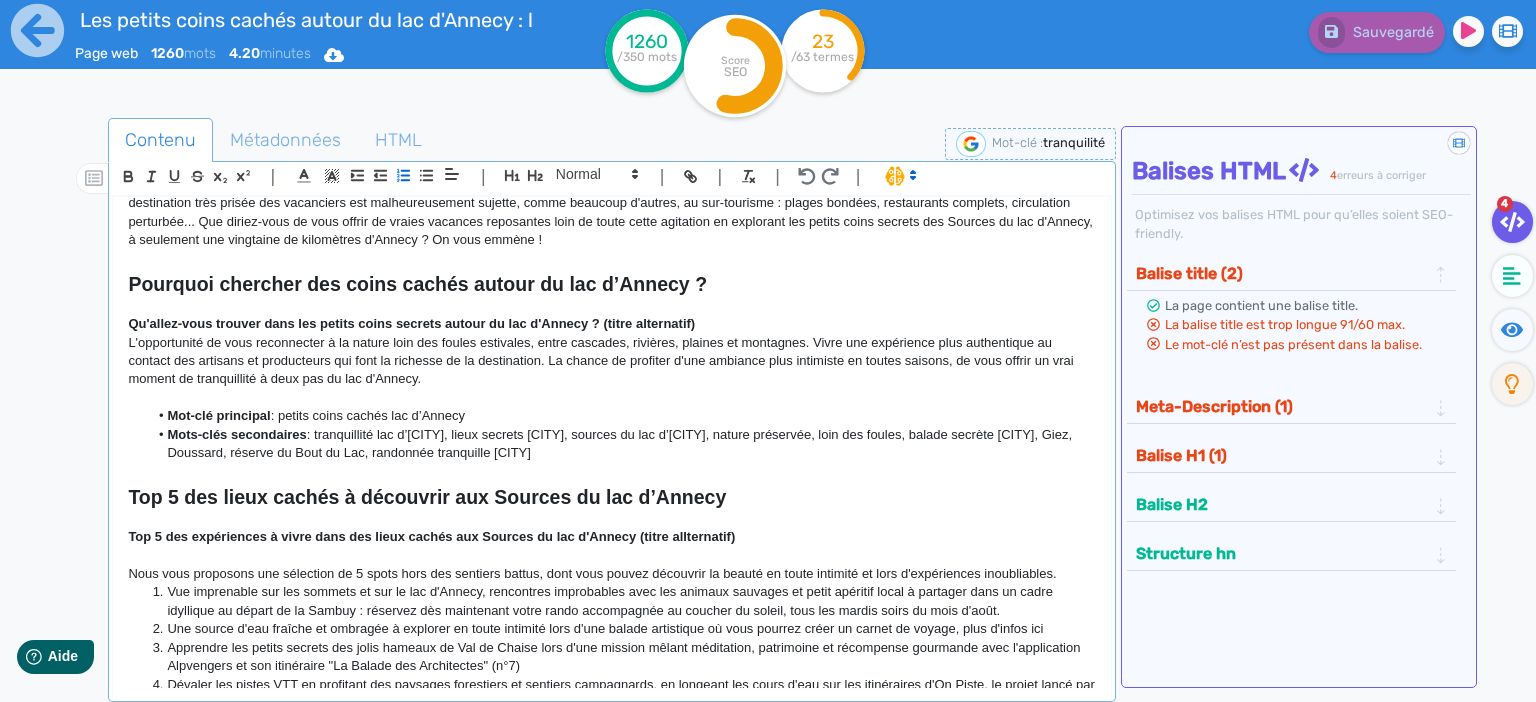 scroll, scrollTop: 0, scrollLeft: 0, axis: both 